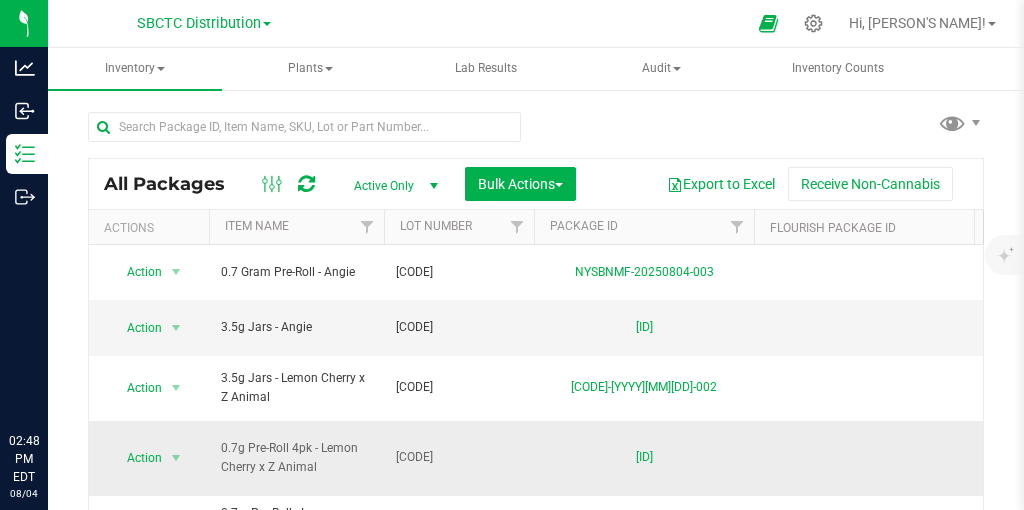 scroll, scrollTop: 0, scrollLeft: 0, axis: both 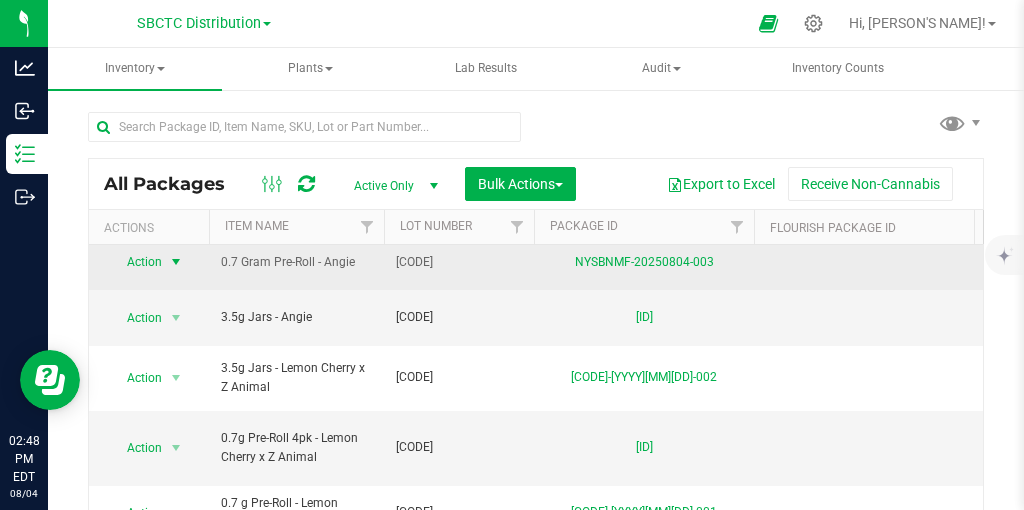 click at bounding box center [176, 262] 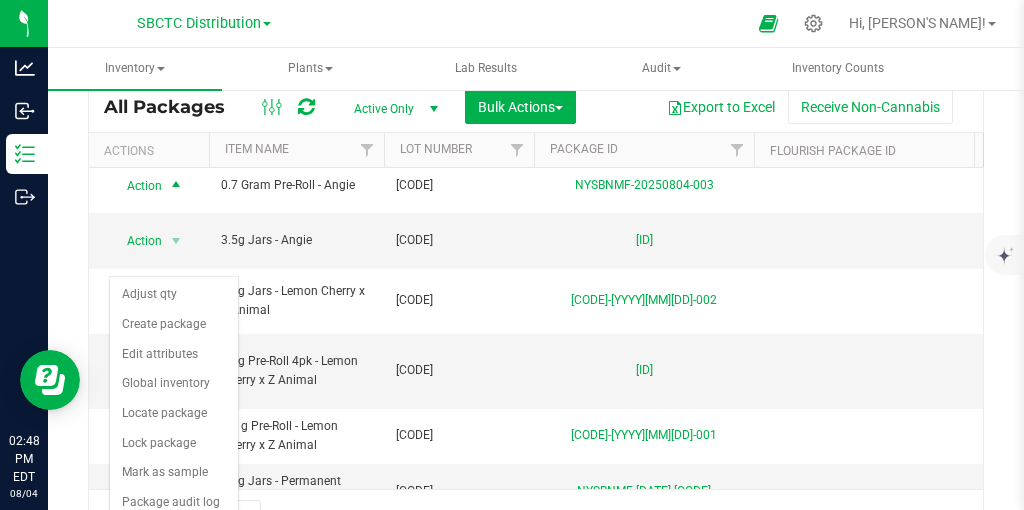 scroll, scrollTop: 188, scrollLeft: 0, axis: vertical 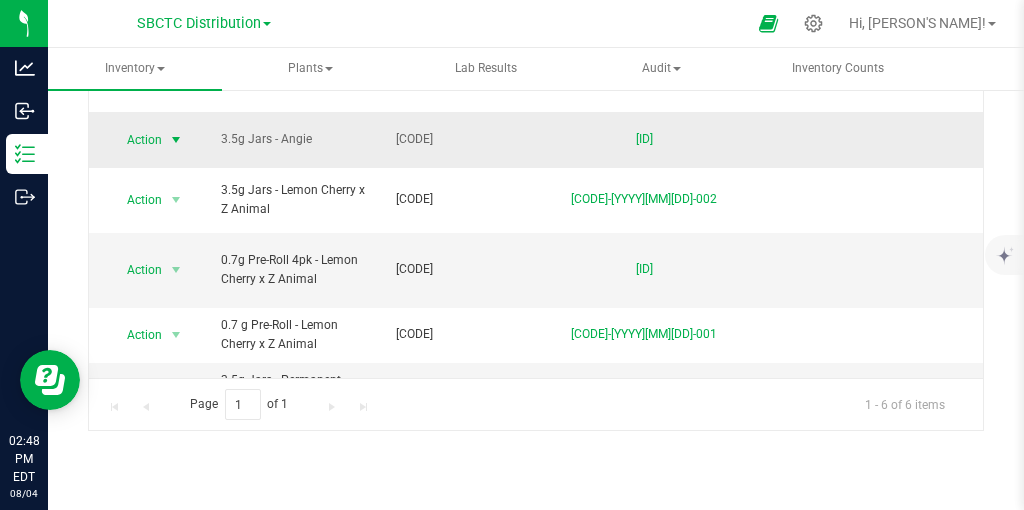 click at bounding box center (176, 140) 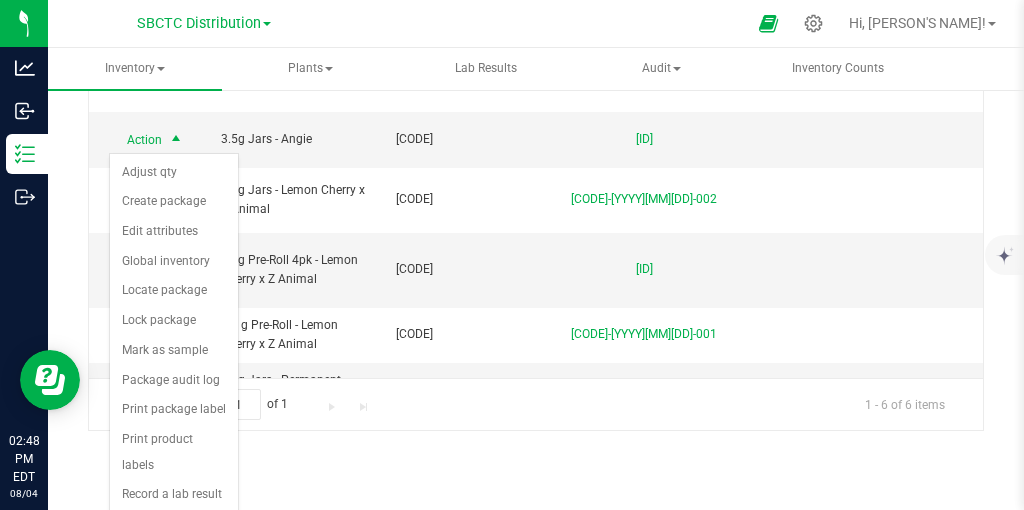 click on "All Packages
Active Only Active Only Lab Samples Locked All
Bulk Actions
Add to manufacturing run
Add to outbound order" at bounding box center (536, 197) 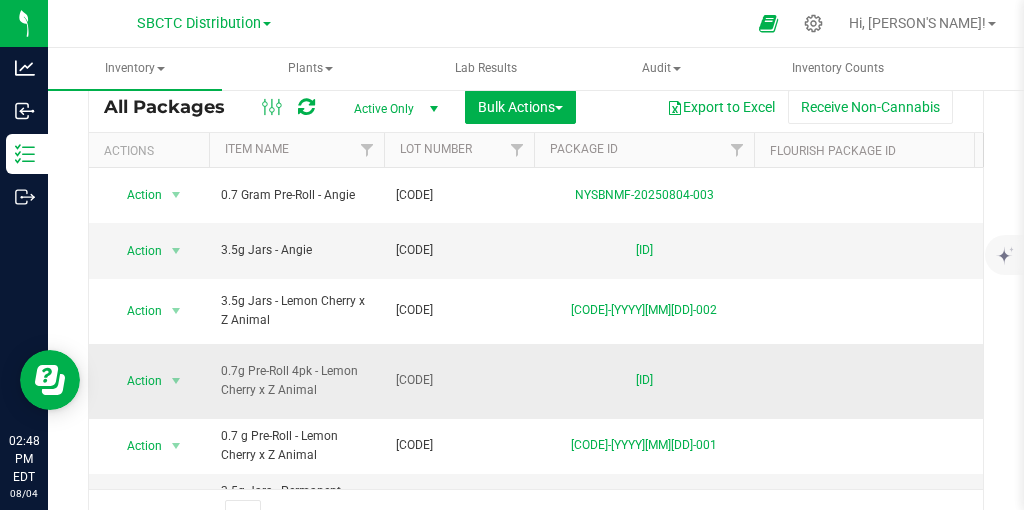 scroll, scrollTop: 72, scrollLeft: 0, axis: vertical 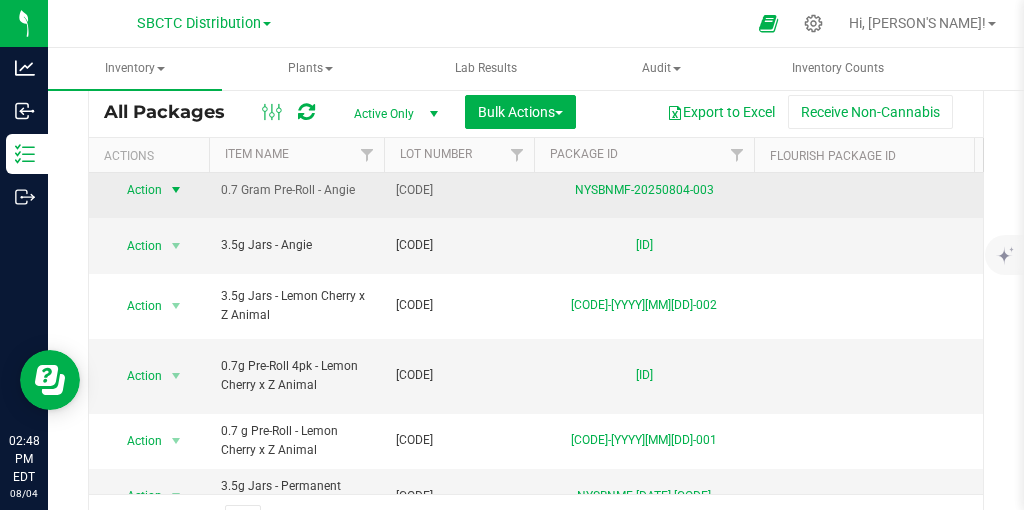 click at bounding box center [176, 190] 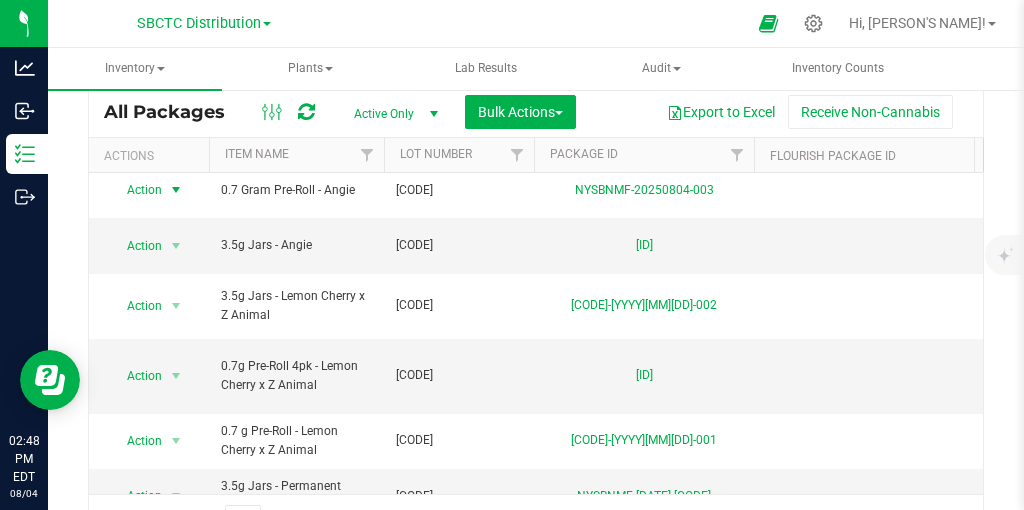 scroll, scrollTop: 0, scrollLeft: 0, axis: both 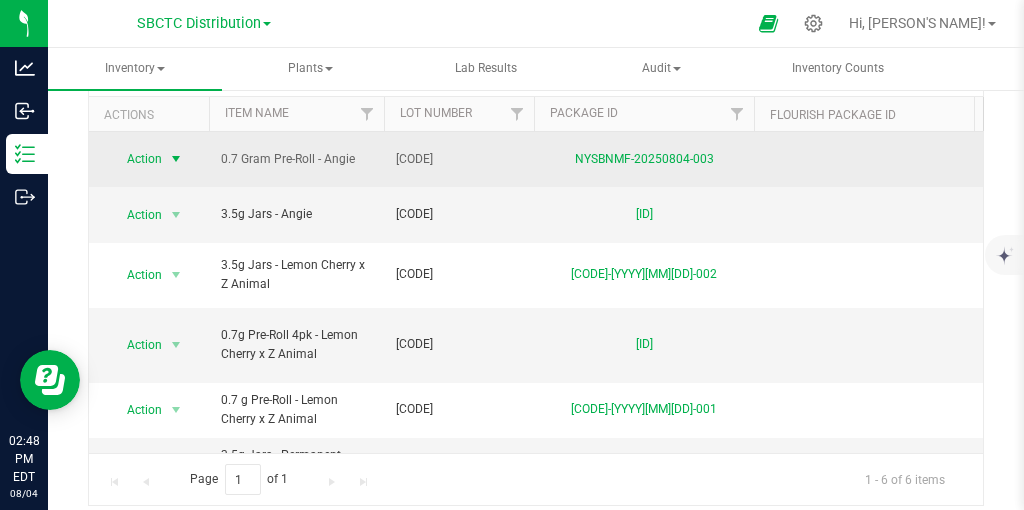 click at bounding box center [176, 159] 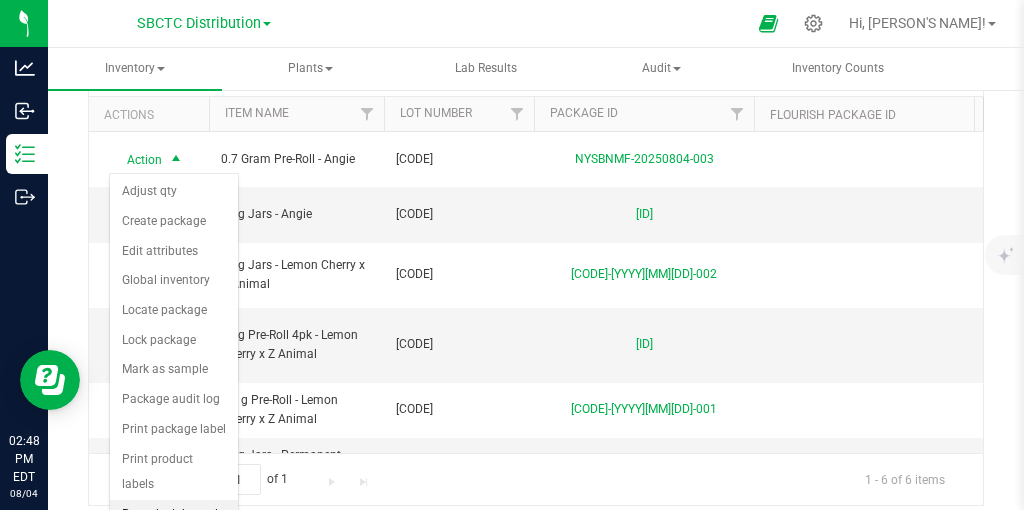 click on "Record a lab result" at bounding box center [174, 515] 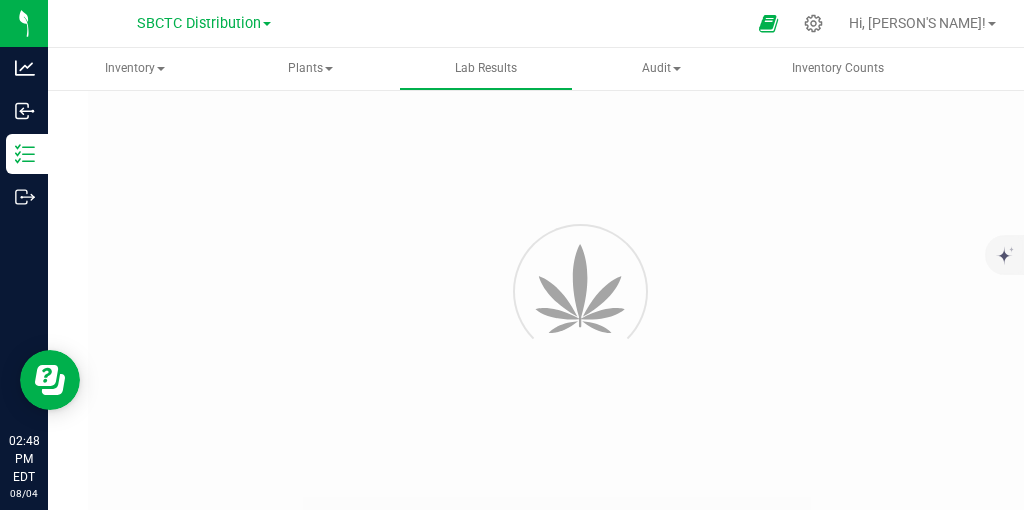 scroll, scrollTop: 0, scrollLeft: 0, axis: both 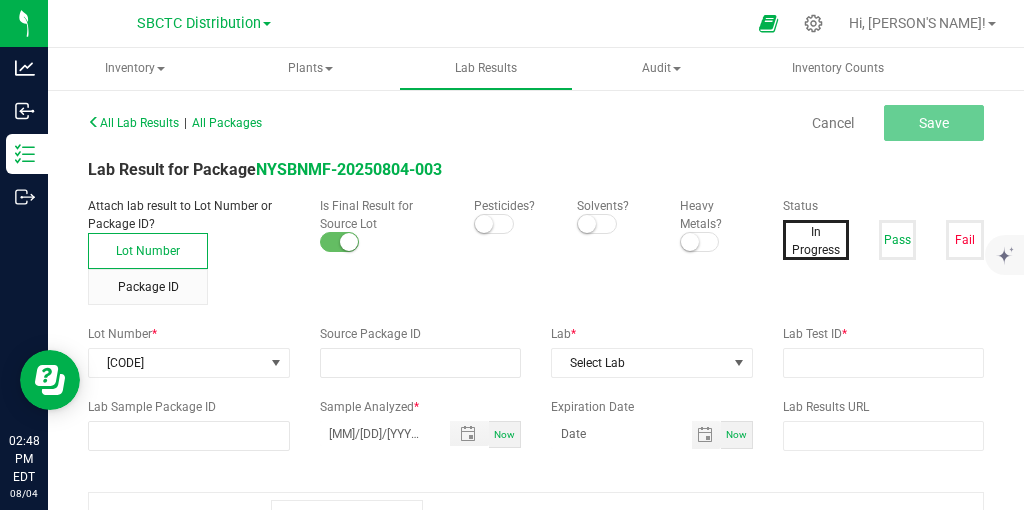 type on "NYSBNMF-20250804-003" 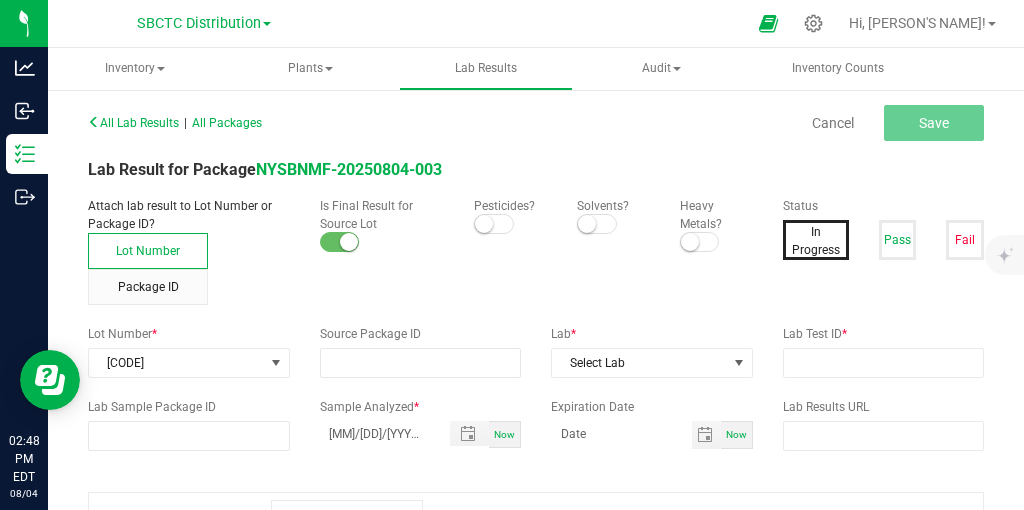 type on "NYSBNMF-20250804-003" 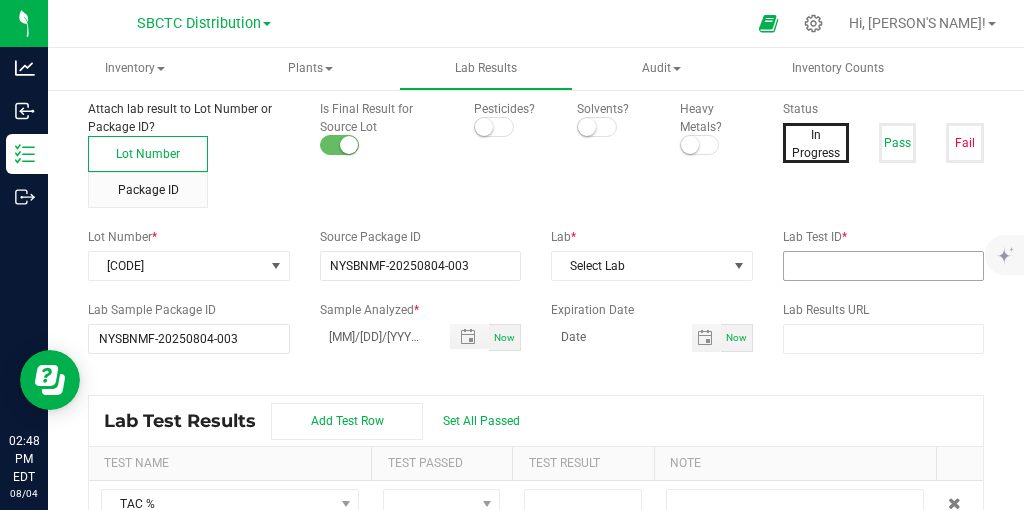 scroll, scrollTop: 95, scrollLeft: 0, axis: vertical 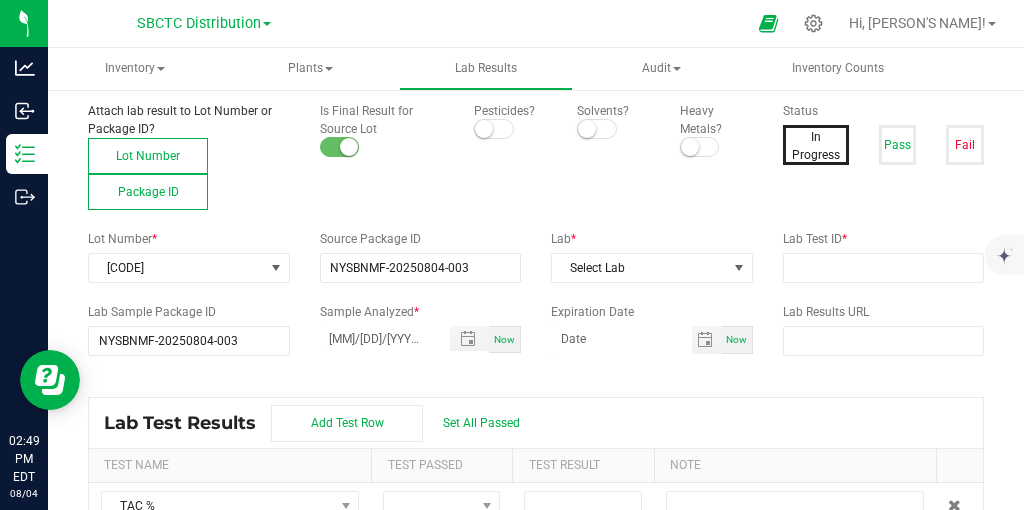 click on "Package ID" at bounding box center (148, 192) 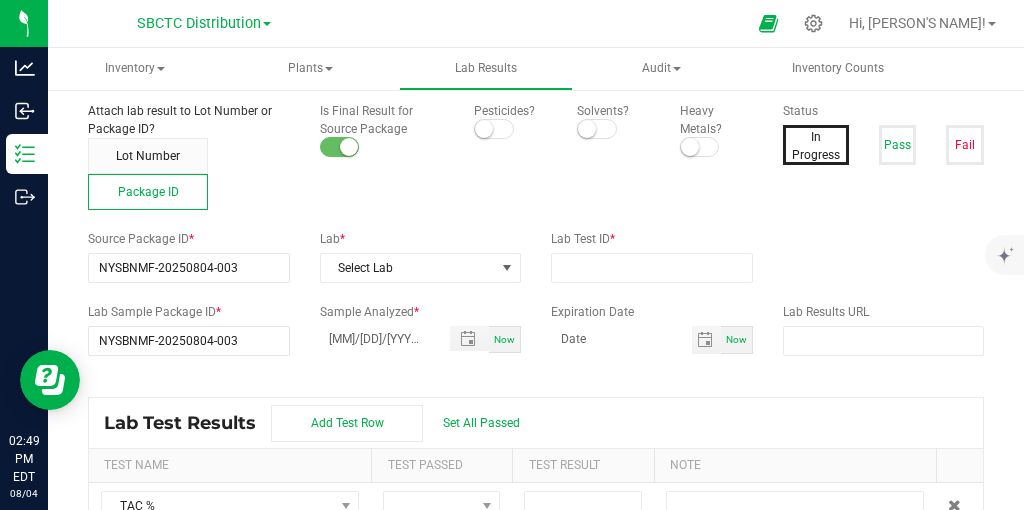 click at bounding box center (484, 129) 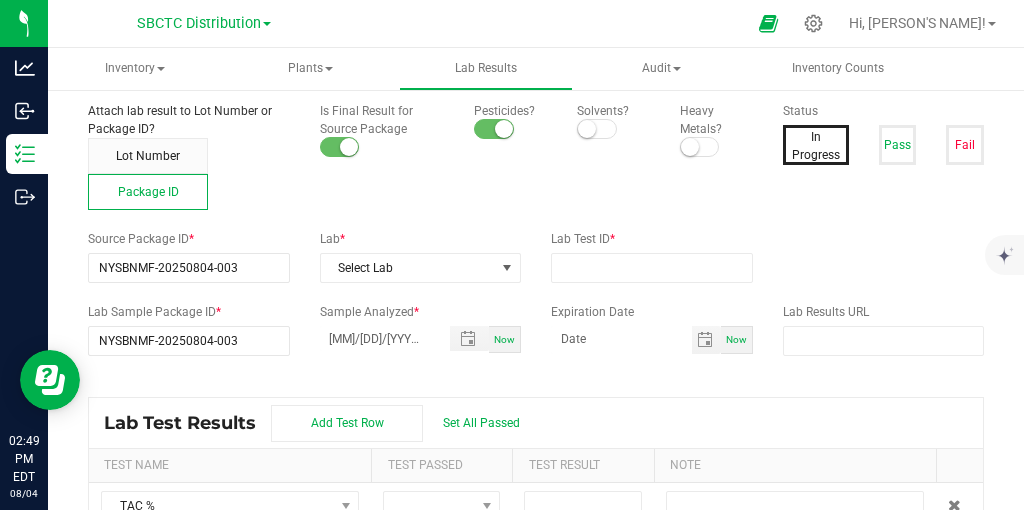click at bounding box center [587, 129] 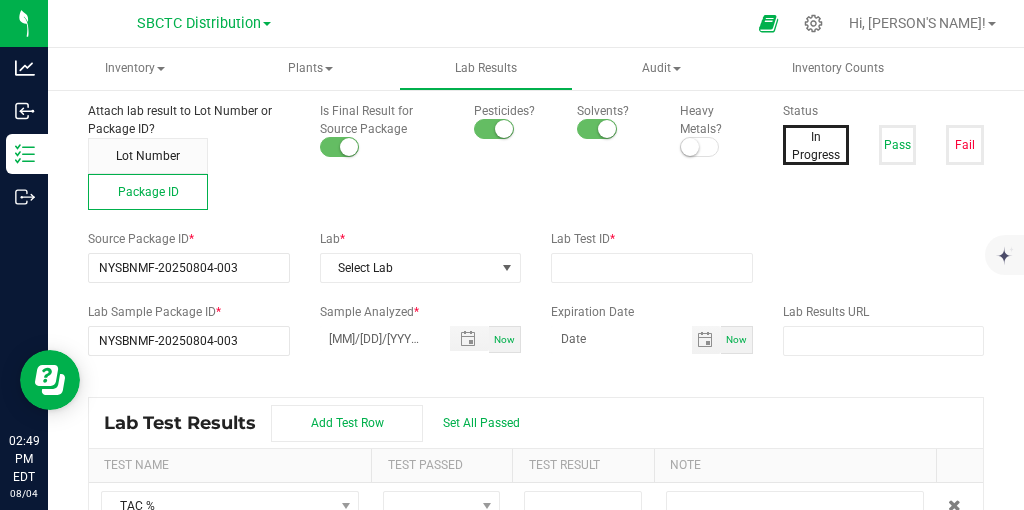 click on "Heavy Metals?" at bounding box center (716, 120) 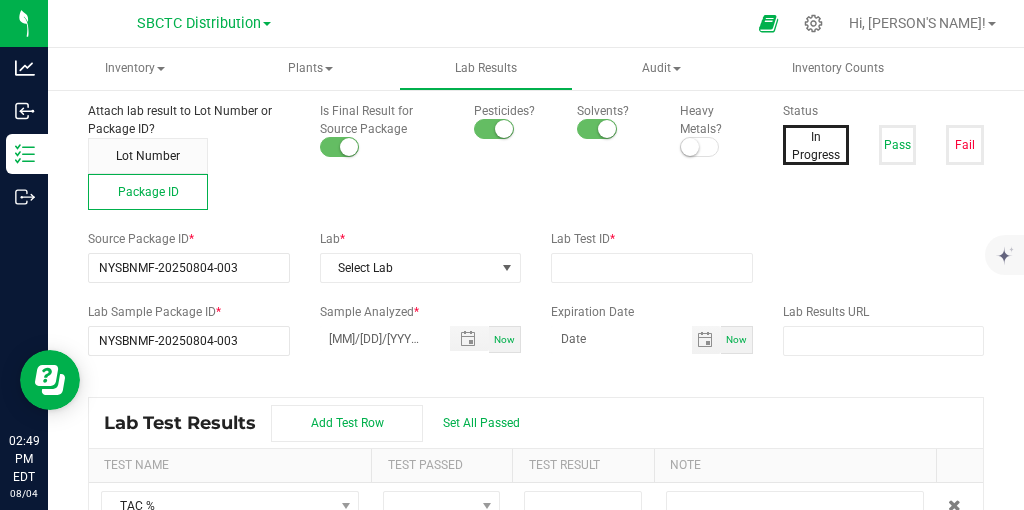 click at bounding box center [690, 147] 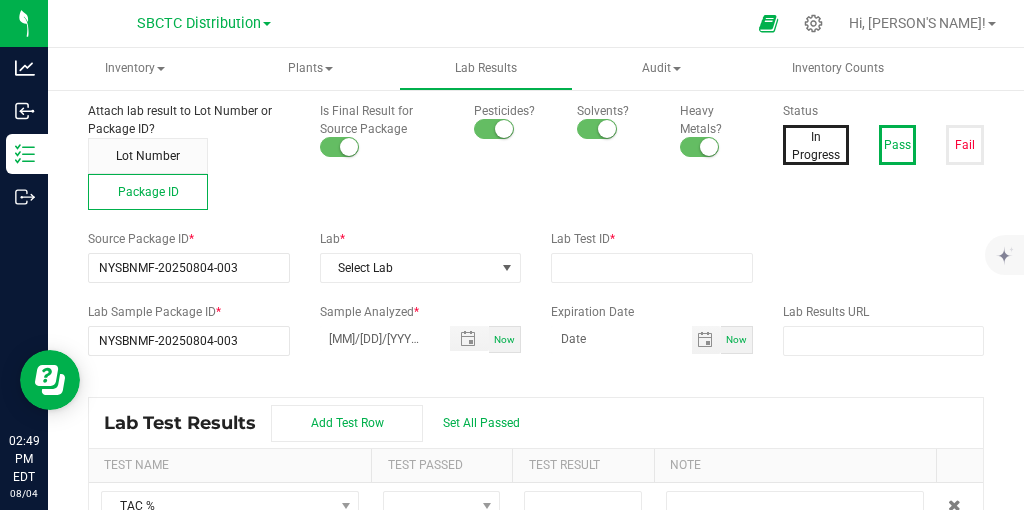 click on "Pass" at bounding box center (898, 145) 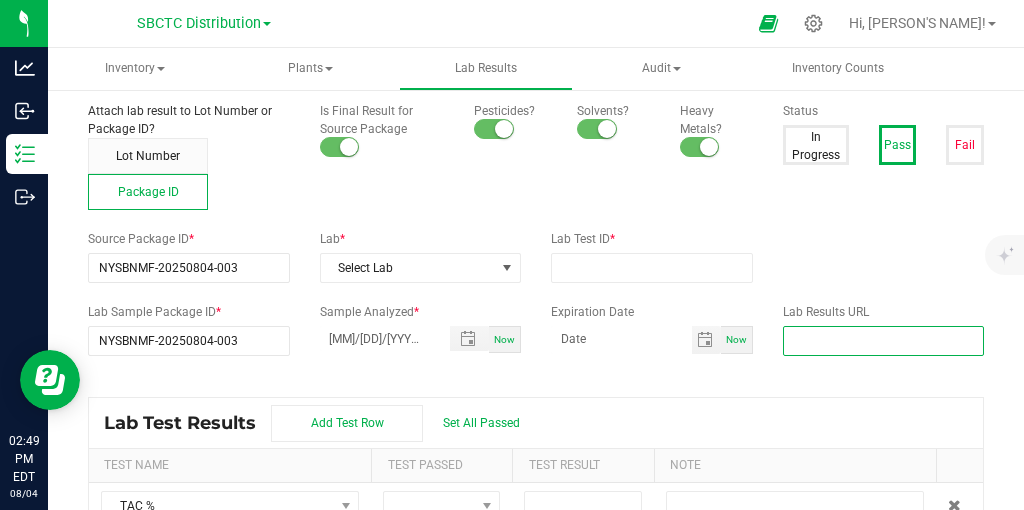 click at bounding box center (884, 341) 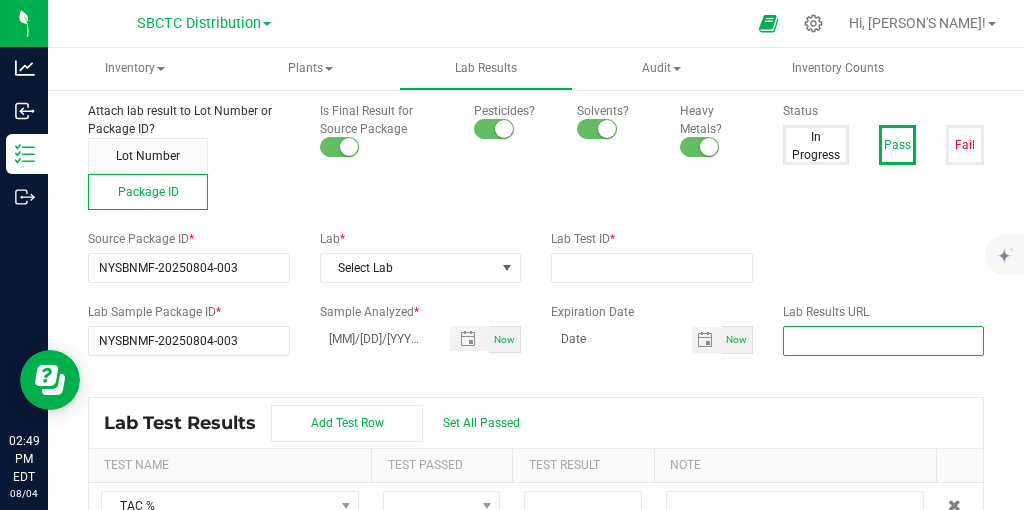 paste on "https://[DOMAIN]/coa/redirect-url/[NUMBER]-[NUMBER]" 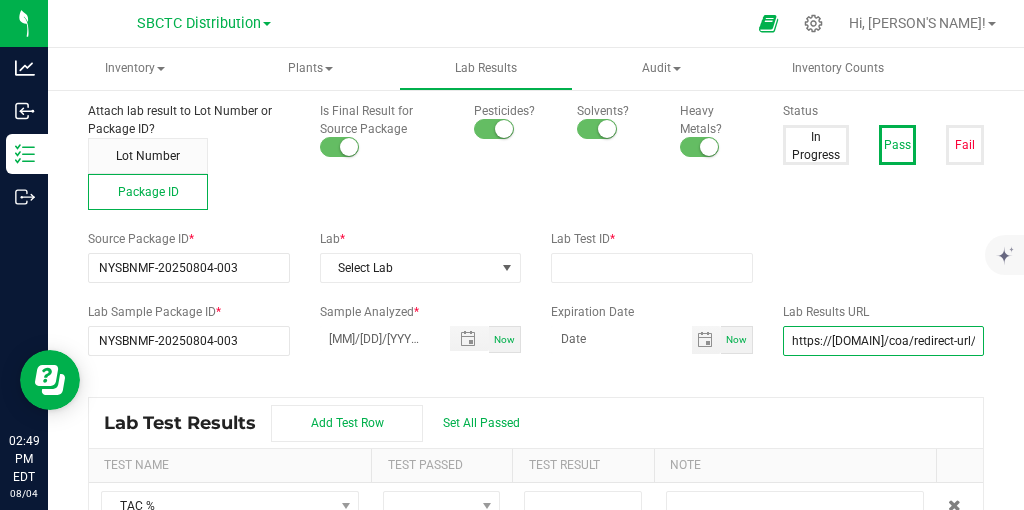 scroll, scrollTop: 0, scrollLeft: 75, axis: horizontal 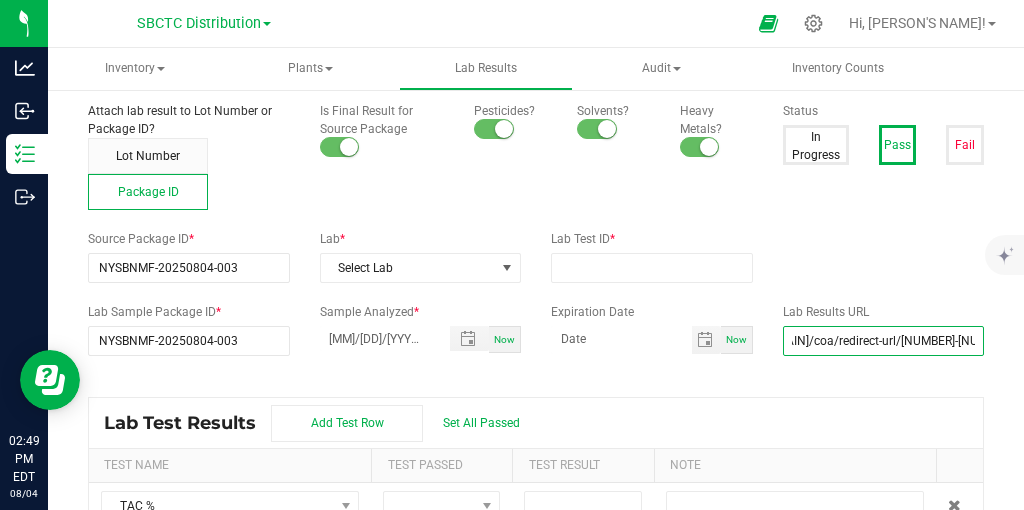 type on "https://[DOMAIN]/coa/redirect-url/[NUMBER]-[NUMBER]" 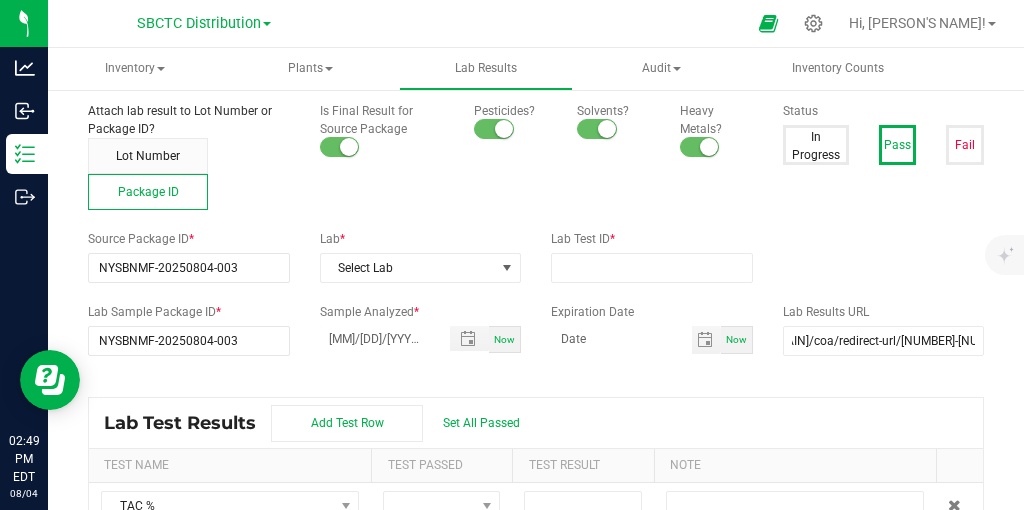 click on "Lab Sample Package ID  * NYSBNMF-[DATE]-[CODE]  Sample Analyzed  * [DATE] [TIME] Now  Expiration Date  Now  Lab Results URL  https://ny.yourcoa.com/coa/redirect-url/56849-1" at bounding box center [536, 329] 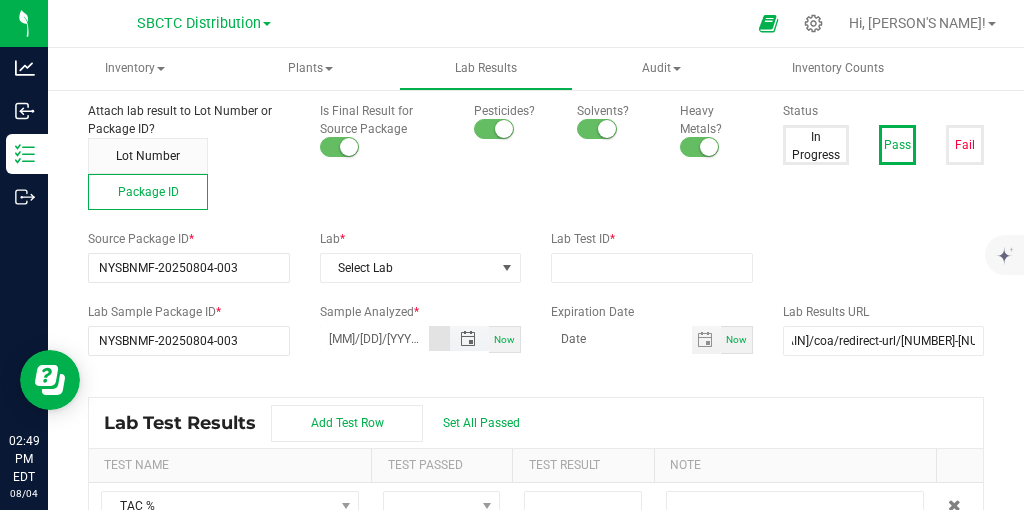 click on "[MM]/[DD]/[YYYY] [HH]:[MM]" at bounding box center [375, 338] 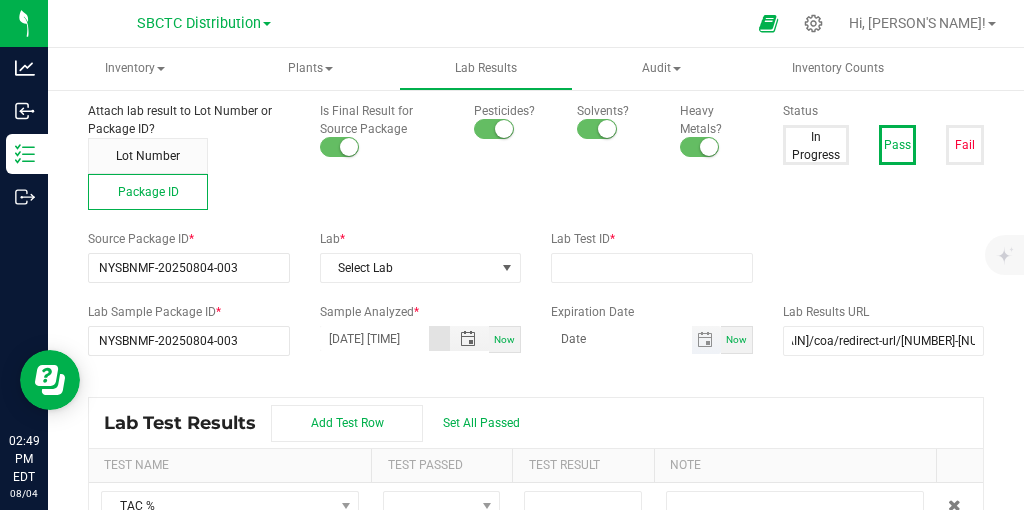 type on "[DATE] [TIME]" 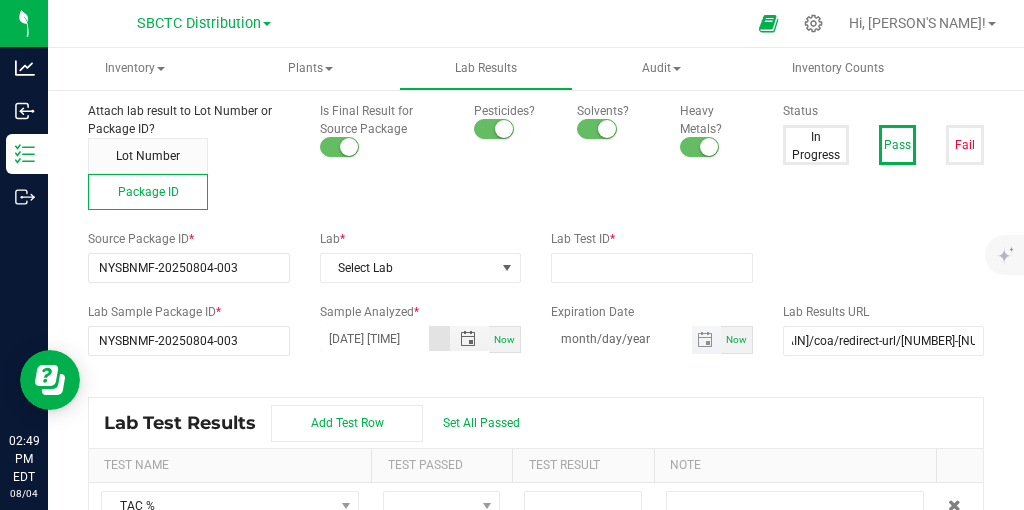 click on "month/day/year" at bounding box center (621, 338) 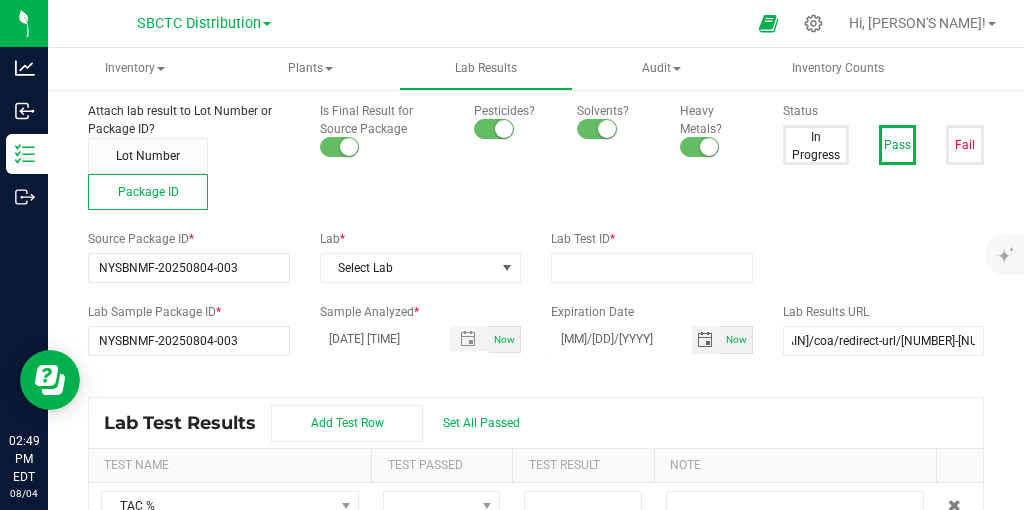 type on "[MM]/[DD]/[YYYY]" 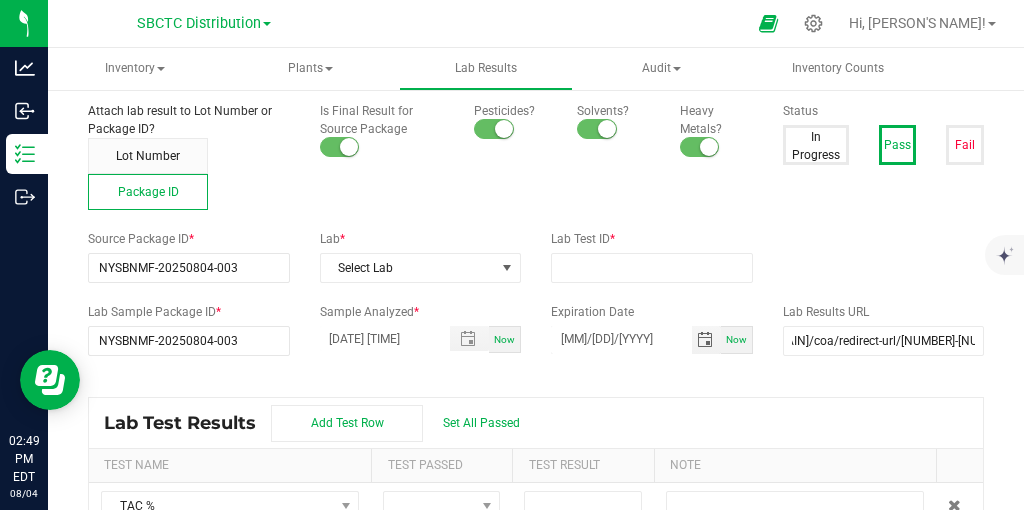 click on "All Lab Results  |  All Packages   Cancel   Save   Lab Result for Package  NYSBNMF-[DATE]-[CODE] Attach lab result to Lot Number or Package ID?  Lot Number   Package ID   Is Final Result for Source Package   Pesticides?   Solvents?   Heavy Metals?   Status   In Progress   Pass   Fail   Source Package ID  * NYSBNMF-[DATE]-[CODE]  Lab  * Select Lab  Lab Test ID  *  Lab Sample Package ID  * NYSBNMF-[DATE]-[CODE]  Sample Analyzed  * [DATE] [TIME] Now  Expiration Date  [DATE]/[YEAR] Now  Lab Results URL  https://ny.yourcoa.com/coa/redirect-url/56849-1  Lab Test Results   Add Test Row   Set All Passed  Test Name Test Passed Test Result Note   TAC % Total THC % Total CBD % Total Terpenes % Δ-8 THC % Δ-8 THCA % Δ-9 THC % Δ-9 THCA % Δ-10 THC % Exo-THC % HHC % THC-A % THC-O-Acetate % THCV % THCVA % CBC % CBCA % CBCV % CBD % CBD-A % CBDV % CBDVA % CBG % CBGA % CBGM % CBGV % CBL % CBN % CBND % CBT % Moisture % Agarospirol % Passed Alpha-Amorphene % Passed Alpha-Bisabolene % Passed Alpha-Bisabolol % Passed Alpha-Bulnesene % Passed Alpha-Eudesmol %" at bounding box center (536, 305) 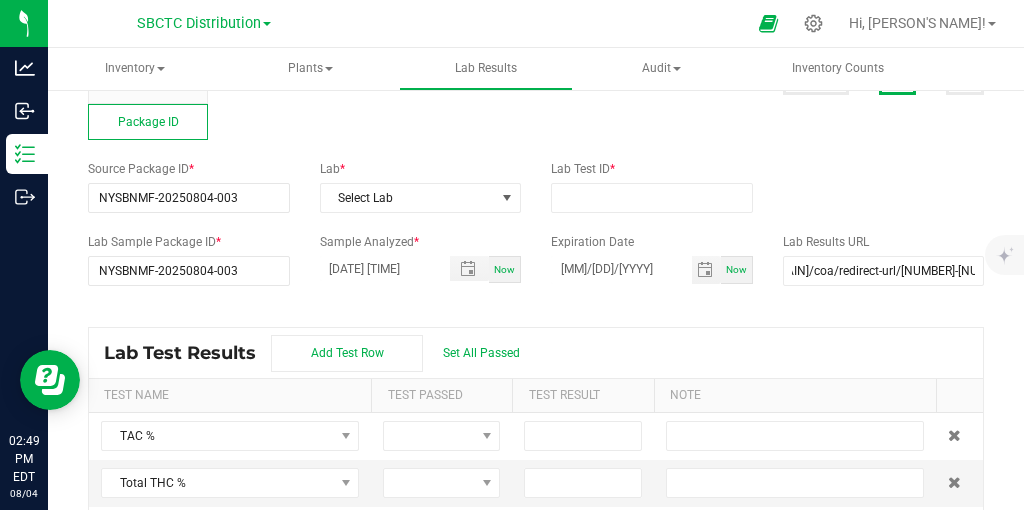 scroll, scrollTop: 202, scrollLeft: 0, axis: vertical 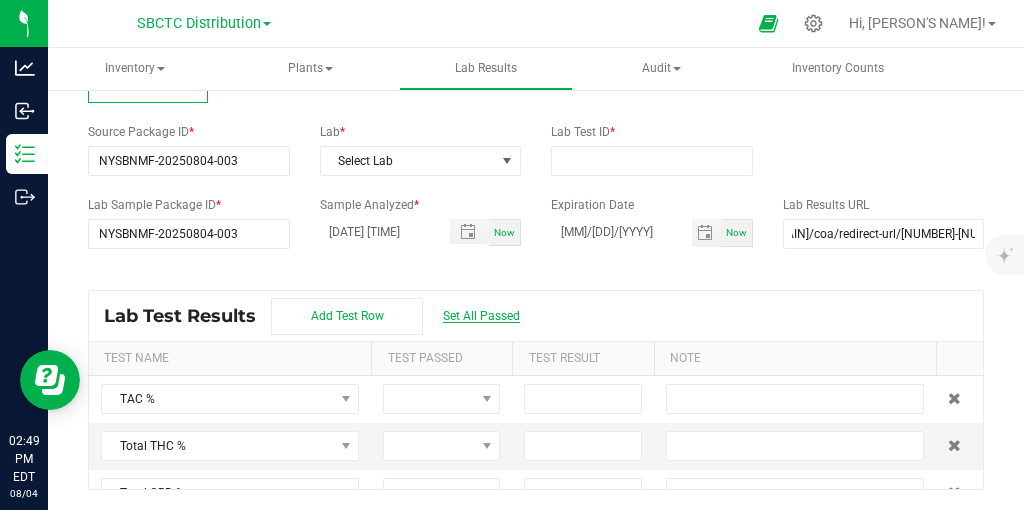 click on "Set All Passed" at bounding box center [481, 316] 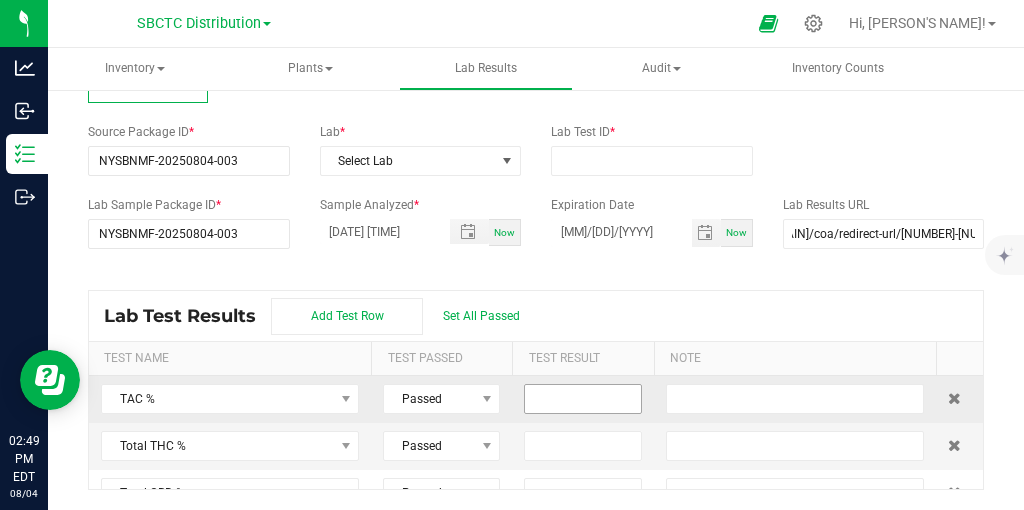 click at bounding box center [582, 399] 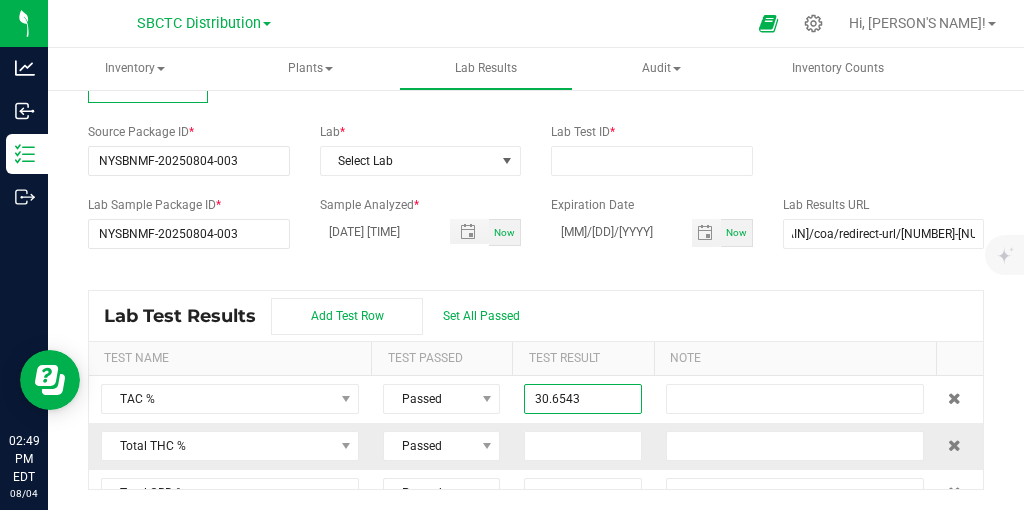 type on "30.6543" 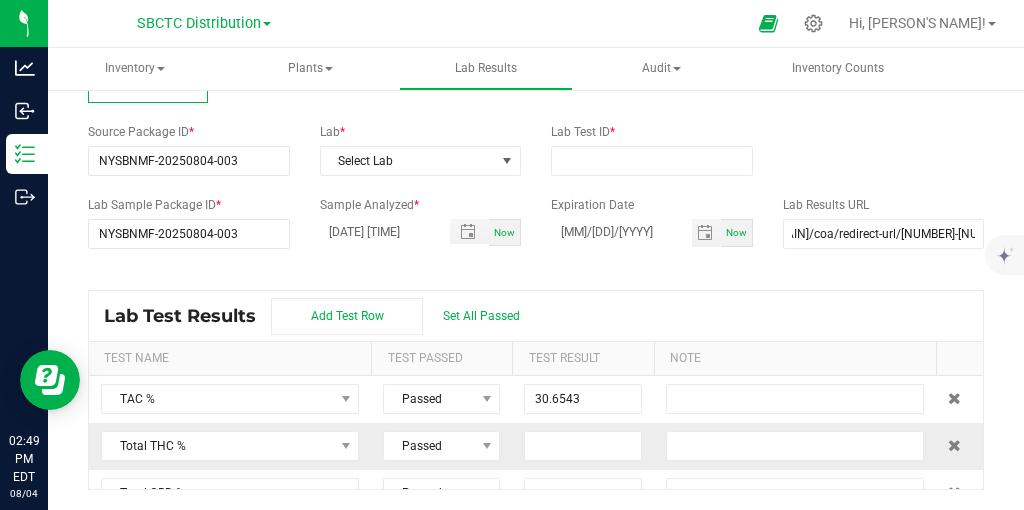click at bounding box center [795, 446] 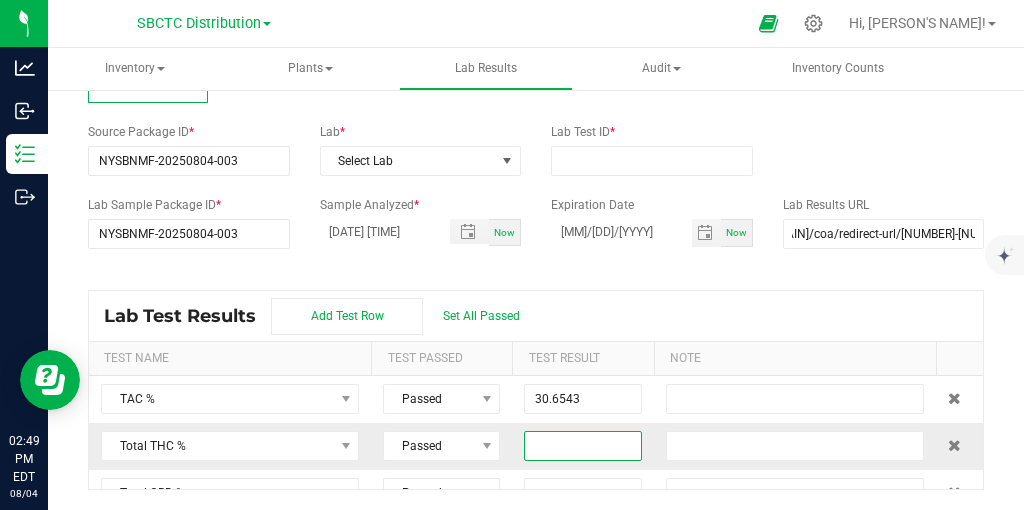 click at bounding box center (582, 446) 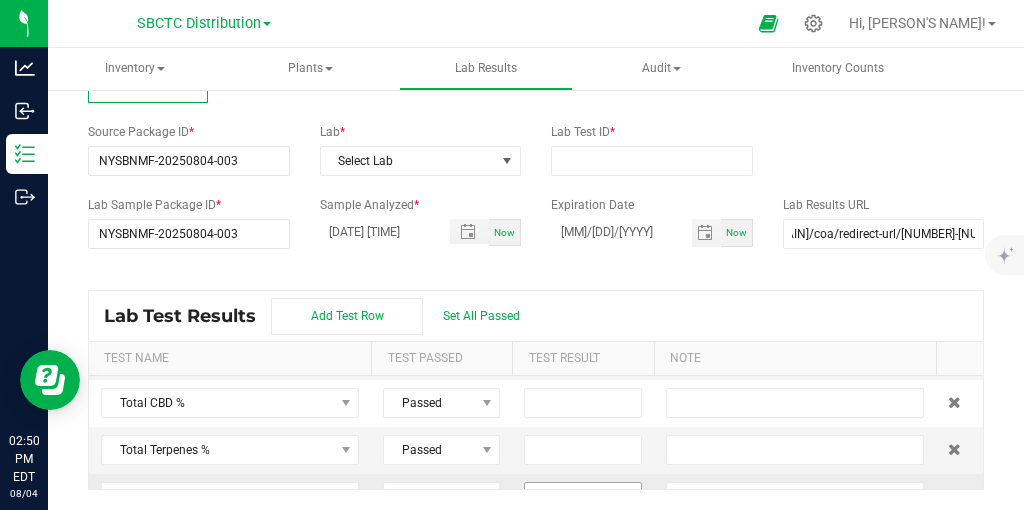 scroll, scrollTop: 70, scrollLeft: 0, axis: vertical 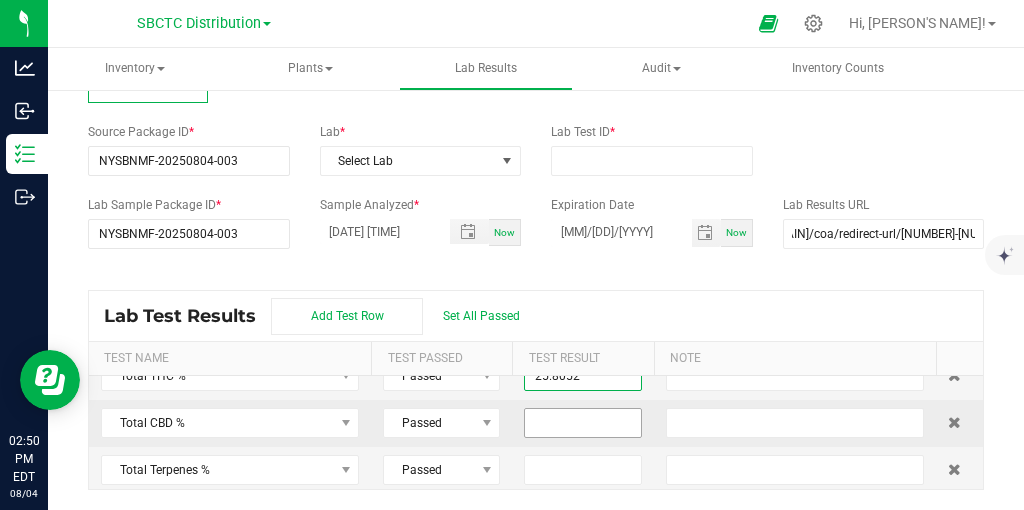 type on "25.8052" 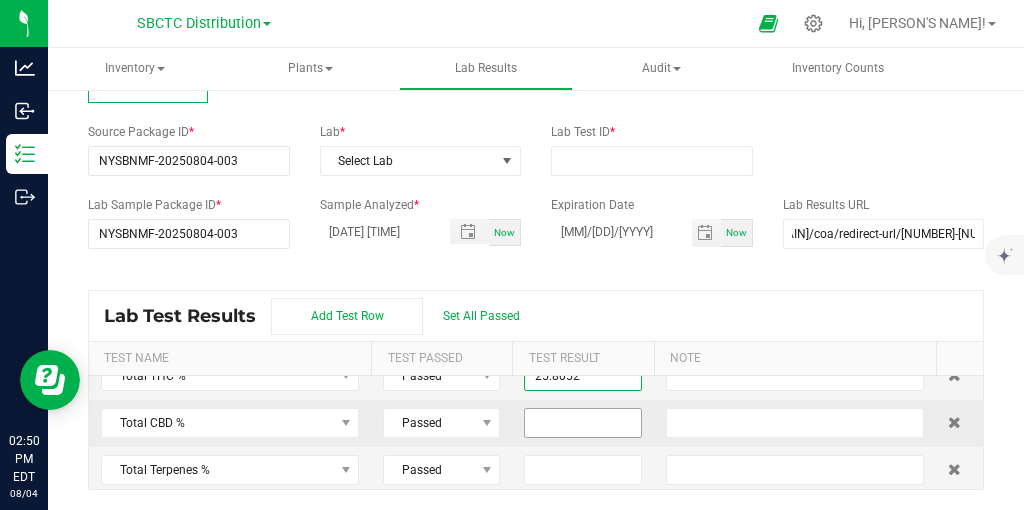 click at bounding box center (582, 423) 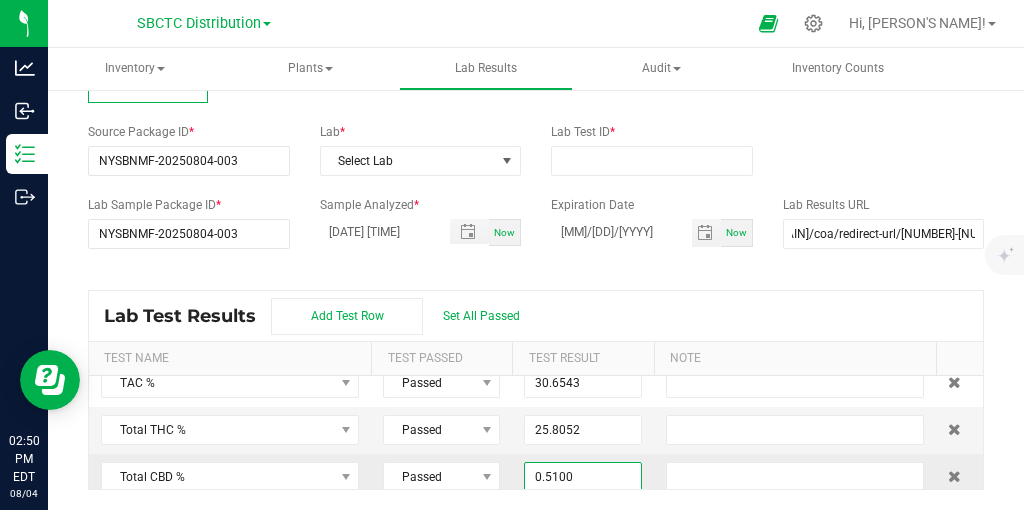 scroll, scrollTop: 0, scrollLeft: 0, axis: both 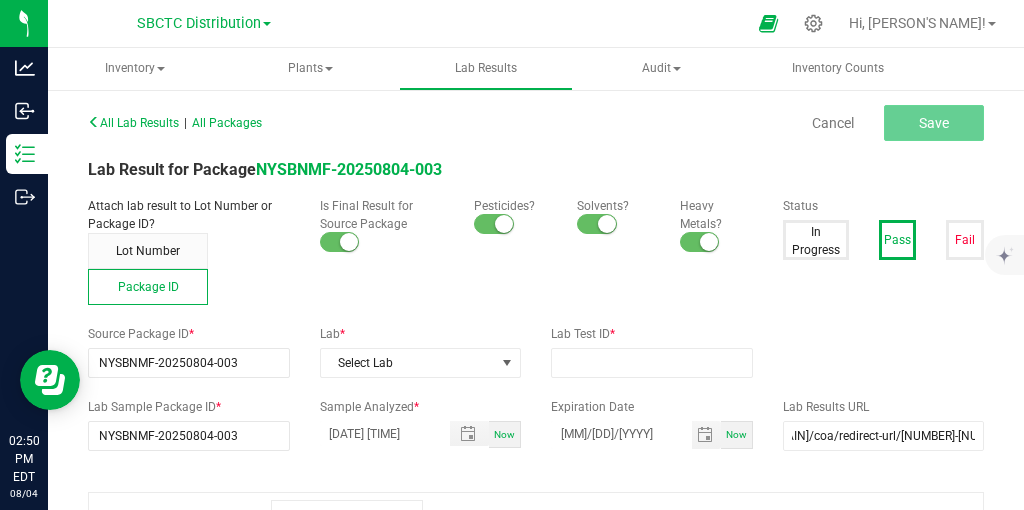 type on "0.5100" 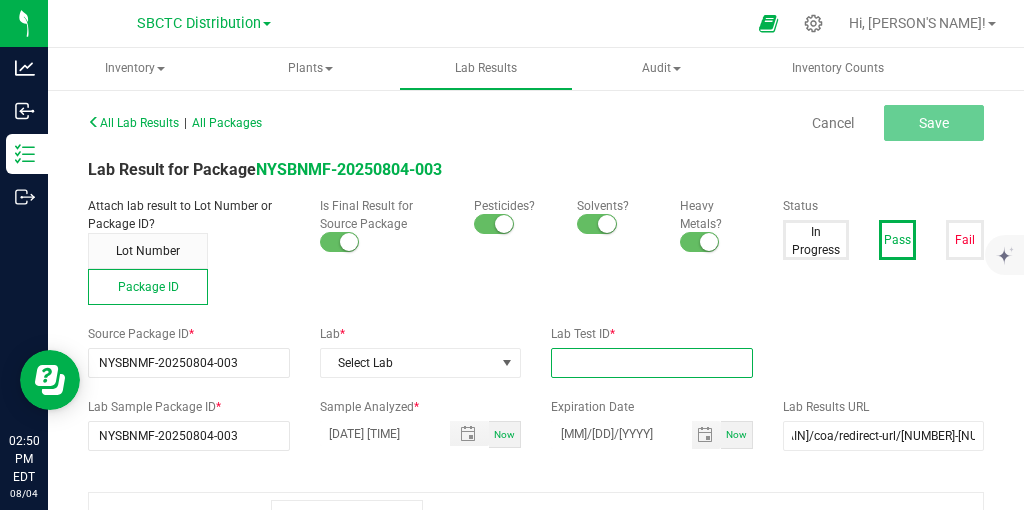 click at bounding box center [652, 363] 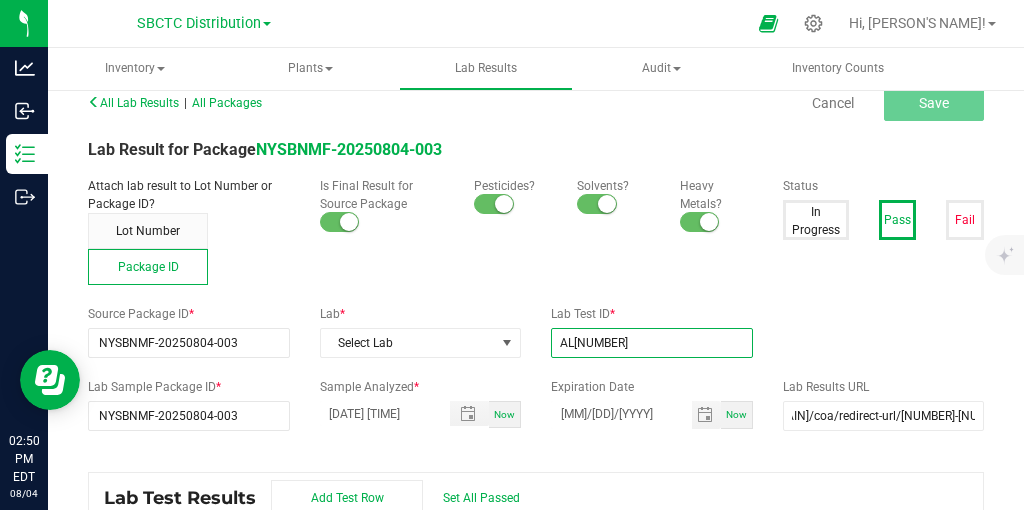 scroll, scrollTop: 15, scrollLeft: 0, axis: vertical 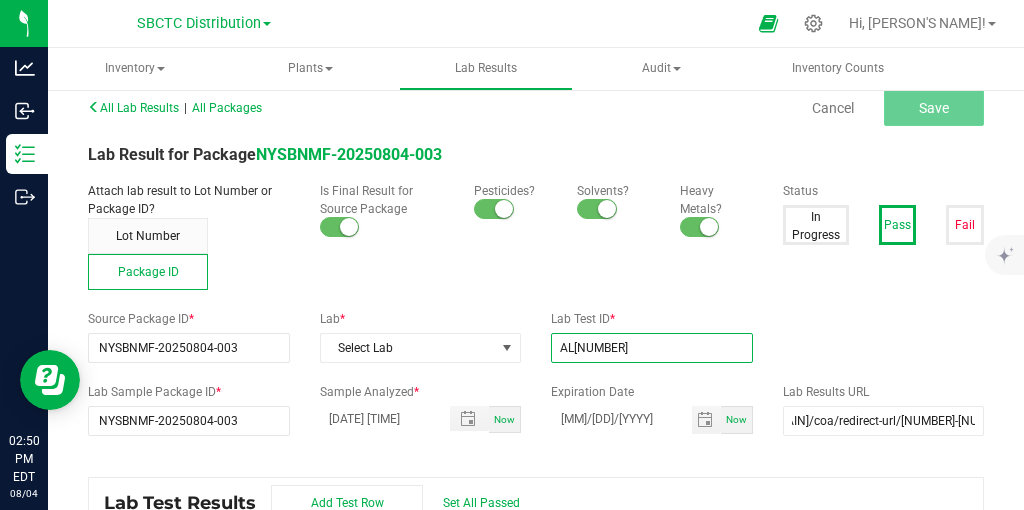 type on "AL[NUMBER]" 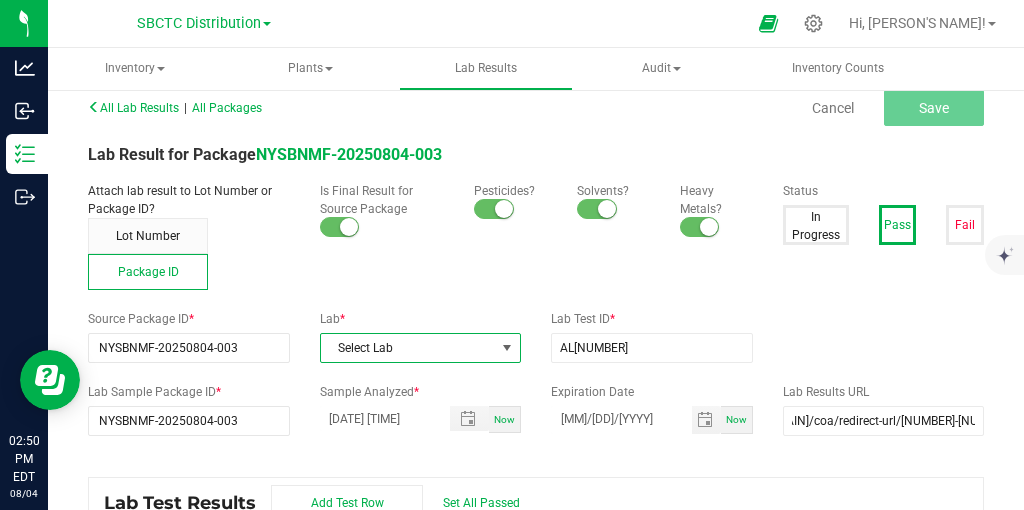 click at bounding box center [507, 348] 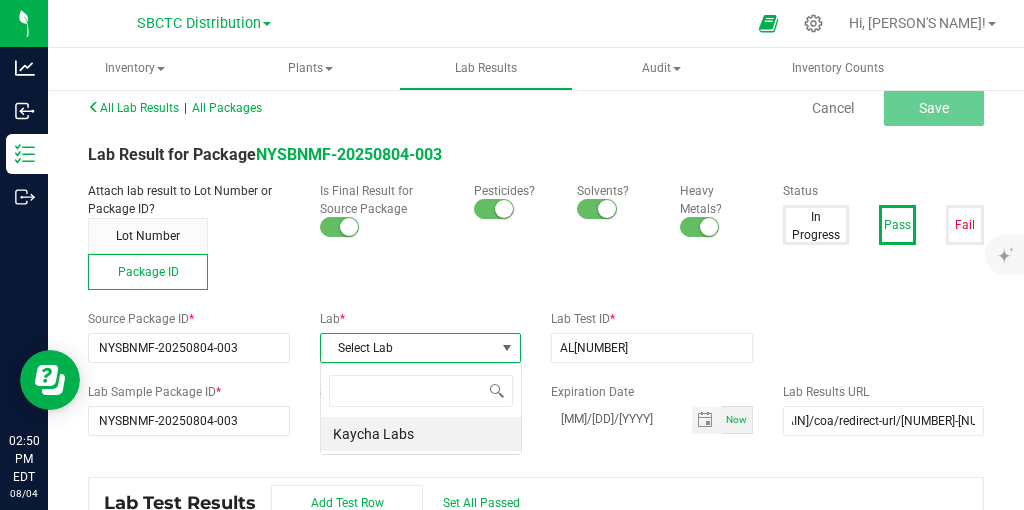 scroll, scrollTop: 99970, scrollLeft: 99798, axis: both 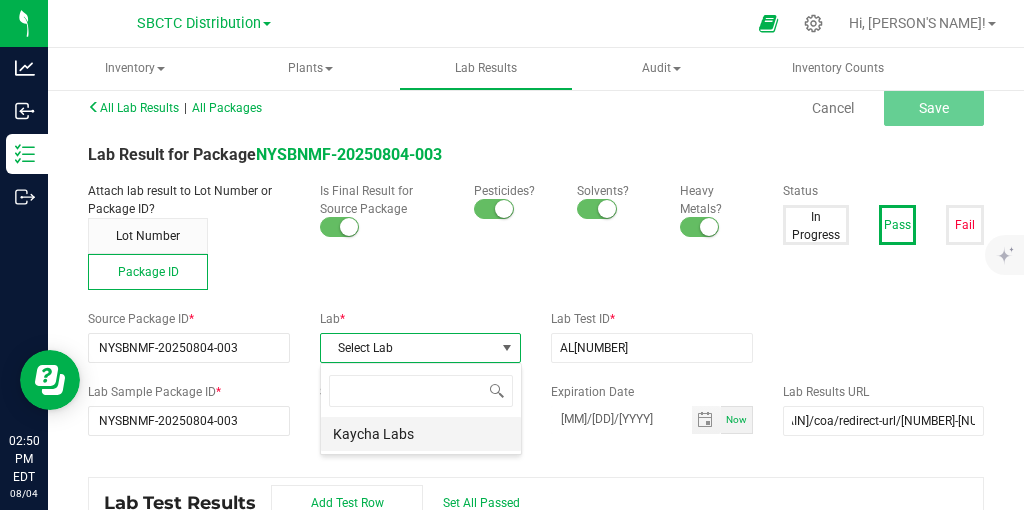 click on "Kaycha Labs" at bounding box center (421, 434) 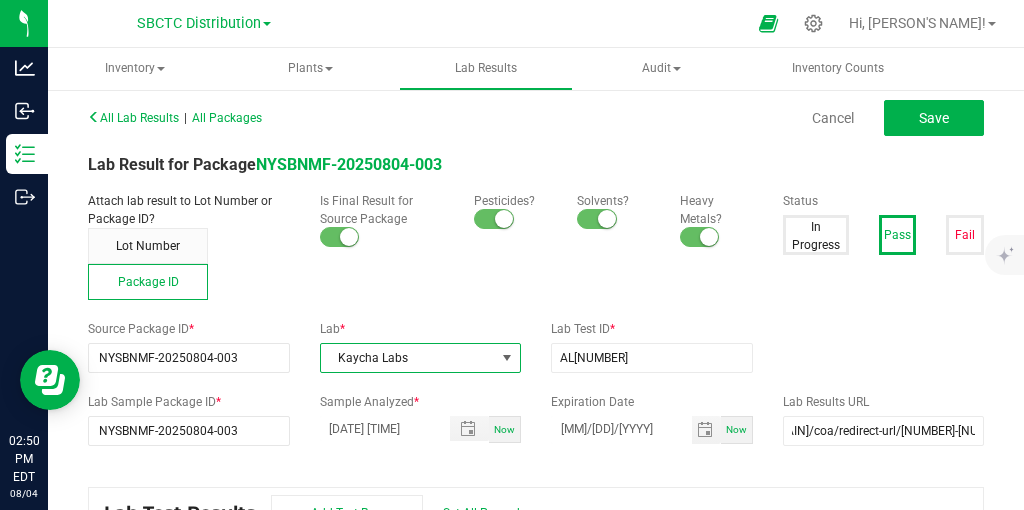 scroll, scrollTop: 0, scrollLeft: 0, axis: both 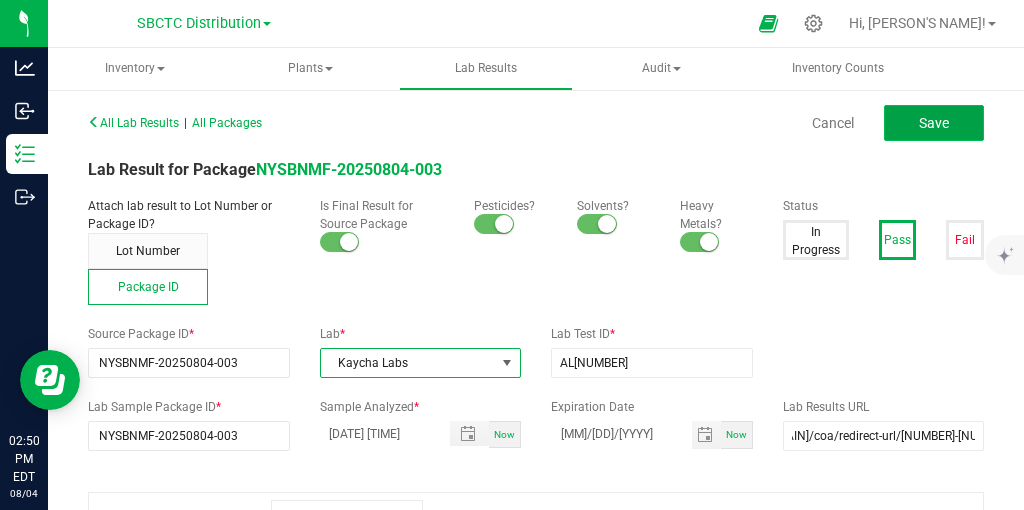 click on "Save" 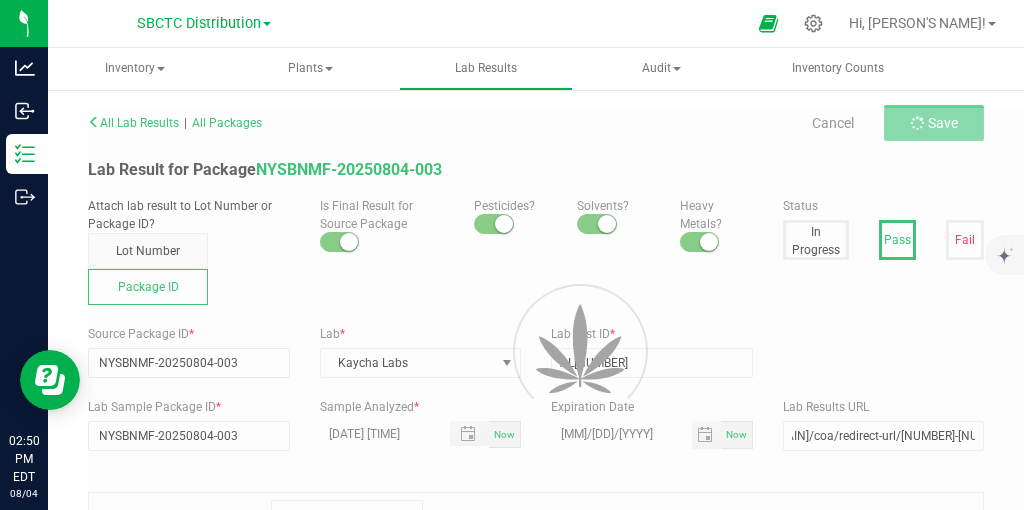 scroll, scrollTop: 0, scrollLeft: 75, axis: horizontal 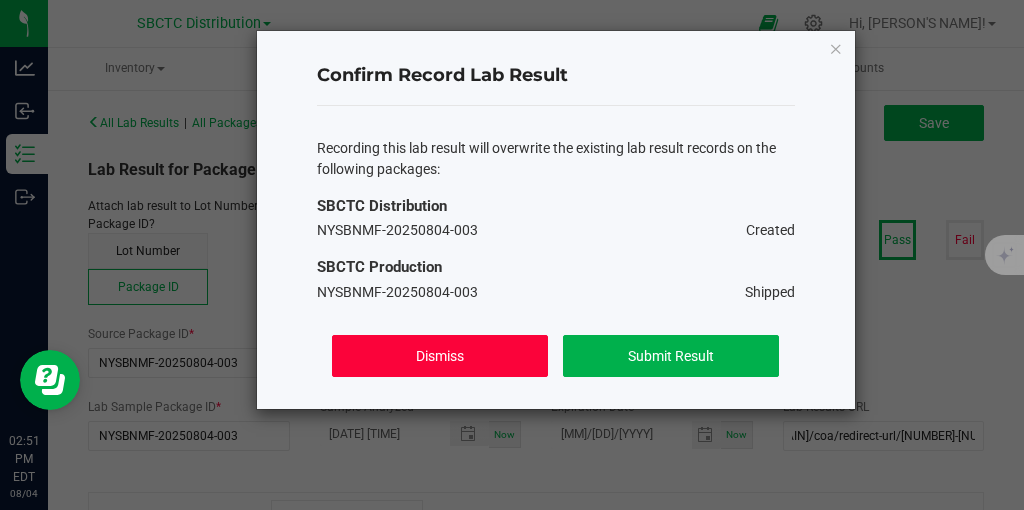 click on "Dismiss" 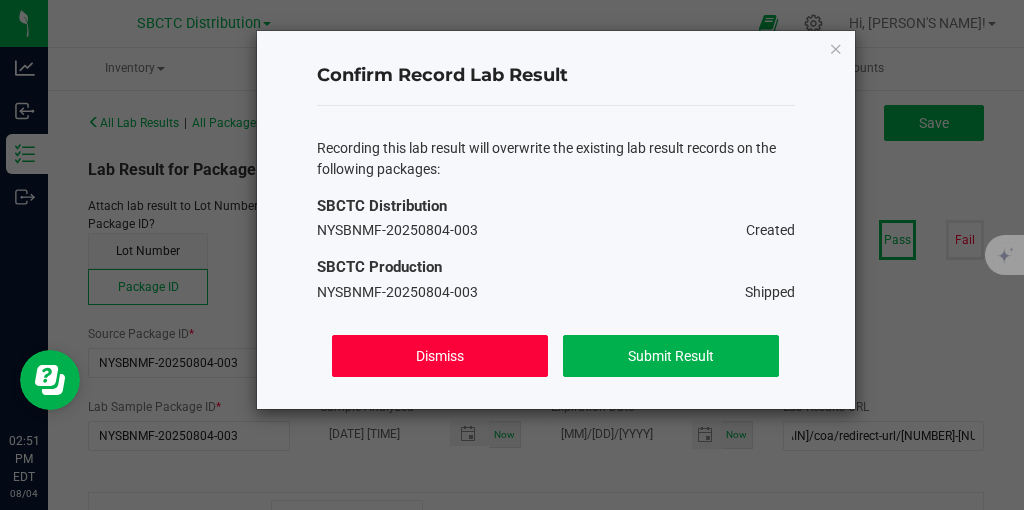 scroll, scrollTop: 0, scrollLeft: 75, axis: horizontal 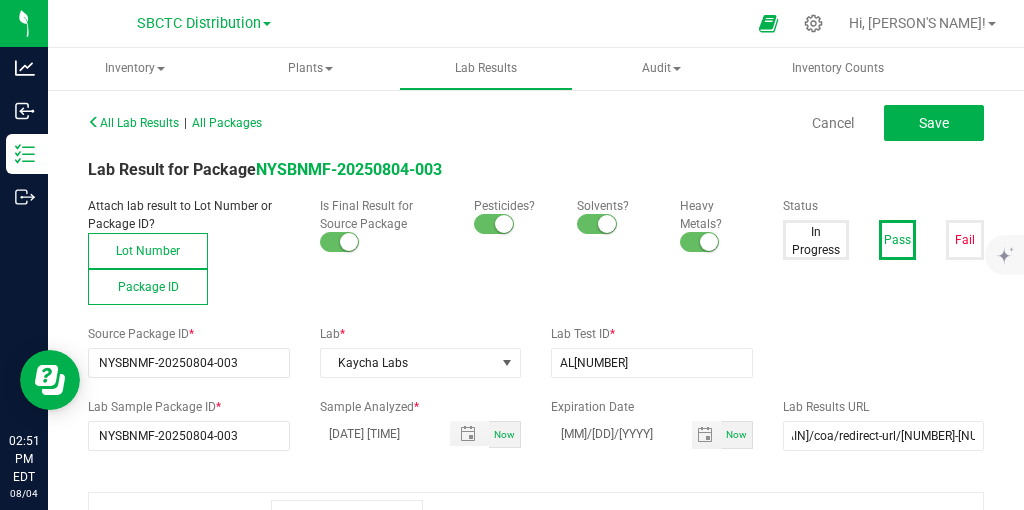 click on "Lot Number" at bounding box center [148, 251] 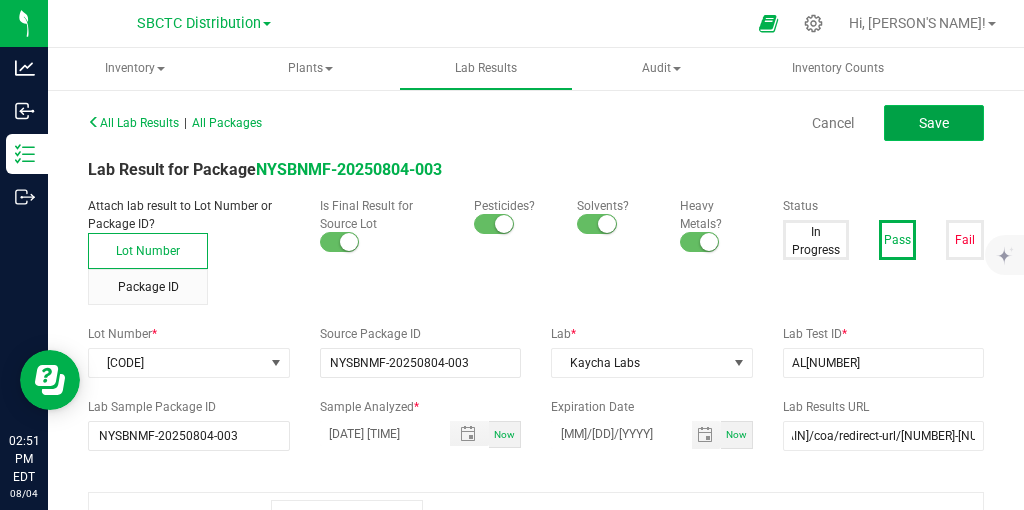 click on "Save" 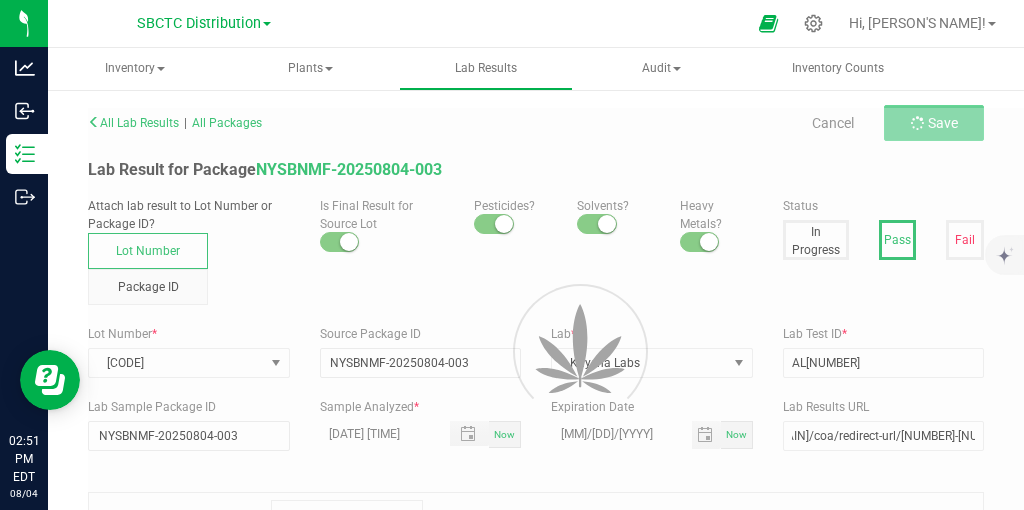 scroll, scrollTop: 0, scrollLeft: 75, axis: horizontal 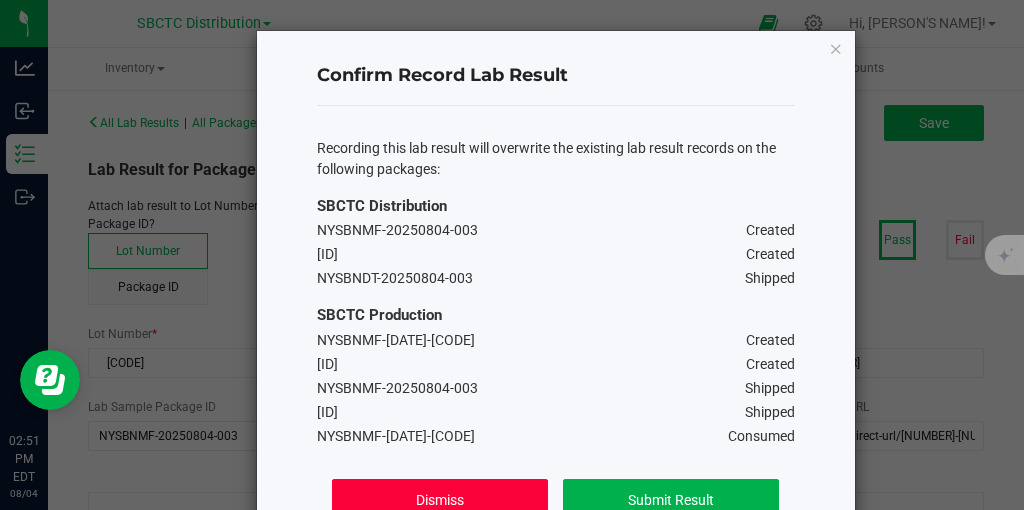 click on "Dismiss" 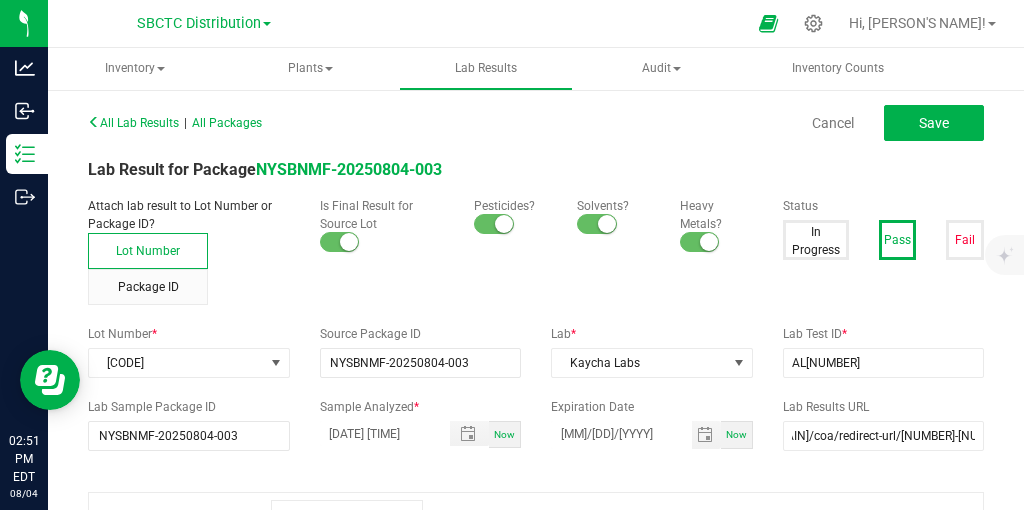 scroll, scrollTop: 0, scrollLeft: 75, axis: horizontal 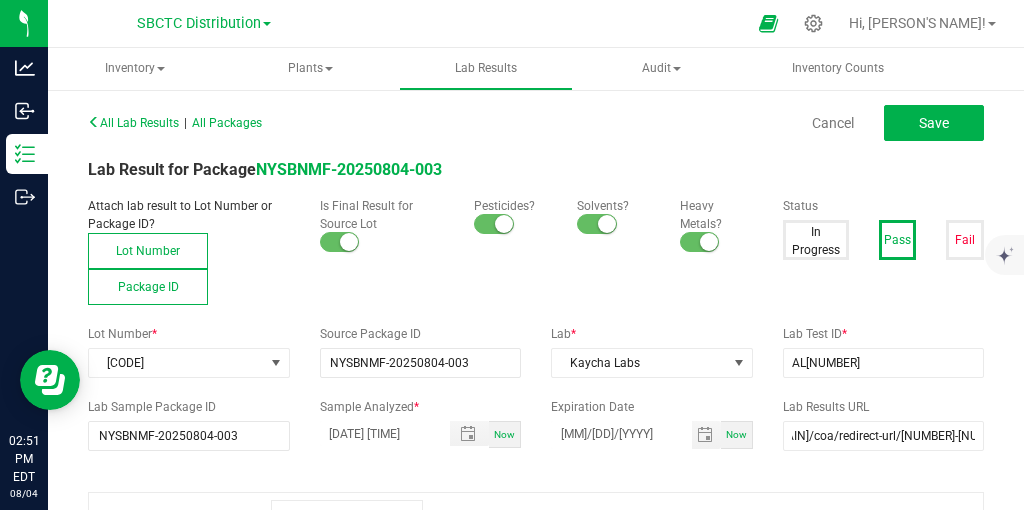 click on "Package ID" at bounding box center [148, 287] 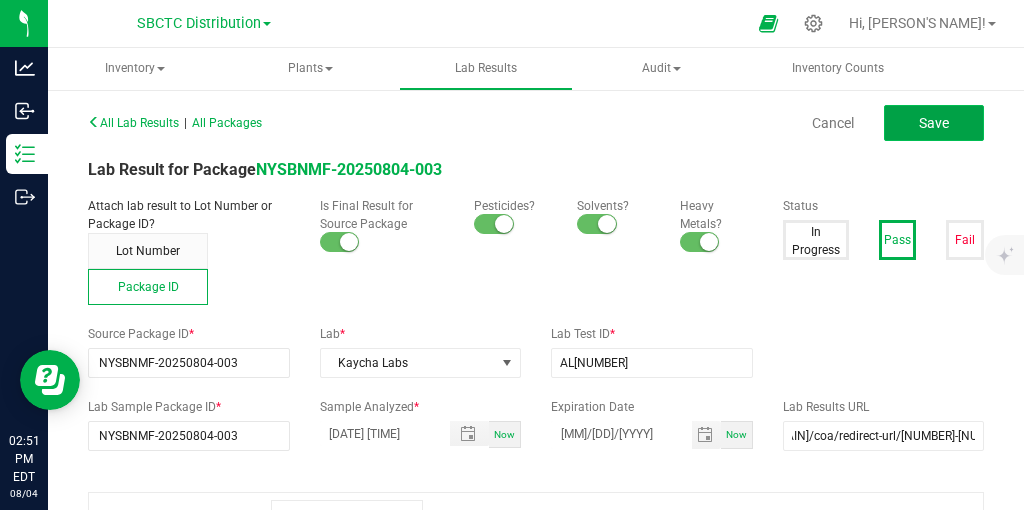 click on "Save" 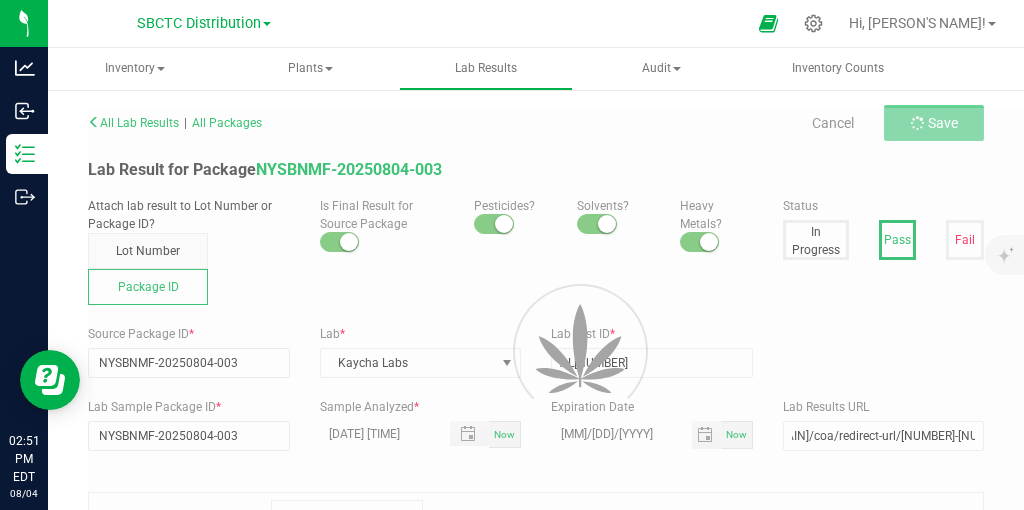 scroll, scrollTop: 0, scrollLeft: 75, axis: horizontal 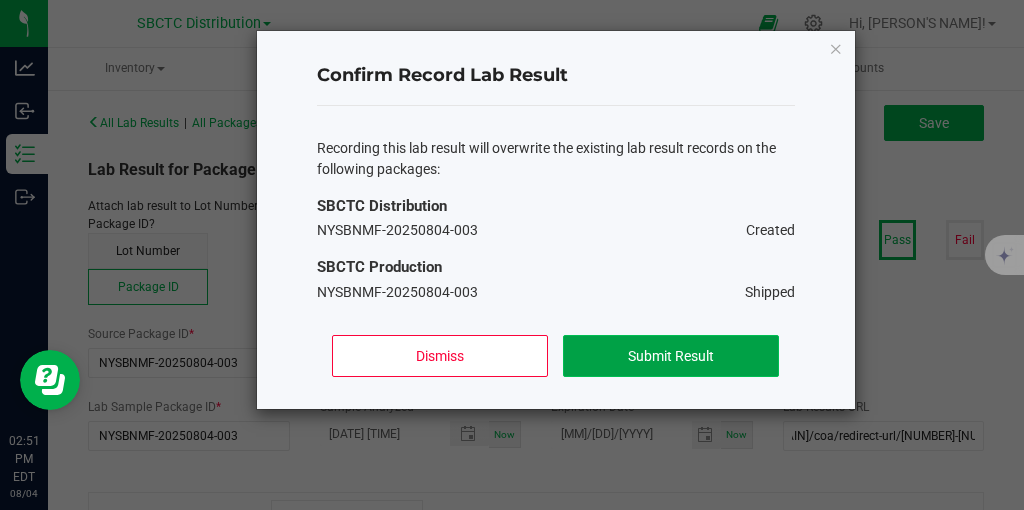 click on "Submit Result" 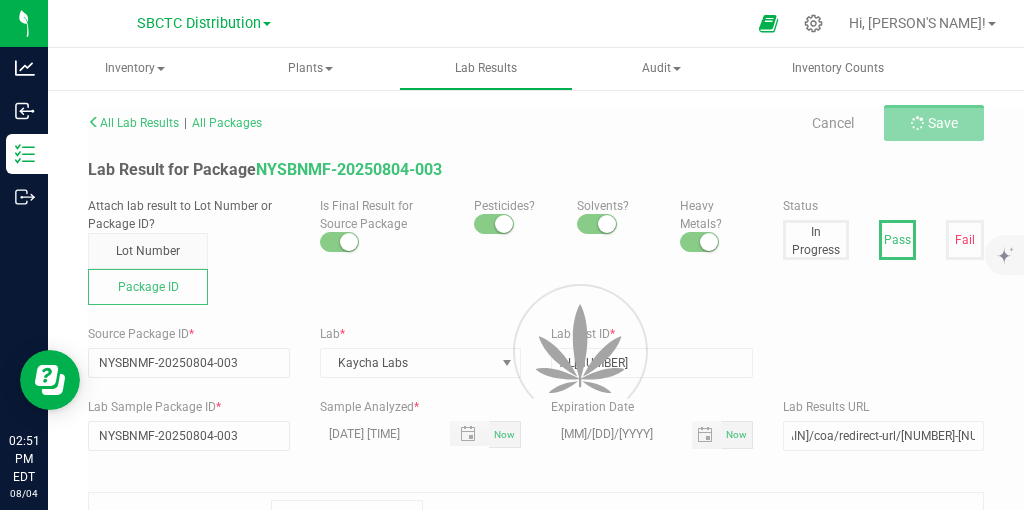 scroll, scrollTop: 0, scrollLeft: 75, axis: horizontal 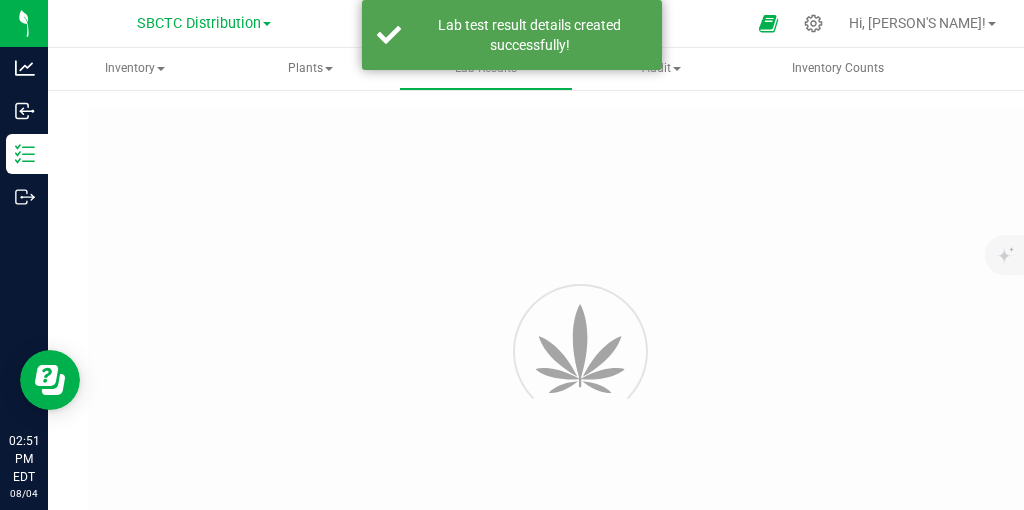 type on "NYSBNMF-20250804-003" 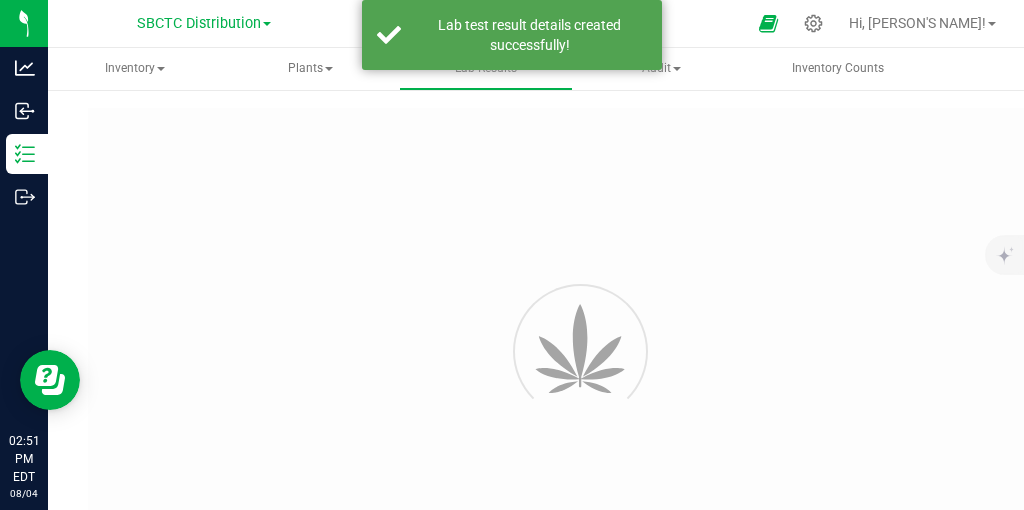 type on "AL[NUMBER]" 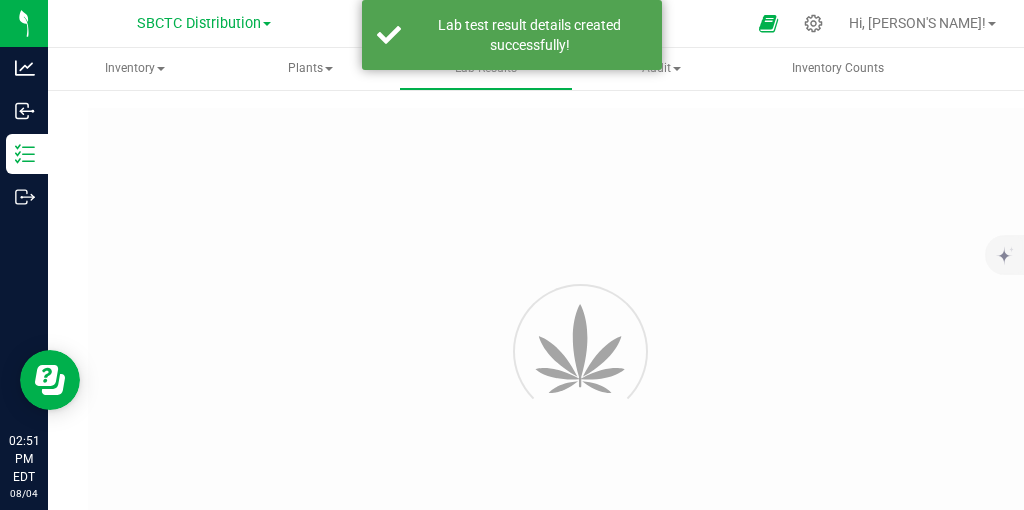 type on "NYSBNMF-20250804-003" 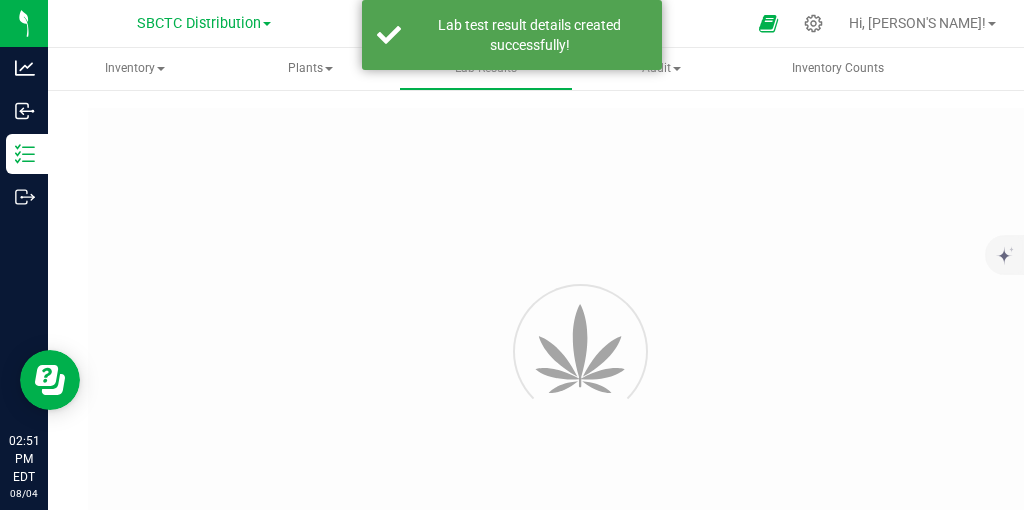 type on "[DATE] [TIME]" 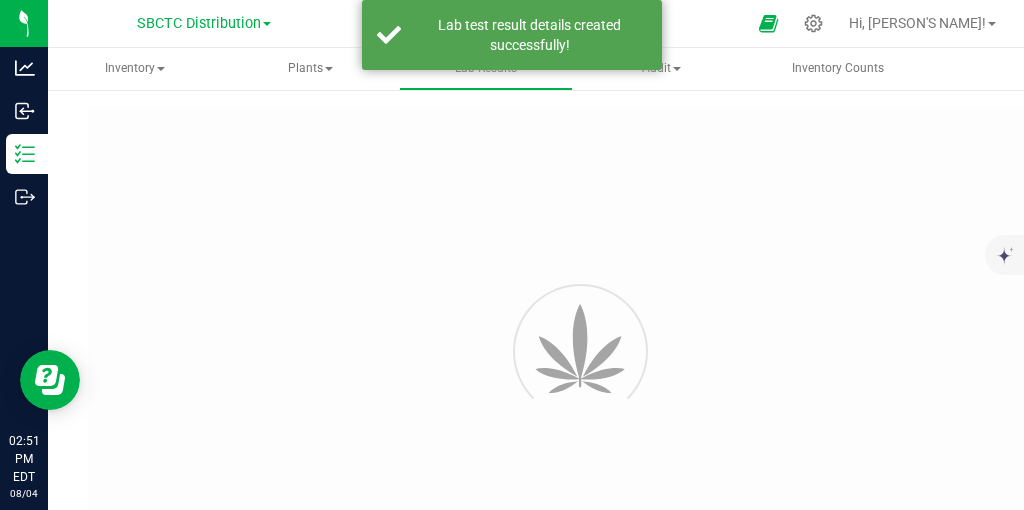 type on "[MM]/[DD]/[YYYY]" 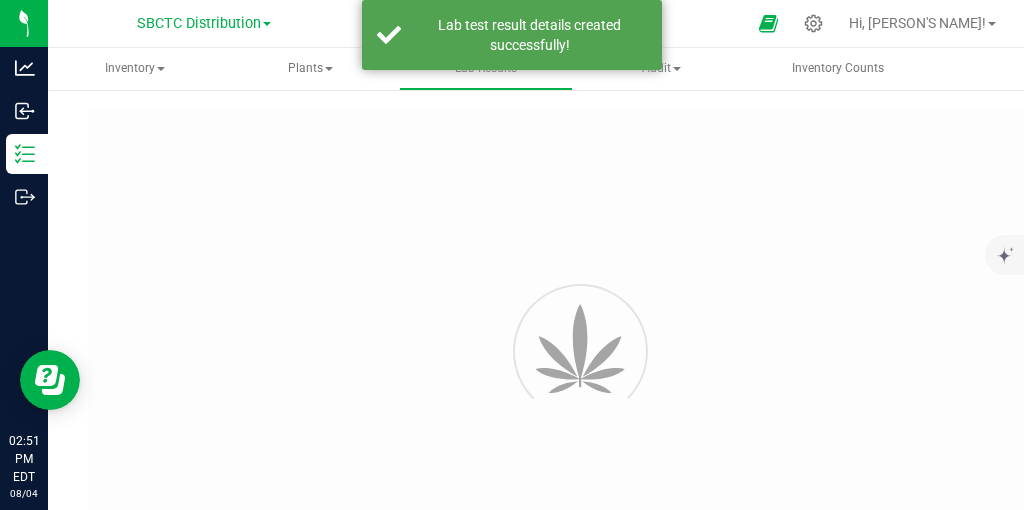 type on "https://[DOMAIN]/coa/redirect-url/[NUMBER]-[NUMBER]" 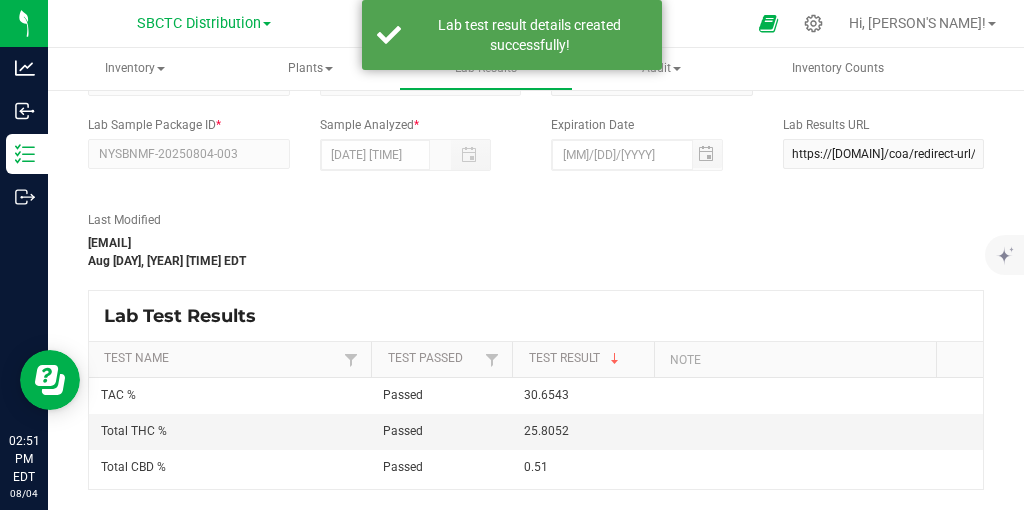 scroll, scrollTop: 0, scrollLeft: 0, axis: both 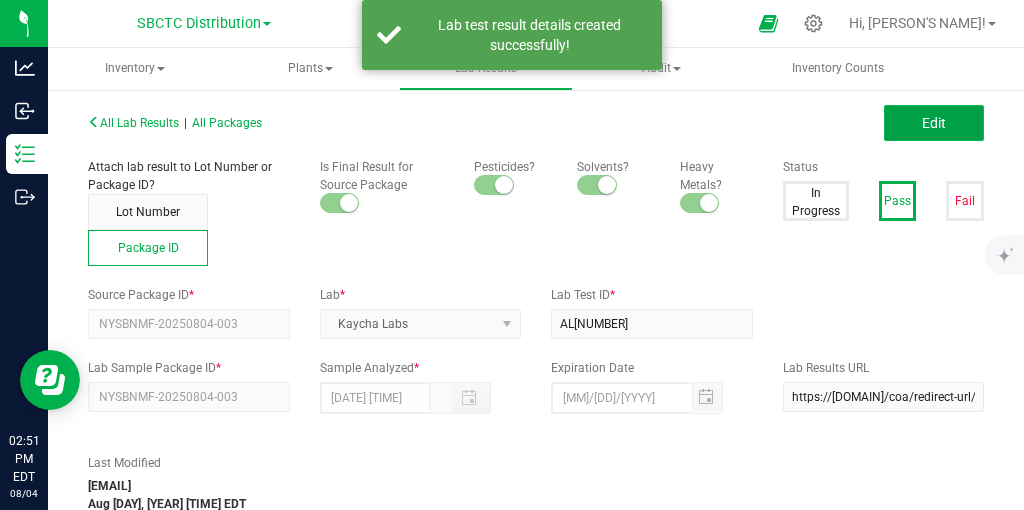 click on "Edit" at bounding box center (934, 123) 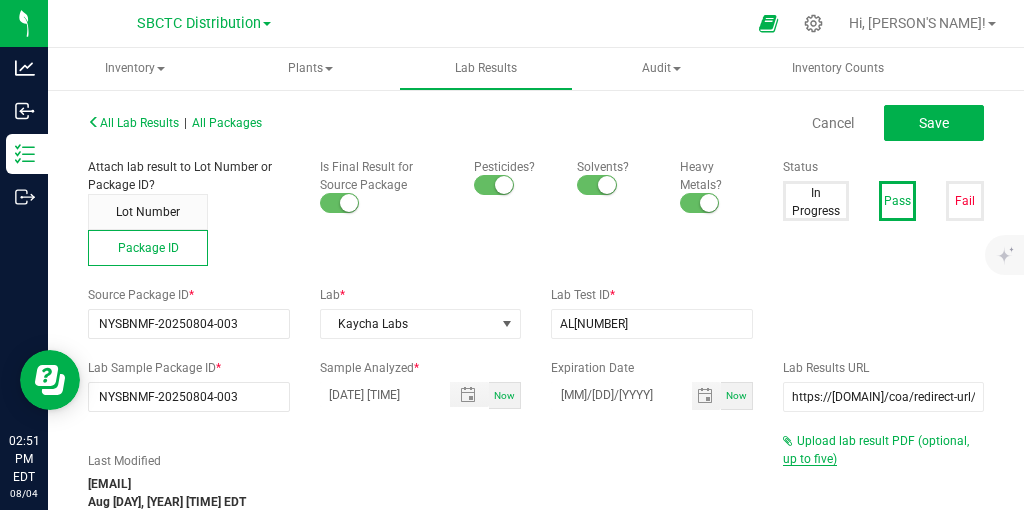 click on "Upload lab result PDF (optional, up to five)" at bounding box center [876, 450] 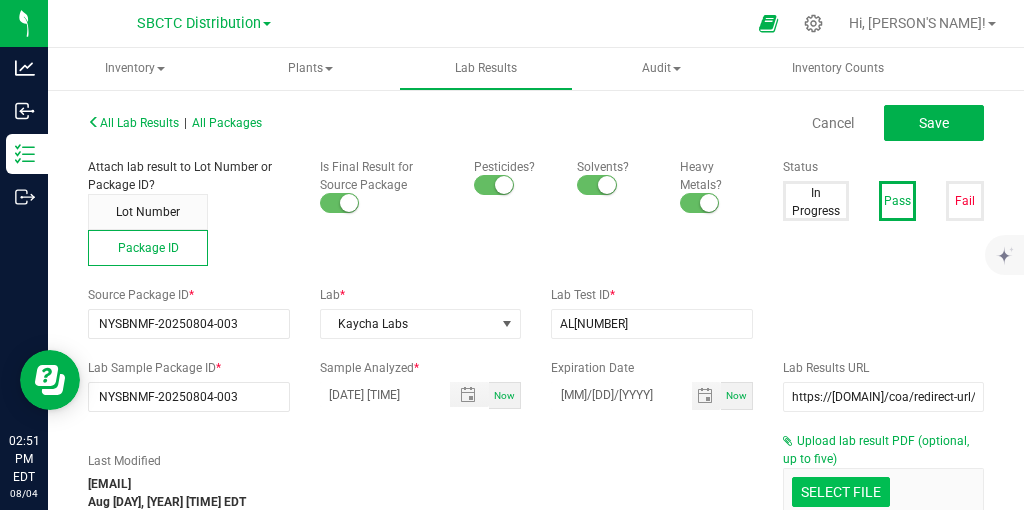 click at bounding box center [-556, 388] 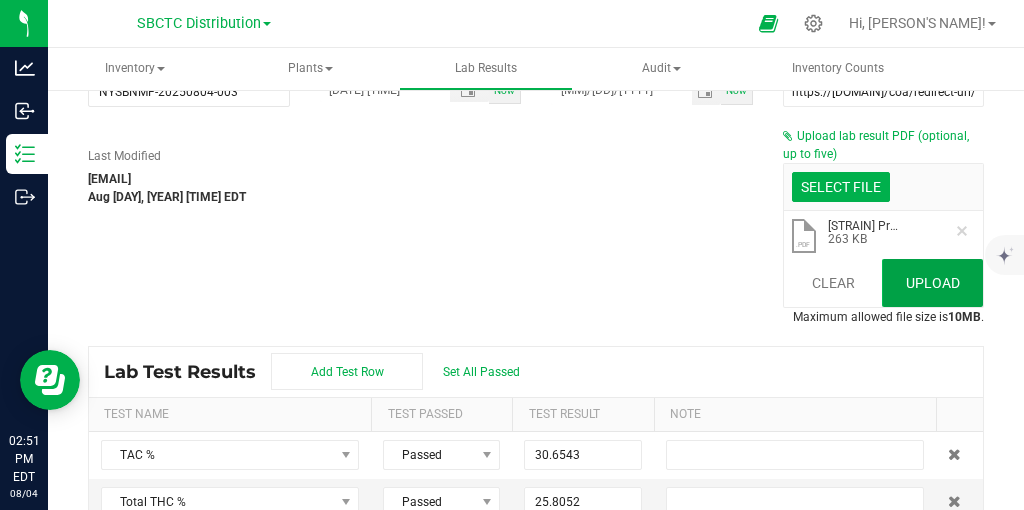 click on "Upload" at bounding box center [932, 283] 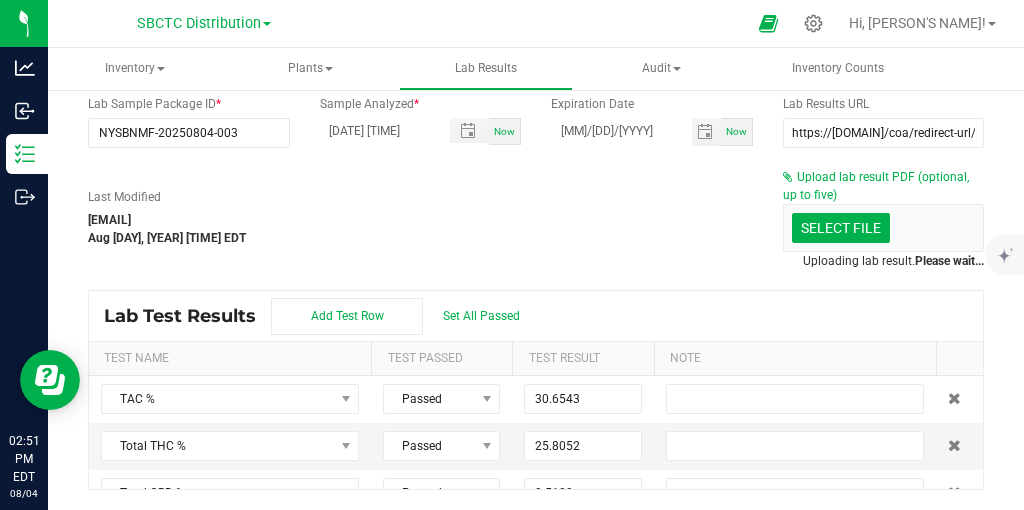 scroll, scrollTop: 264, scrollLeft: 0, axis: vertical 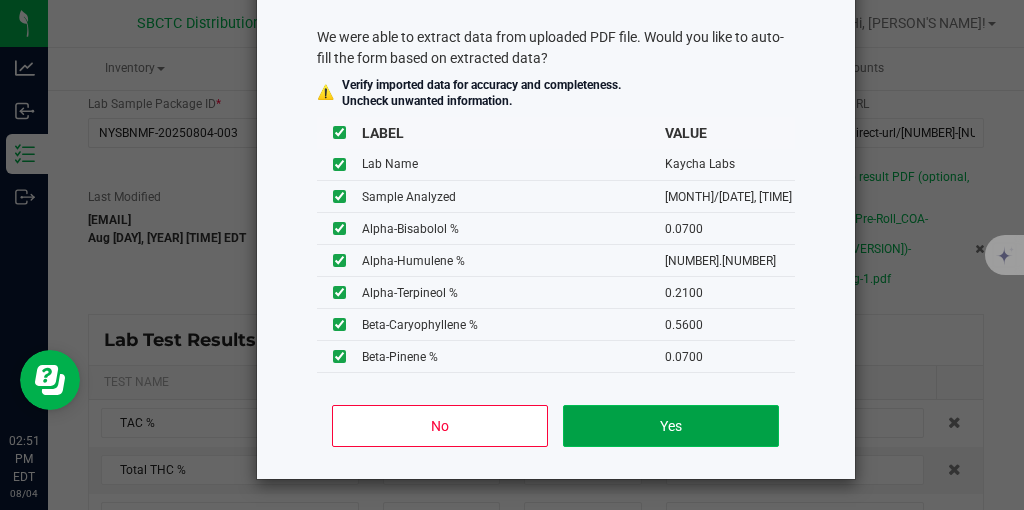 click on "Yes" 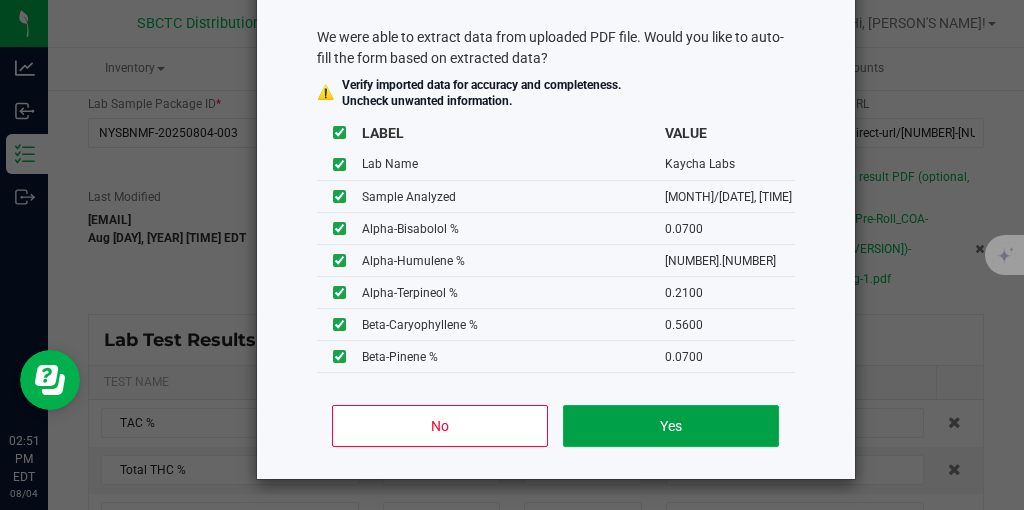 type on "[MM]/[DD]/[YYYY] [HH]:[MM] [TZ]" 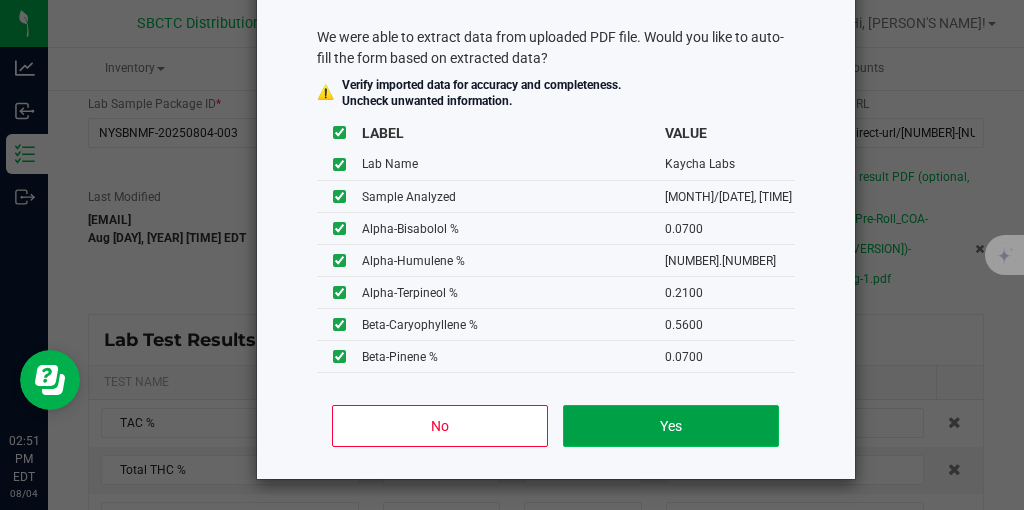 type on "0.0700" 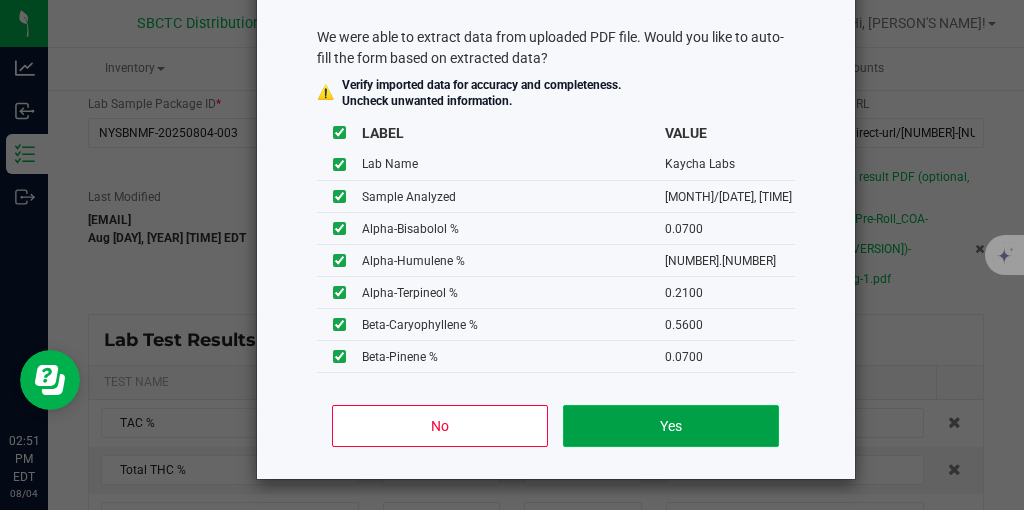 type on "[NUMBER].[NUMBER]" 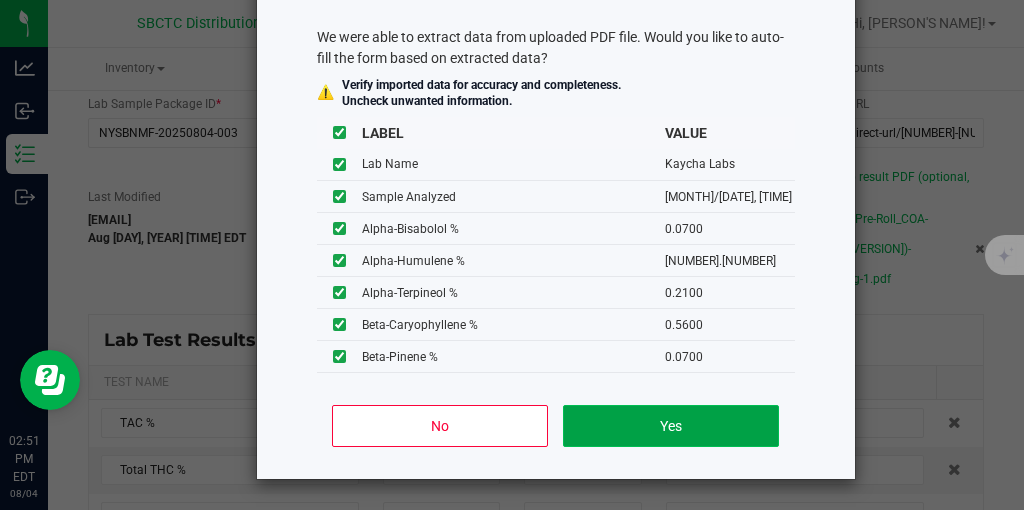 type on "0.2100" 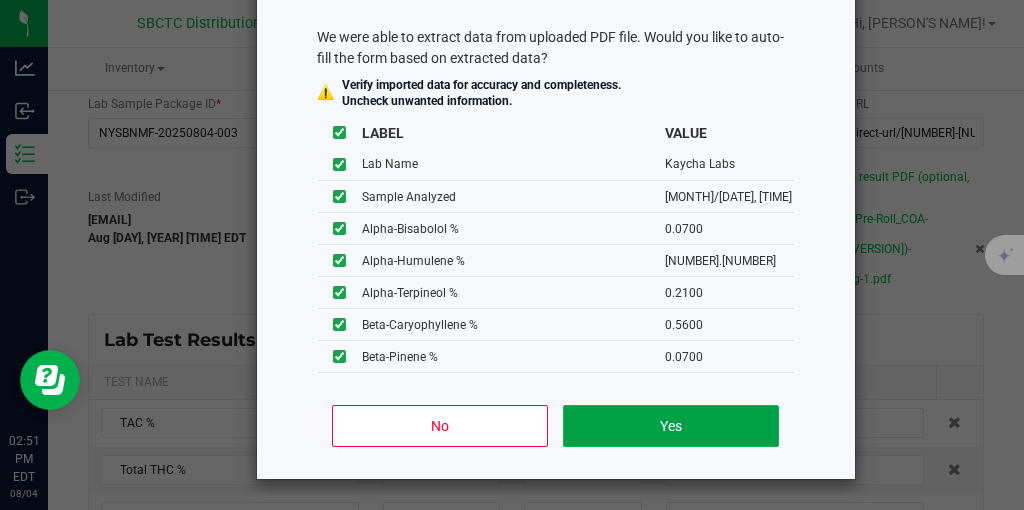 type on "0.5600" 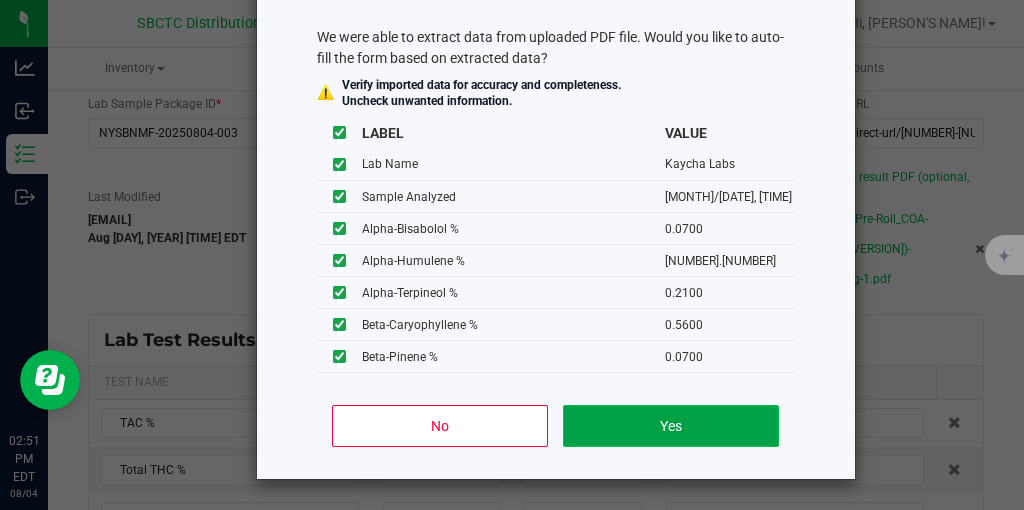 type on "0.0700" 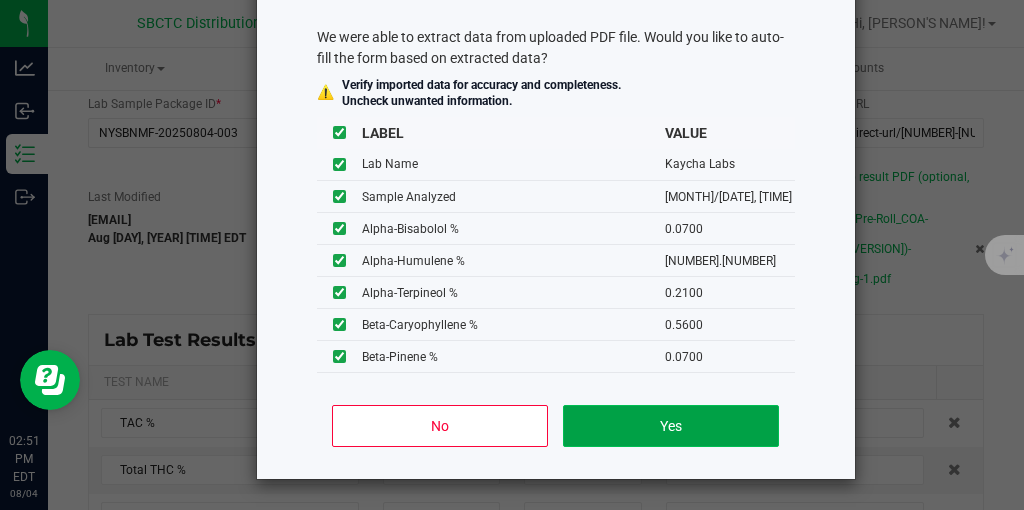 type on "0.2100" 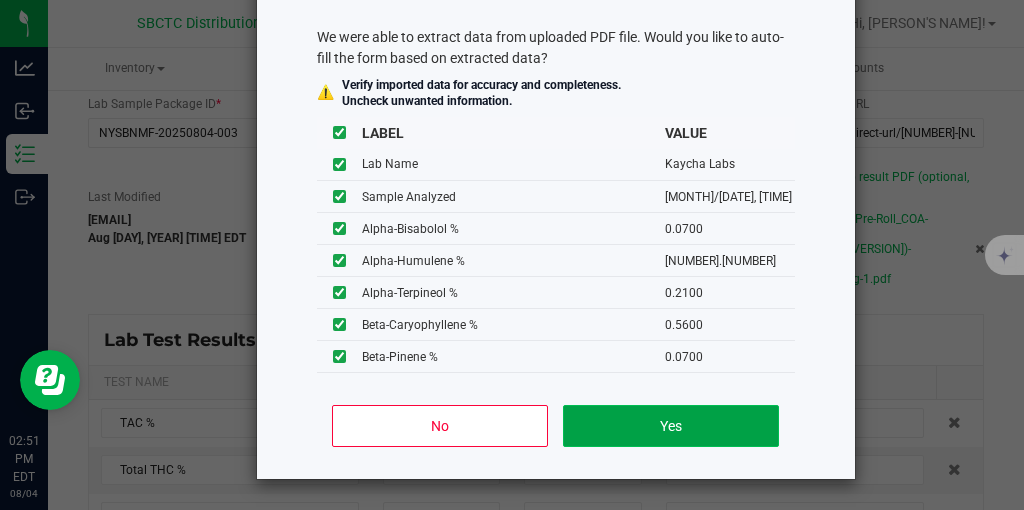 type on "0.7000" 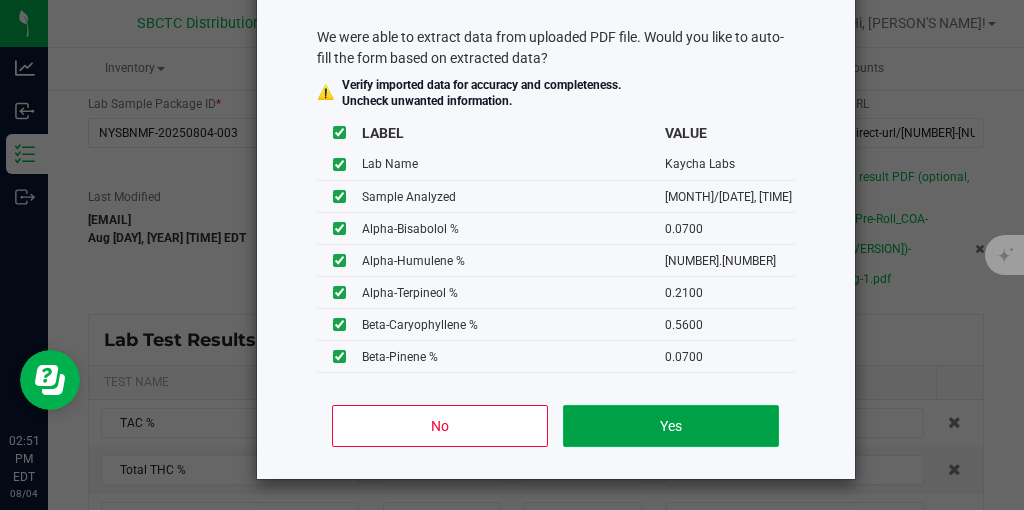 type on "0.1400" 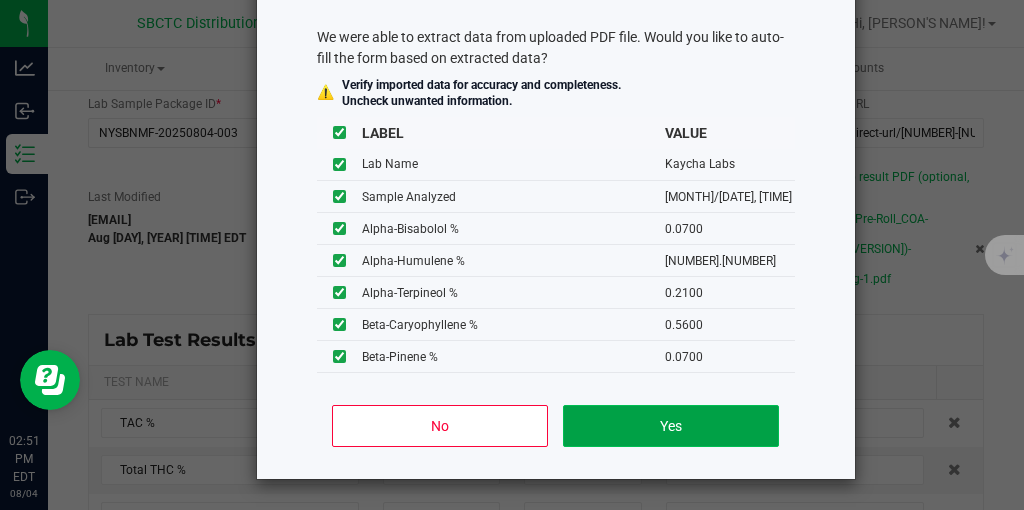 type on "1.0500" 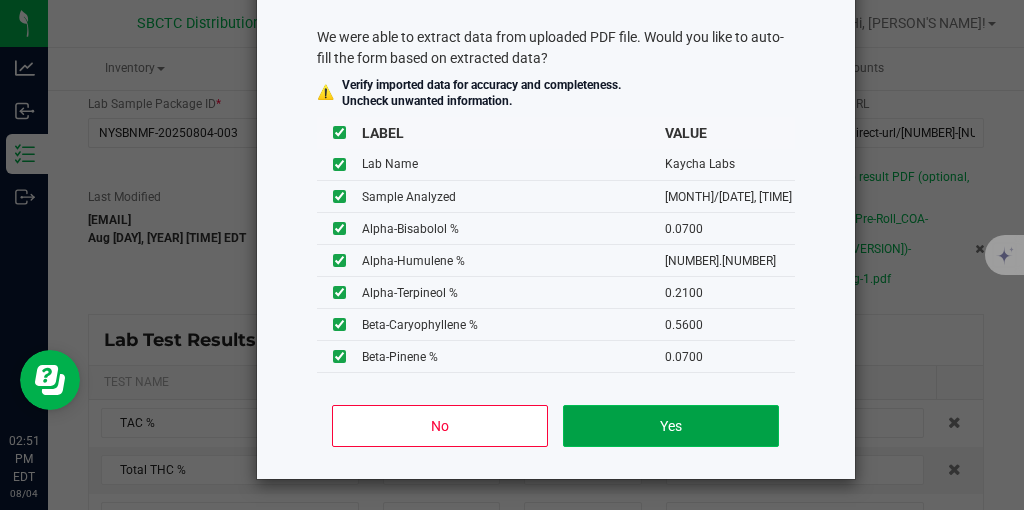 type on "0.0700" 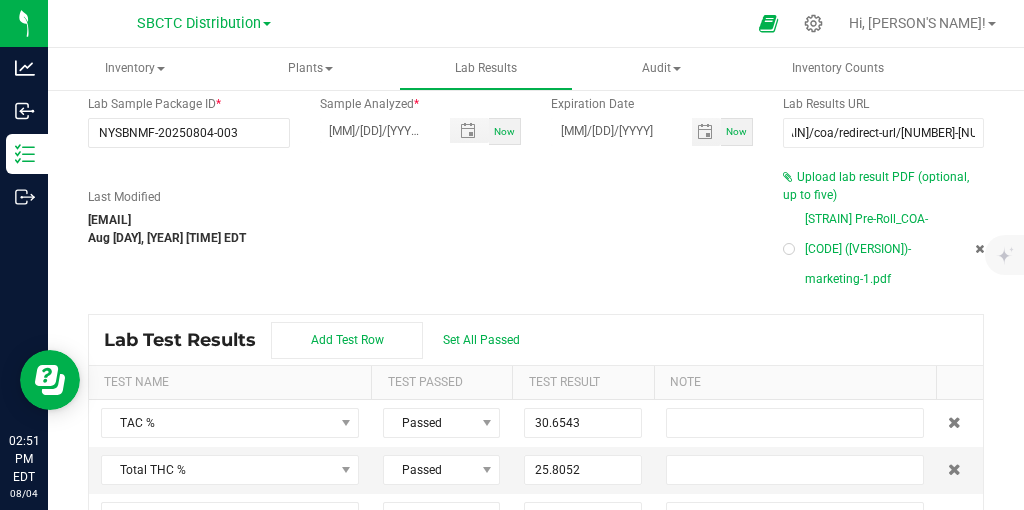 scroll, scrollTop: 0, scrollLeft: 75, axis: horizontal 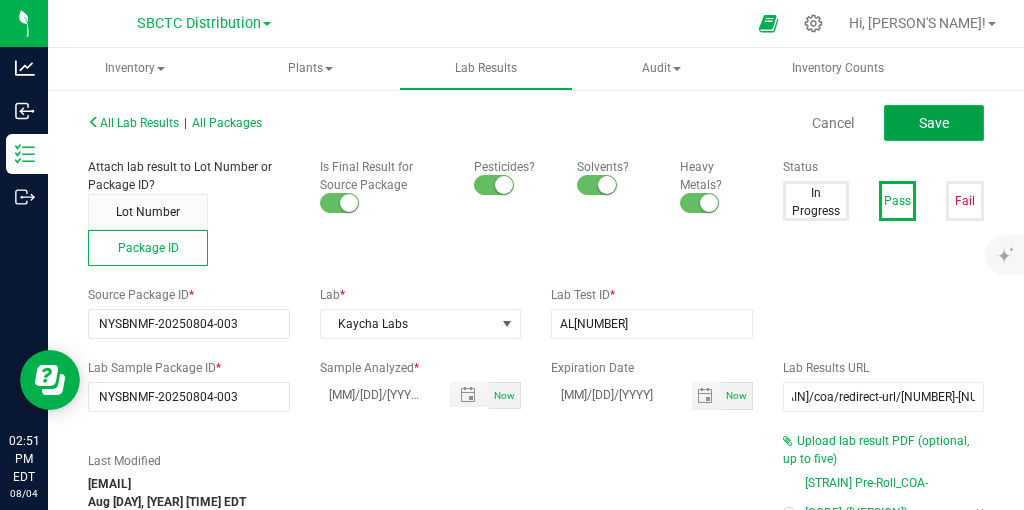 click on "Save" 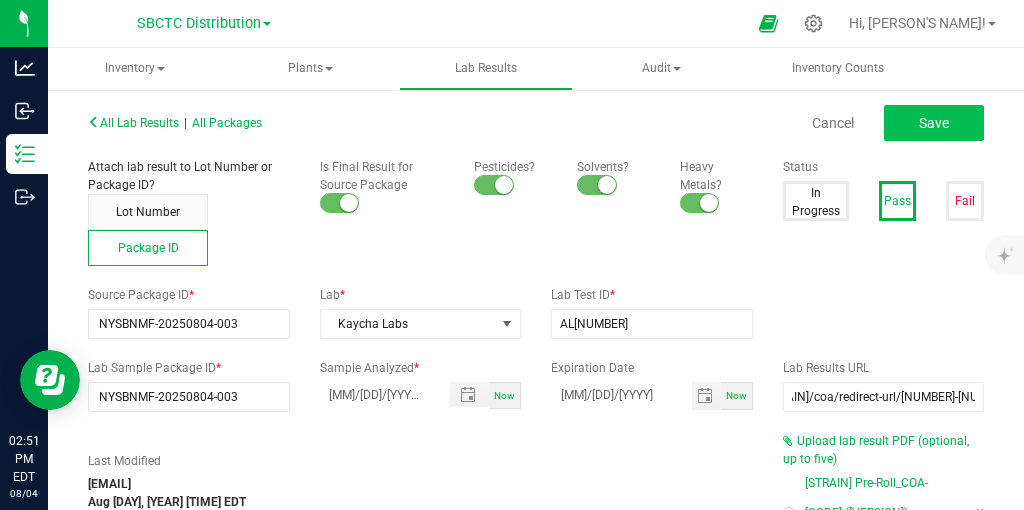 type on "0.0700" 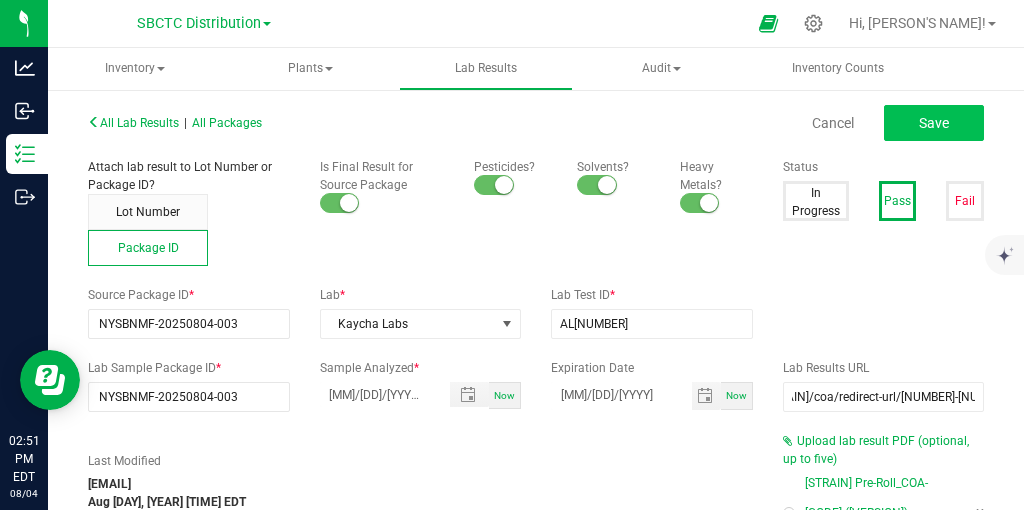 type on "[NUMBER].[NUMBER]" 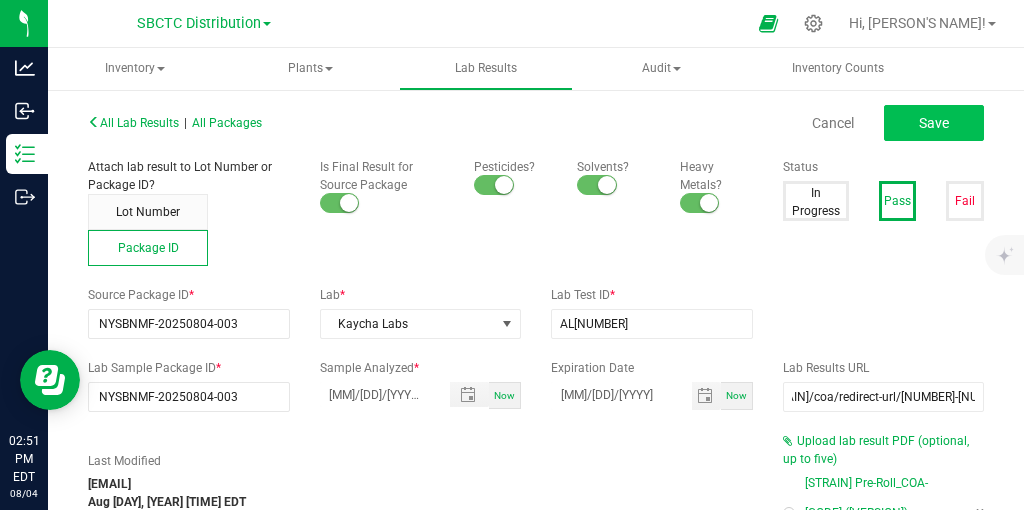 type on "0.2100" 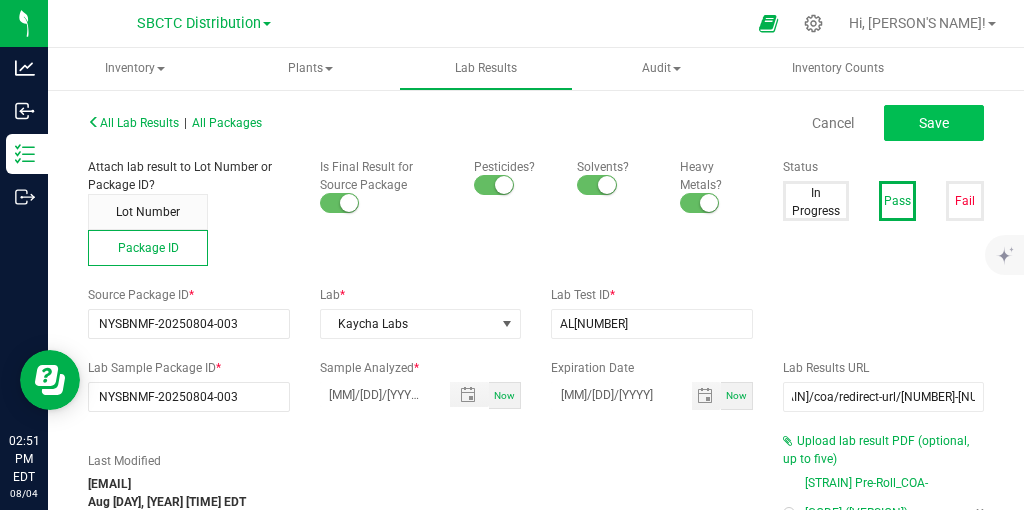 type on "0.5600" 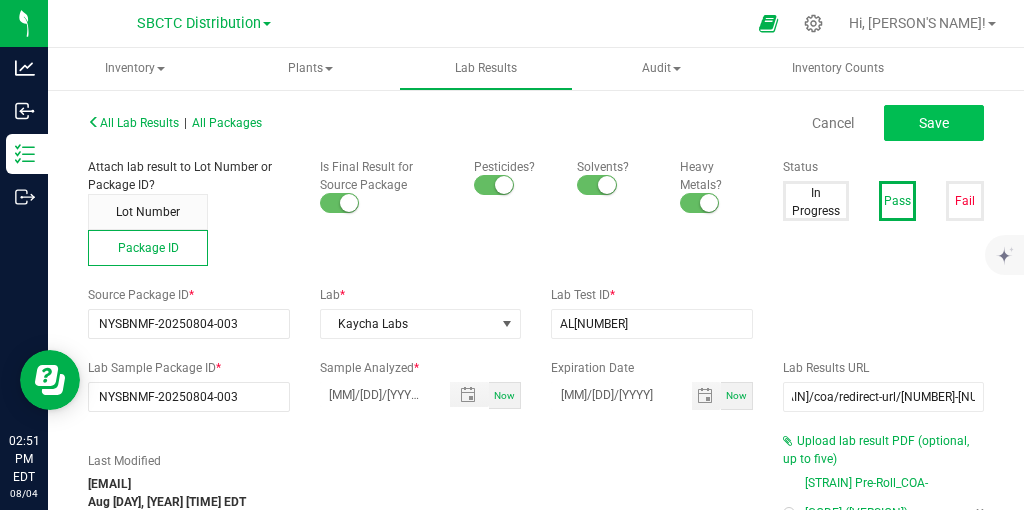 type on "0.0700" 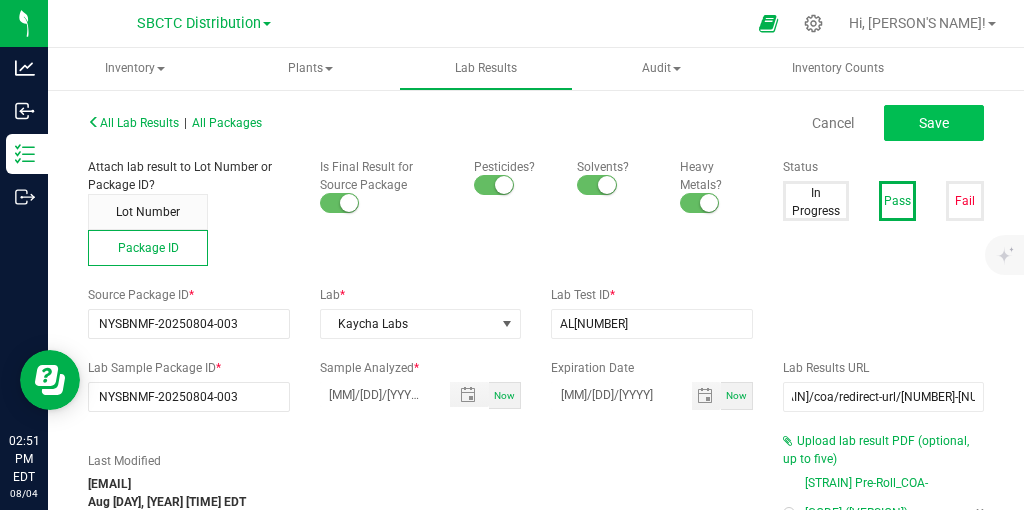 type on "0.2100" 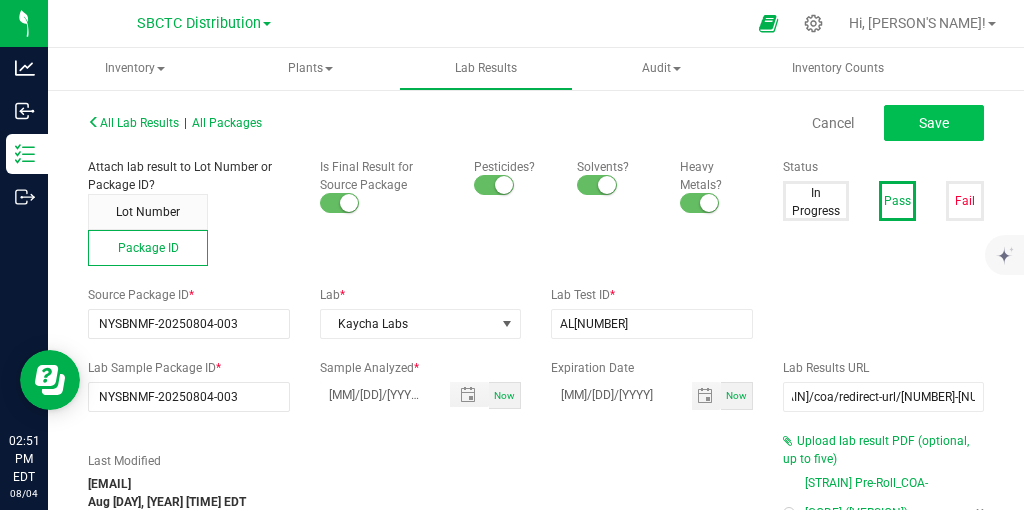 type on "0.7000" 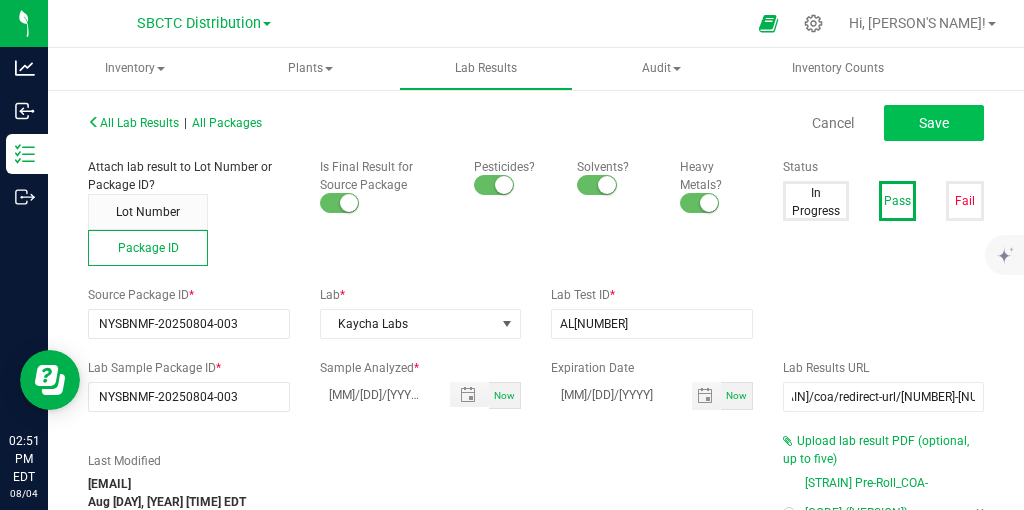 type on "0.1400" 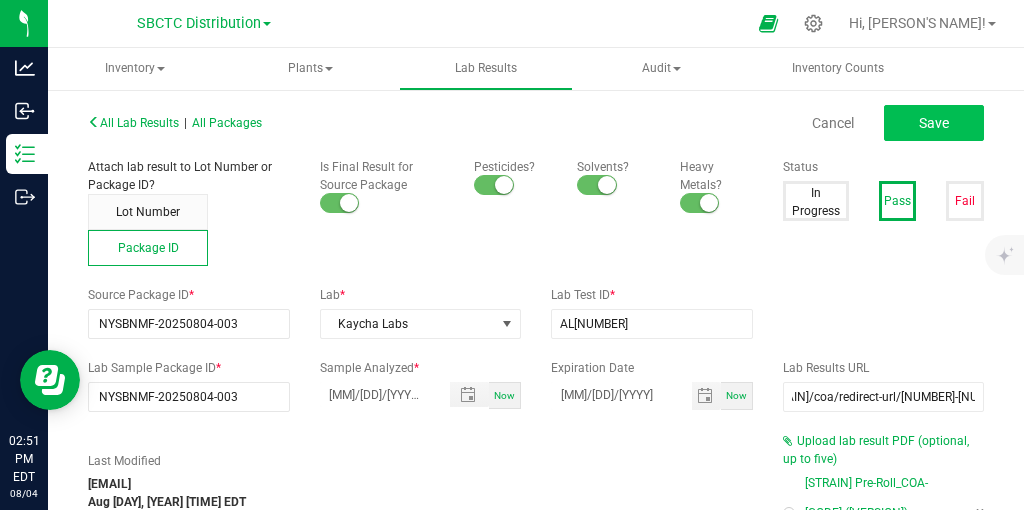 type on "1.0500" 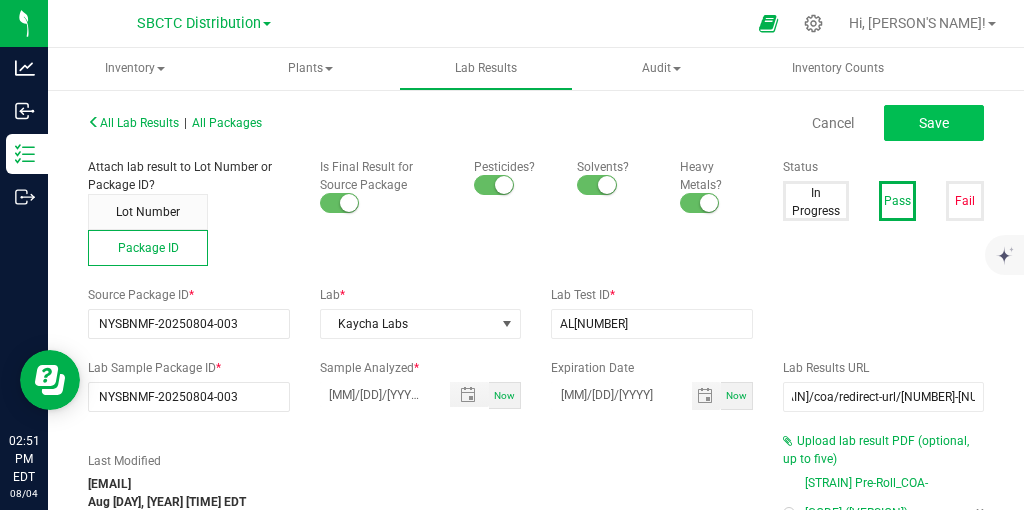 type on "0.0700" 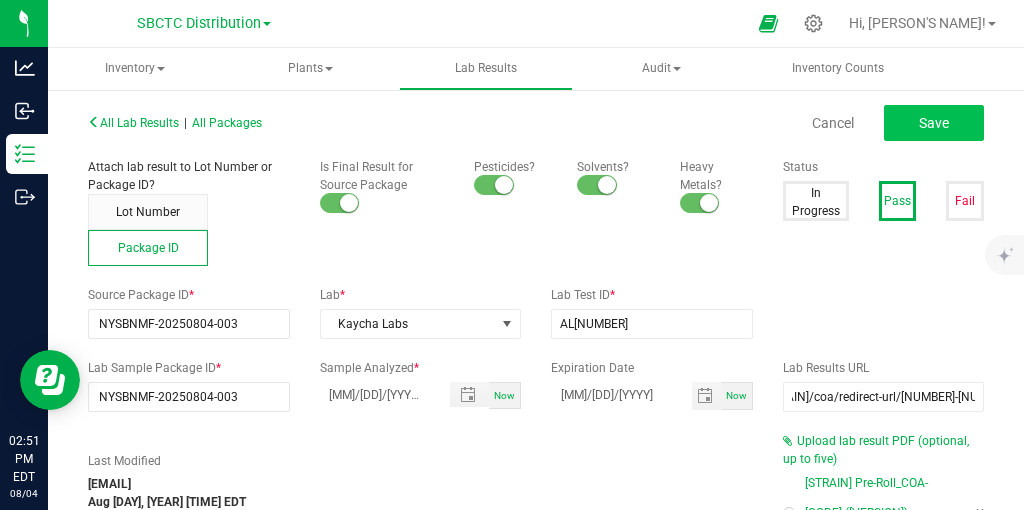 type on "0.0700" 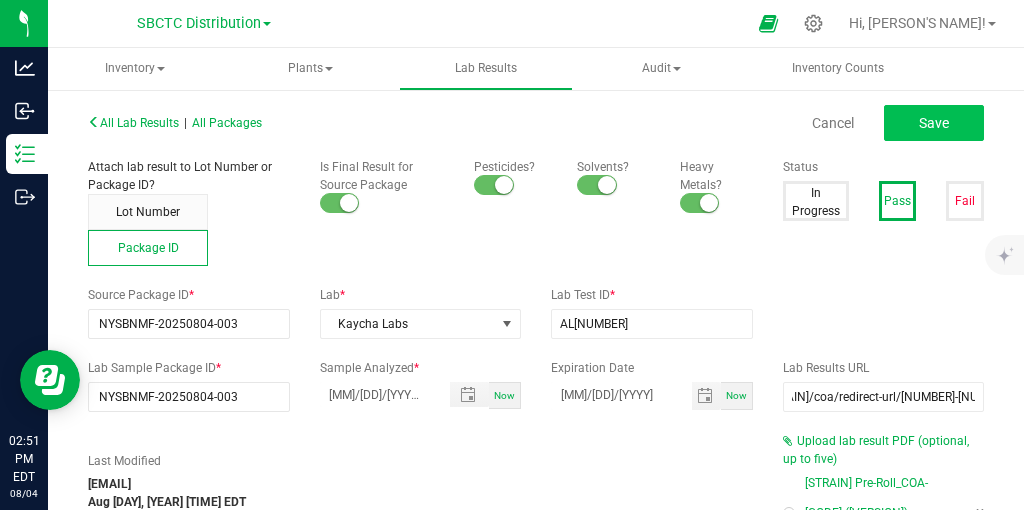 type on "0.1400" 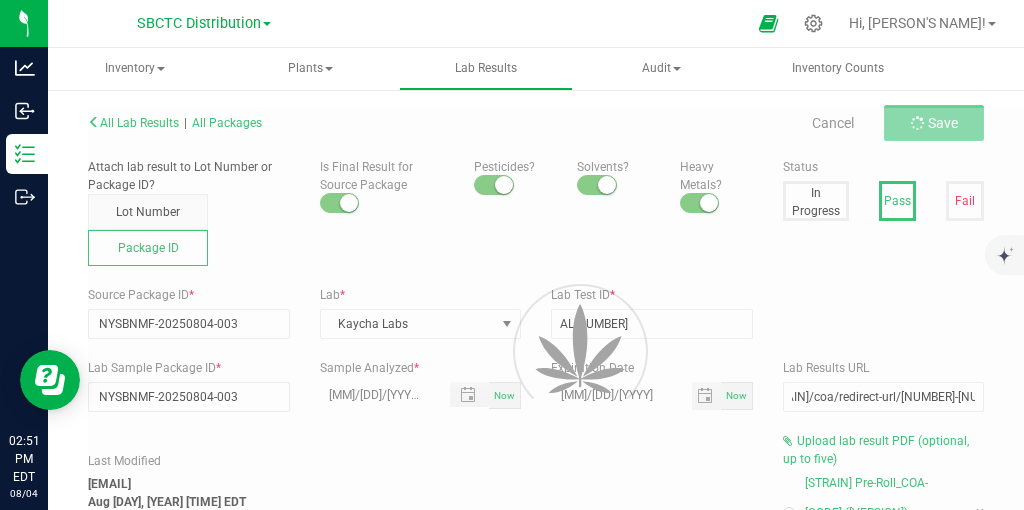 scroll, scrollTop: 0, scrollLeft: 75, axis: horizontal 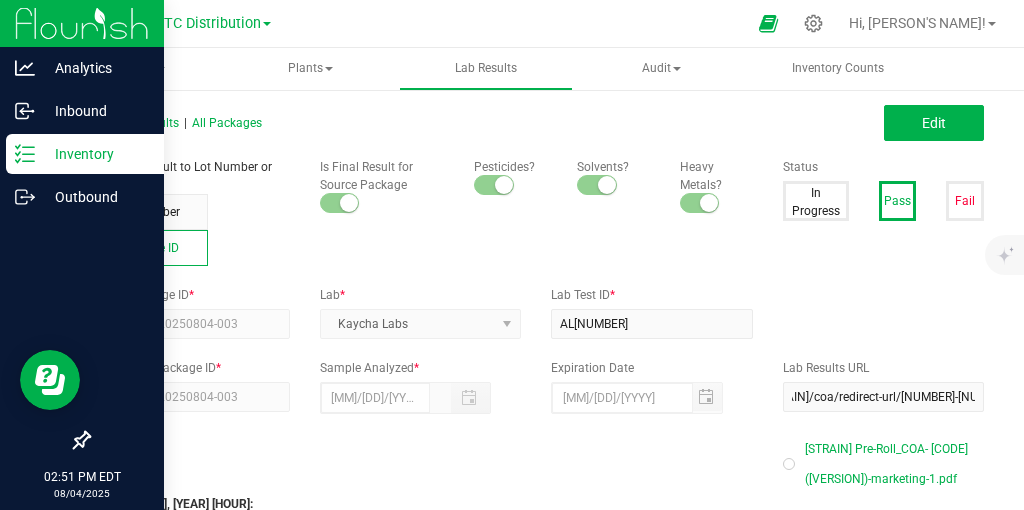 click on "Inventory" at bounding box center (95, 154) 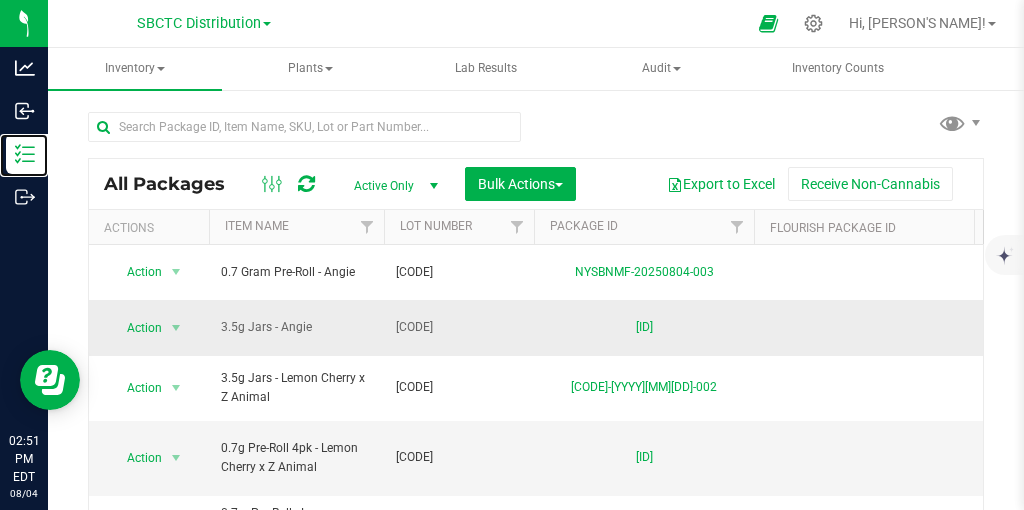 scroll, scrollTop: 0, scrollLeft: 49, axis: horizontal 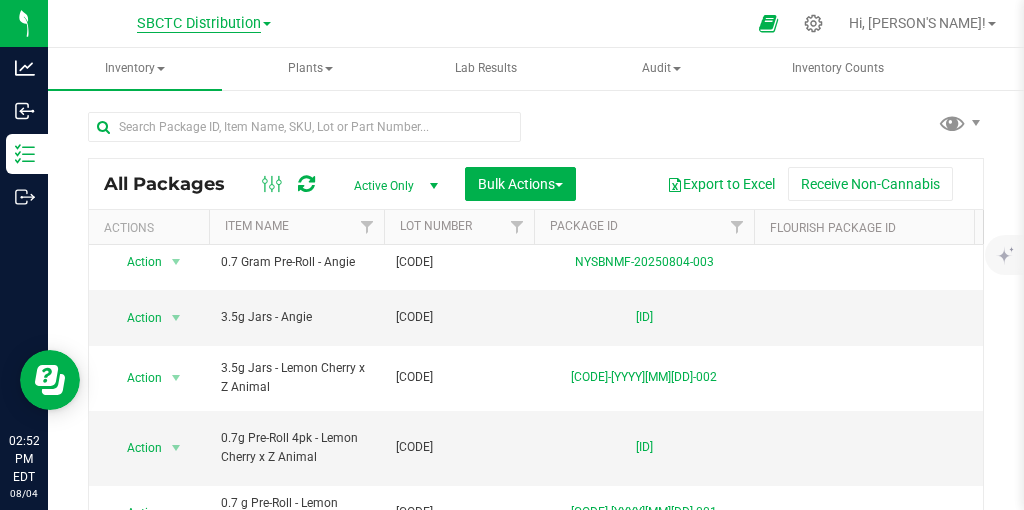 click on "SBCTC Distribution" at bounding box center [199, 24] 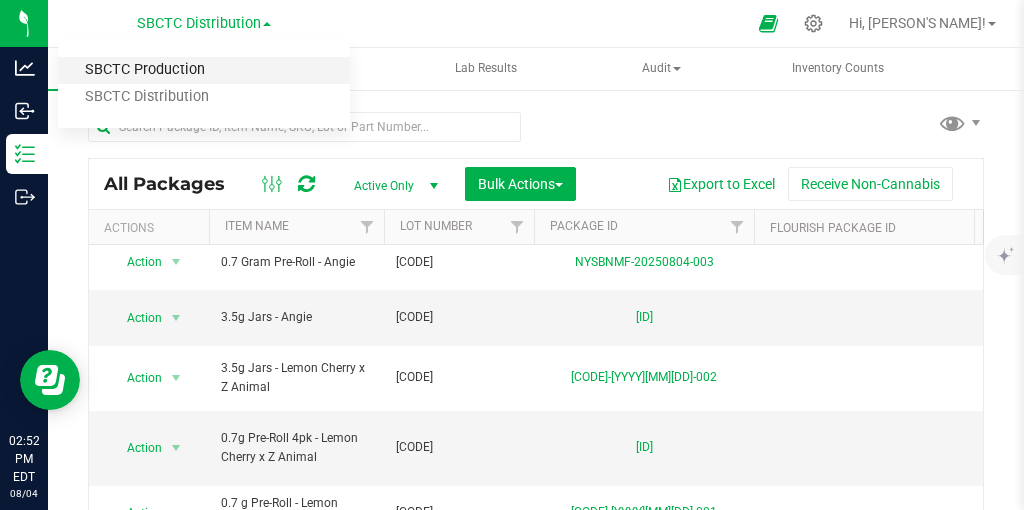 click on "SBCTC Production" at bounding box center (204, 70) 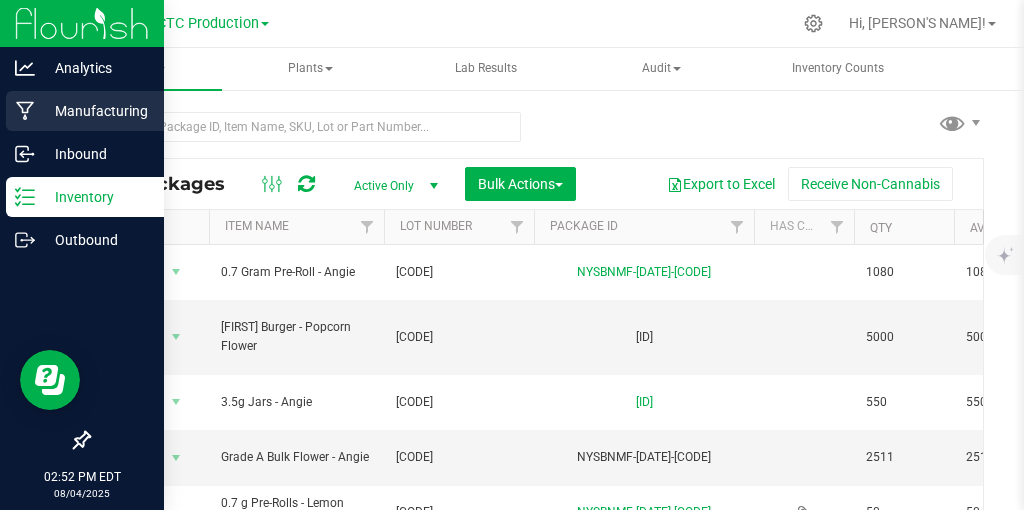 click on "Manufacturing" at bounding box center [95, 111] 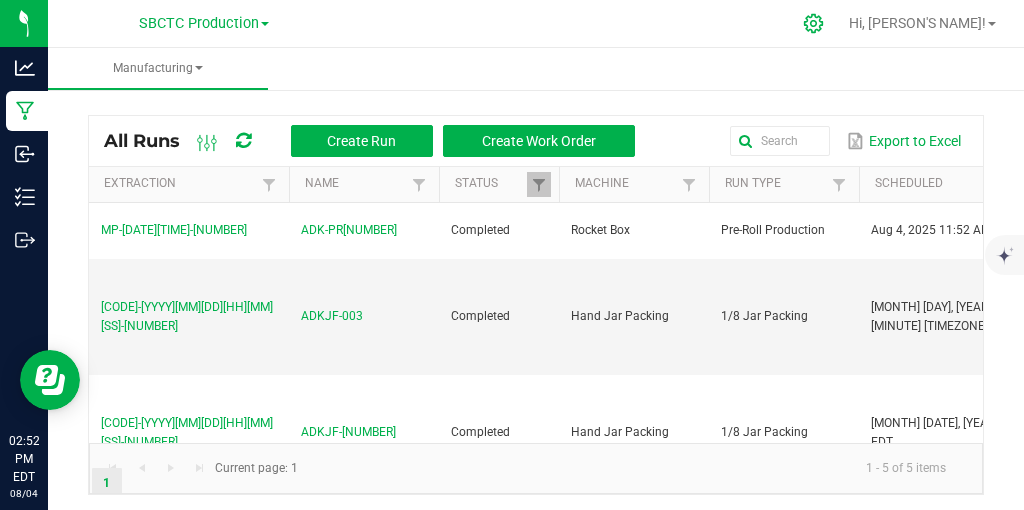 click 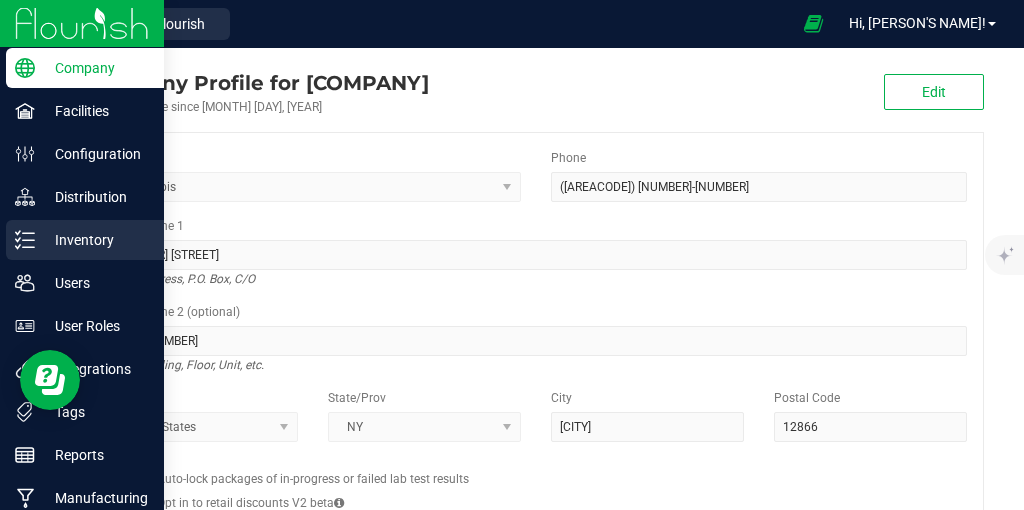 click 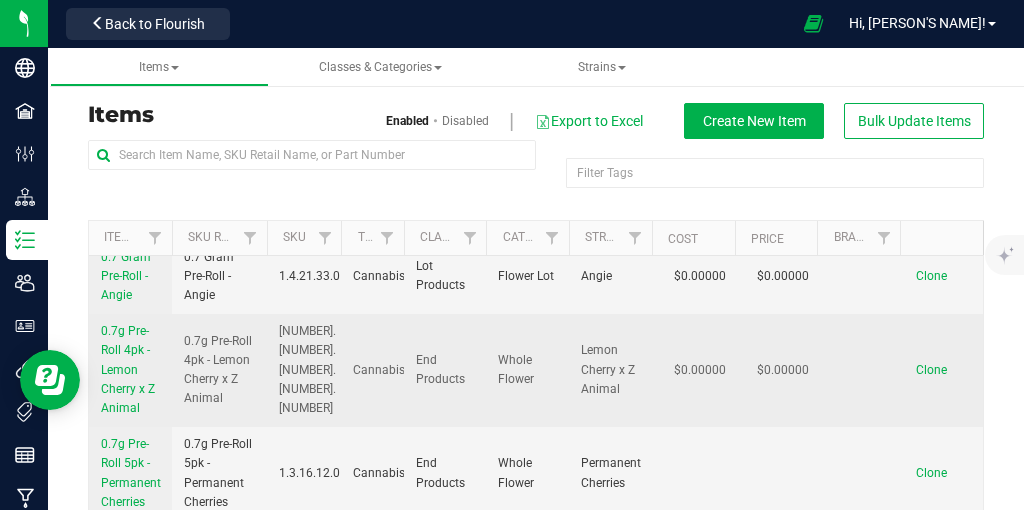 click on "Clone" at bounding box center [941, 370] 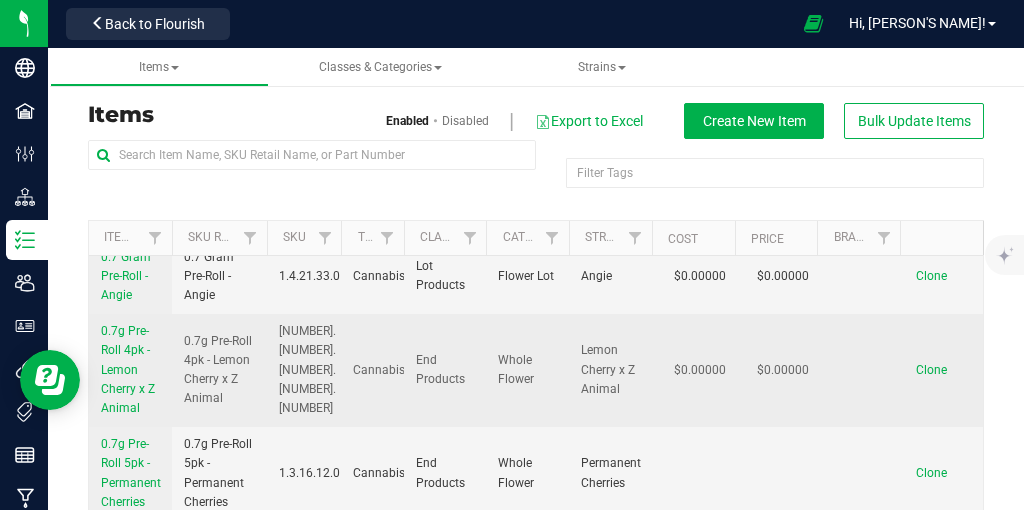 click on "Clone" at bounding box center [931, 370] 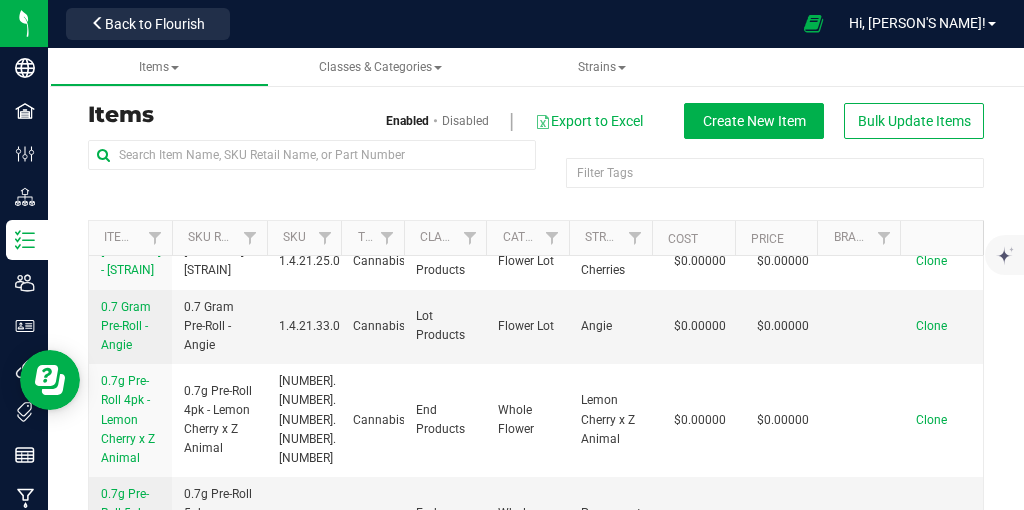 scroll, scrollTop: 269, scrollLeft: 0, axis: vertical 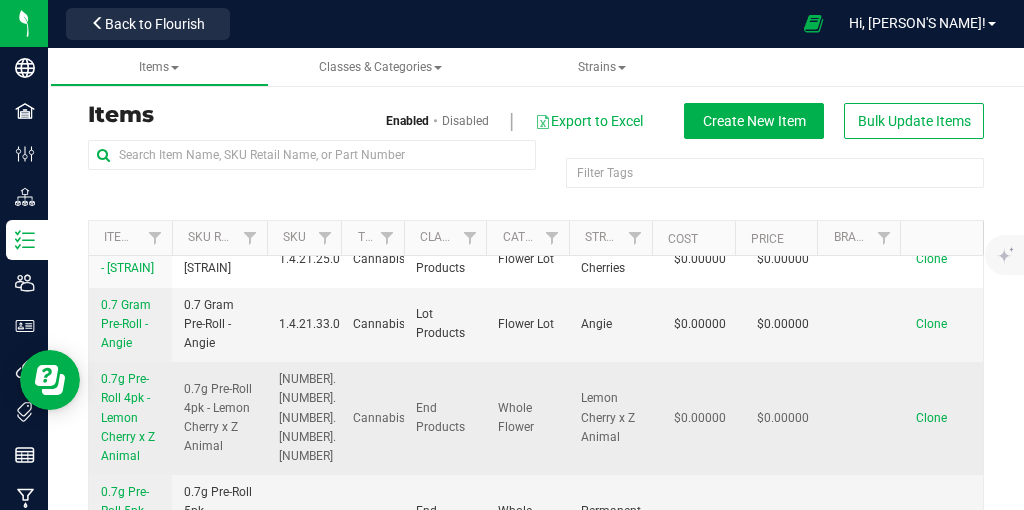 click on "Clone" at bounding box center (931, 418) 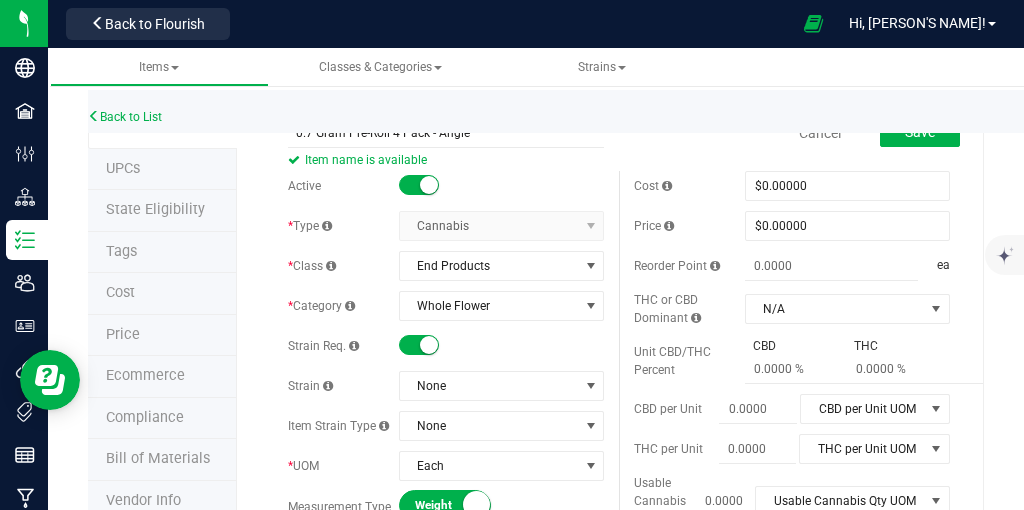 scroll, scrollTop: 31, scrollLeft: 0, axis: vertical 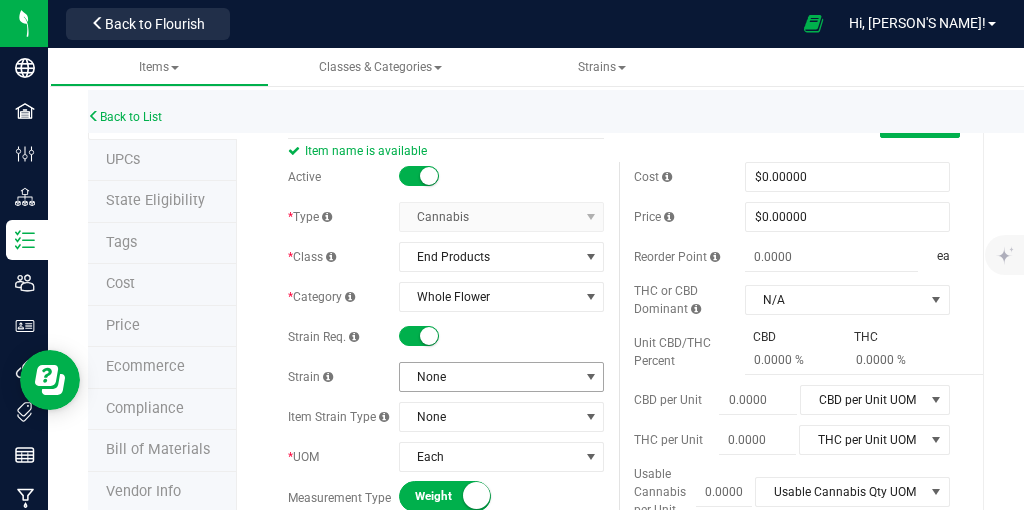 type on "0.7 Gram Pre-Roll 4 Pack - Angie" 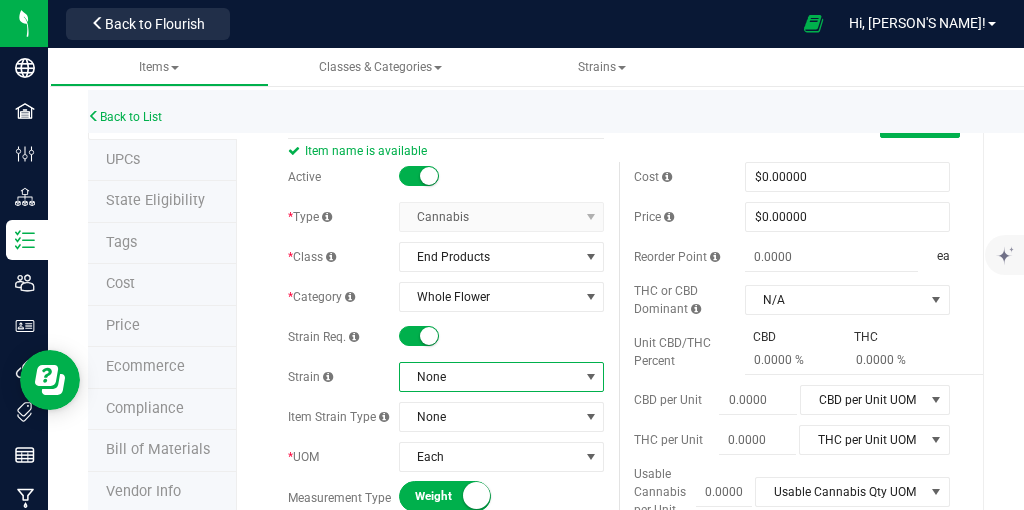 click at bounding box center [591, 377] 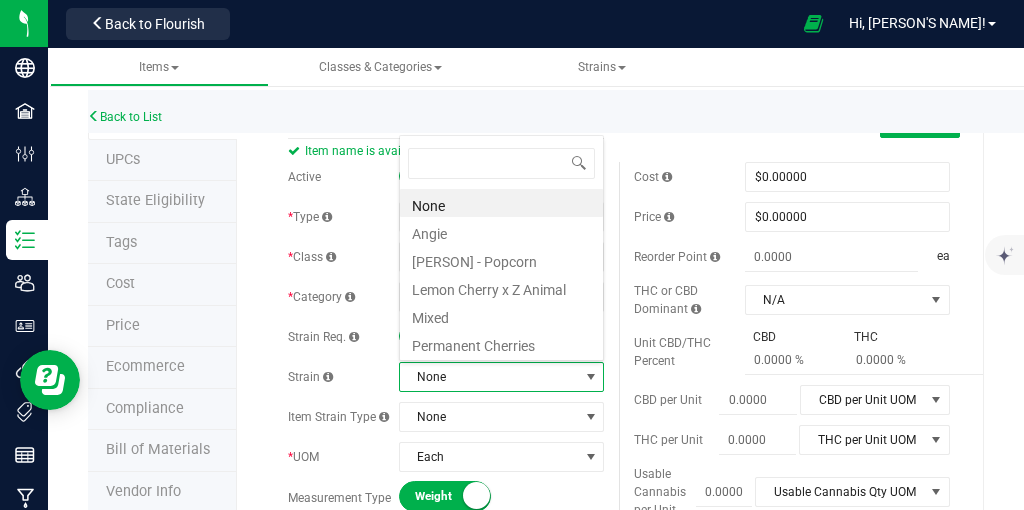 scroll, scrollTop: 99970, scrollLeft: 99794, axis: both 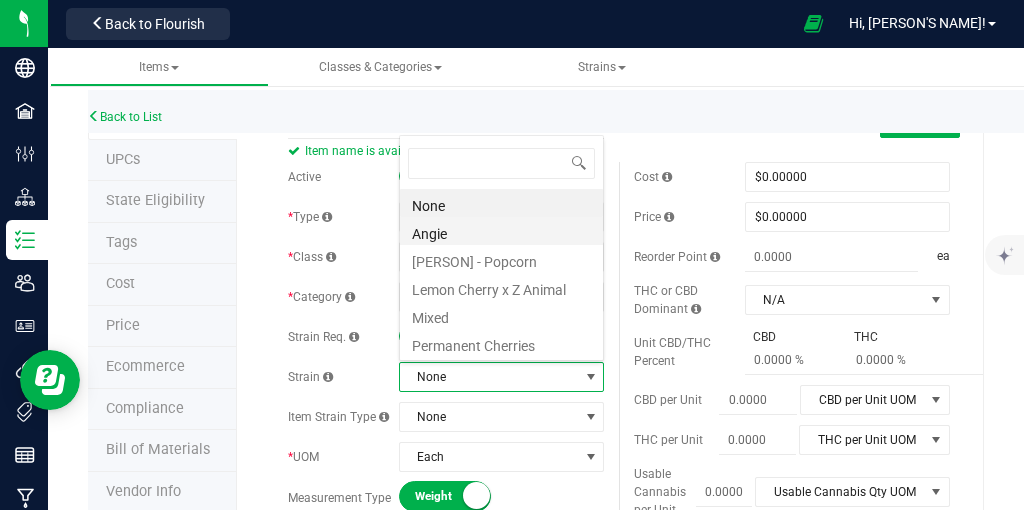 click on "Angie" at bounding box center [501, 231] 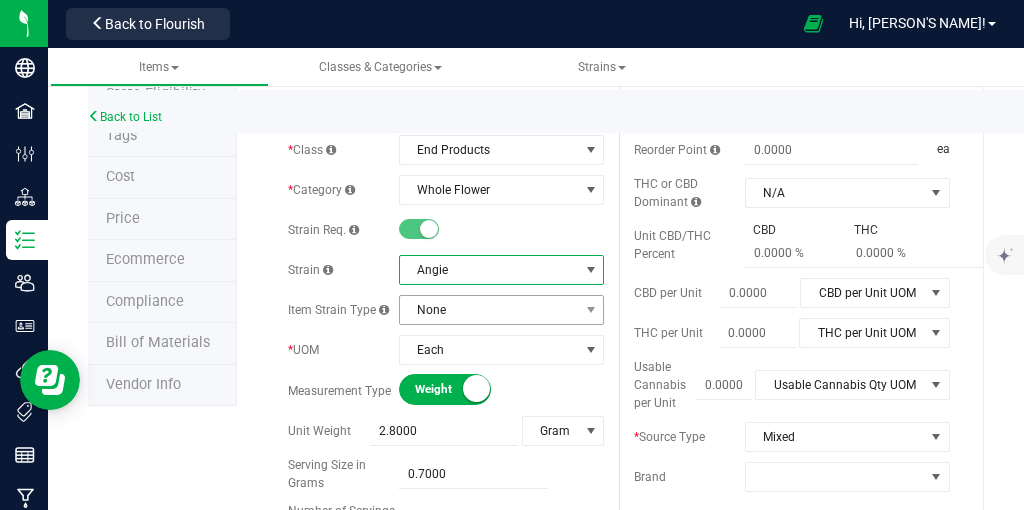scroll, scrollTop: 0, scrollLeft: 0, axis: both 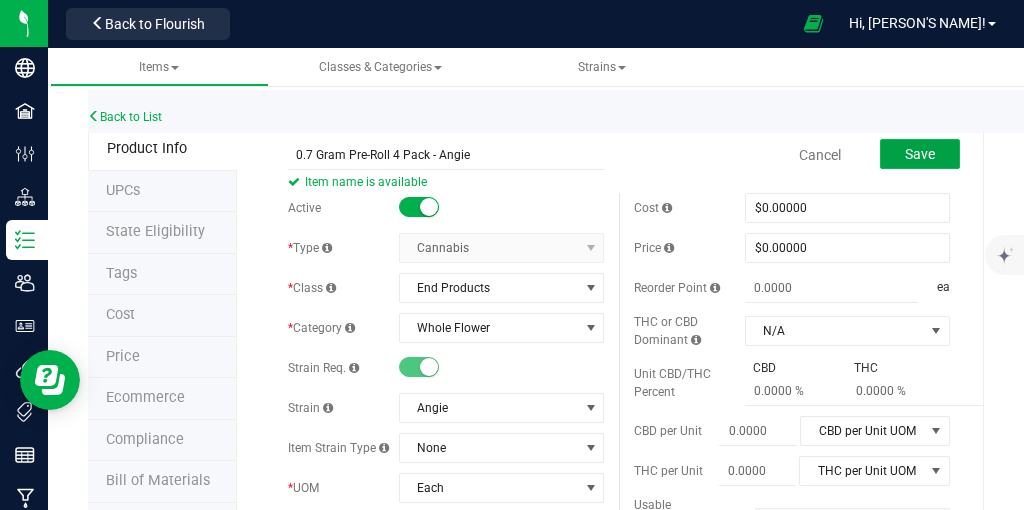 click on "Save" at bounding box center (920, 154) 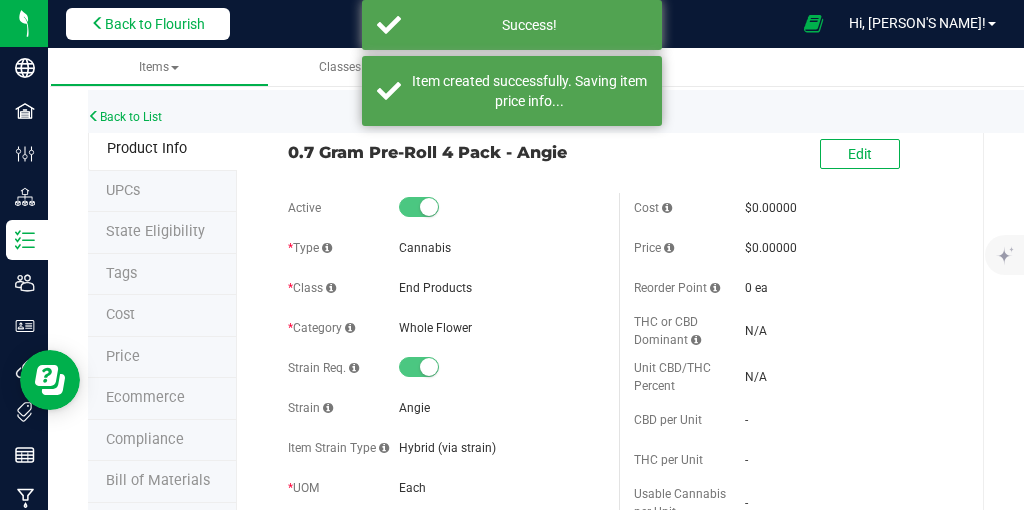 click on "Back to Flourish" at bounding box center [155, 24] 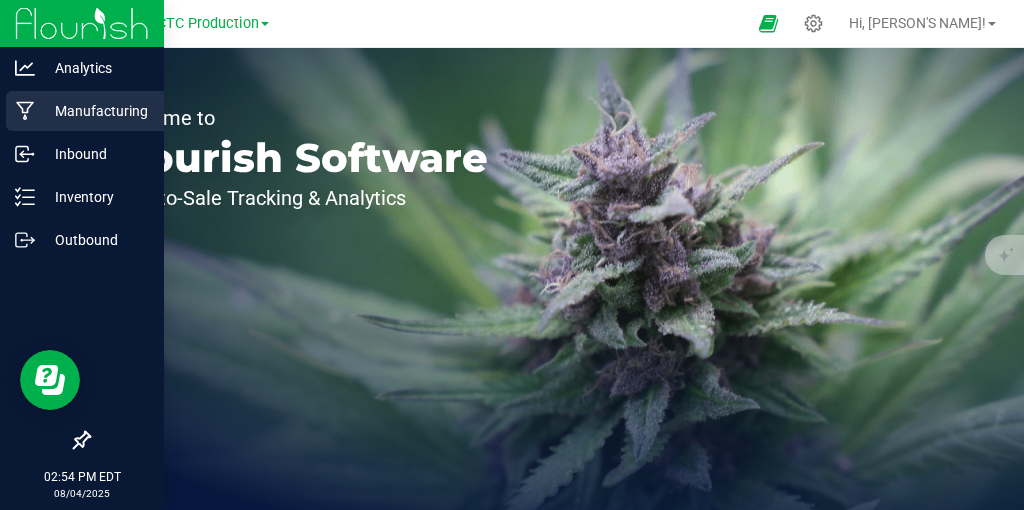click on "Manufacturing" at bounding box center [95, 111] 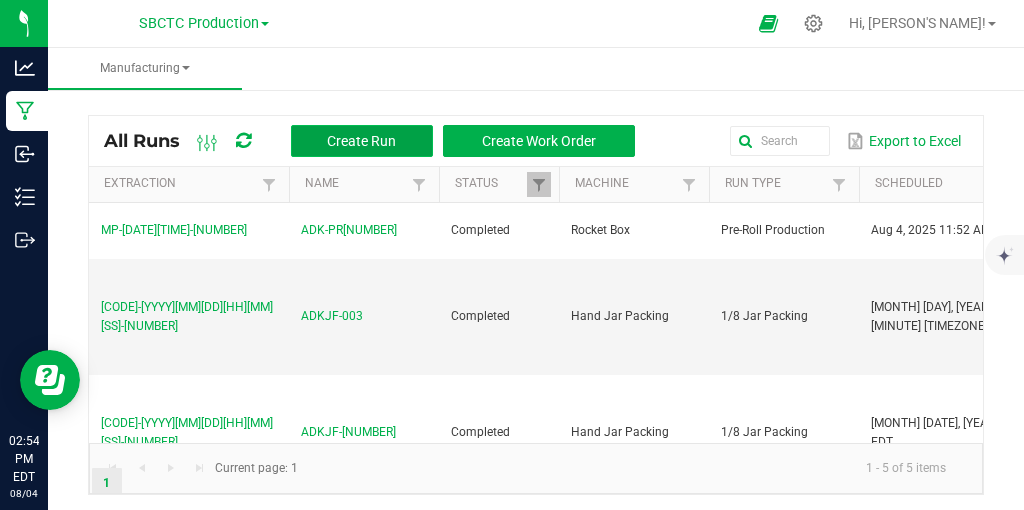 click on "Create Run" at bounding box center [361, 141] 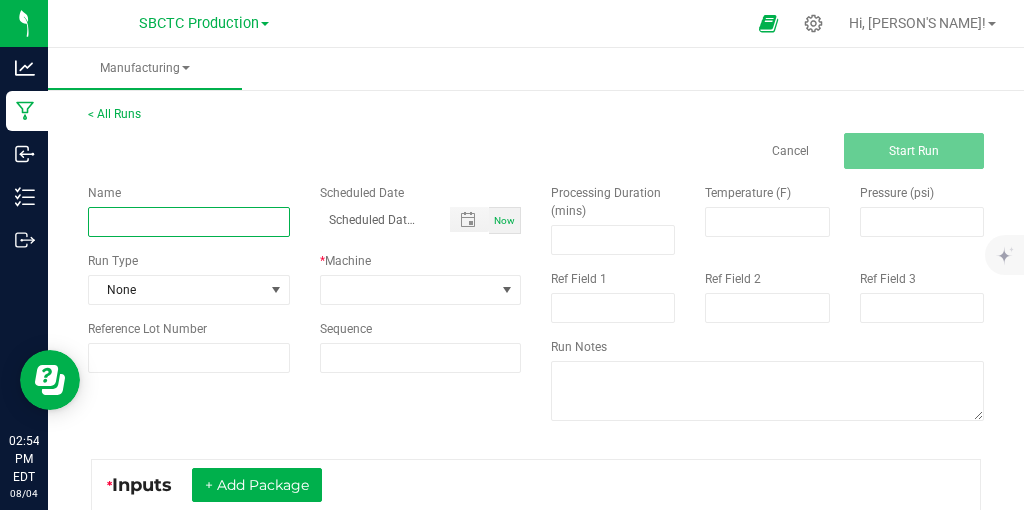 click at bounding box center [189, 222] 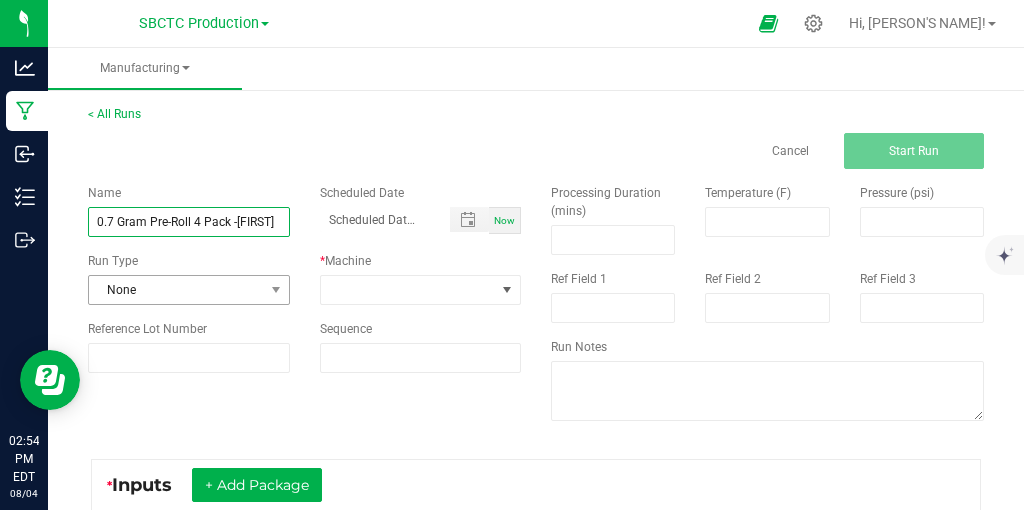 type on "0.7 Gram Pre-Roll 4 Pack -[FIRST]" 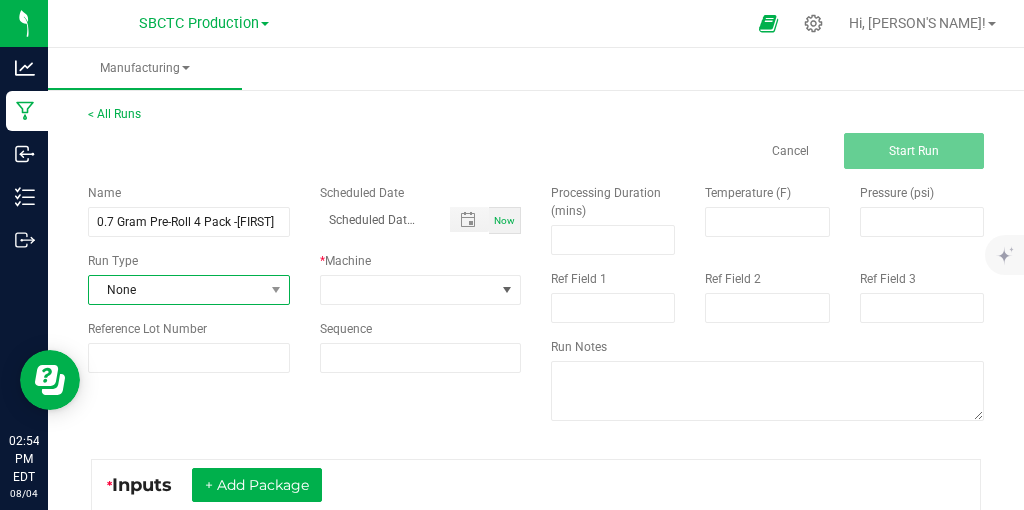 click on "None" at bounding box center [176, 290] 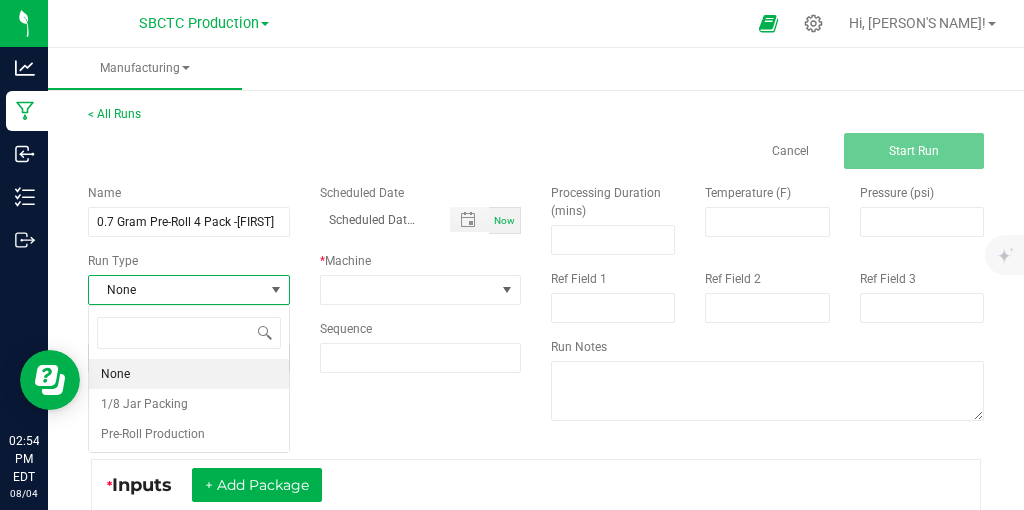 scroll, scrollTop: 99970, scrollLeft: 99798, axis: both 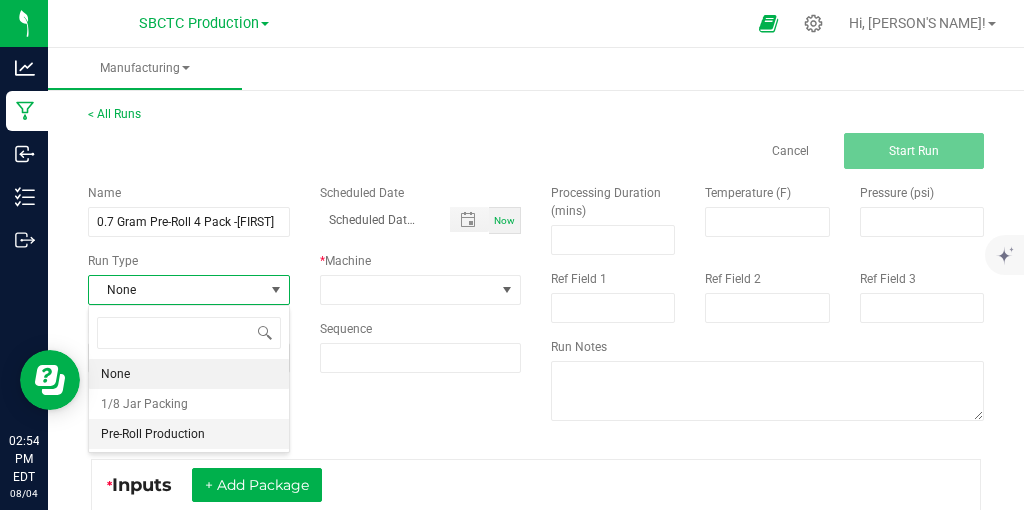 click on "Pre-Roll Production" at bounding box center [153, 434] 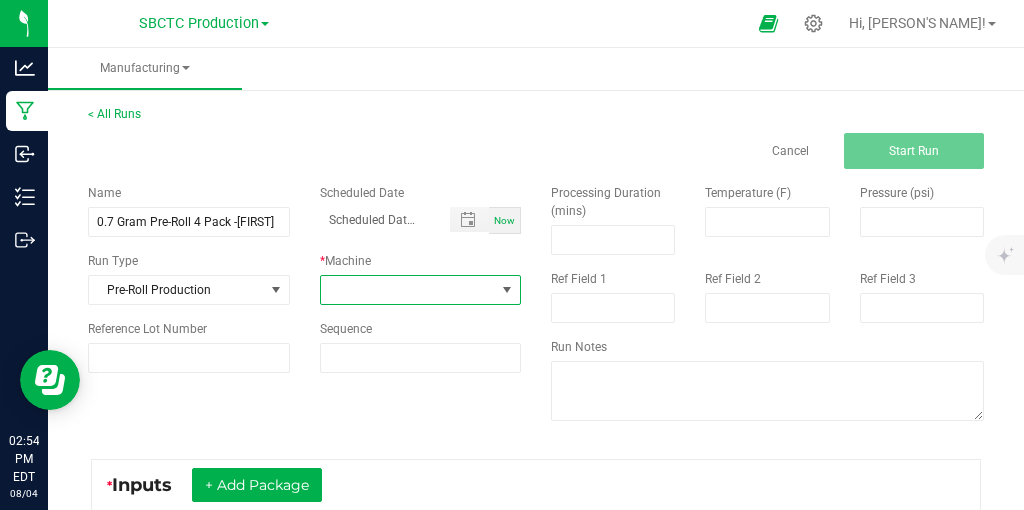 click at bounding box center (408, 290) 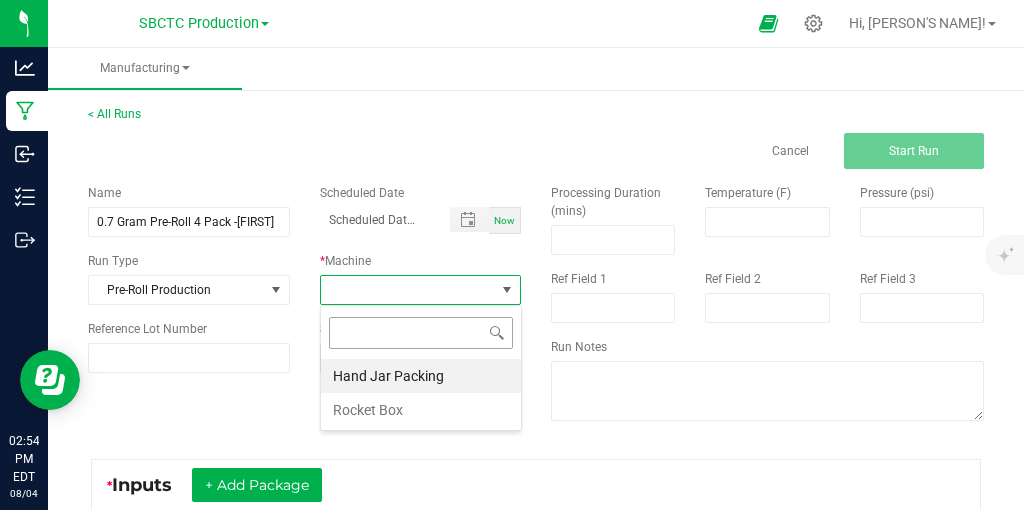 scroll, scrollTop: 99970, scrollLeft: 99798, axis: both 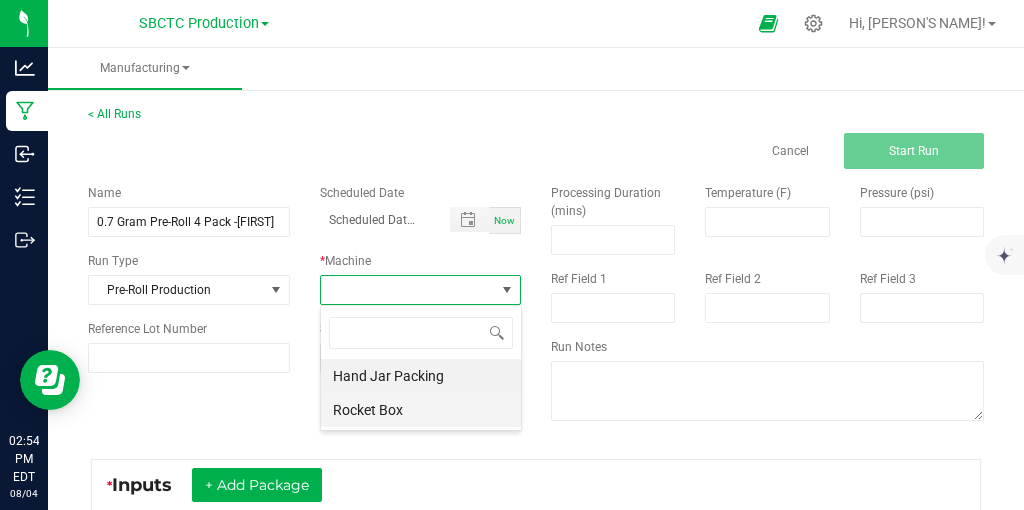 click on "Rocket Box" at bounding box center [421, 410] 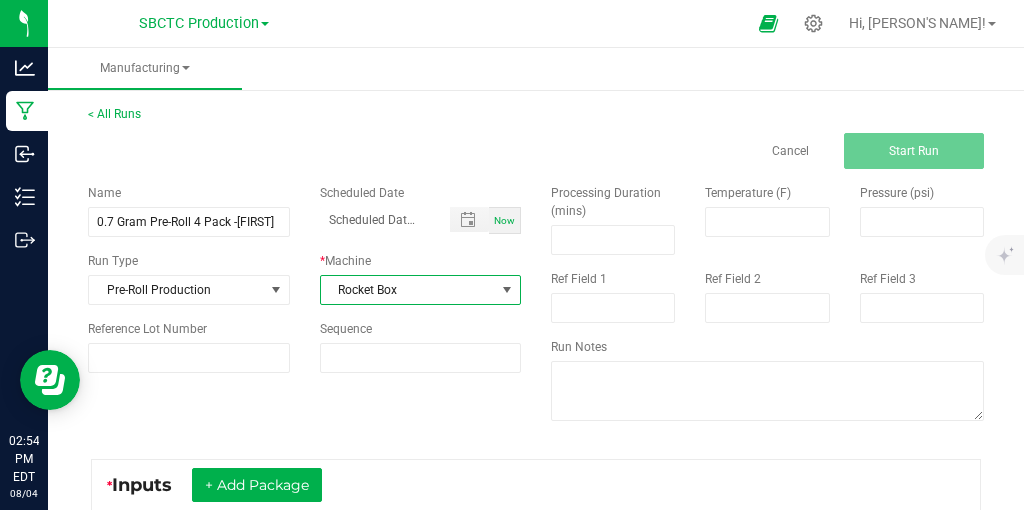 click on "Now" at bounding box center [504, 220] 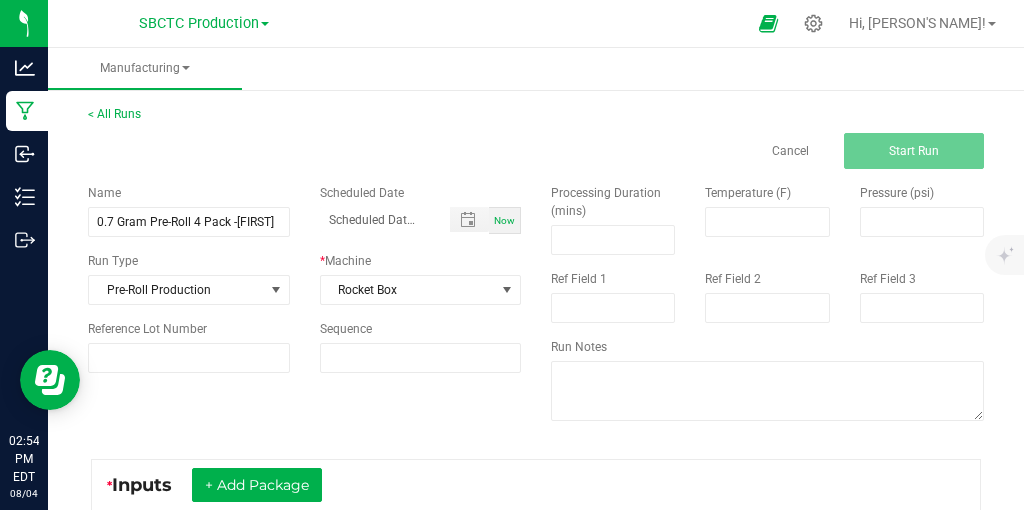 type on "08/04/2025 2:54 PM" 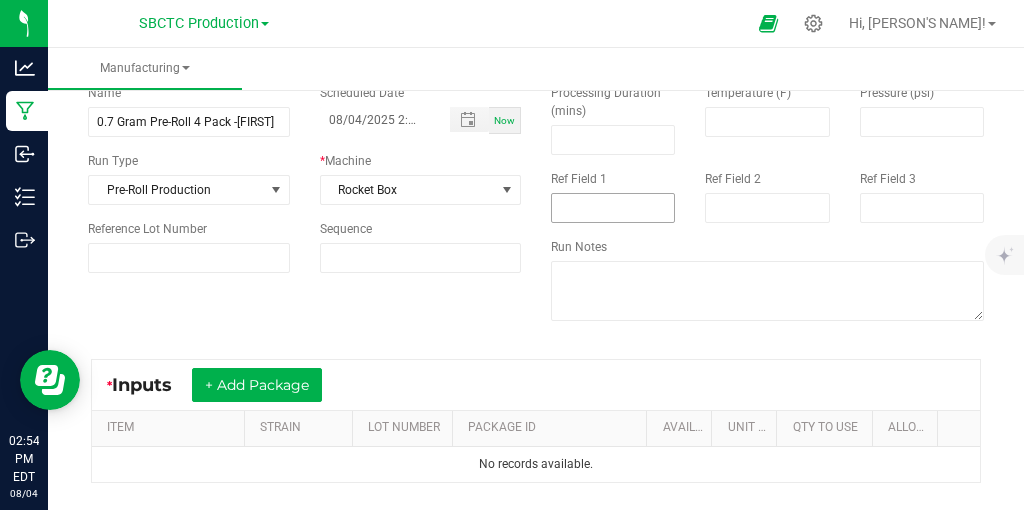 scroll, scrollTop: 153, scrollLeft: 0, axis: vertical 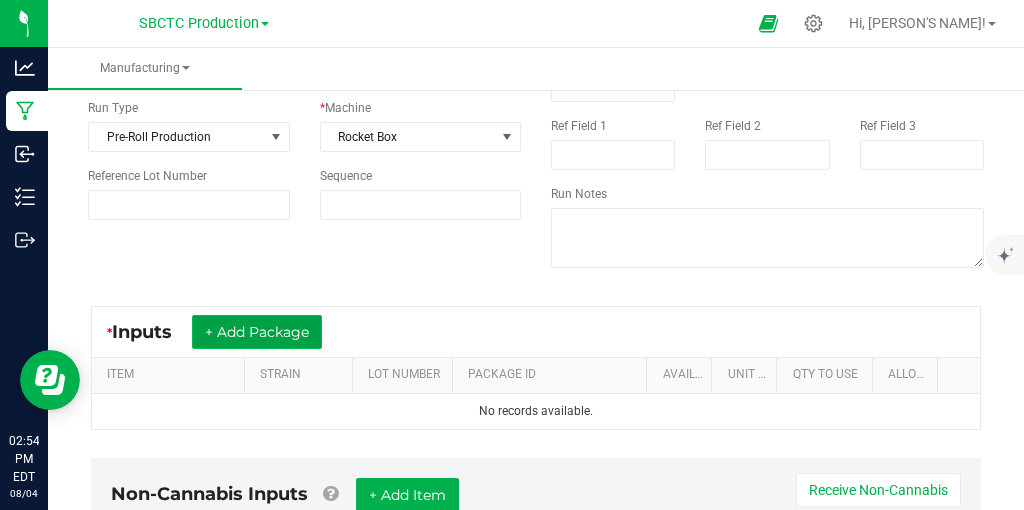 click on "+ Add Package" at bounding box center (257, 332) 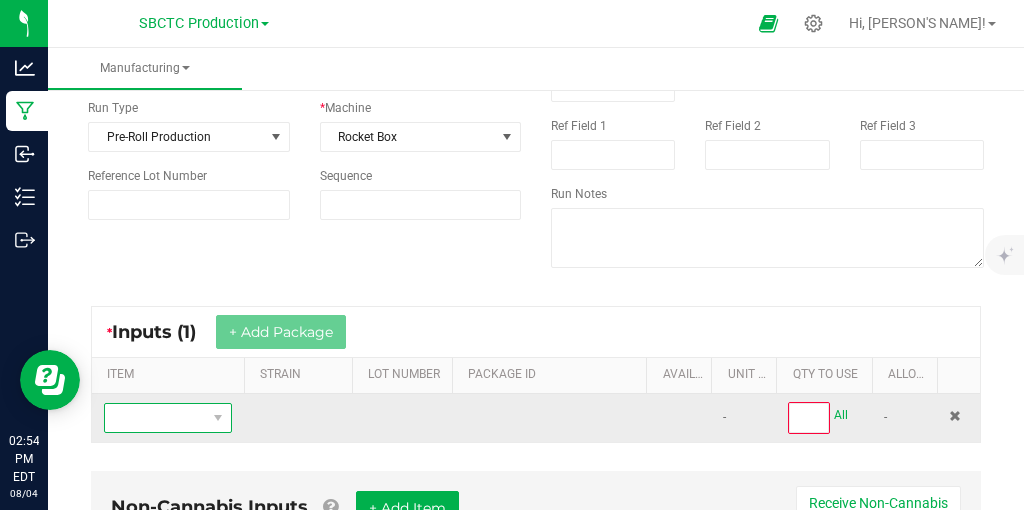 click at bounding box center [217, 418] 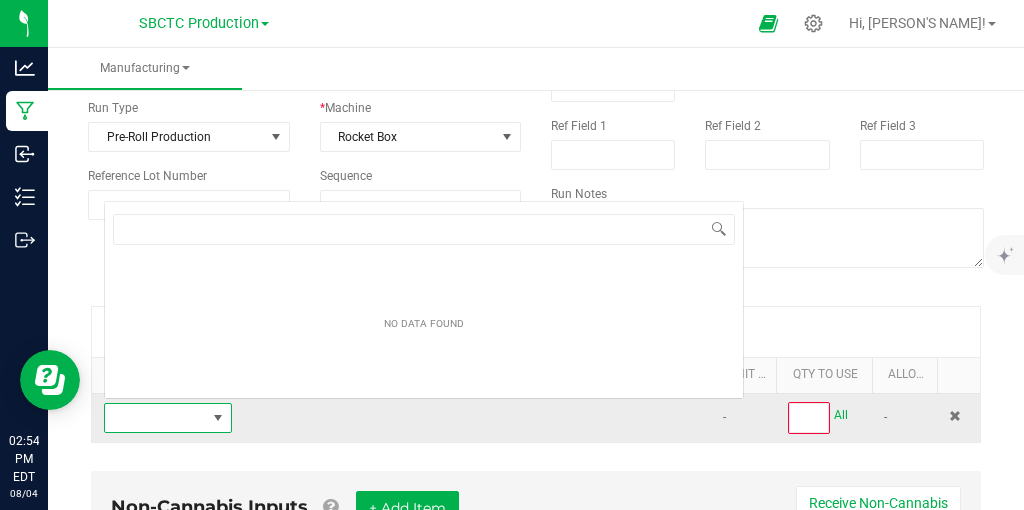 scroll, scrollTop: 0, scrollLeft: 0, axis: both 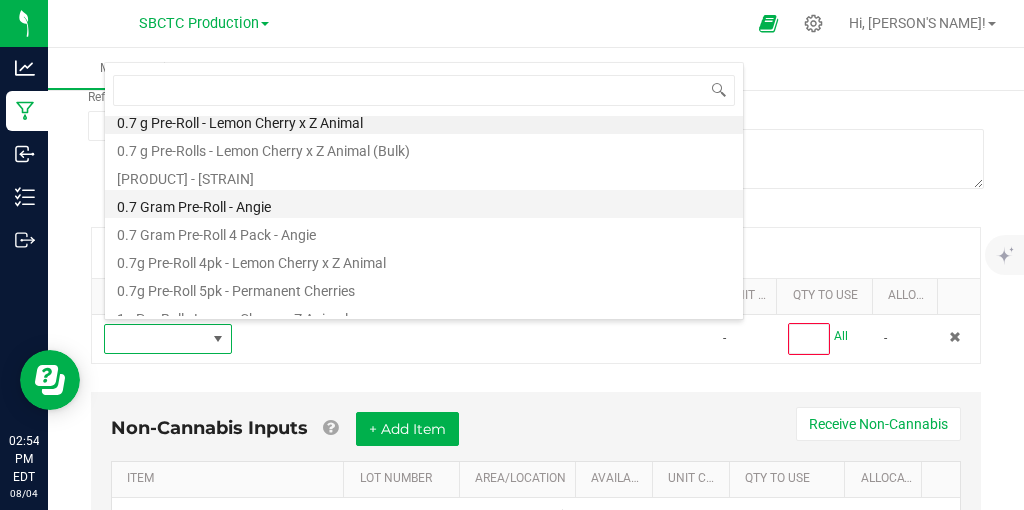 click on "0.7 Gram Pre-Roll - Angie" at bounding box center (424, 204) 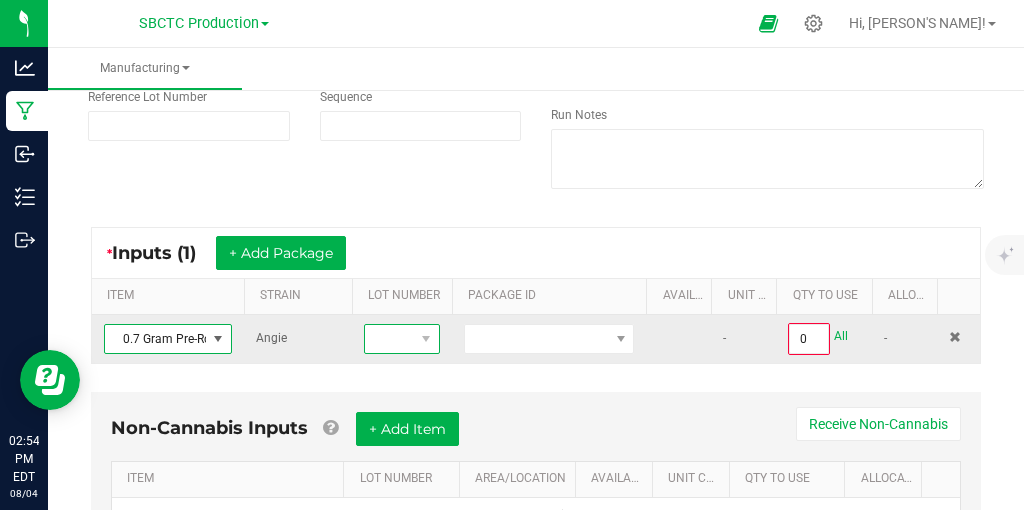 click at bounding box center [426, 339] 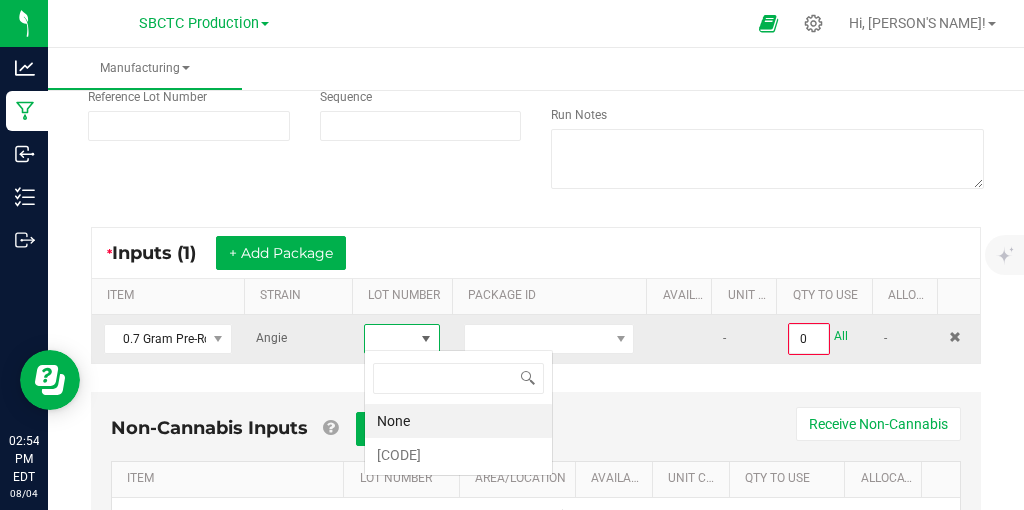 scroll, scrollTop: 99970, scrollLeft: 99924, axis: both 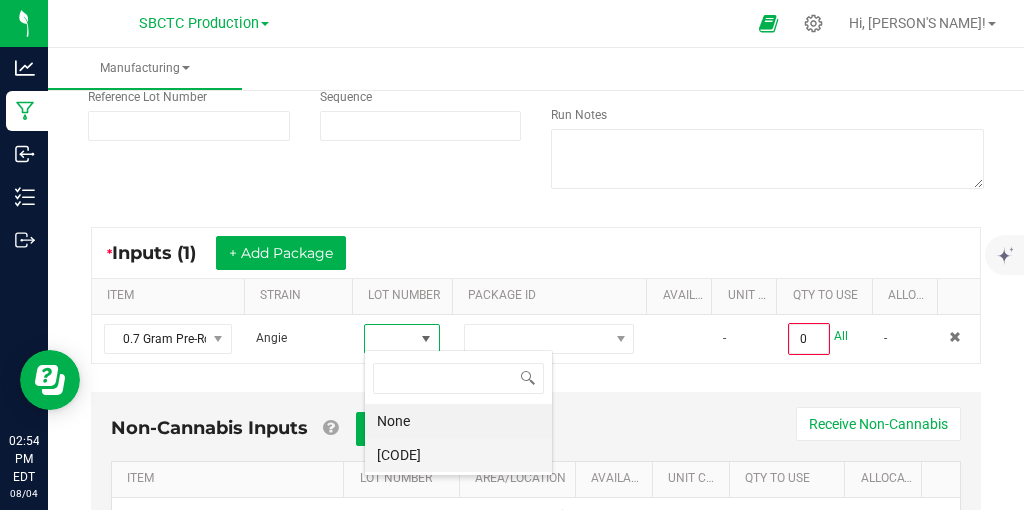 click on "[CODE]" at bounding box center (458, 455) 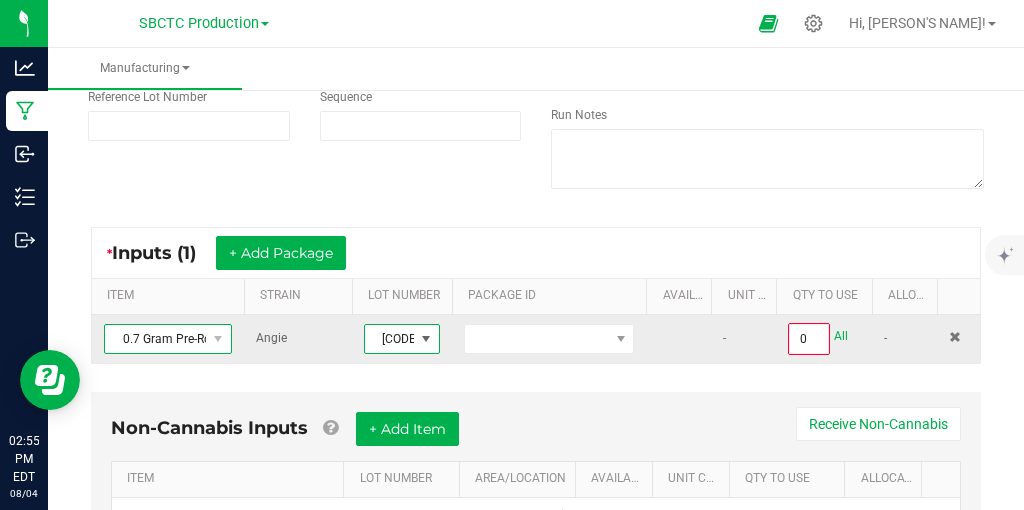 click at bounding box center [217, 339] 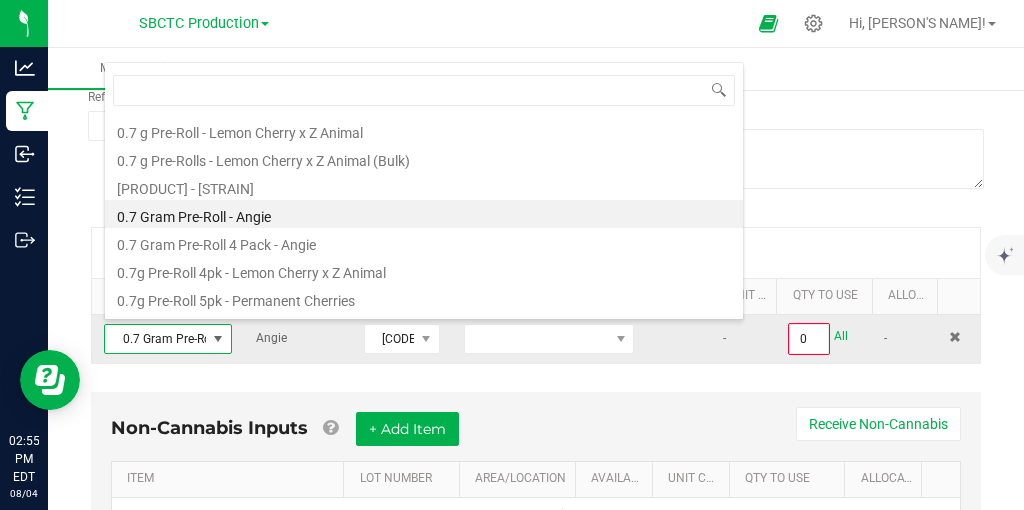 scroll, scrollTop: 99970, scrollLeft: 99872, axis: both 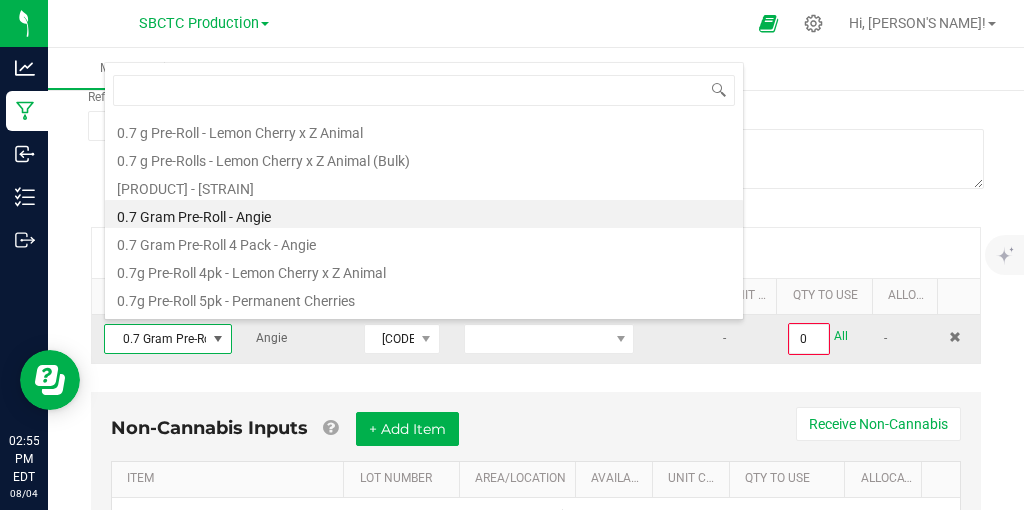 click at bounding box center (217, 339) 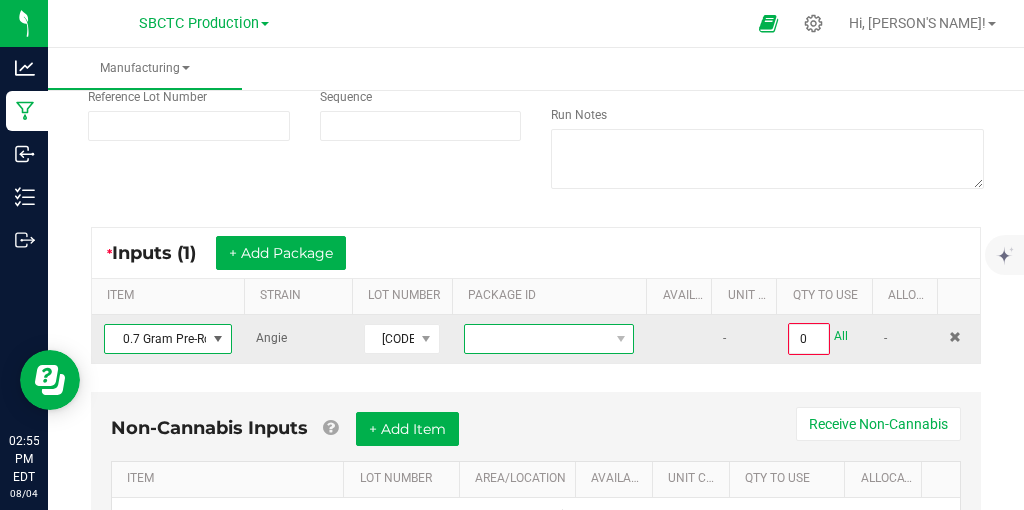 click at bounding box center (620, 339) 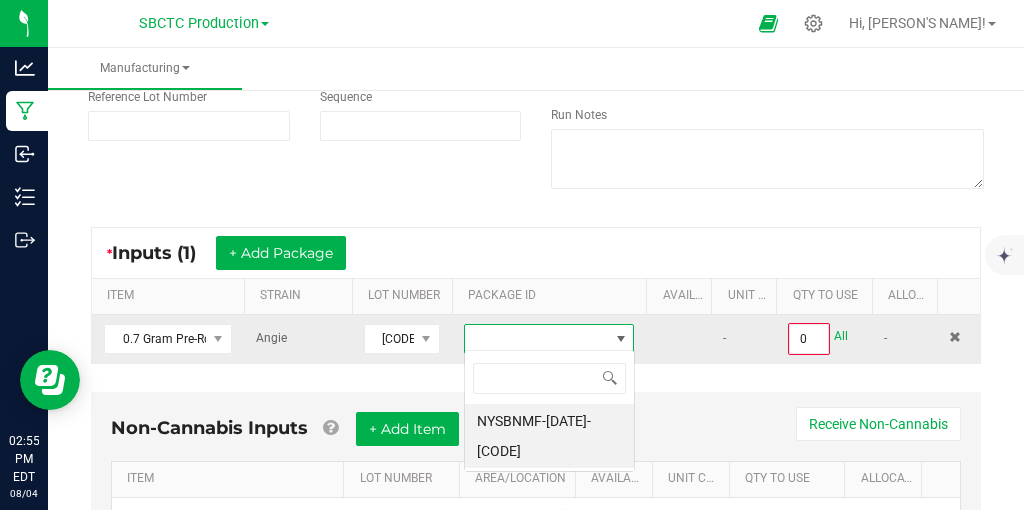 scroll, scrollTop: 99970, scrollLeft: 99829, axis: both 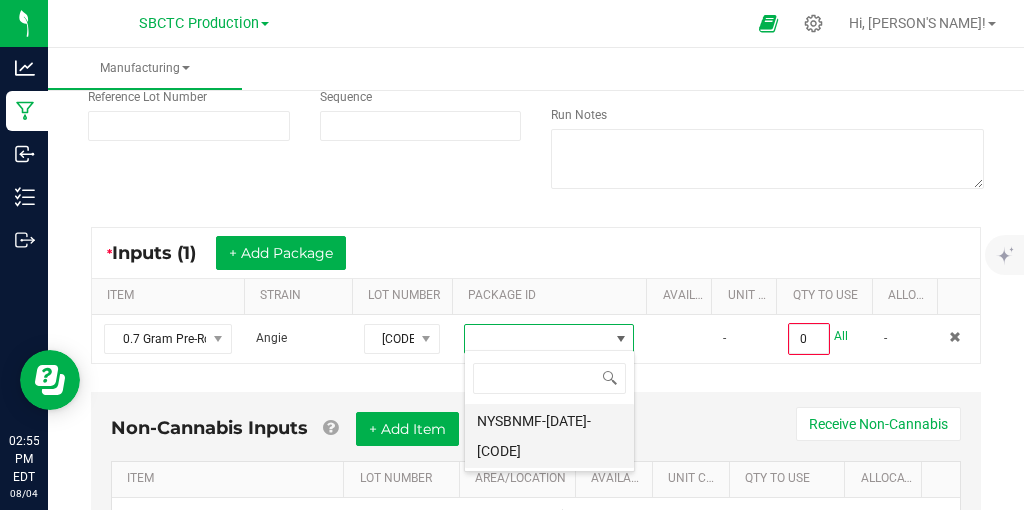 click on "NYSBNMF-[DATE]-[CODE]" at bounding box center [549, 436] 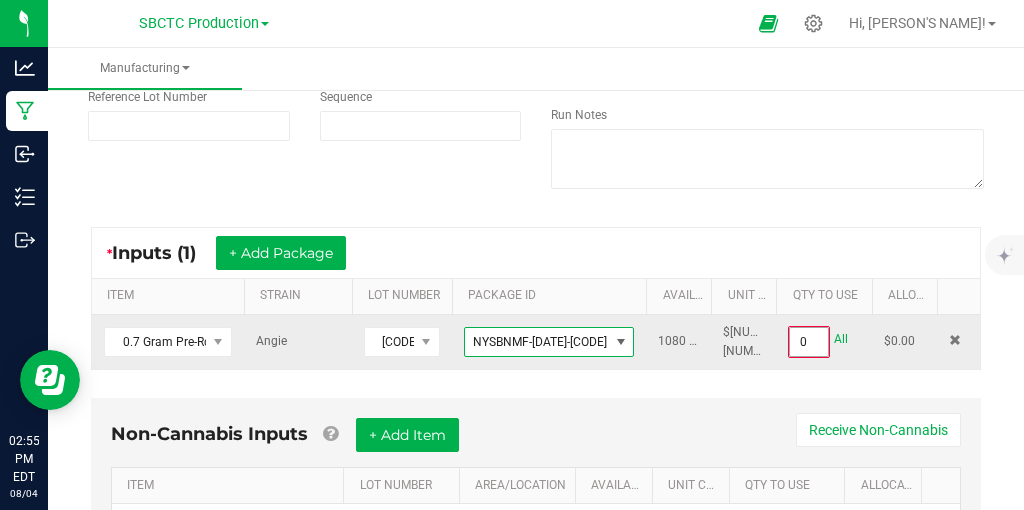 click on "0" at bounding box center [809, 342] 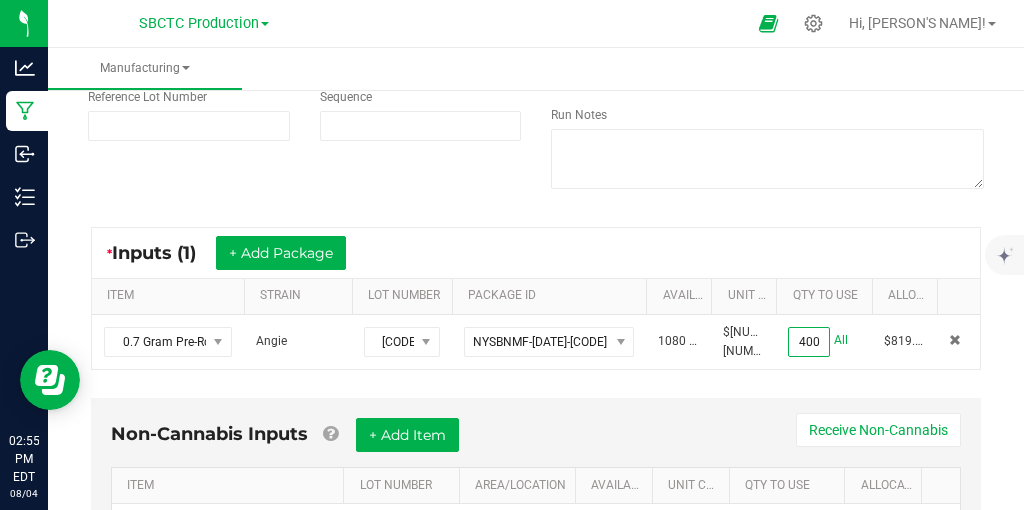 type on "400 ea" 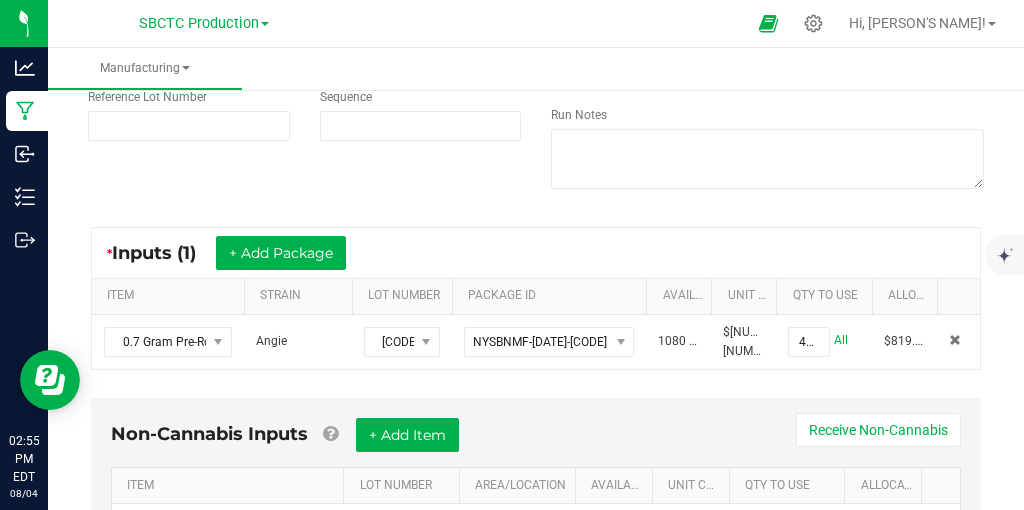 click on "*    Inputs (1)   + Add Package  ITEM STRAIN LOT NUMBER PACKAGE ID AVAILABLE Unit Cost QTY TO USE Allocated Cost [PRODUCT] - [STRAIN]  [STRAIN]  [CODE] [CODE] 1080   ea  $[NUMBER].[NUMBER]  [NUMBER]ea All  $[NUMBER].[NUMBER]" at bounding box center [536, 298] 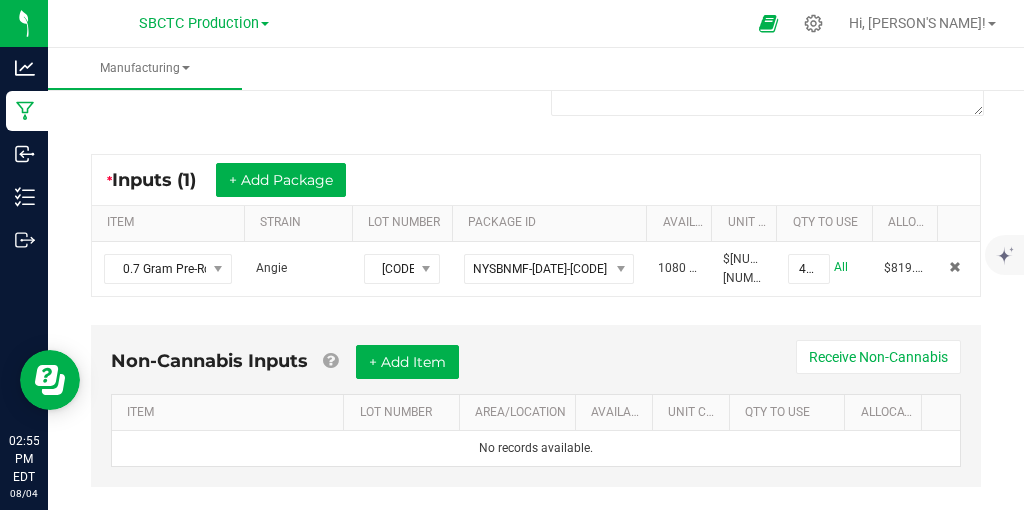 scroll, scrollTop: 329, scrollLeft: 0, axis: vertical 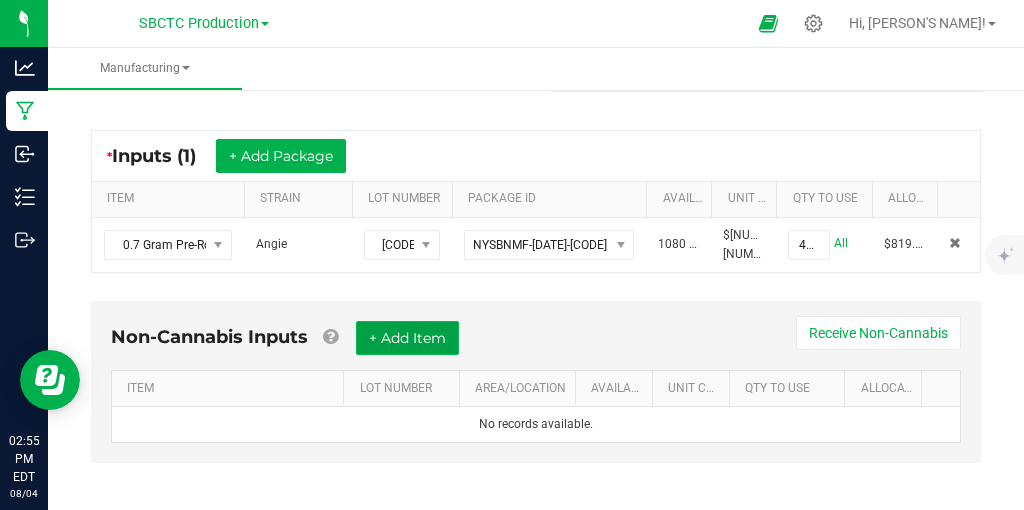 click on "+ Add Item" at bounding box center [407, 338] 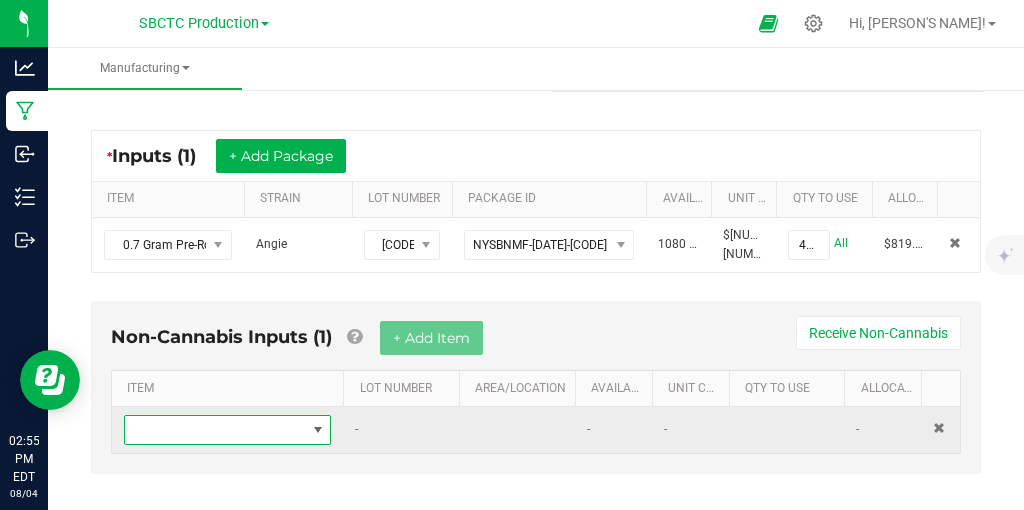 click at bounding box center (318, 430) 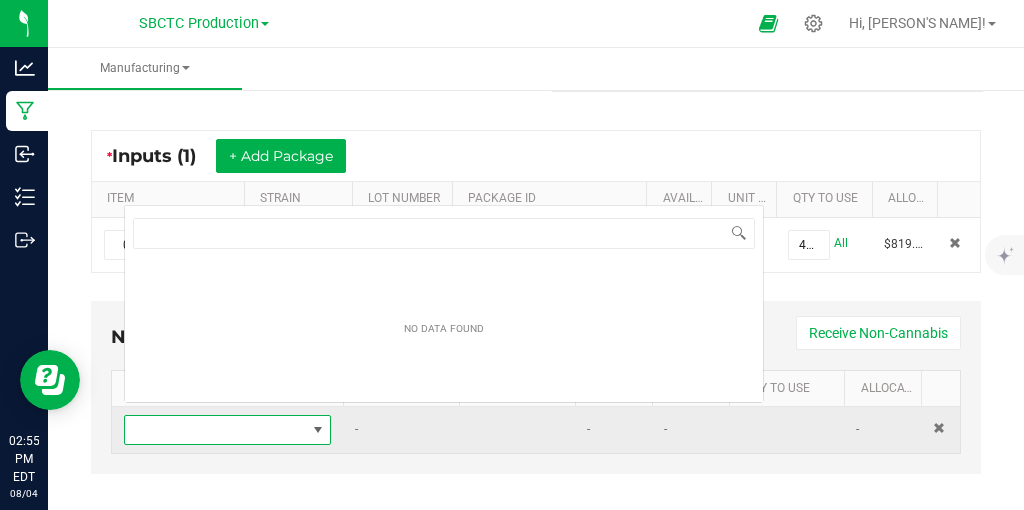 scroll, scrollTop: 0, scrollLeft: 0, axis: both 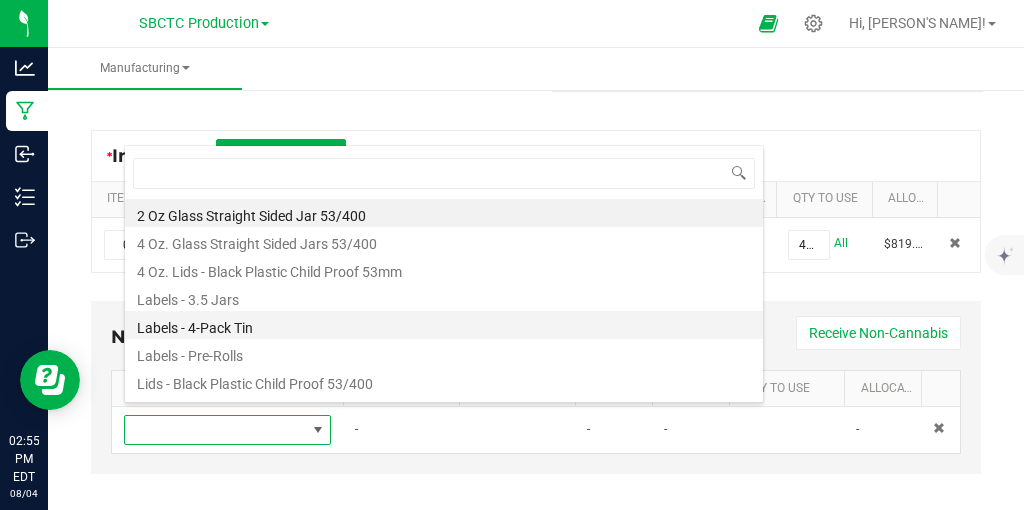 click on "Labels - 4-Pack Tin" at bounding box center (444, 325) 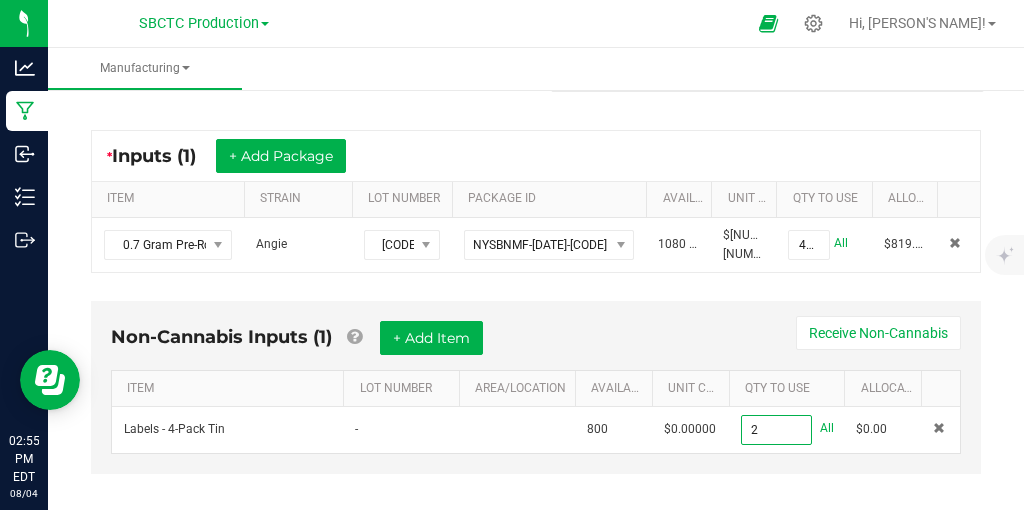type on "0" 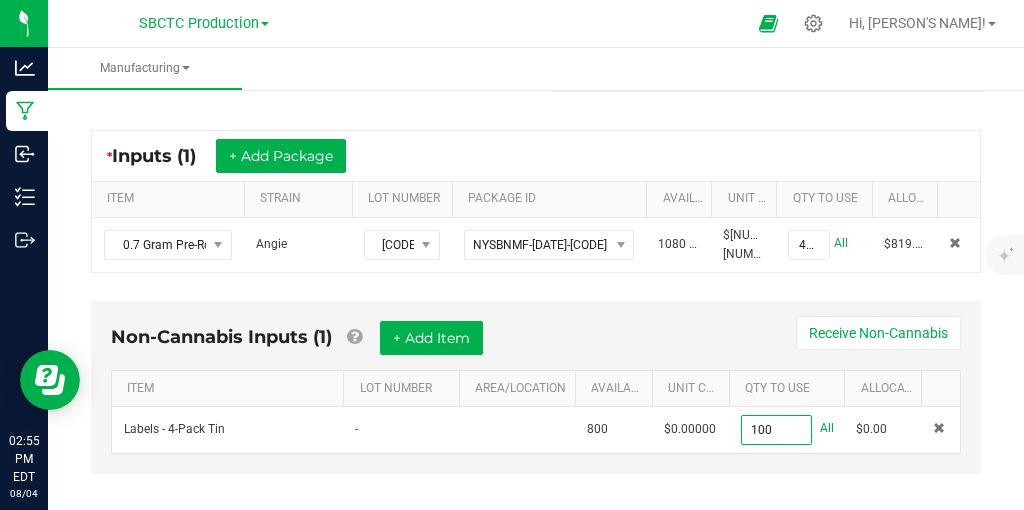 type on "100 ea" 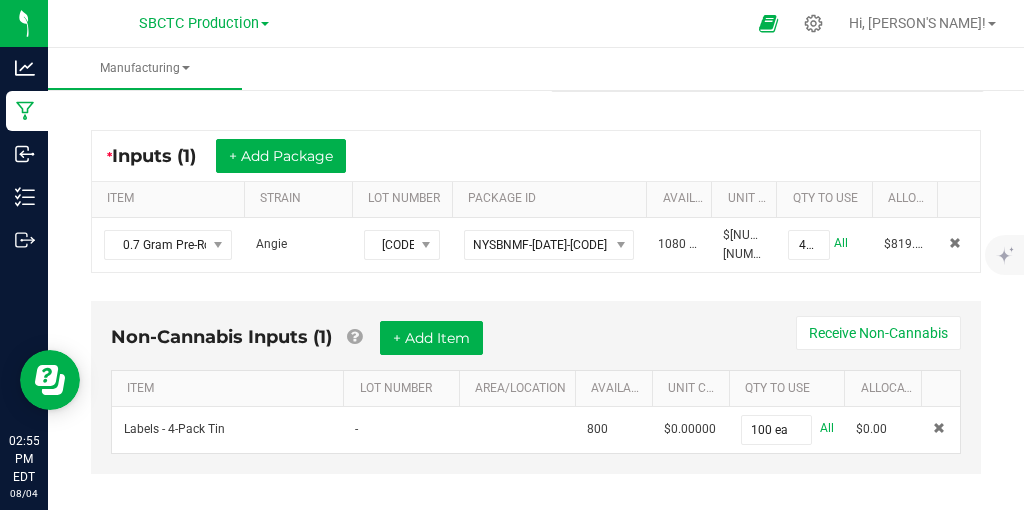 click on "Non-Cannabis Inputs (1)  + Add Item   Receive Non-Cannabis  ITEM LOT NUMBER AREA/LOCATION AVAILABLE Unit Cost QTY TO USE Allocated Cost  Labels - 4-Pack Tin   -      800    $0.00000  100 ea All  $0.00" at bounding box center [536, 387] 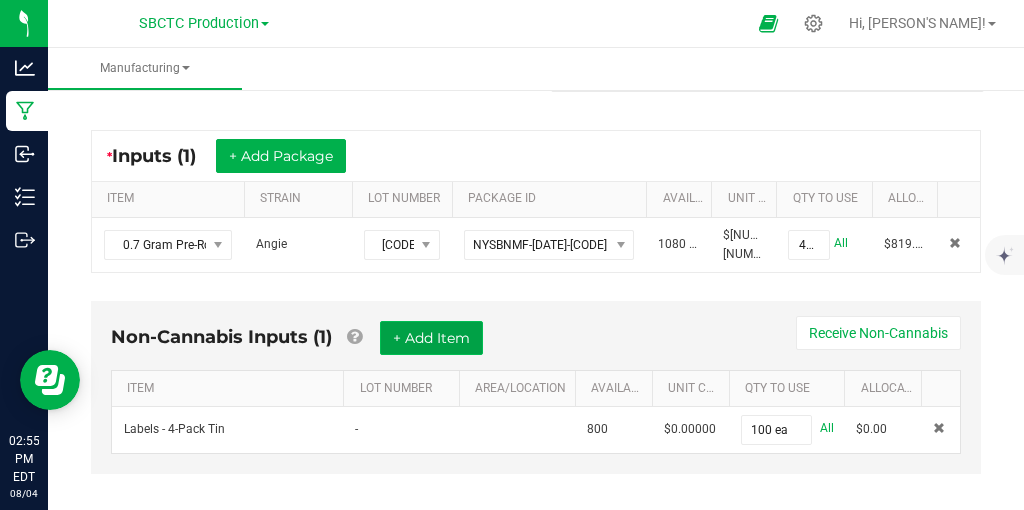 click on "+ Add Item" at bounding box center (431, 338) 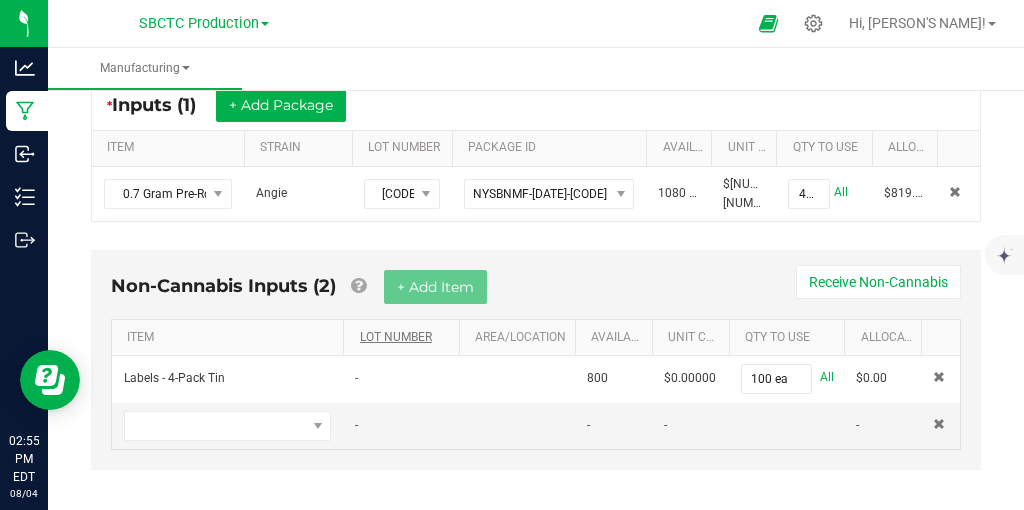 scroll, scrollTop: 387, scrollLeft: 0, axis: vertical 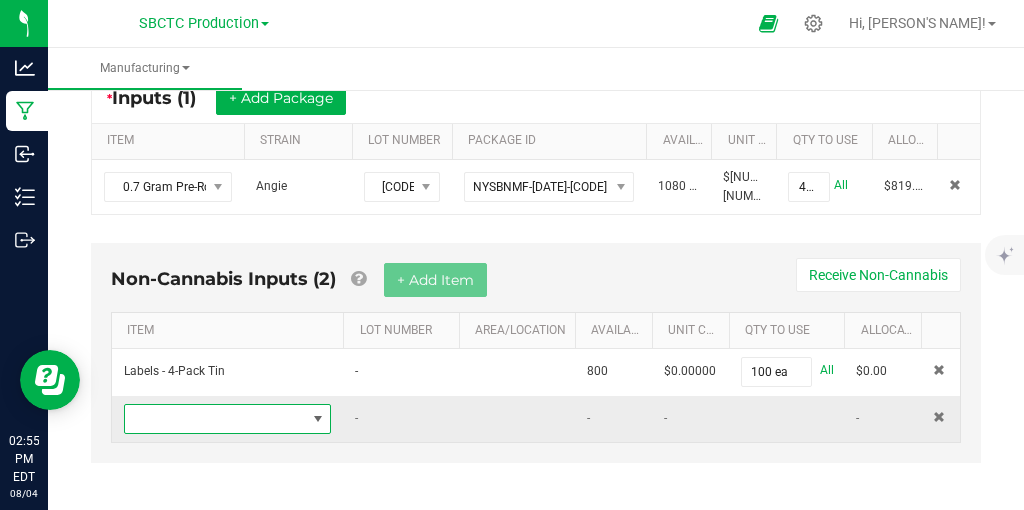 click at bounding box center (318, 419) 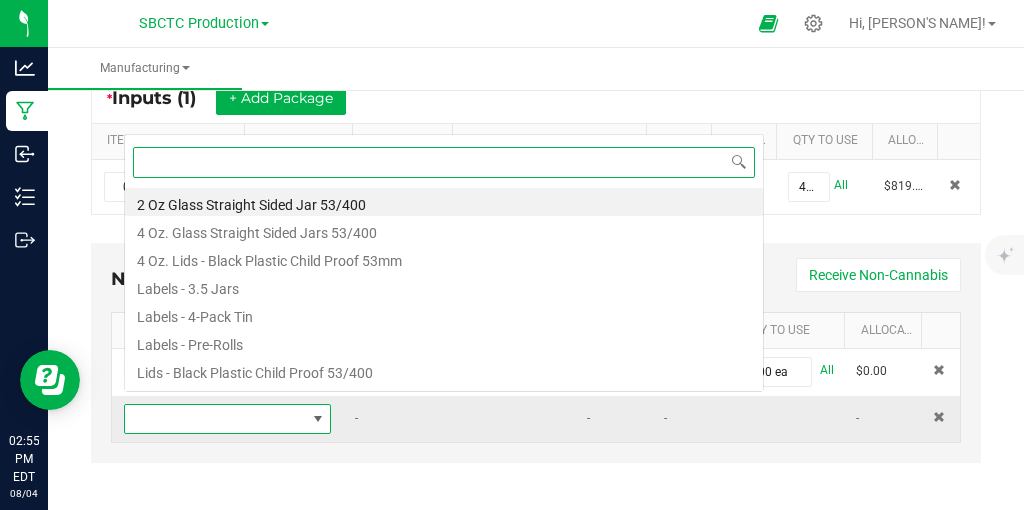 scroll, scrollTop: 0, scrollLeft: 0, axis: both 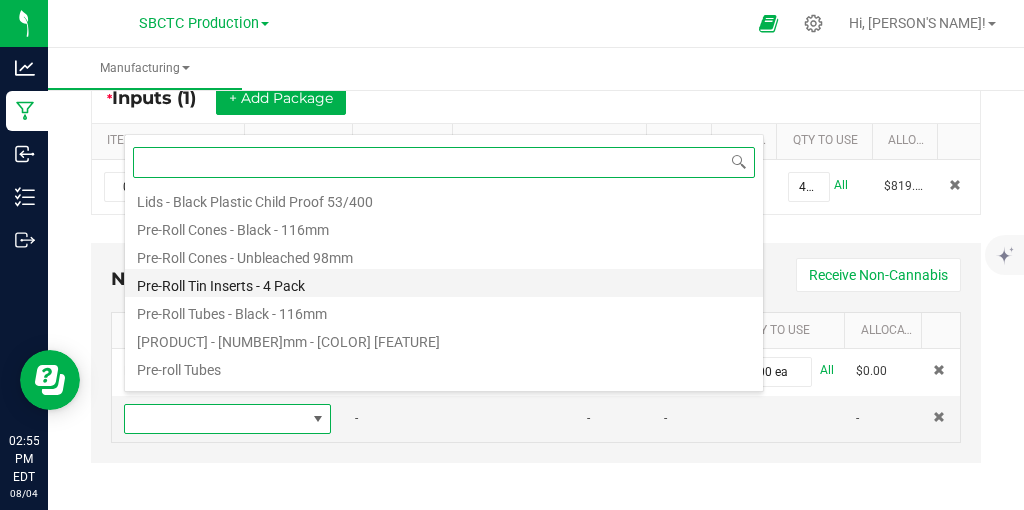 click on "Pre-Roll Tin Inserts - 4 Pack" at bounding box center [444, 283] 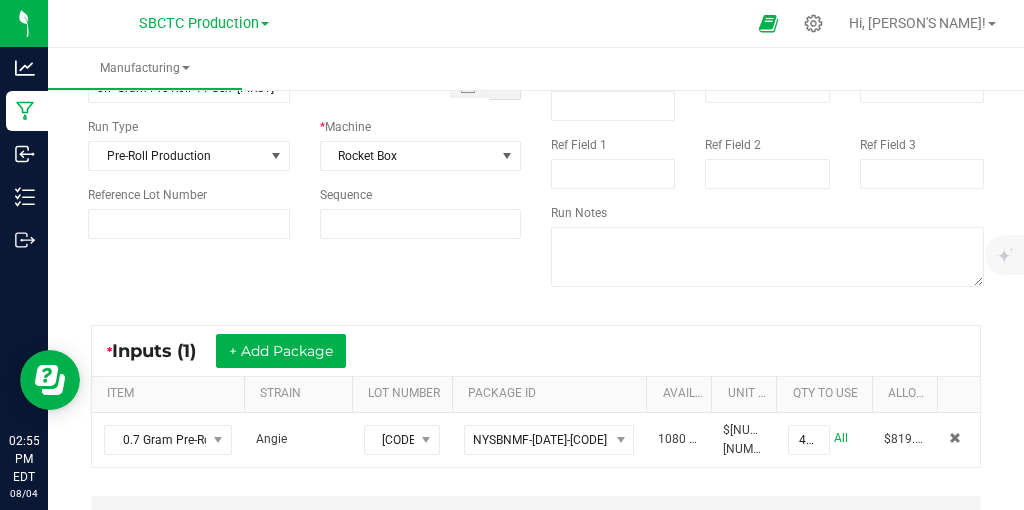 scroll, scrollTop: 346, scrollLeft: 0, axis: vertical 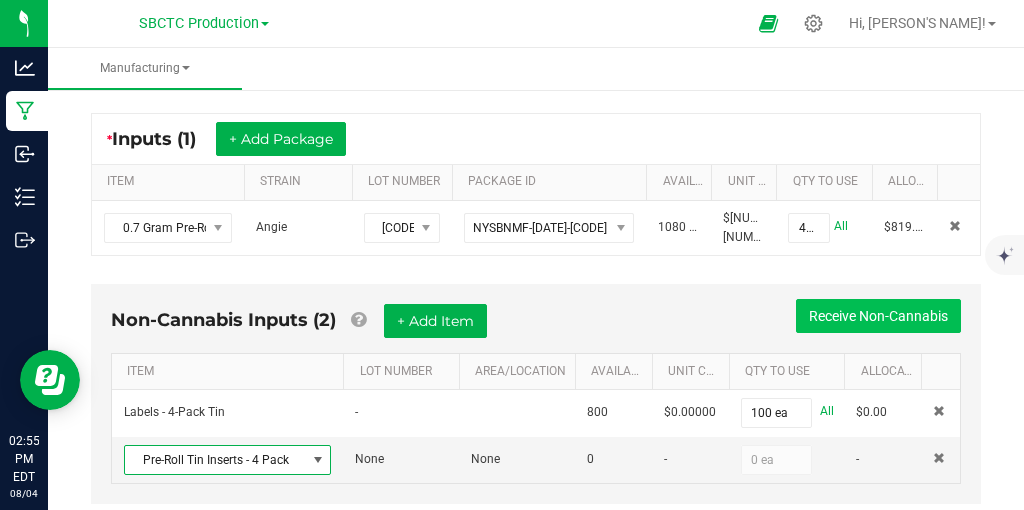 click on "Receive Non-Cannabis" at bounding box center [878, 316] 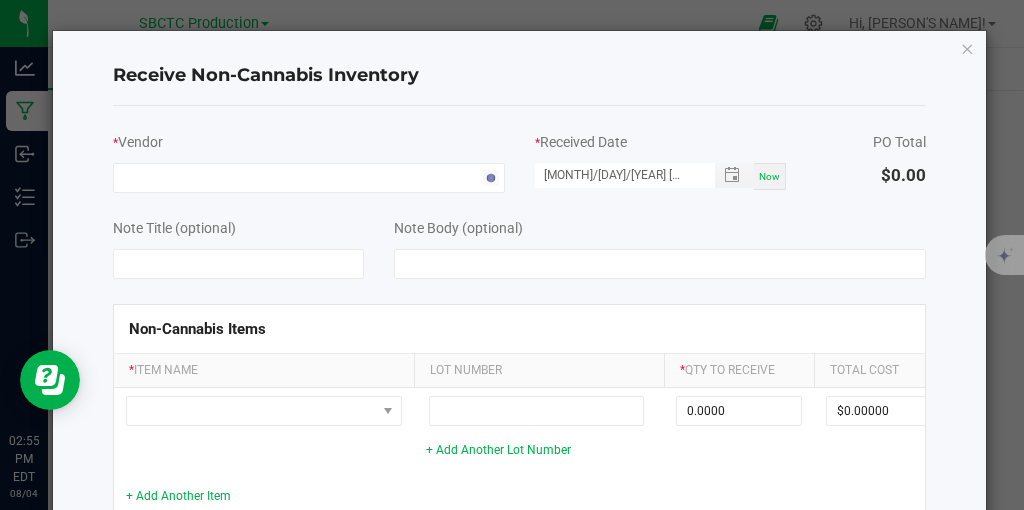 scroll, scrollTop: 346, scrollLeft: 0, axis: vertical 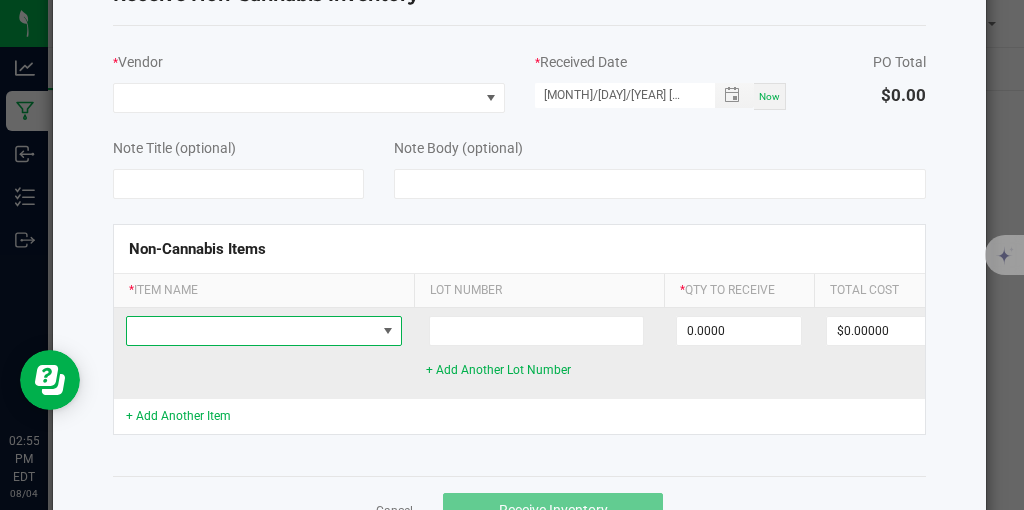 click at bounding box center (388, 331) 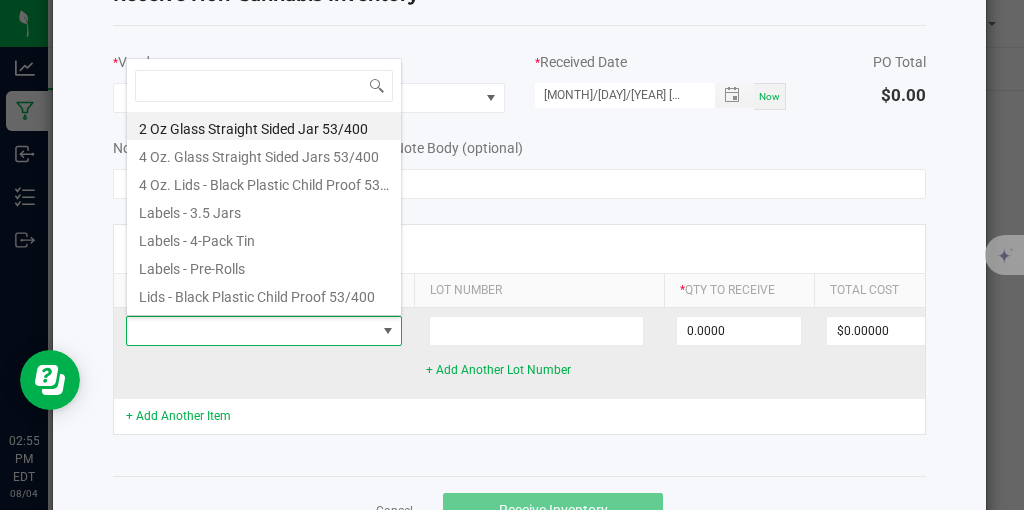 scroll, scrollTop: 99970, scrollLeft: 99724, axis: both 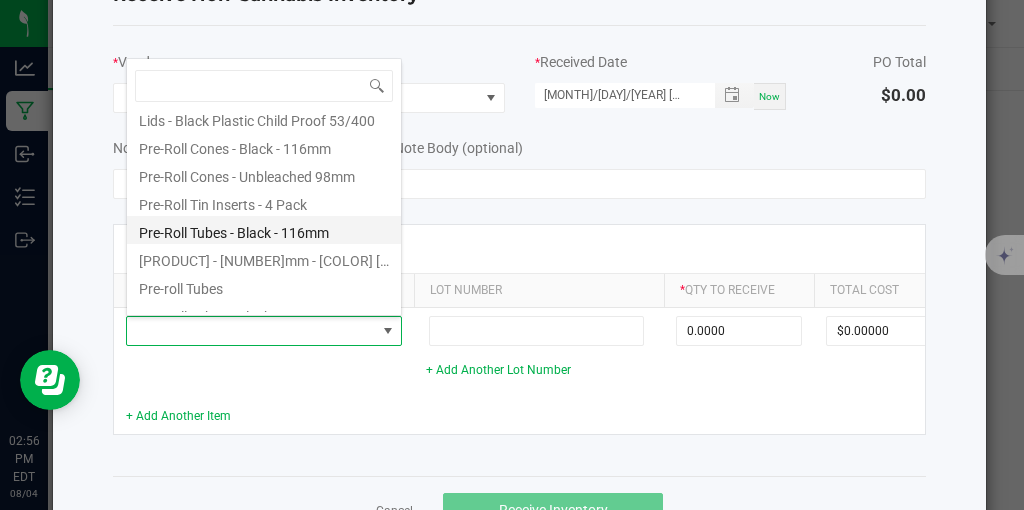 click on "Pre-Roll Tubes - Black - 116mm" at bounding box center (264, 230) 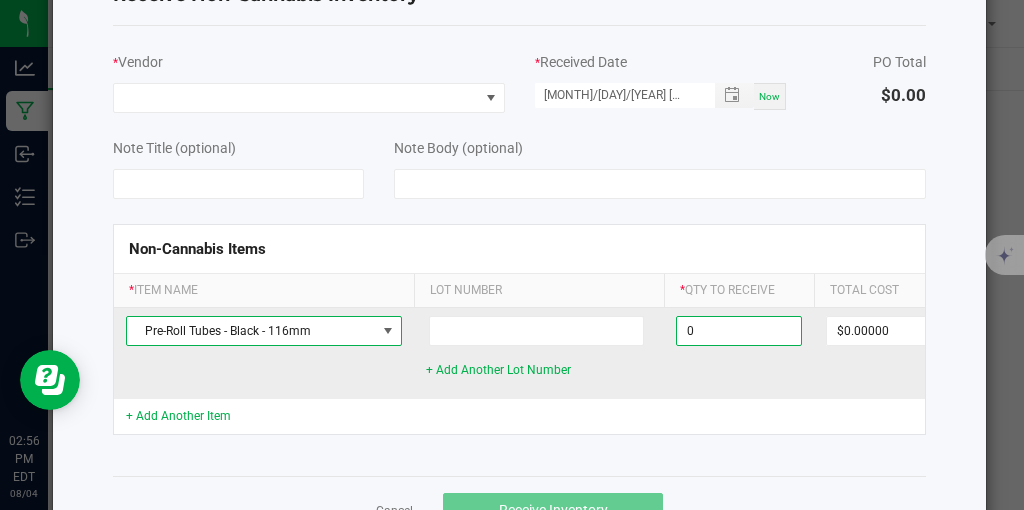 click on "0" at bounding box center [739, 331] 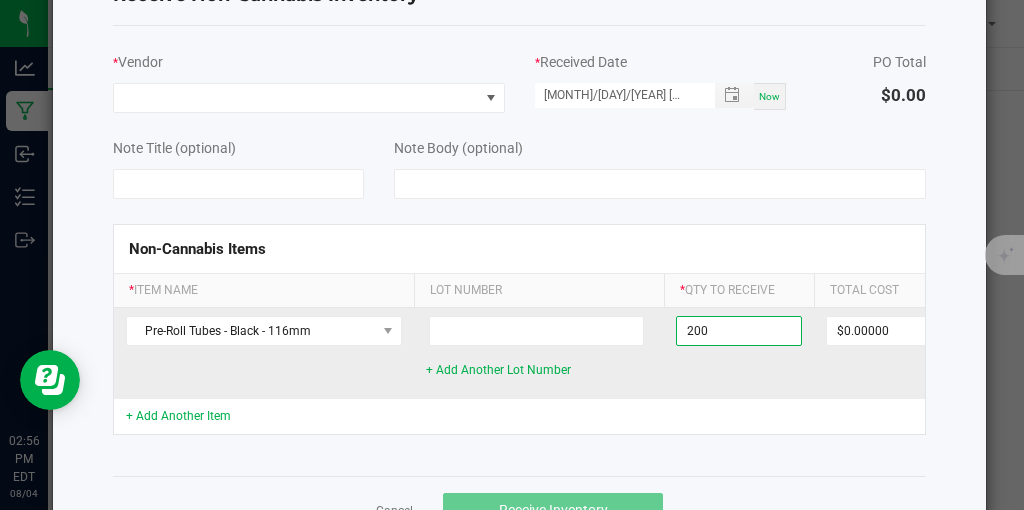 type on "200 ea" 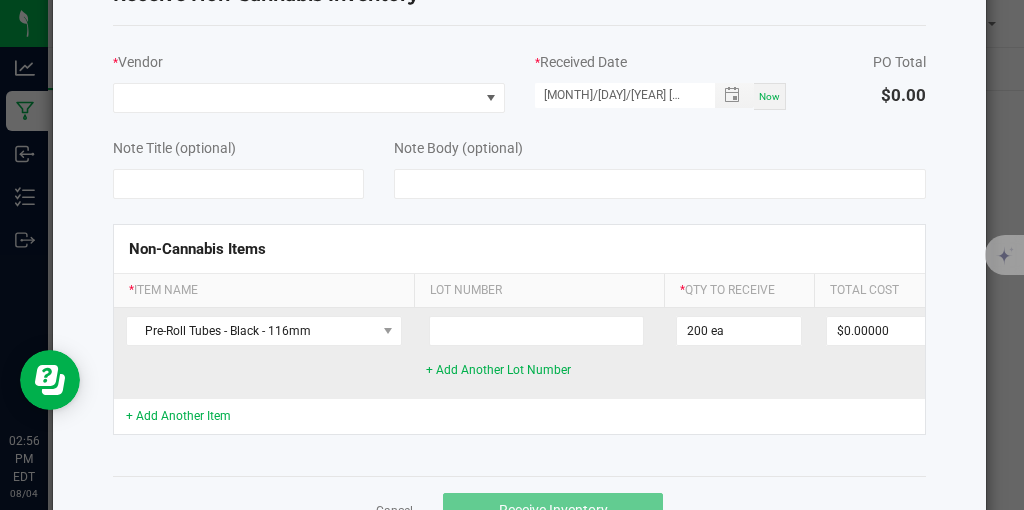 click on "200 ea" 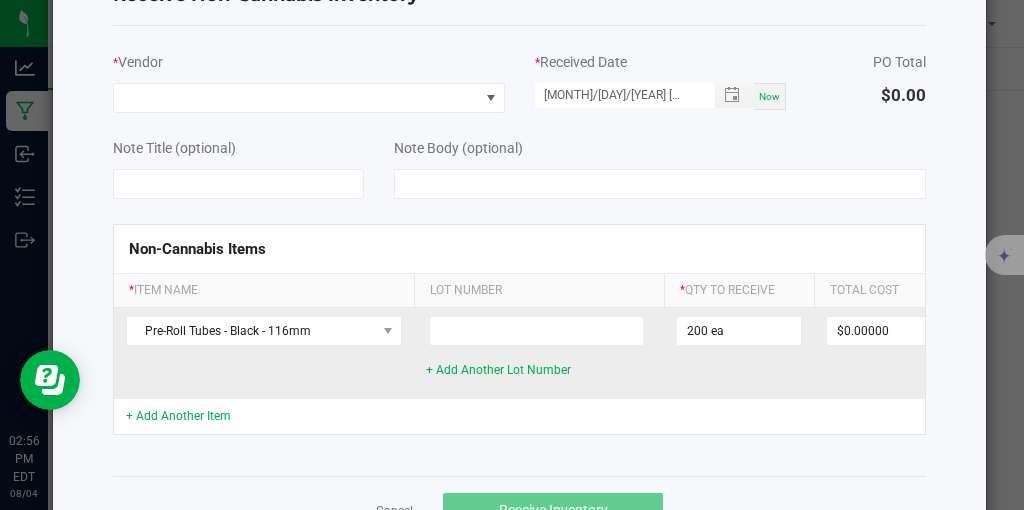 scroll, scrollTop: 0, scrollLeft: 87, axis: horizontal 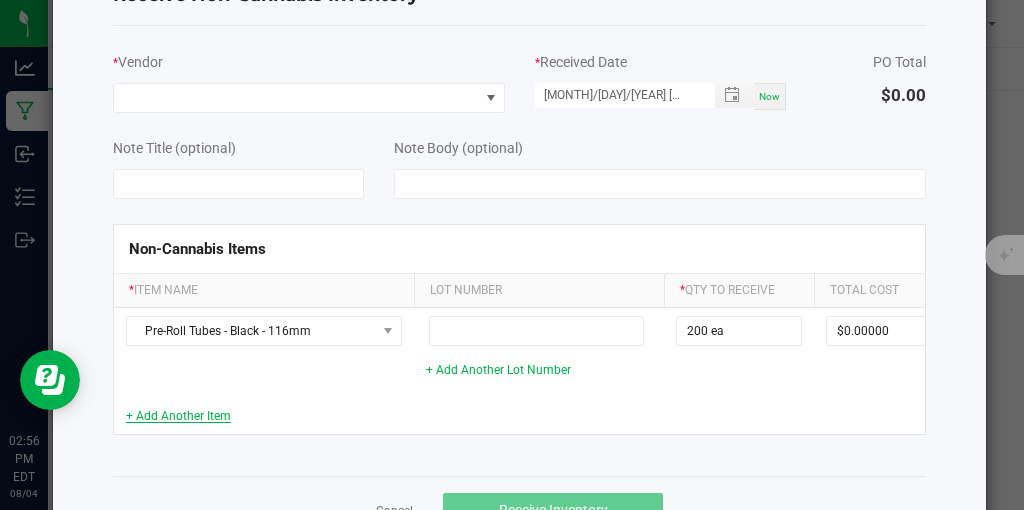 click on "+ Add Another Item" 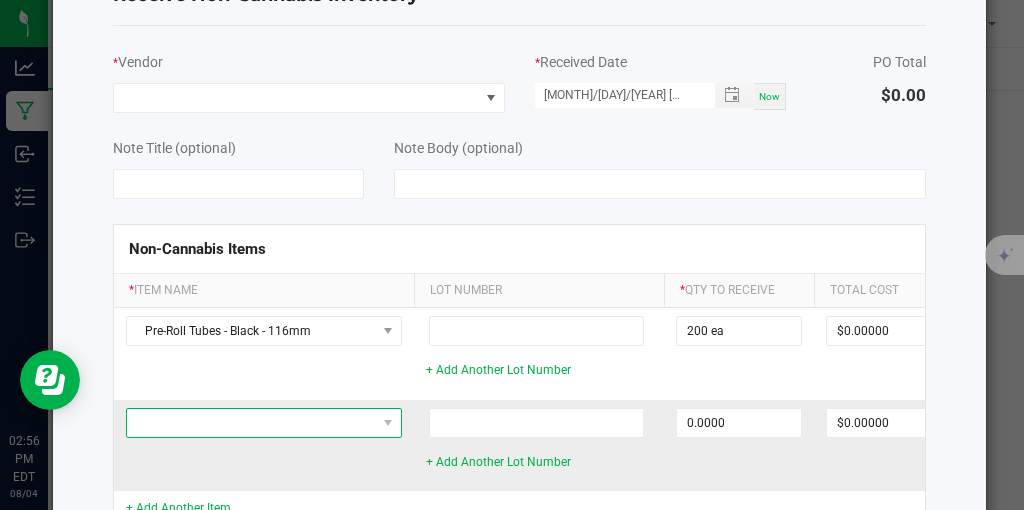 click at bounding box center [388, 423] 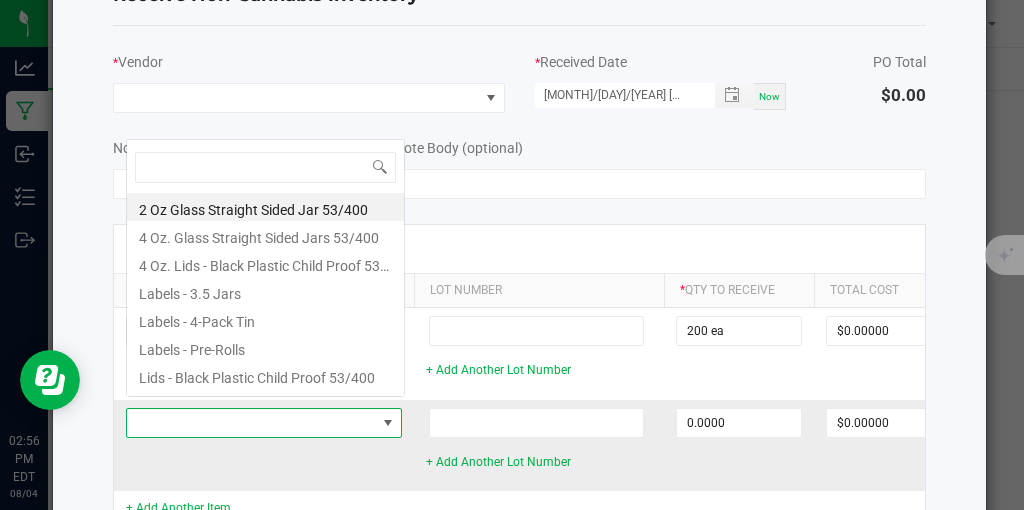 scroll, scrollTop: 0, scrollLeft: 0, axis: both 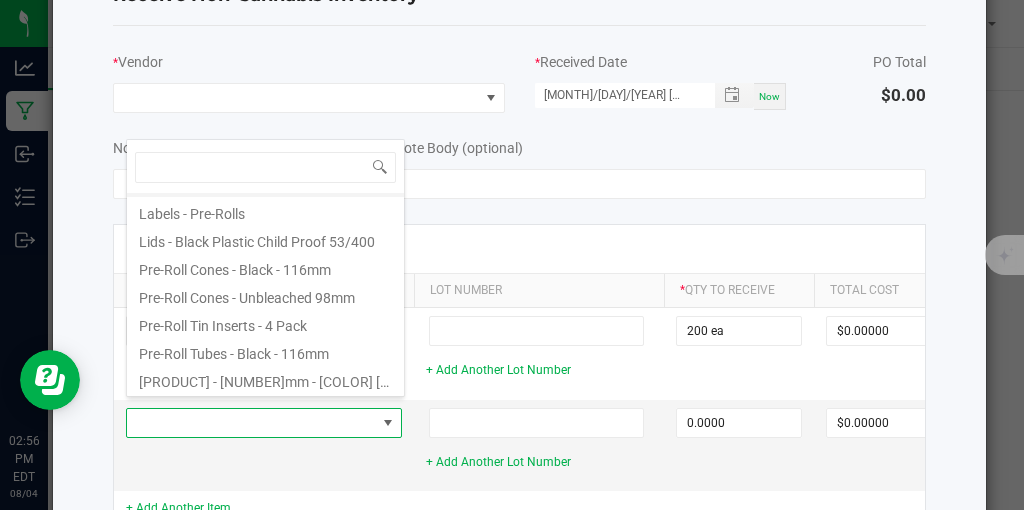 click on "Pre-Roll Tin Inserts - 4 Pack" at bounding box center (266, 323) 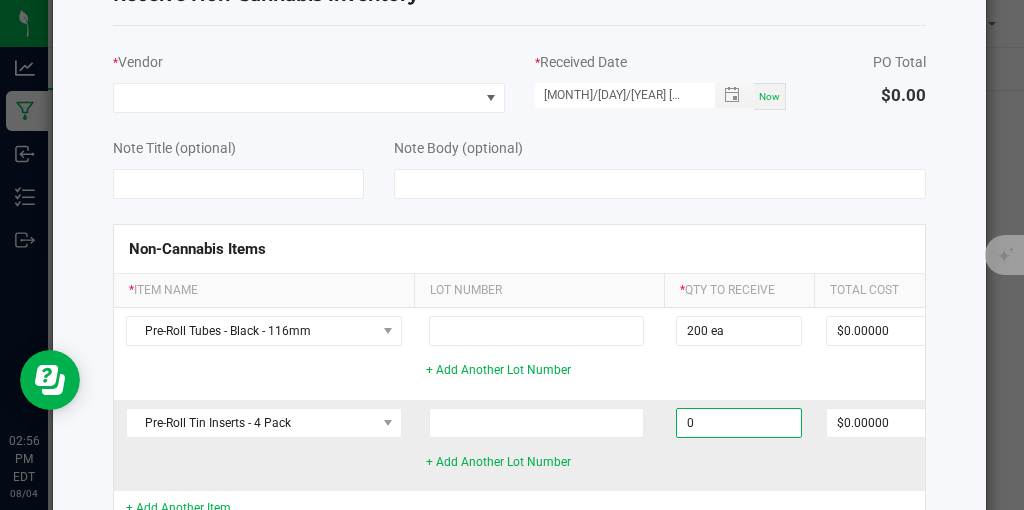 click on "0" at bounding box center (739, 423) 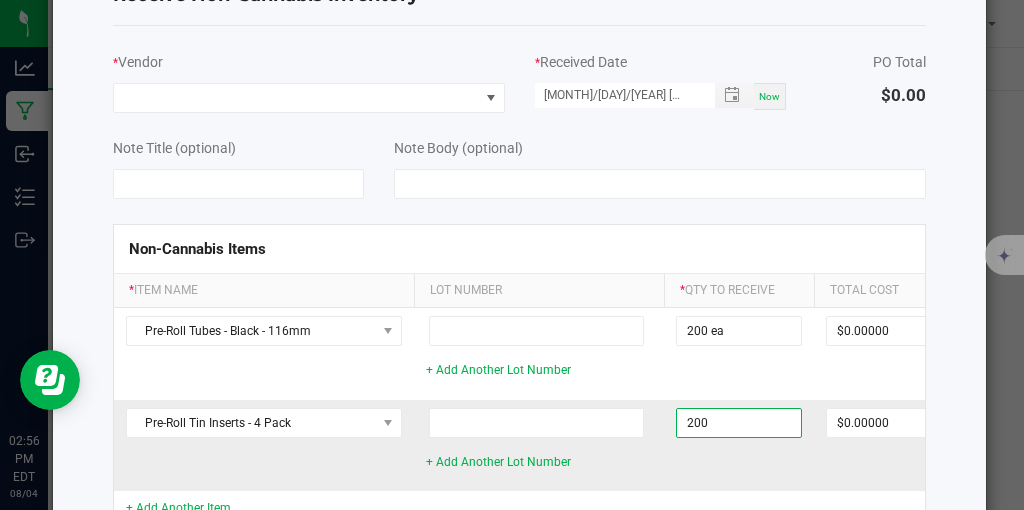 type on "200 ea" 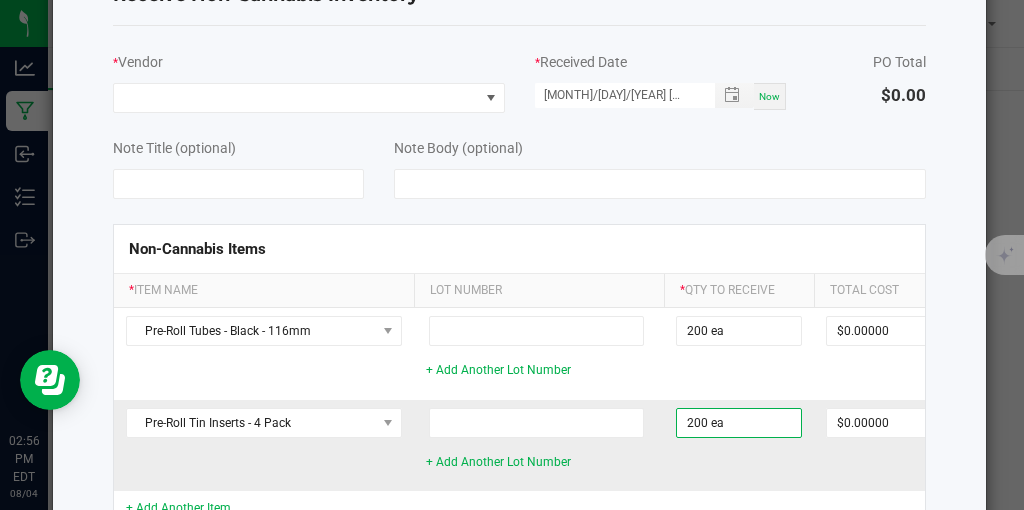 click on "200 ea" 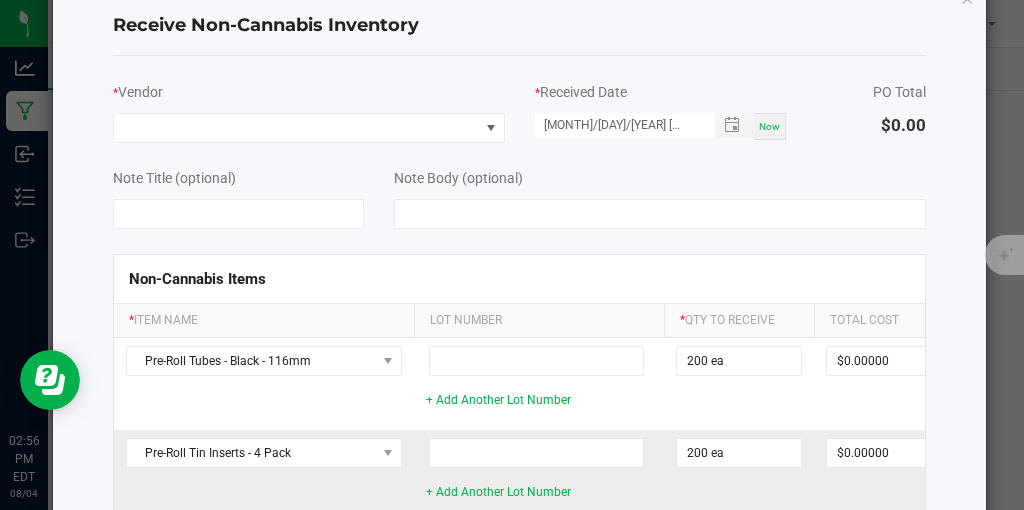 scroll, scrollTop: 0, scrollLeft: 0, axis: both 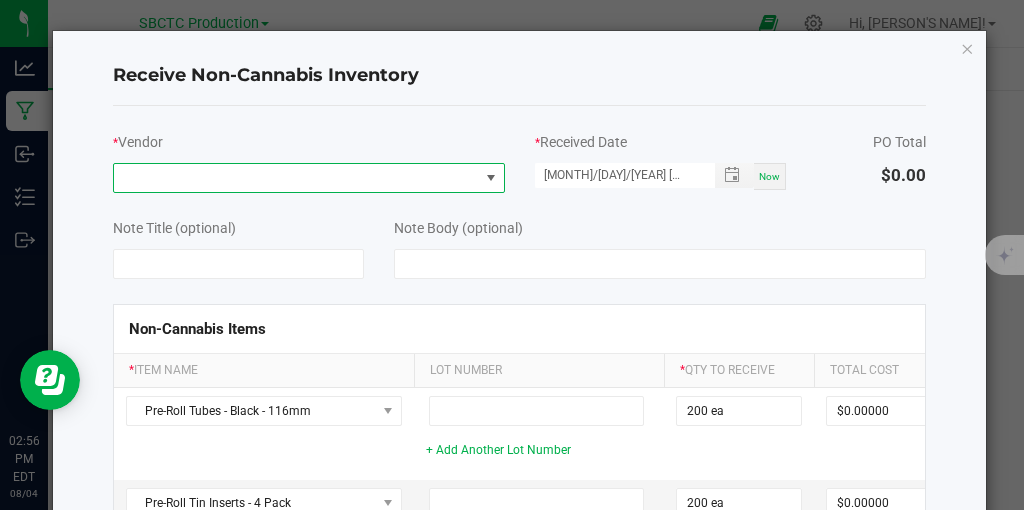 click at bounding box center [491, 178] 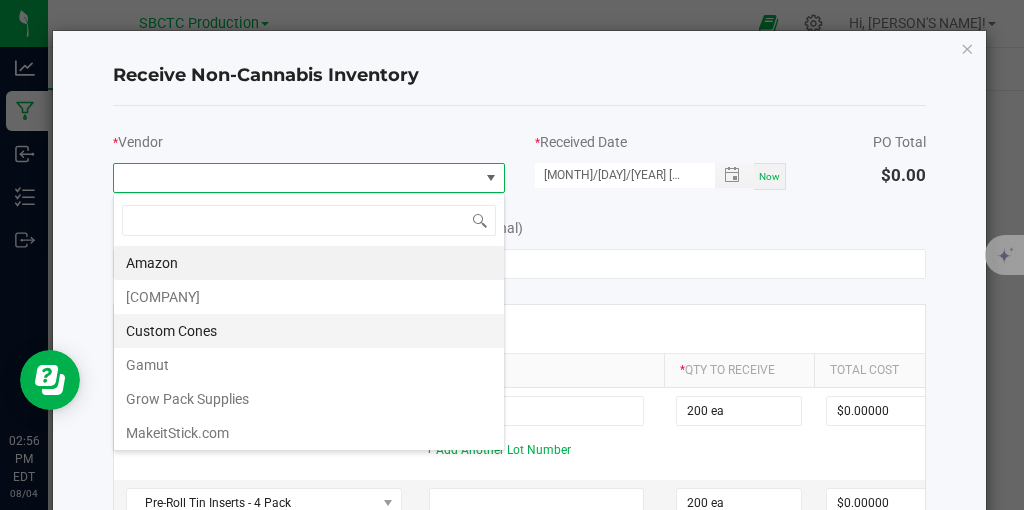 click on "Custom Cones" at bounding box center [309, 331] 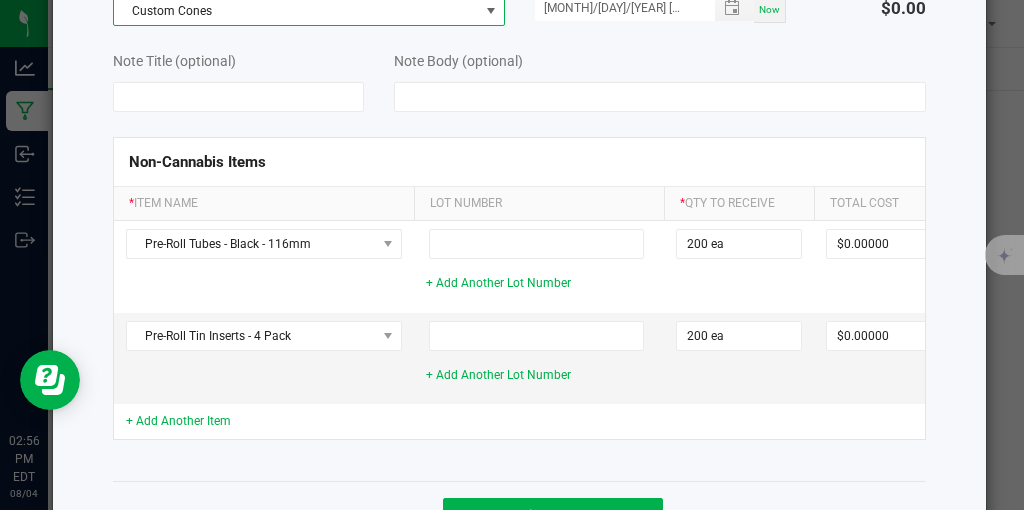 scroll, scrollTop: 217, scrollLeft: 0, axis: vertical 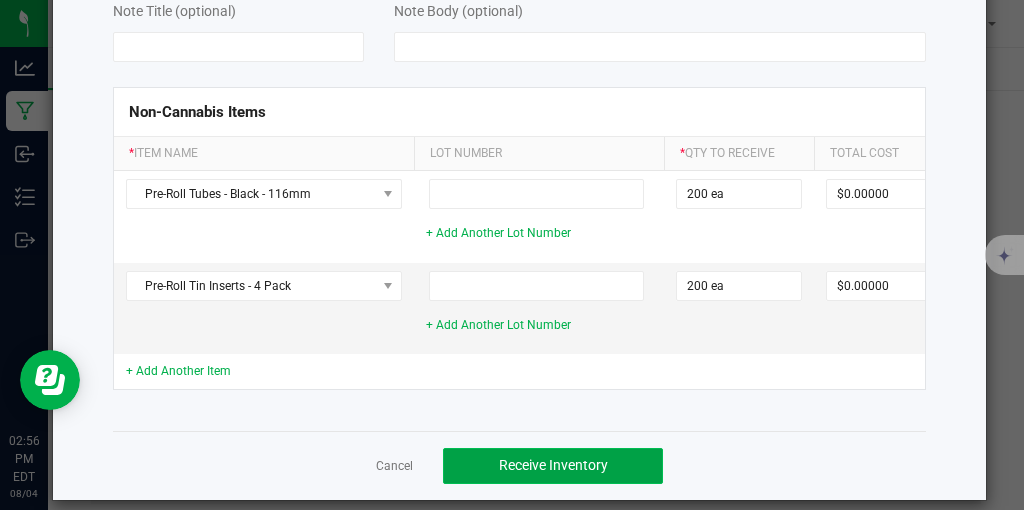 click on "Receive Inventory" 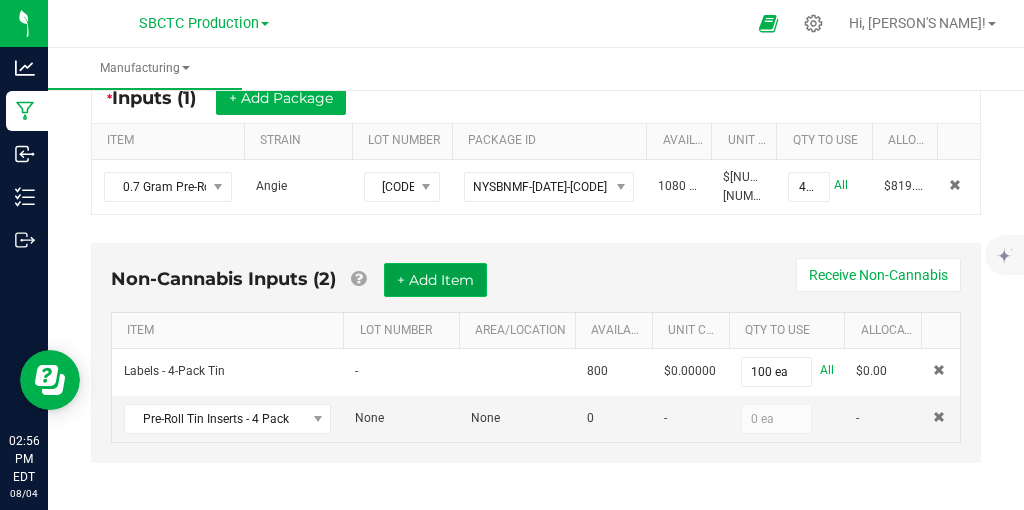 click on "+ Add Item" at bounding box center (435, 280) 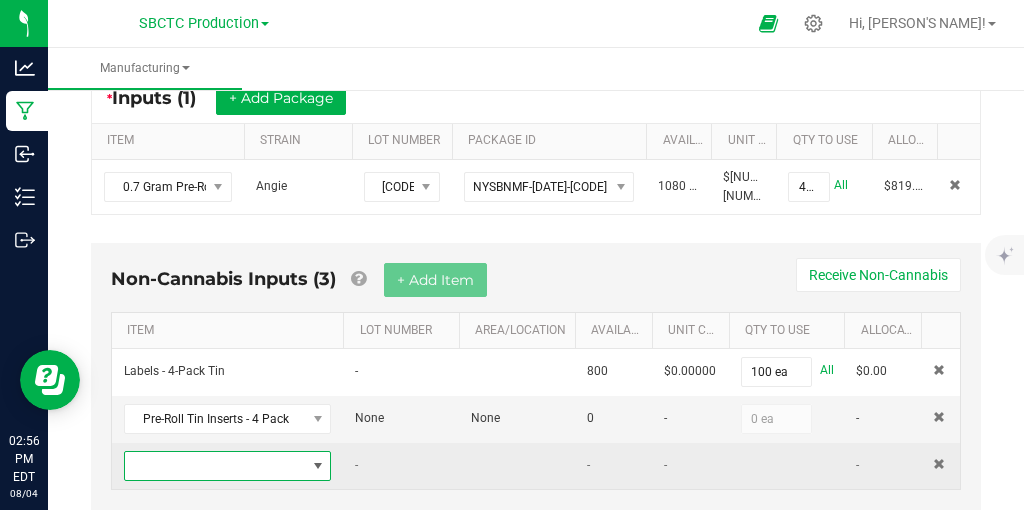 click at bounding box center [318, 466] 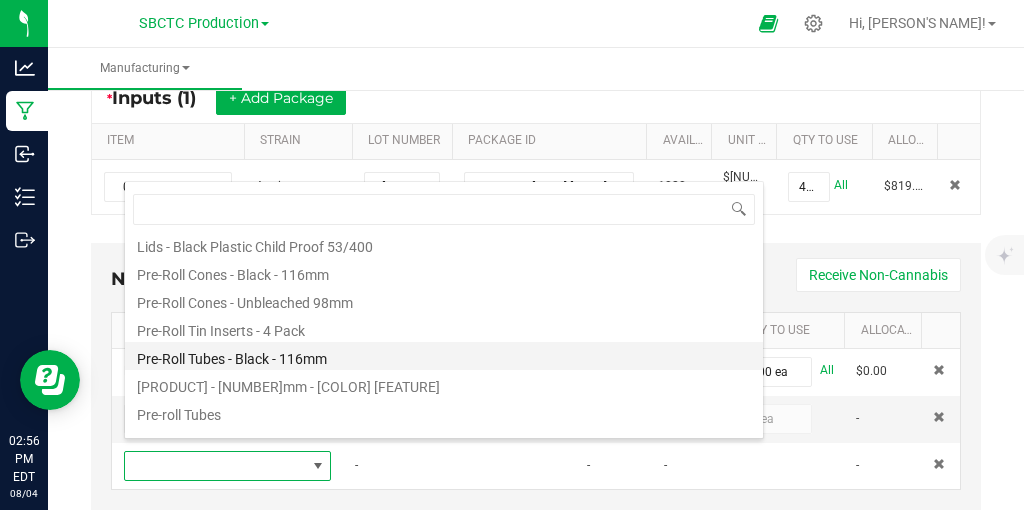 click on "Pre-Roll Tubes - Black - 116mm" at bounding box center [444, 356] 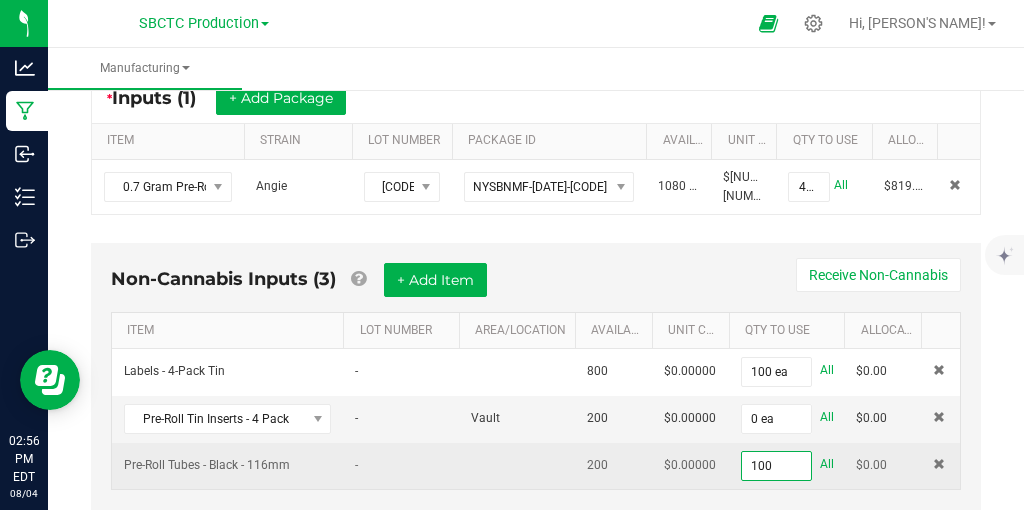 type on "100 ea" 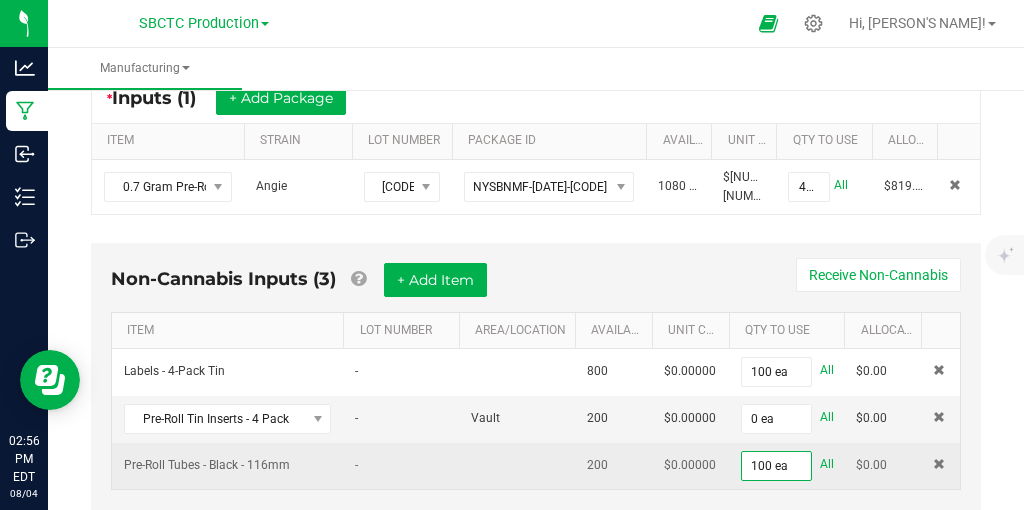 click at bounding box center [517, 466] 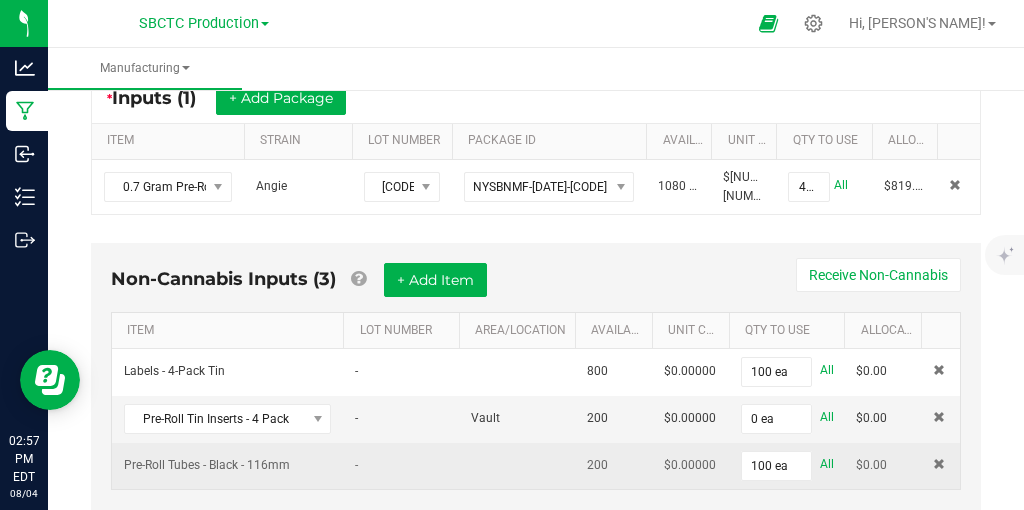 click on "-" at bounding box center (401, 466) 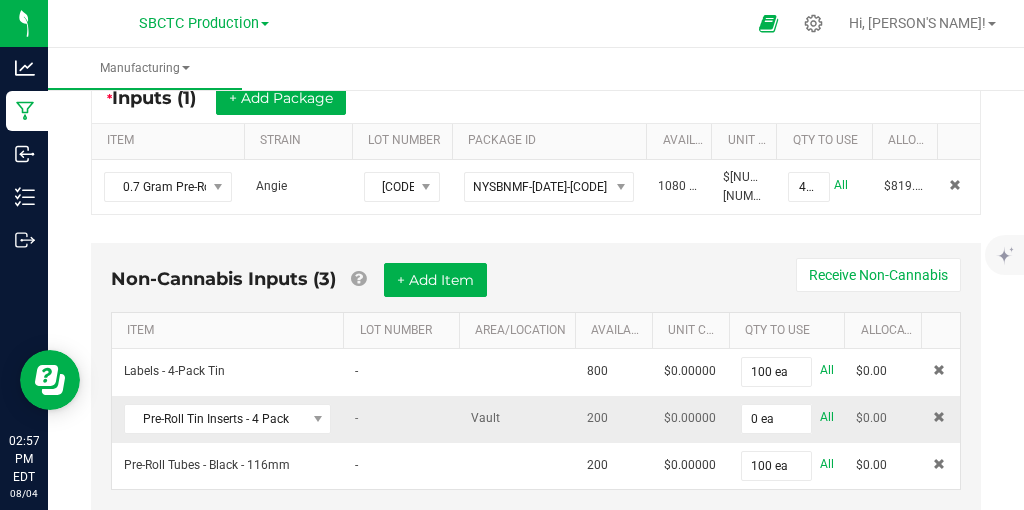 click on "-" at bounding box center (401, 419) 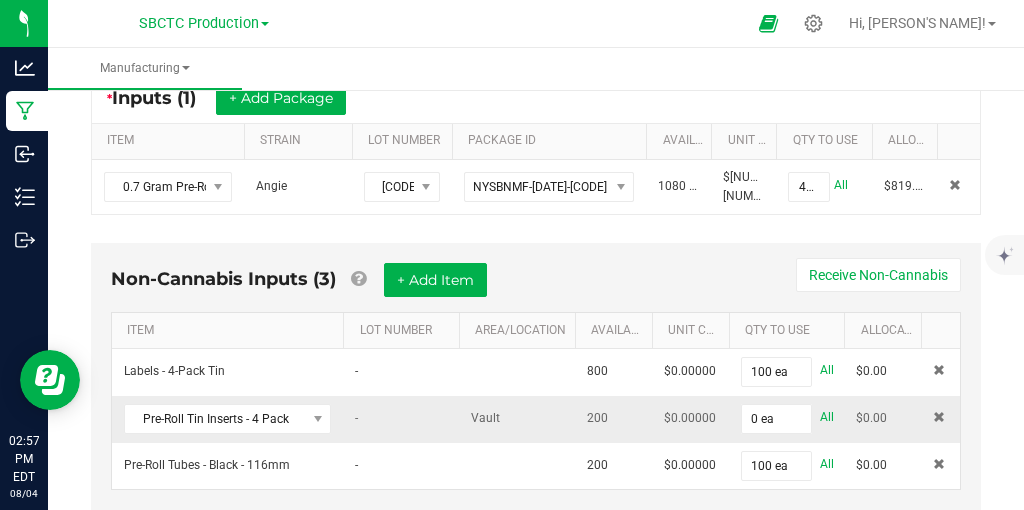 click at bounding box center (940, 419) 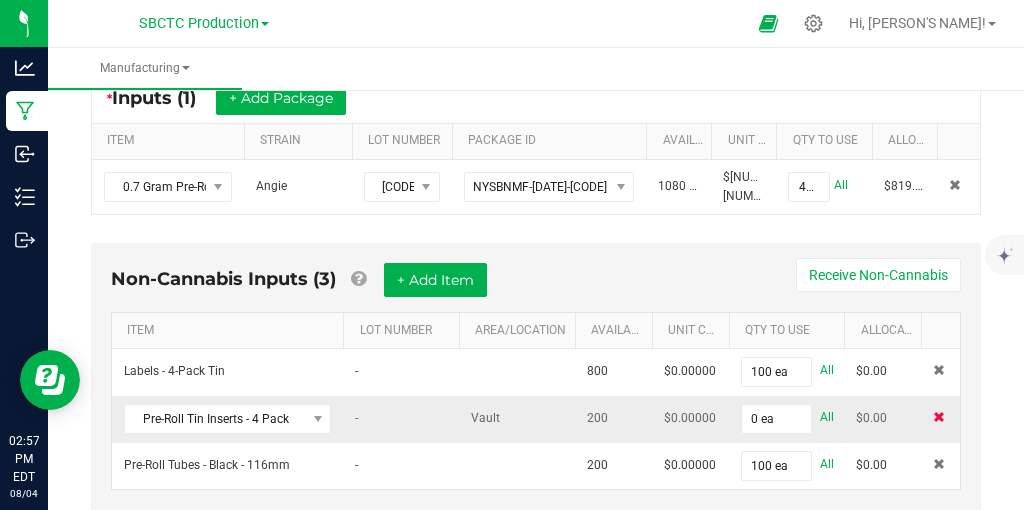 click at bounding box center [939, 417] 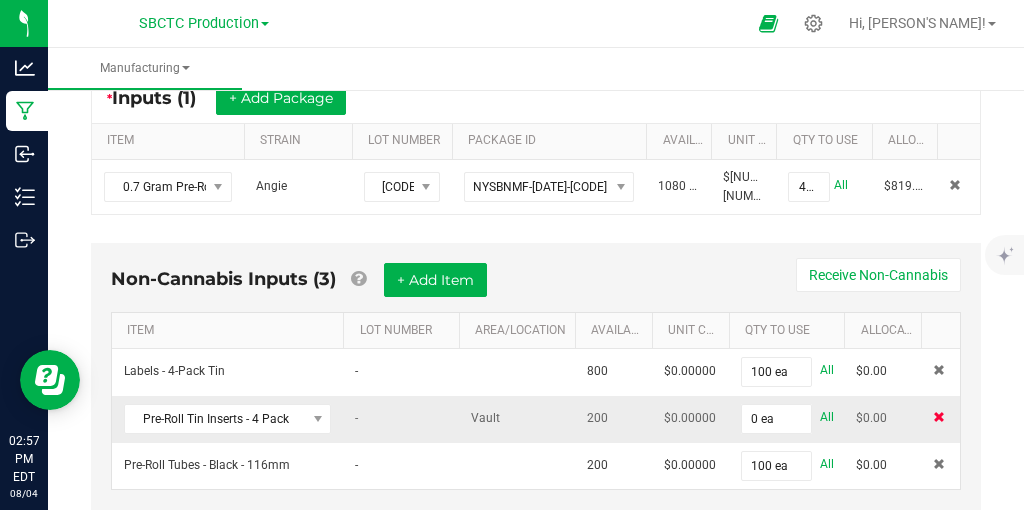 type on "100 ea" 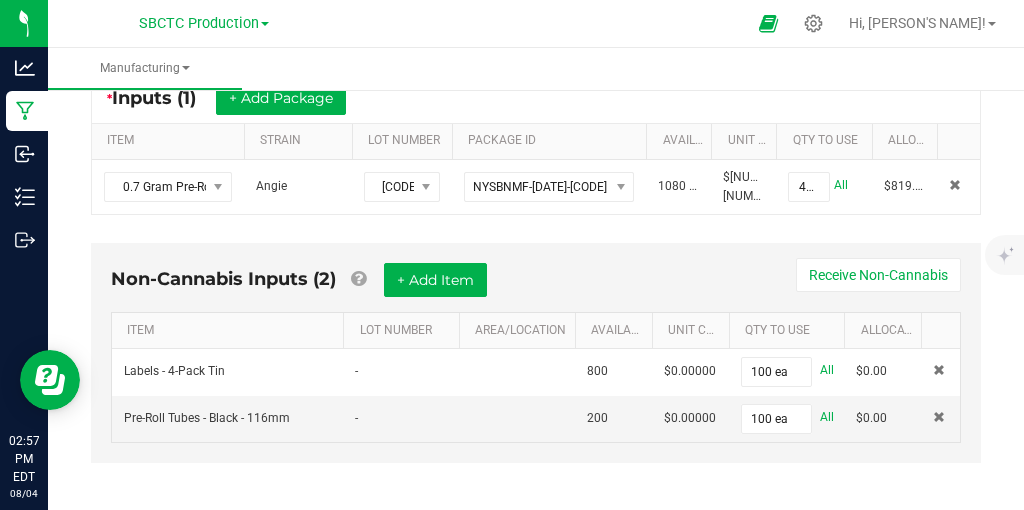 click on "Non-Cannabis Inputs (2)  + Add Item   Receive Non-Cannabis  ITEM LOT NUMBER AREA/LOCATION AVAILABLE Unit Cost QTY TO USE Allocated Cost  Labels - 4-Pack Tin   -      800    $0.00000  100 ea All  $0.00   Pre-Roll Tins   -      200    $0.00000  100 ea All  $0.00" at bounding box center [536, 367] 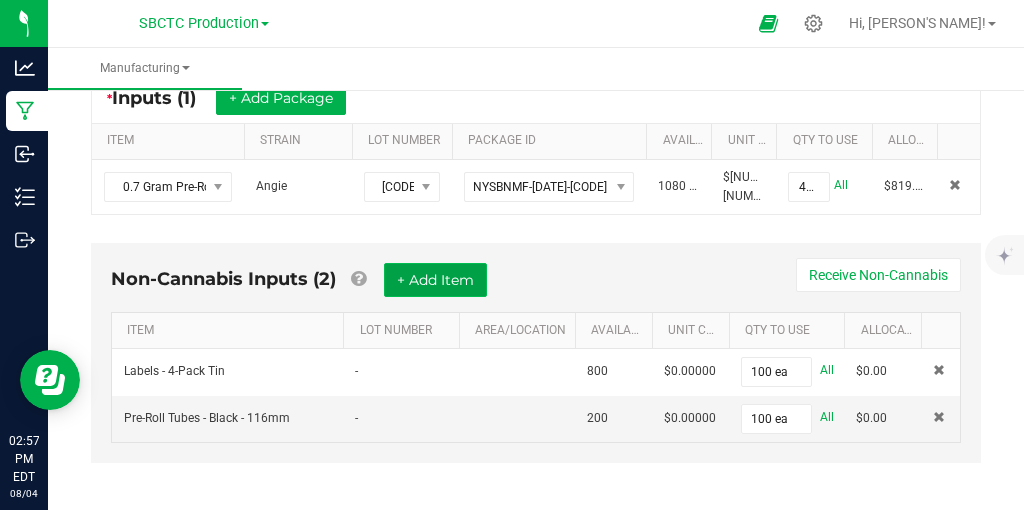 click on "+ Add Item" at bounding box center (435, 280) 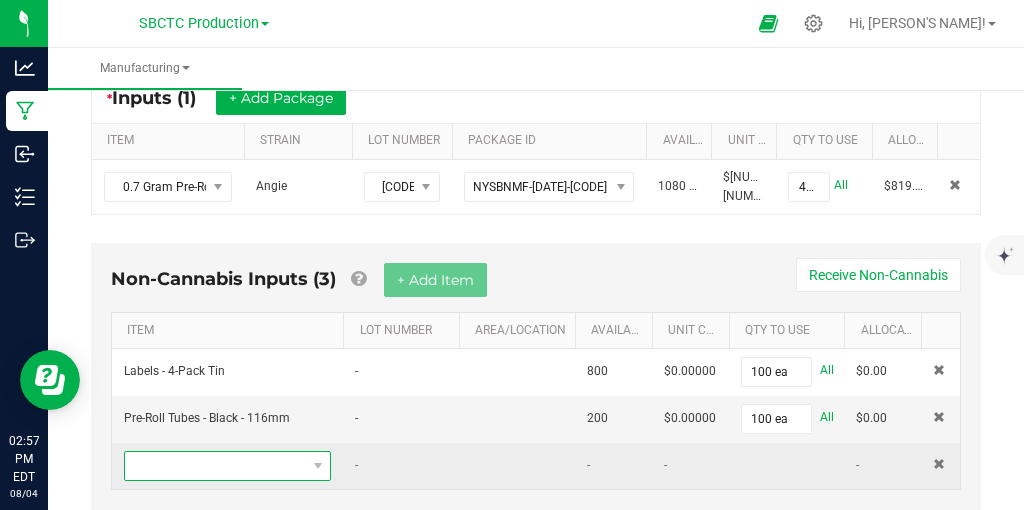 click at bounding box center (317, 466) 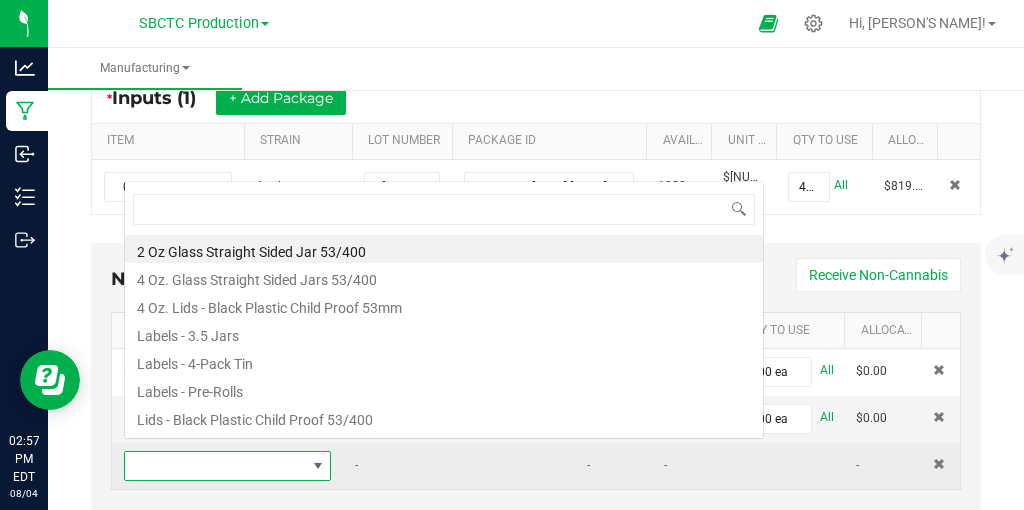 scroll, scrollTop: 99970, scrollLeft: 99792, axis: both 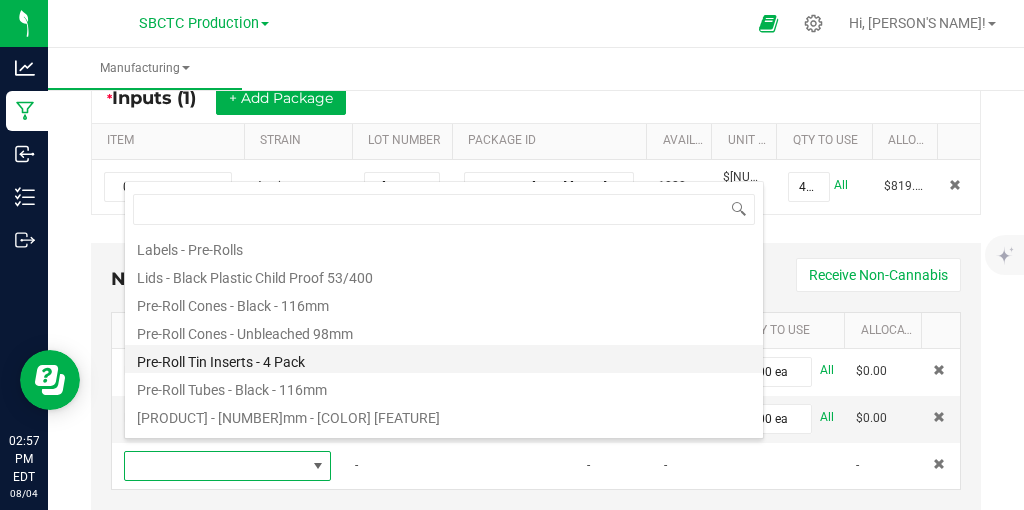click on "Pre-Roll Tin Inserts - 4 Pack" at bounding box center [444, 359] 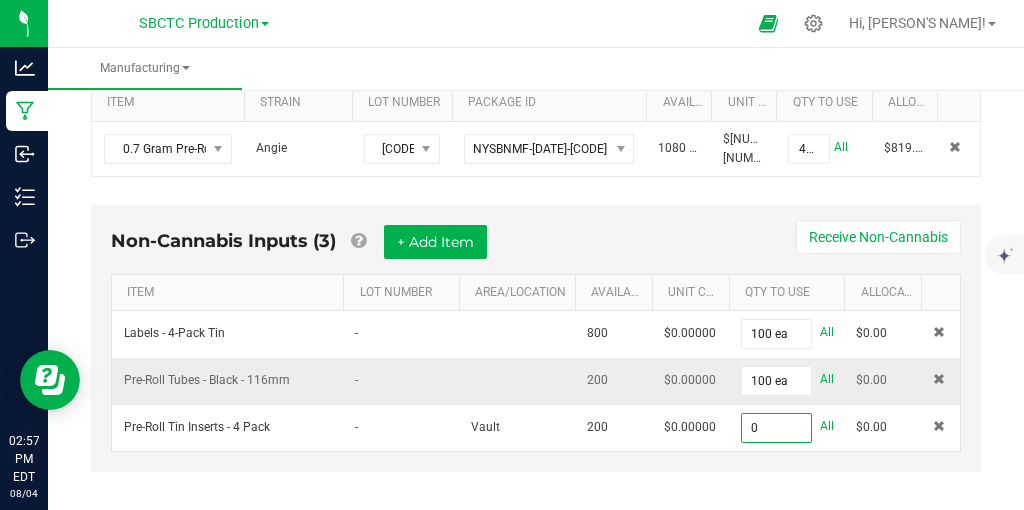 scroll, scrollTop: 434, scrollLeft: 0, axis: vertical 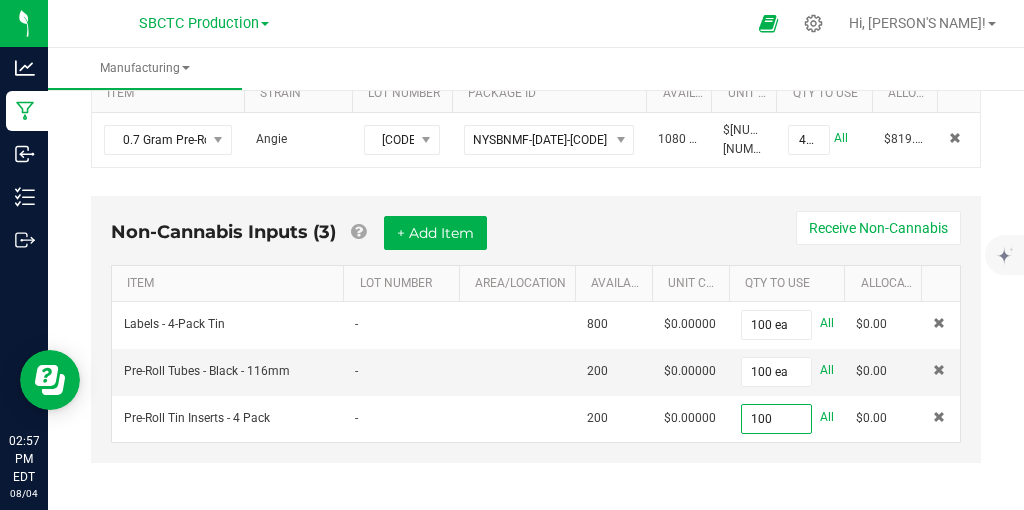 type on "100 ea" 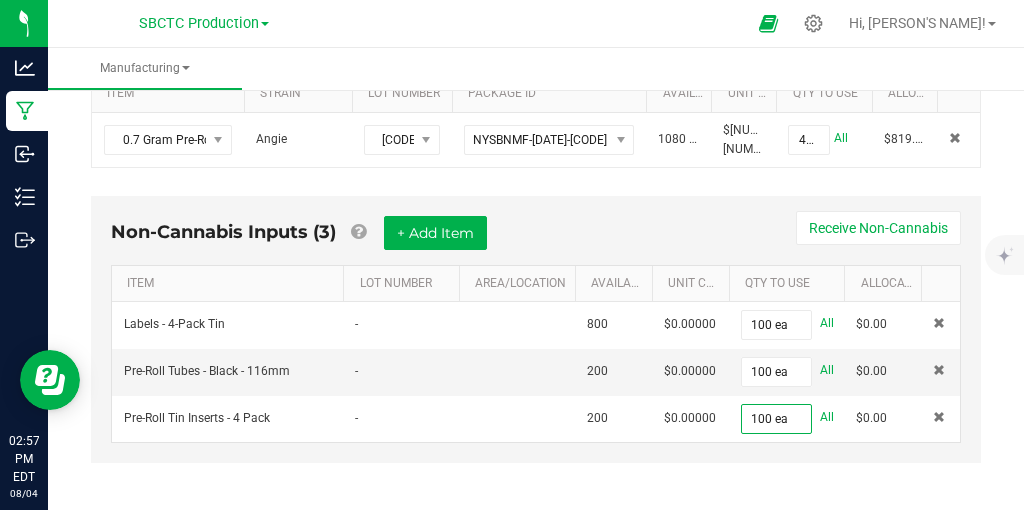click on "Non-Cannabis Inputs (3)  + Add Item   Receive Non-Cannabis  ITEM LOT NUMBER AREA/LOCATION AVAILABLE Unit Cost QTY TO USE Allocated Cost  Labels - 4-Pack Tin   -      800    $0.00000  100 ea All  $0.00   Pre-Roll Tins   -      200    $0.00000  100 ea All  $0.00   Pre-Roll Tin Inserts - 4 Pack   -      200    $0.00000  100 ea All  $0.00" at bounding box center (536, 343) 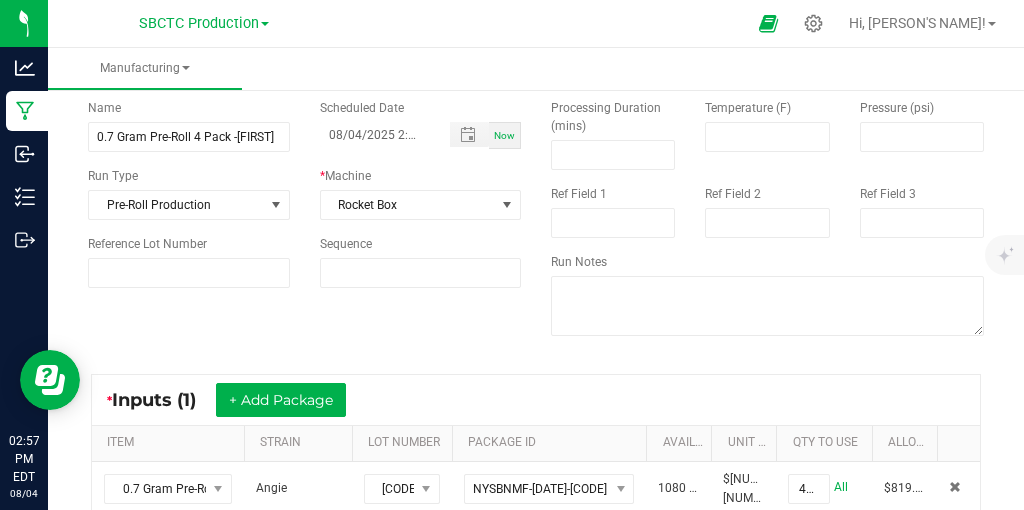 scroll, scrollTop: 0, scrollLeft: 0, axis: both 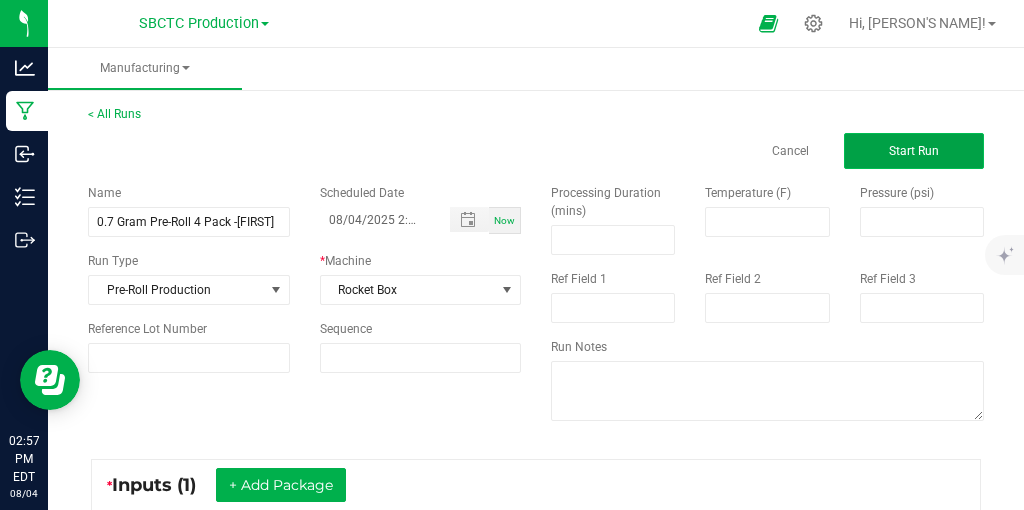 click on "Start Run" 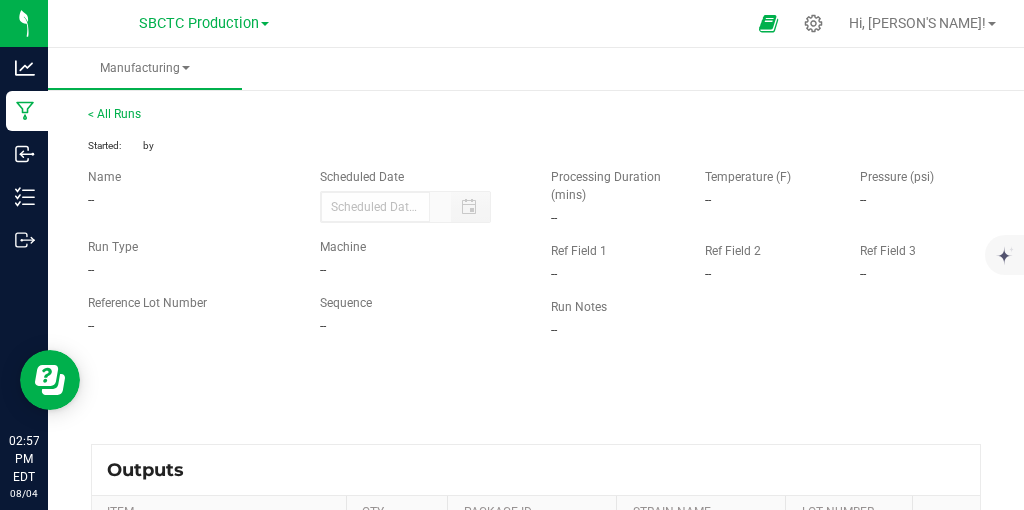 type on "08/04/2025 2:54 PM" 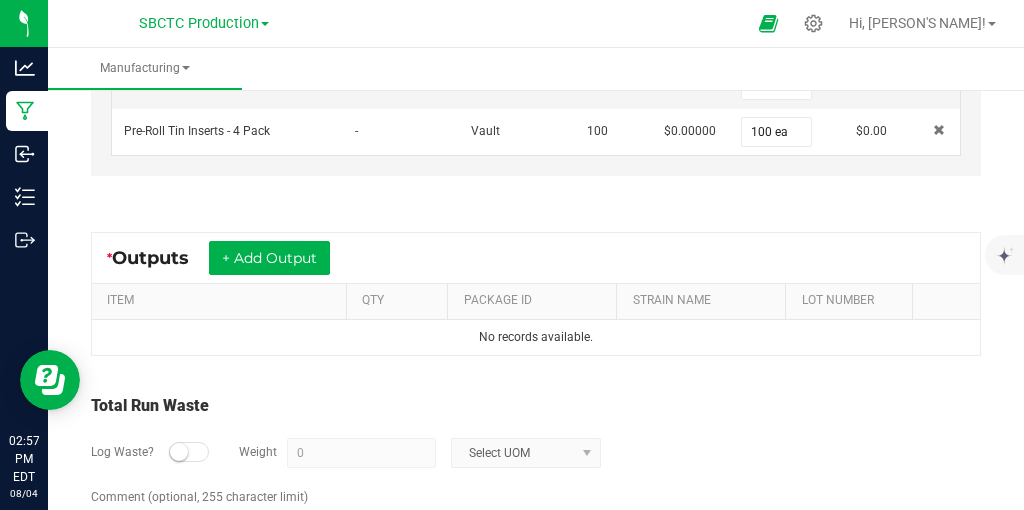 scroll, scrollTop: 758, scrollLeft: 0, axis: vertical 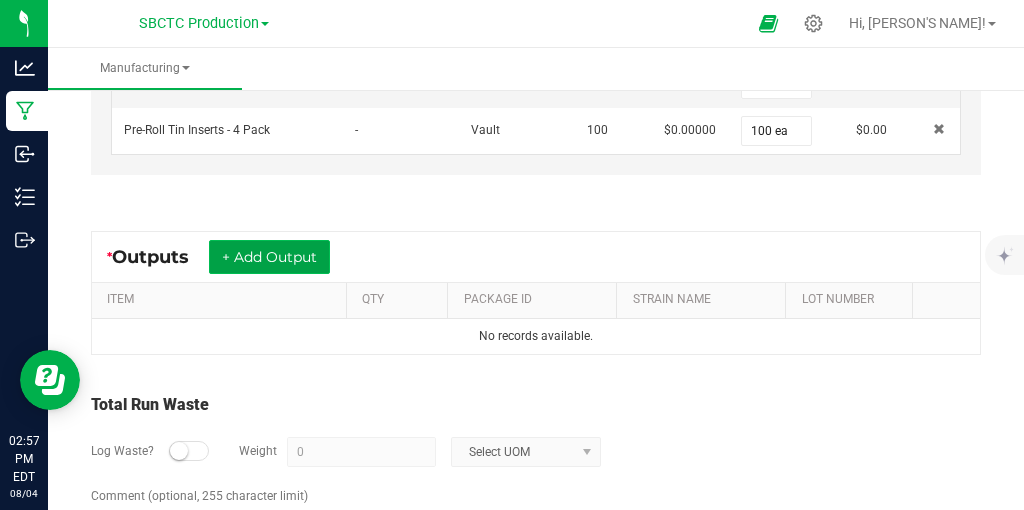 click on "+ Add Output" at bounding box center [269, 257] 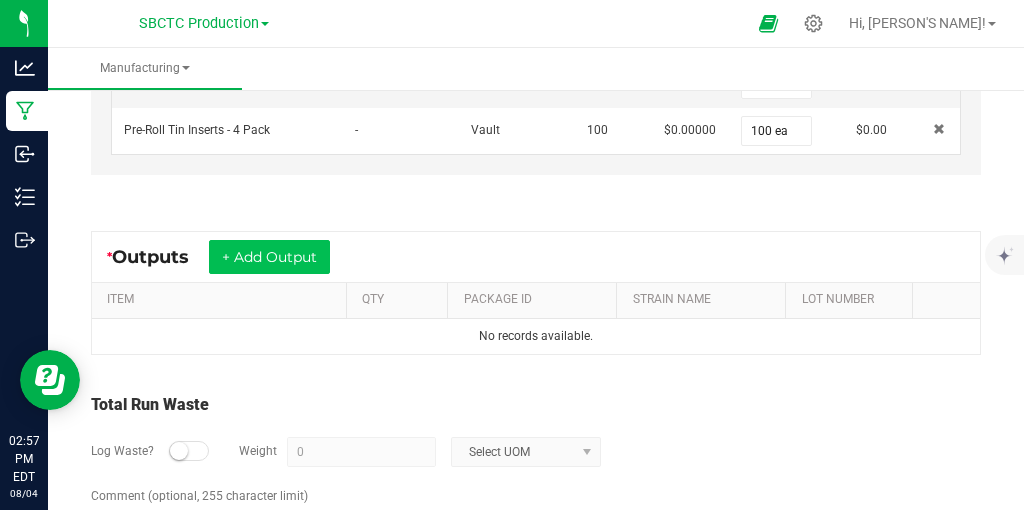 scroll, scrollTop: 758, scrollLeft: 0, axis: vertical 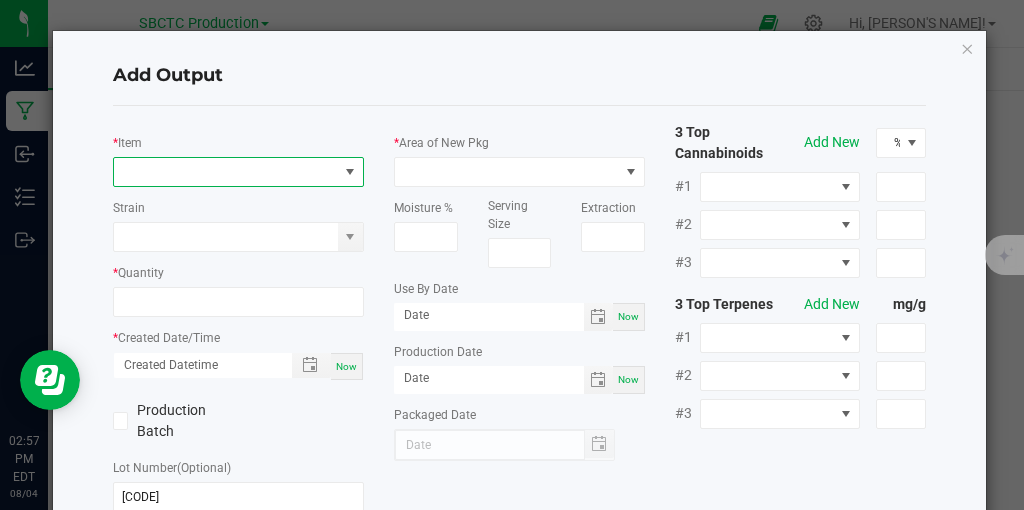 click at bounding box center (350, 172) 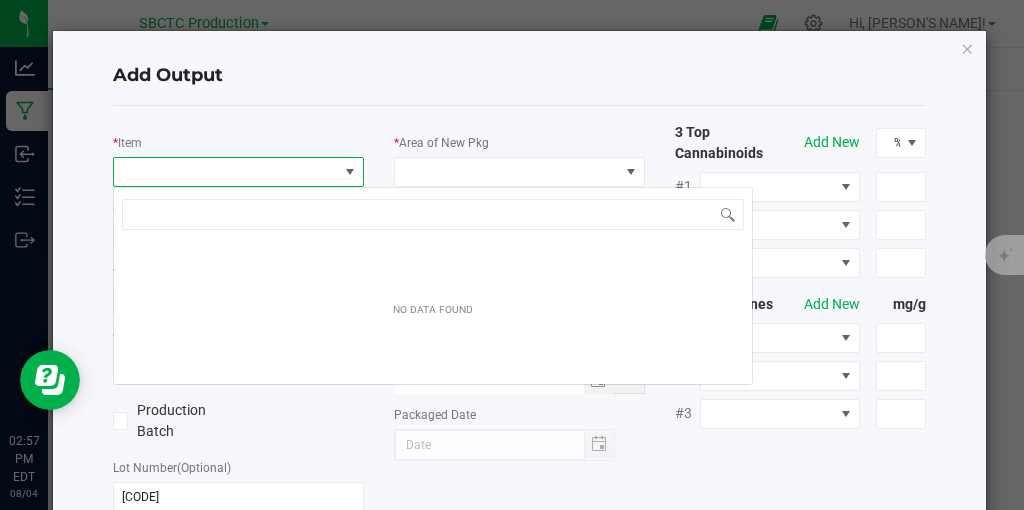 scroll, scrollTop: 99970, scrollLeft: 99749, axis: both 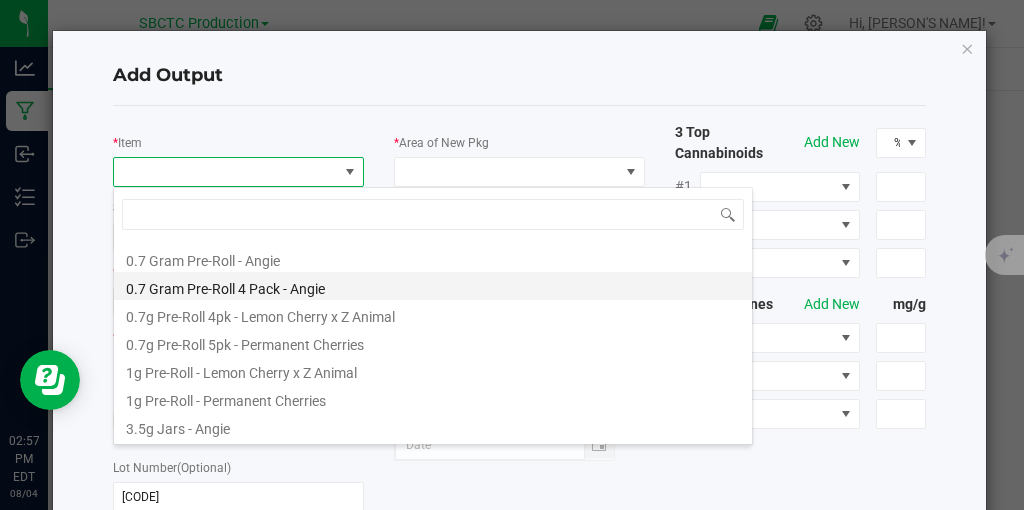click on "0.7 Gram Pre-Roll 4 Pack - Angie" at bounding box center (433, 286) 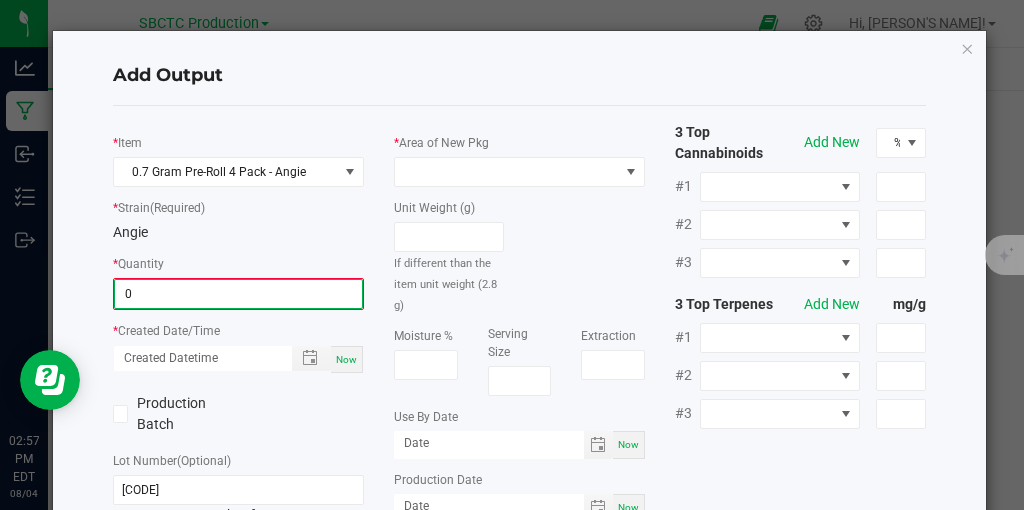 click on "0" at bounding box center (238, 294) 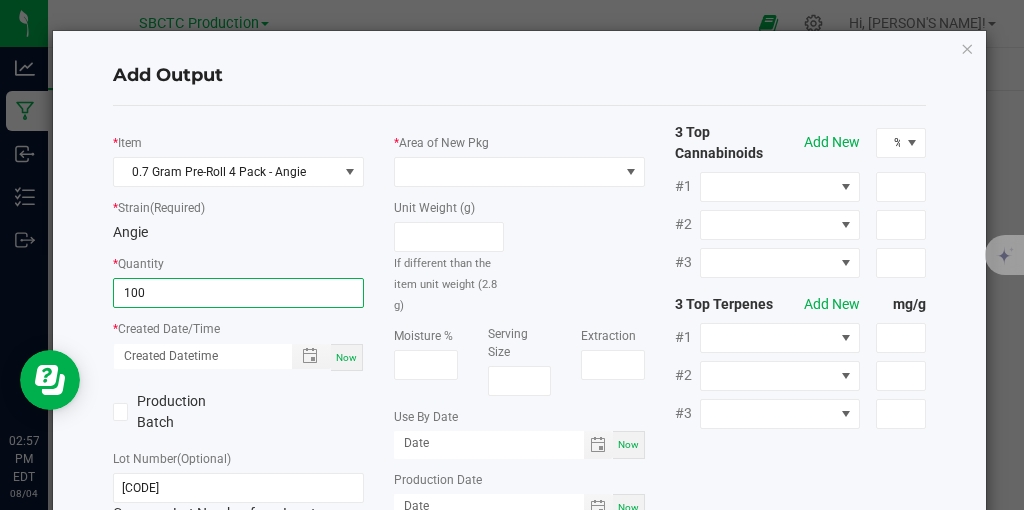 type on "100 ea" 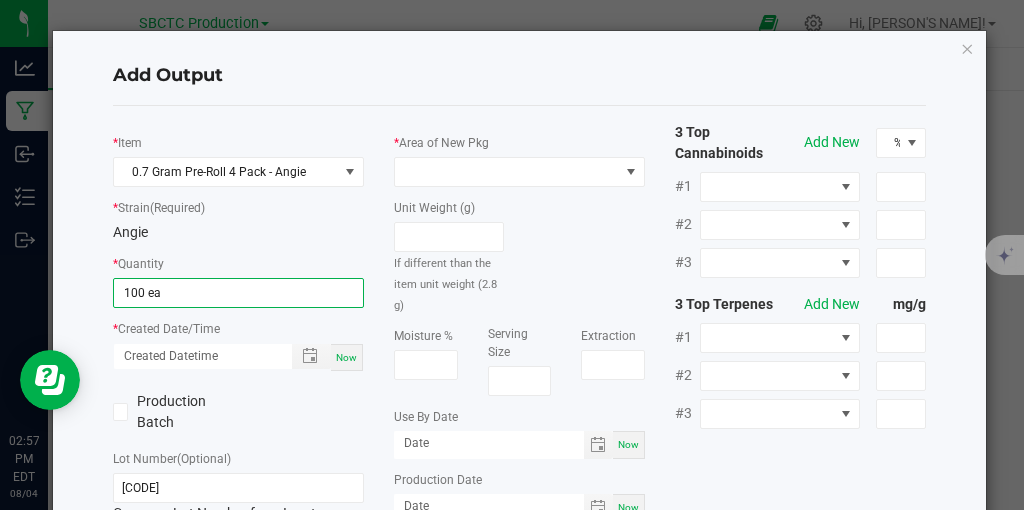 click on "Now" at bounding box center [346, 357] 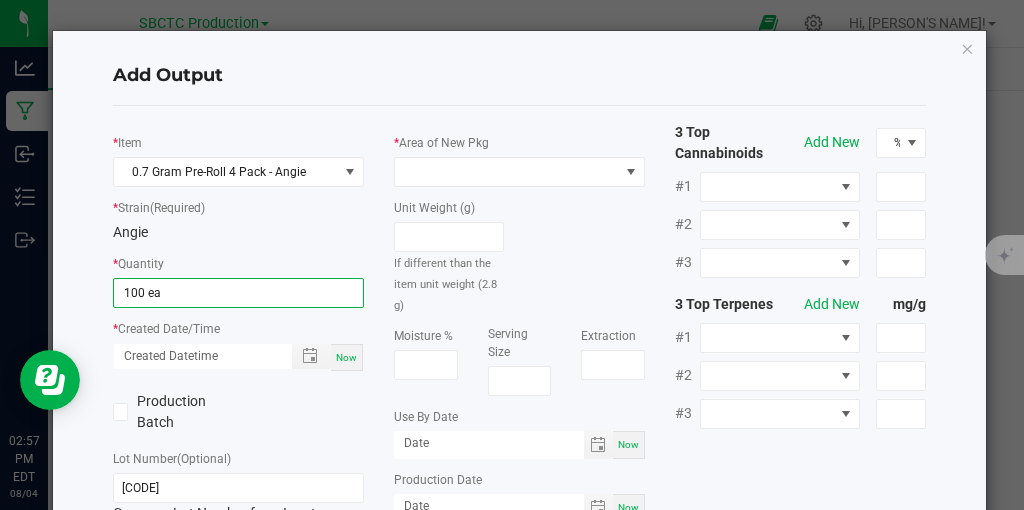 type on "[DATE] [TIME]" 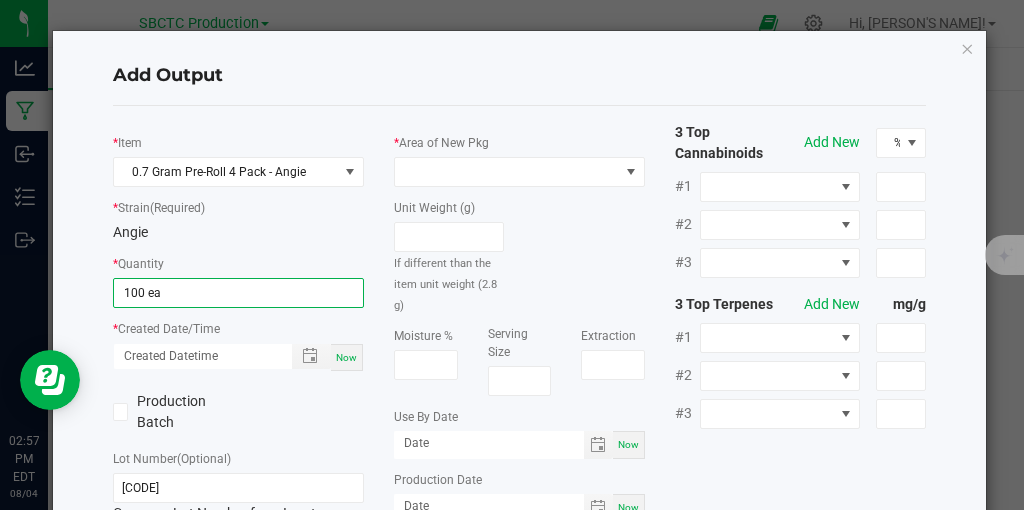 type on "08/04/2025" 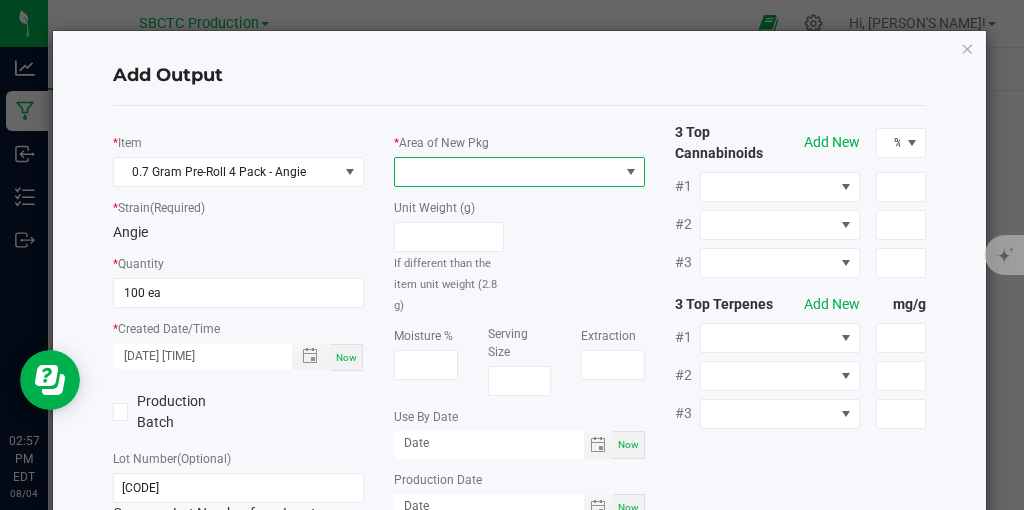 click at bounding box center (507, 172) 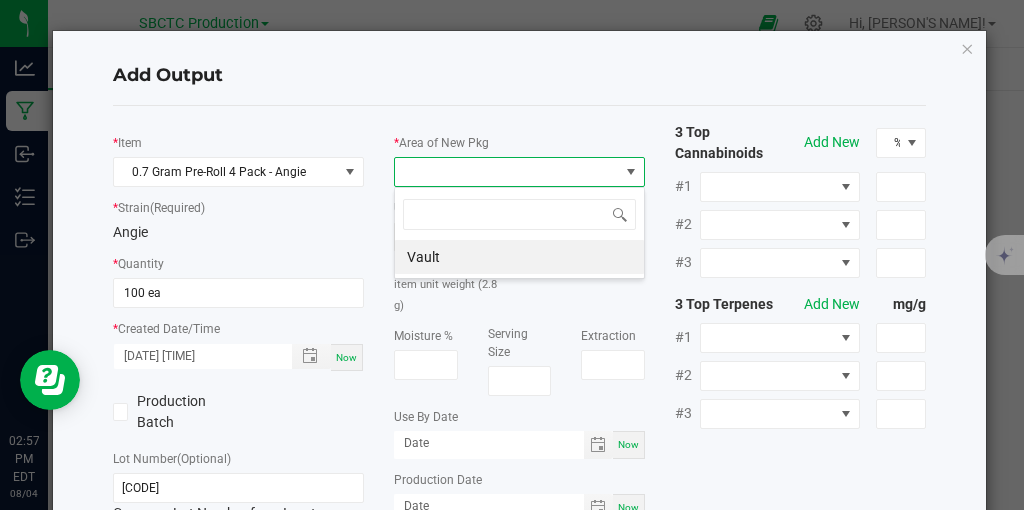 scroll, scrollTop: 99970, scrollLeft: 99749, axis: both 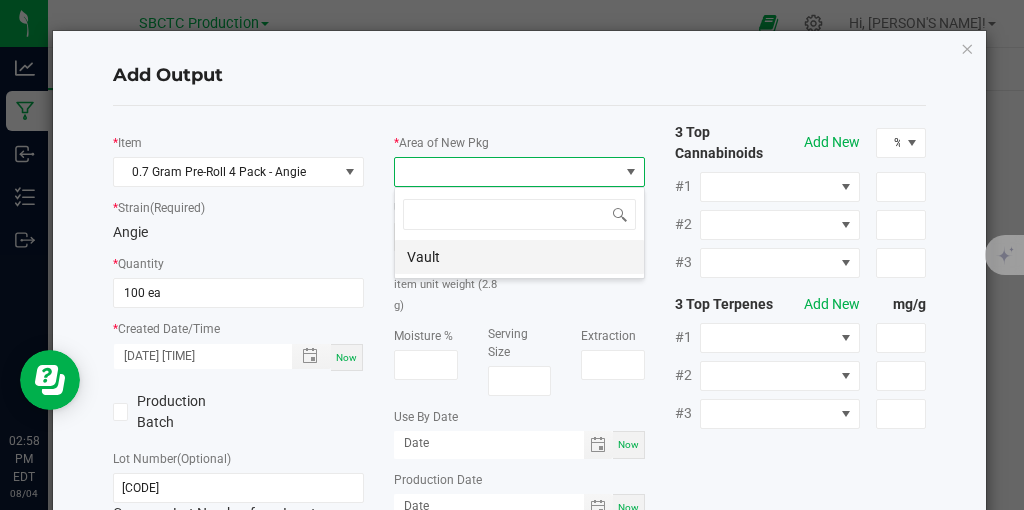 click on "Vault" at bounding box center (519, 257) 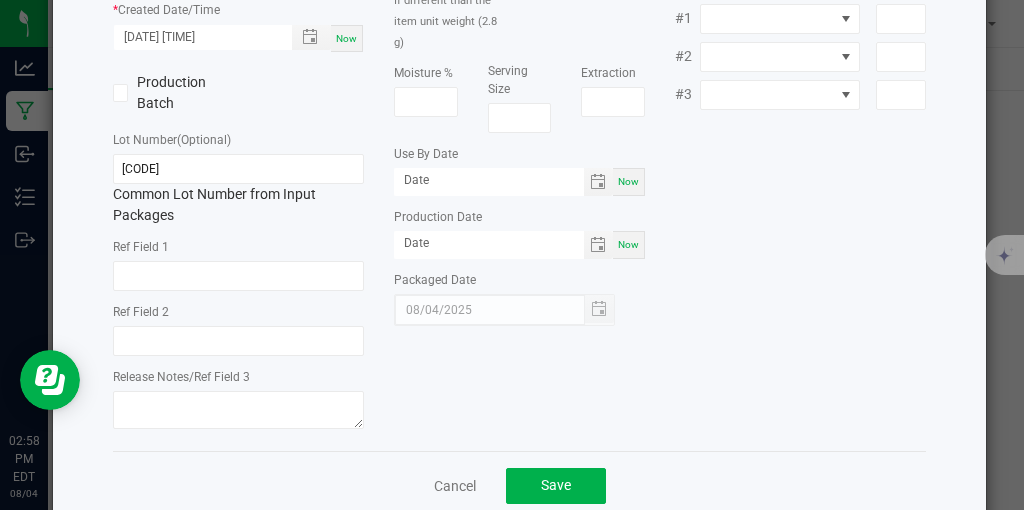 scroll, scrollTop: 357, scrollLeft: 0, axis: vertical 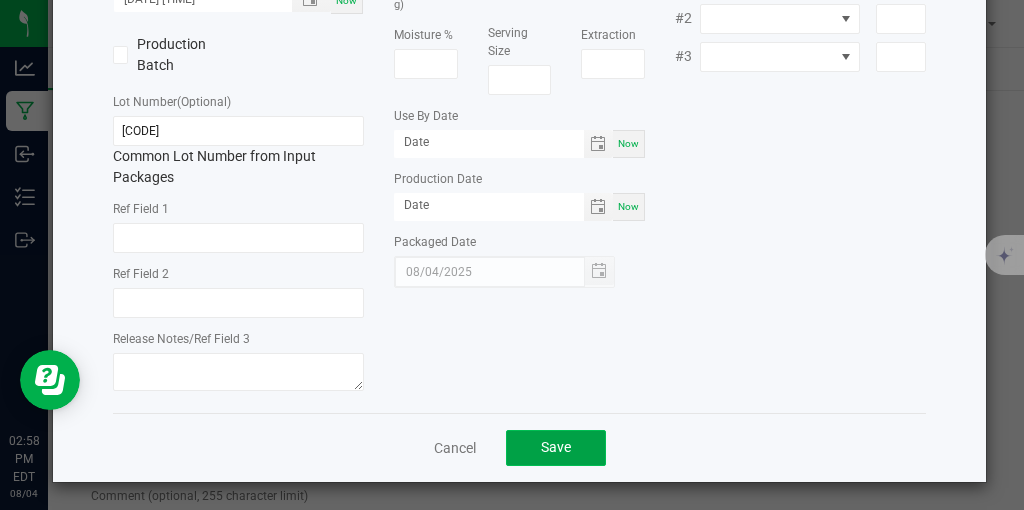 click on "Save" 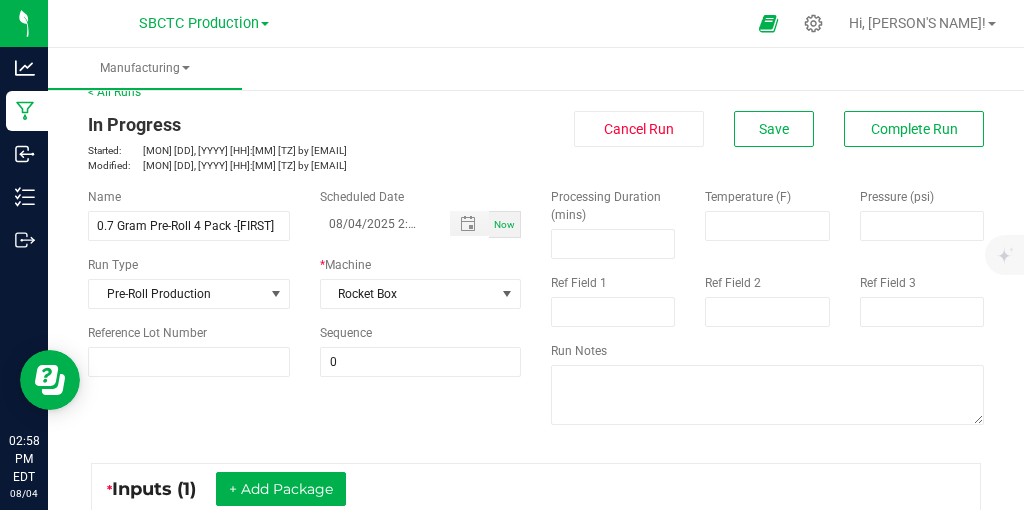 scroll, scrollTop: 0, scrollLeft: 0, axis: both 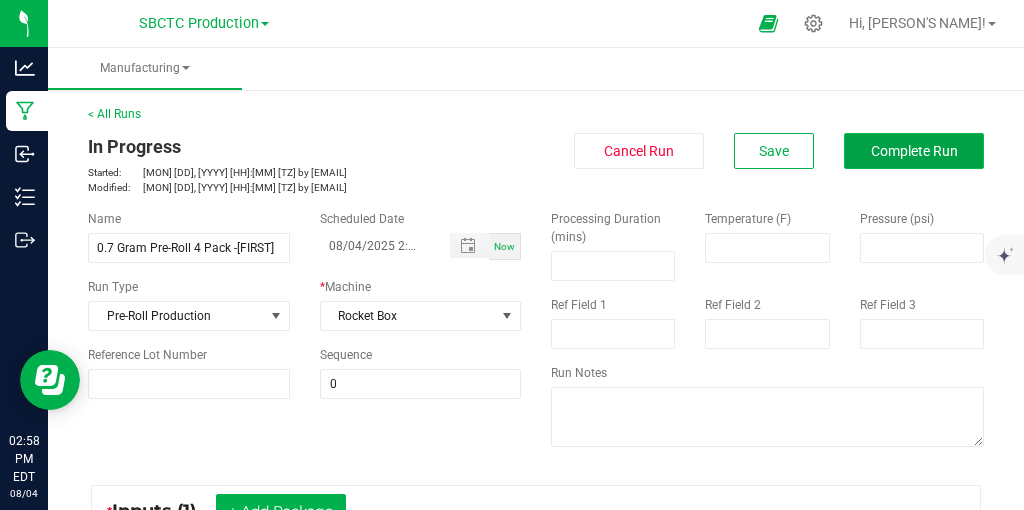 click on "Complete Run" at bounding box center (914, 151) 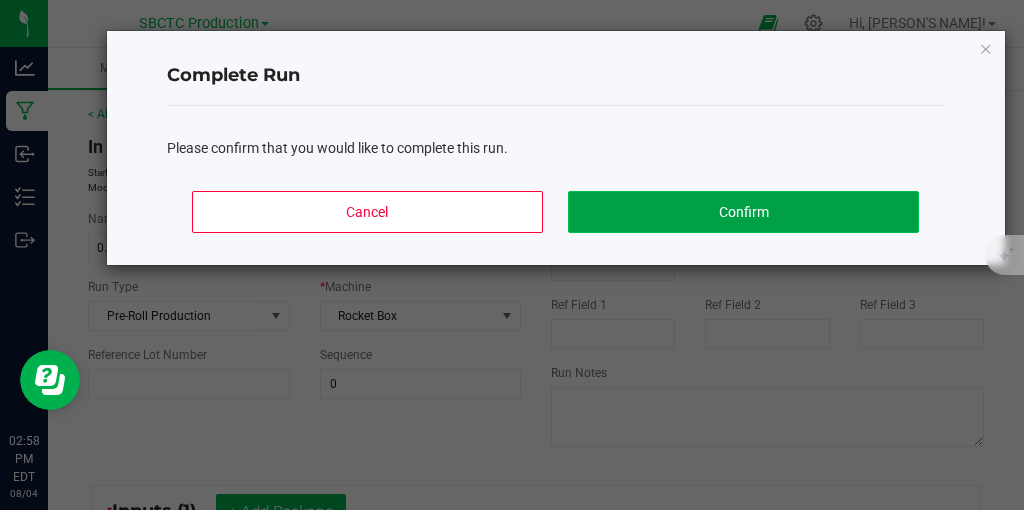 click on "Confirm" 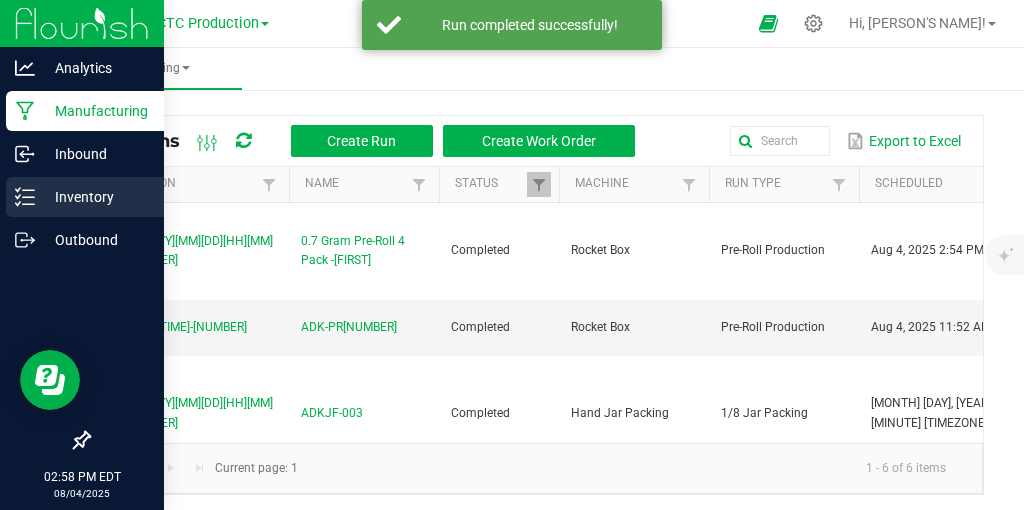 click on "Inventory" at bounding box center (95, 197) 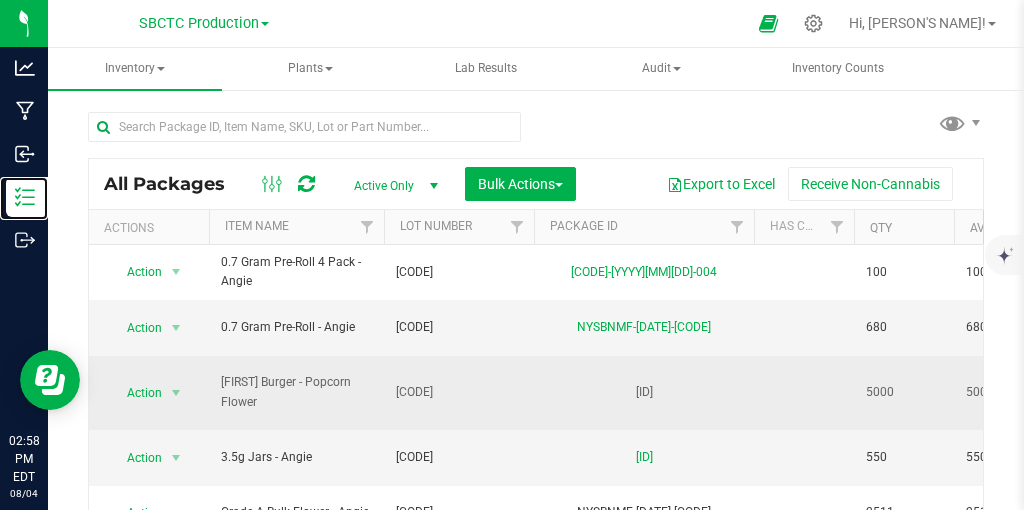scroll, scrollTop: 0, scrollLeft: 1, axis: horizontal 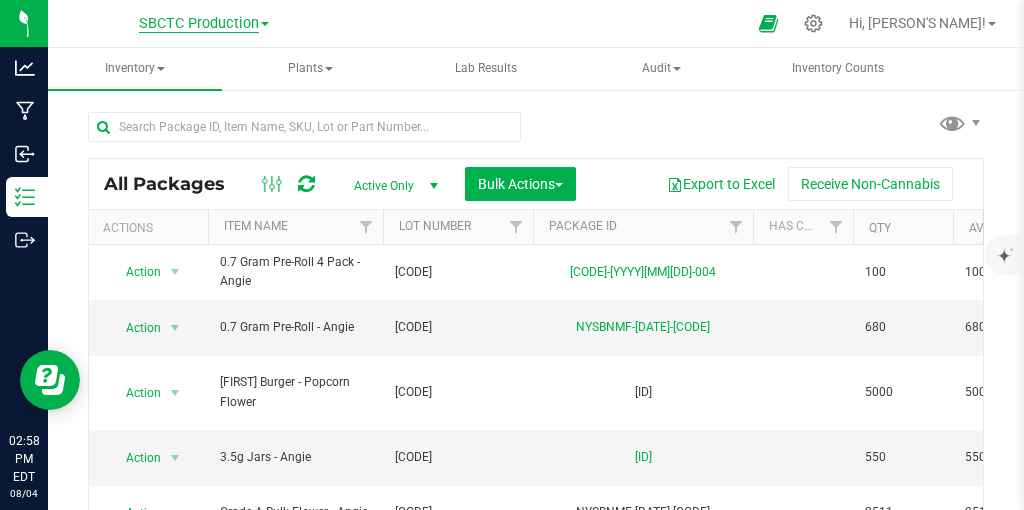 click on "SBCTC Production" at bounding box center [199, 24] 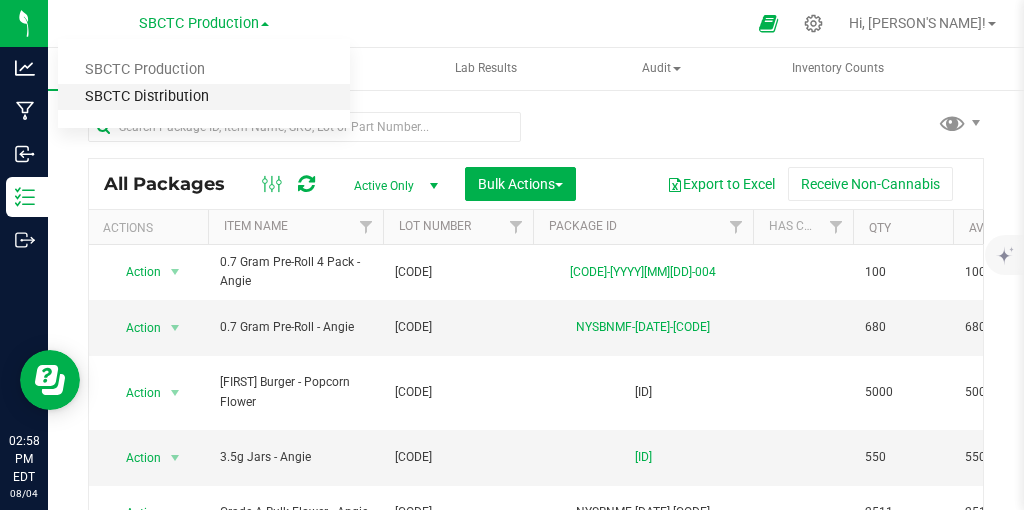 click on "SBCTC Distribution" at bounding box center (204, 97) 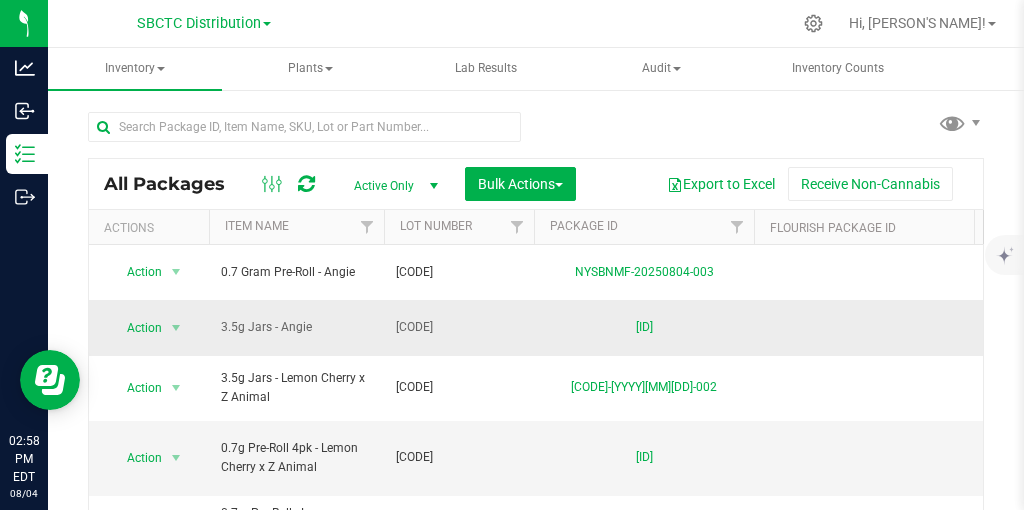 scroll, scrollTop: 10, scrollLeft: 0, axis: vertical 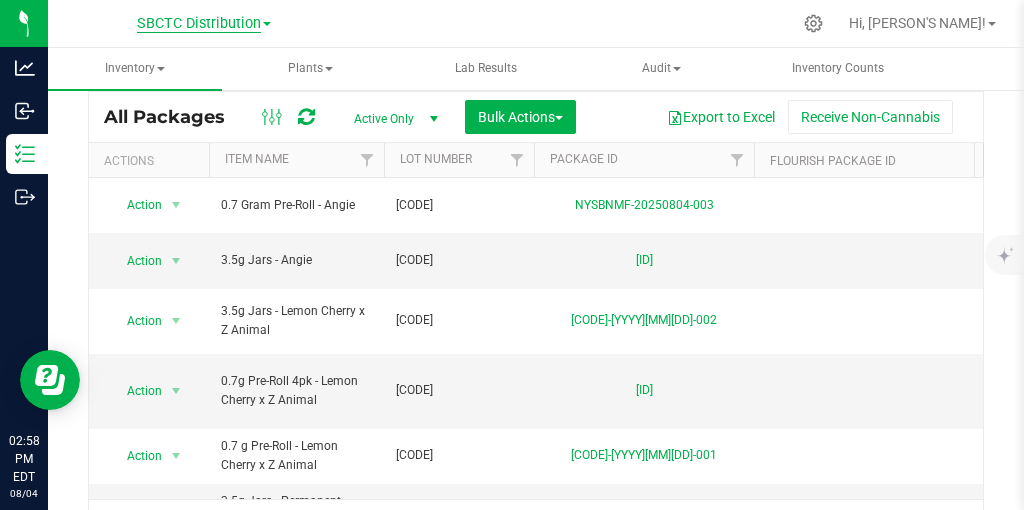 click on "SBCTC Distribution" at bounding box center (199, 24) 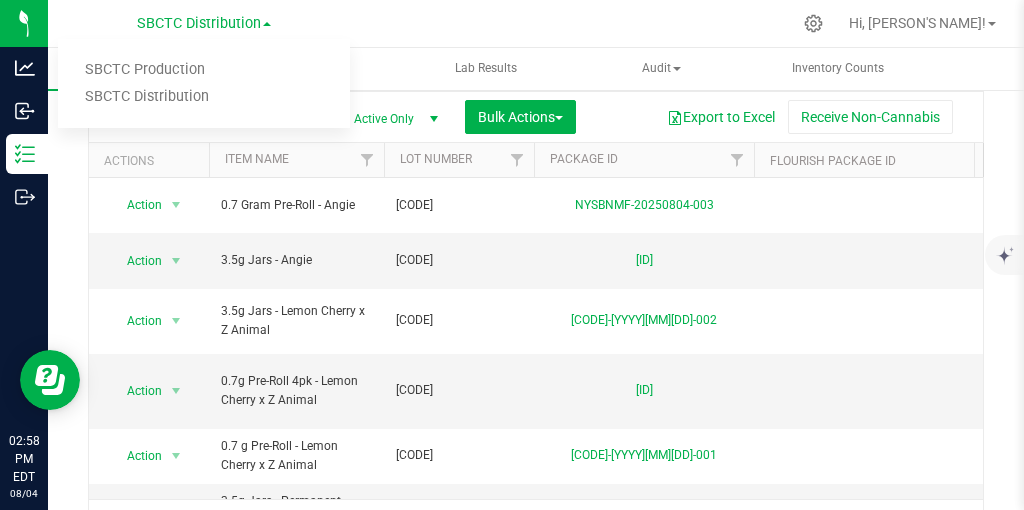 click on "SBCTC Production   SBCTC Distribution" at bounding box center (204, 83) 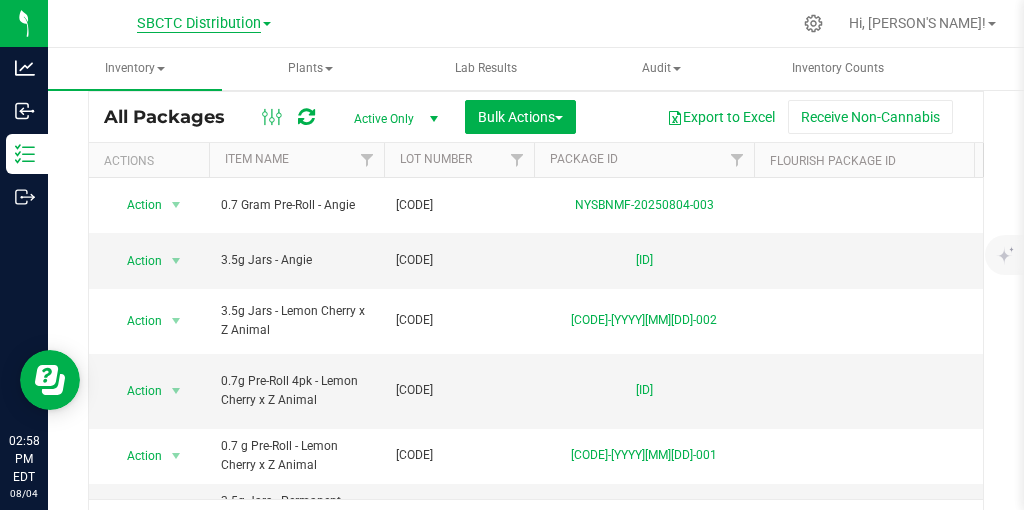 click on "SBCTC Distribution" at bounding box center (199, 24) 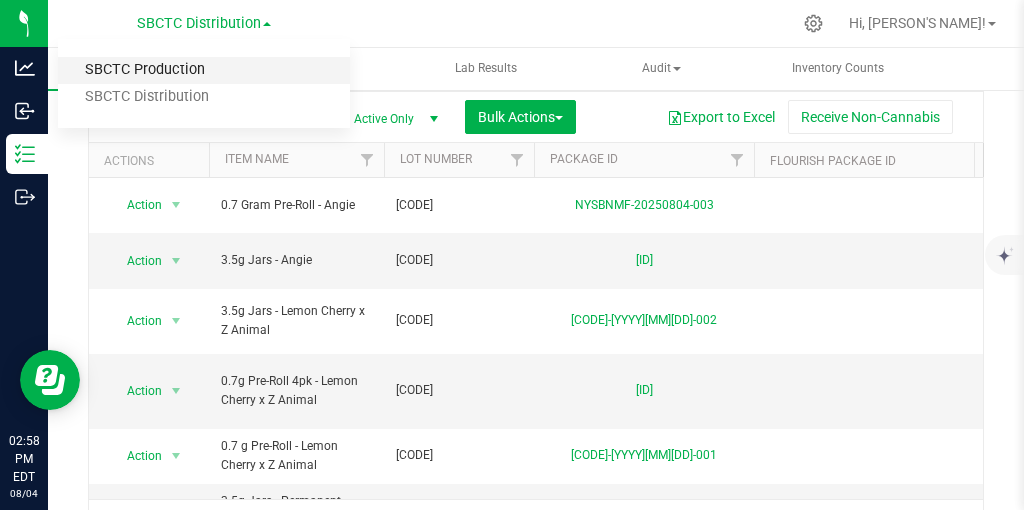 click on "SBCTC Production" at bounding box center (204, 70) 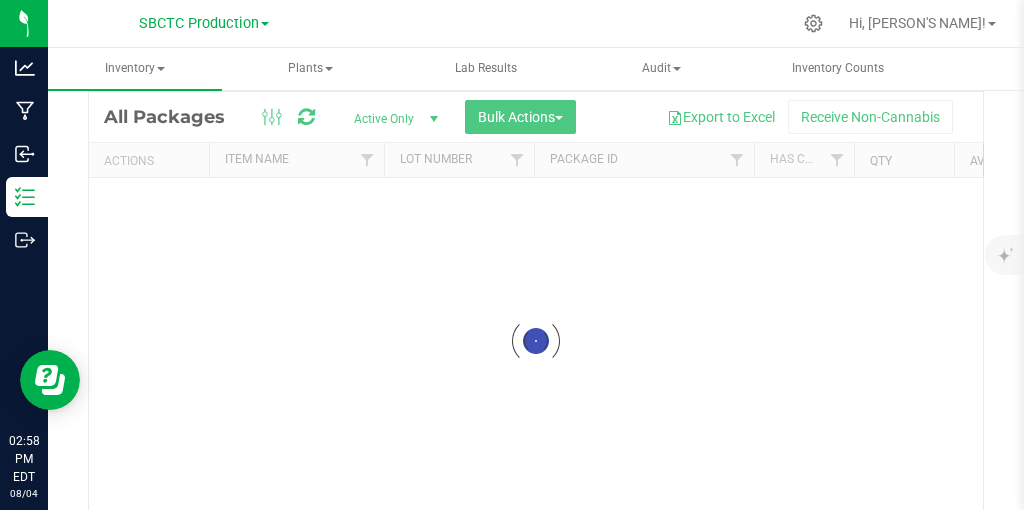 scroll, scrollTop: 52, scrollLeft: 0, axis: vertical 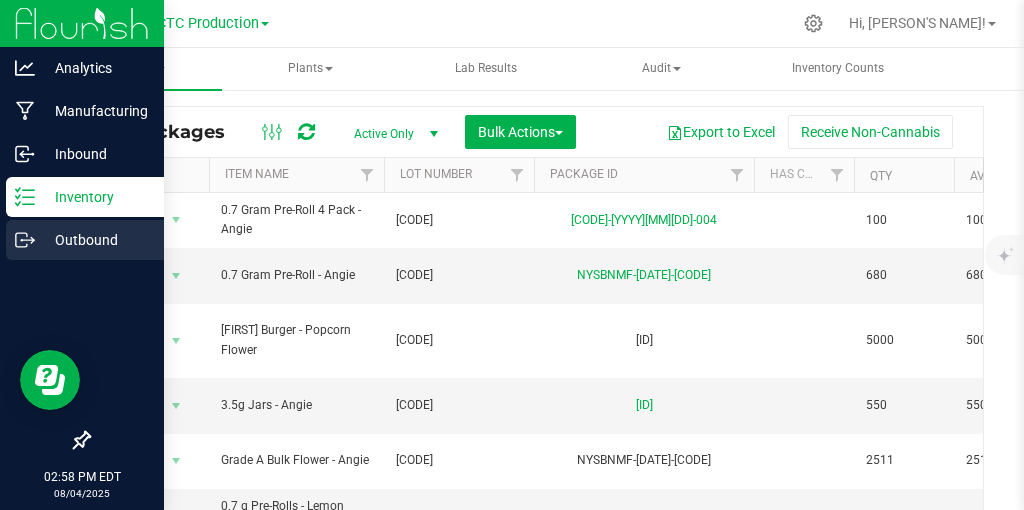 click on "Outbound" at bounding box center [95, 240] 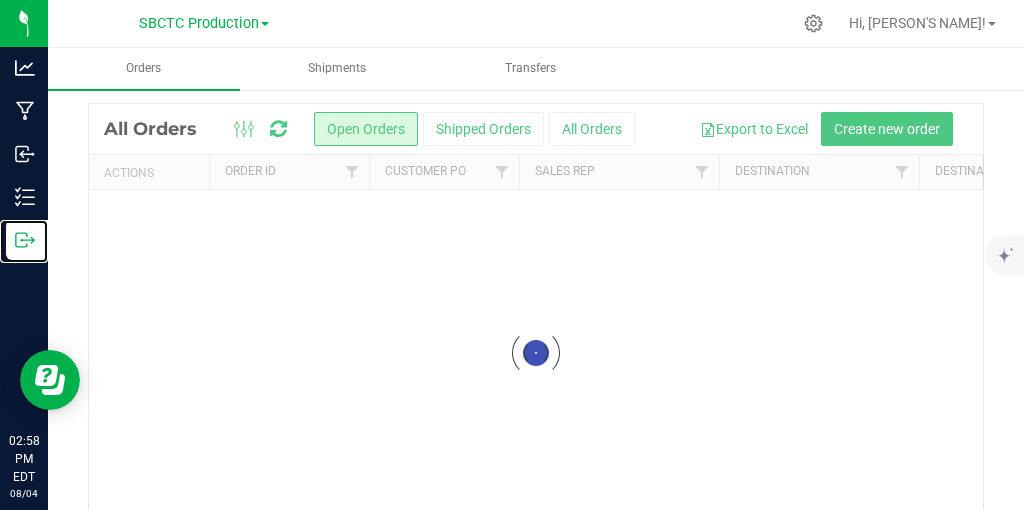 scroll, scrollTop: 0, scrollLeft: 0, axis: both 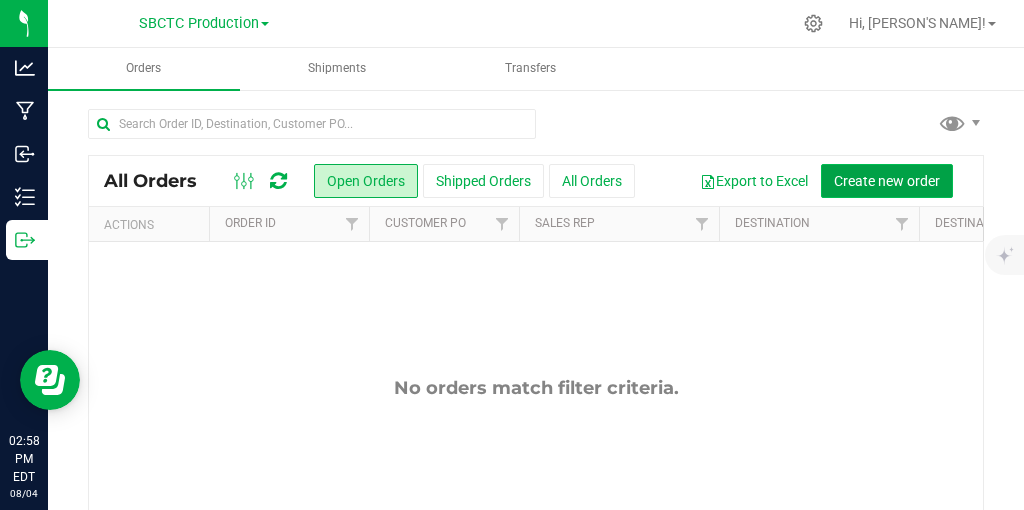 click on "Create new order" at bounding box center [887, 181] 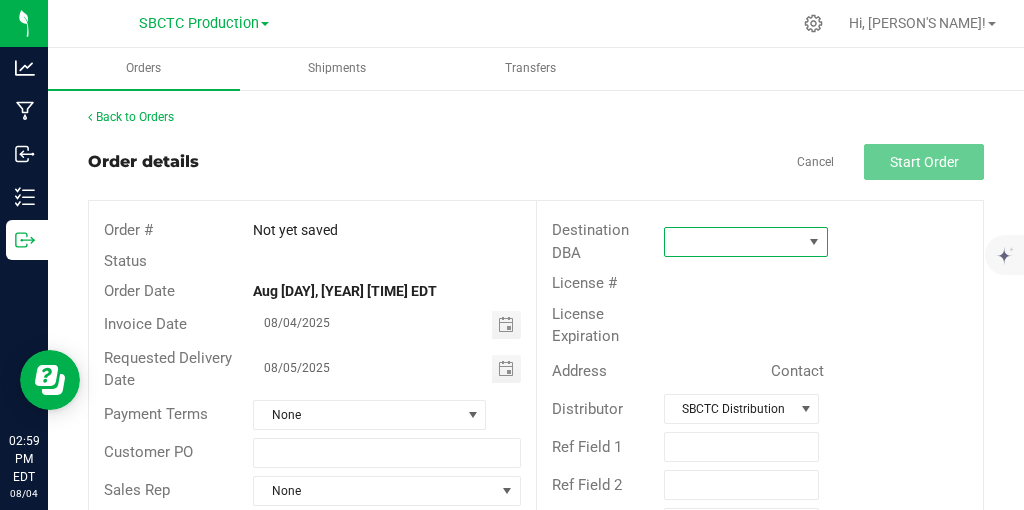 click at bounding box center (814, 242) 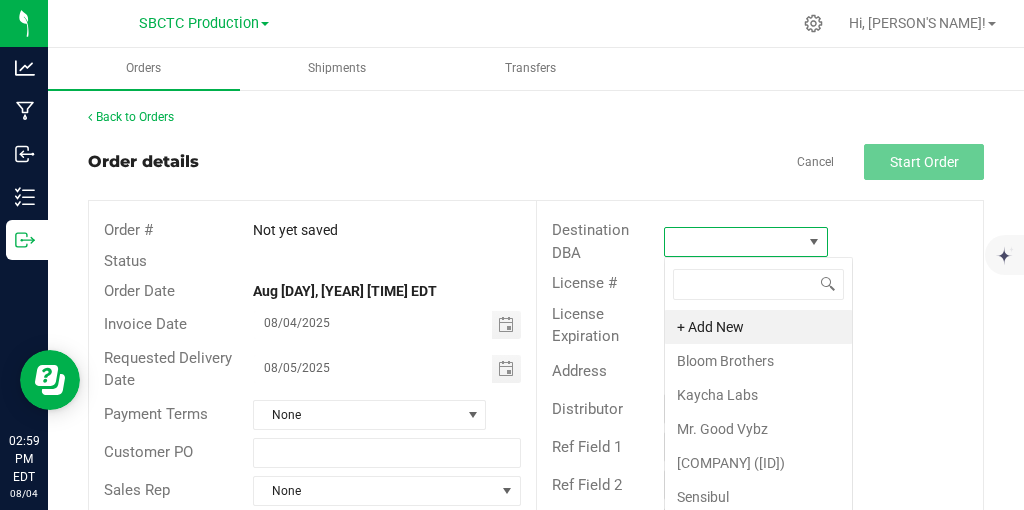 scroll, scrollTop: 99970, scrollLeft: 99836, axis: both 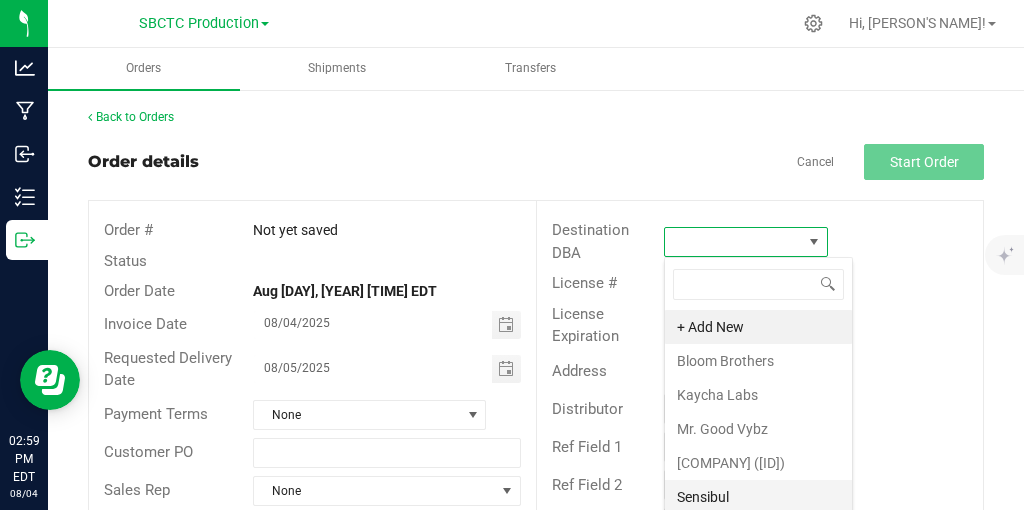click on "Sensibul" at bounding box center (758, 497) 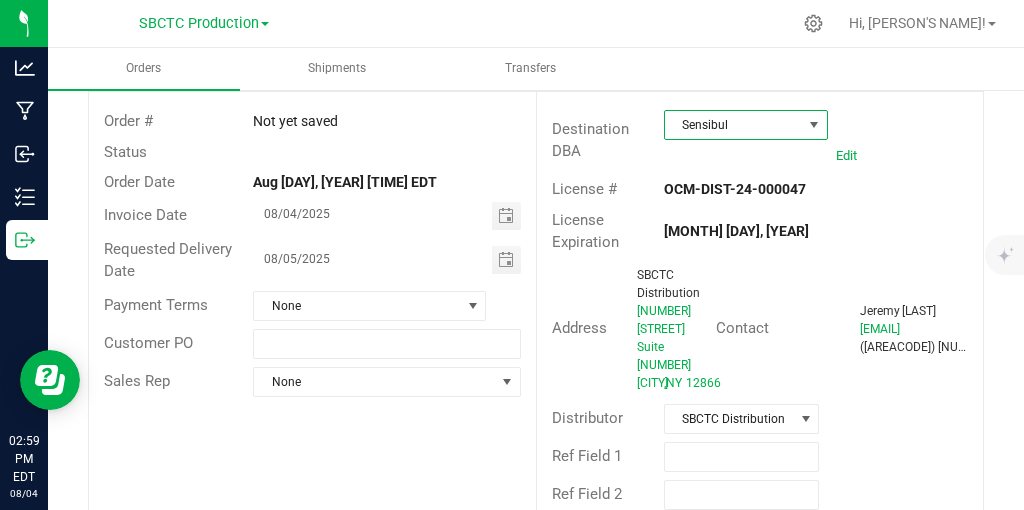 scroll, scrollTop: 37, scrollLeft: 0, axis: vertical 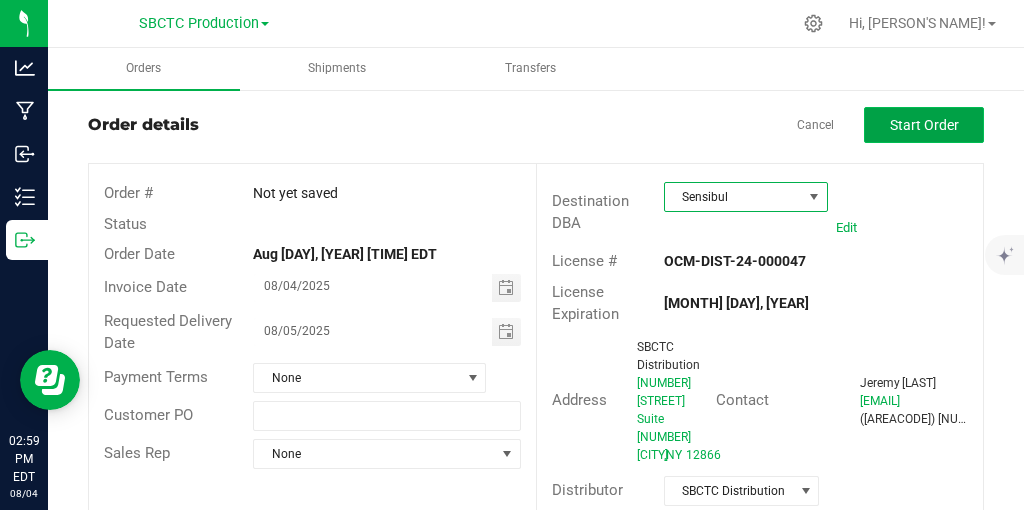 click on "Start Order" at bounding box center (924, 125) 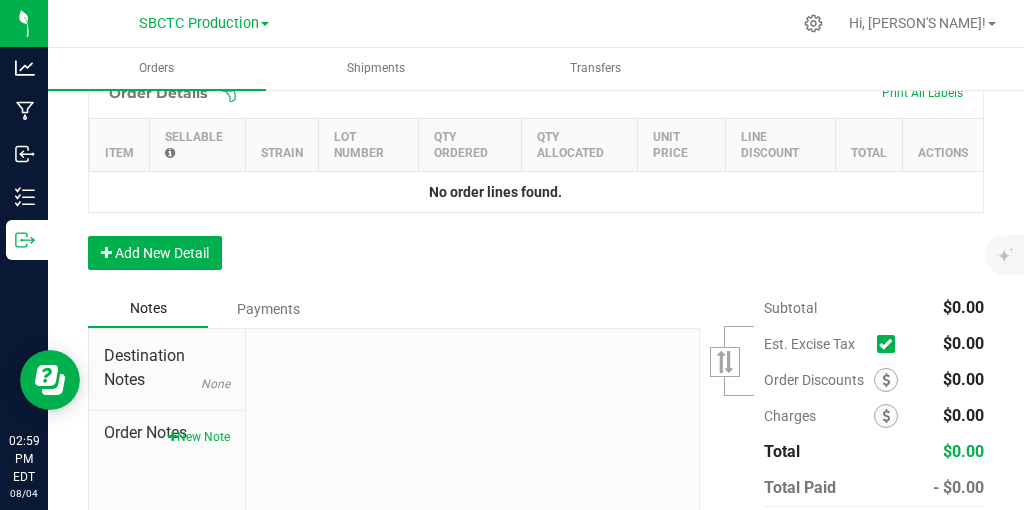 scroll, scrollTop: 652, scrollLeft: 0, axis: vertical 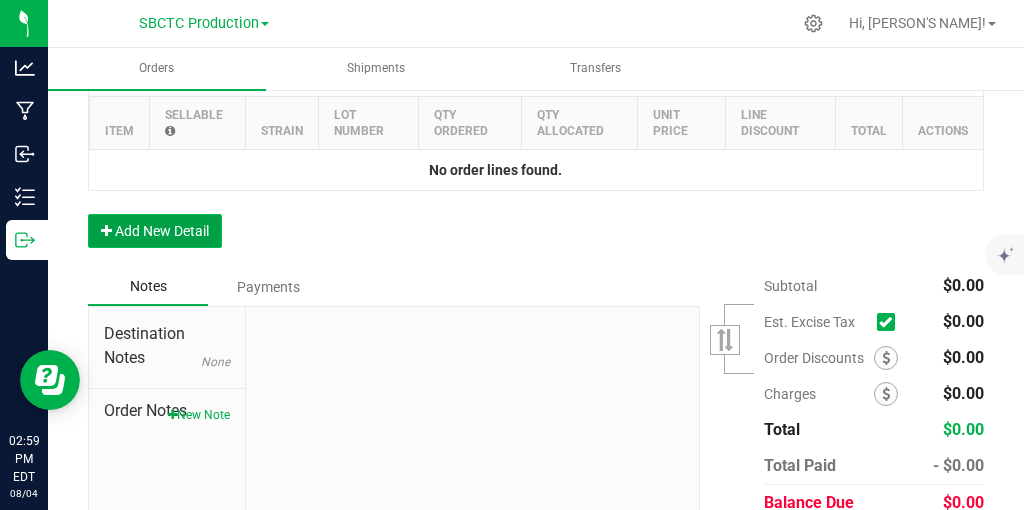 click on "Add New Detail" at bounding box center [155, 231] 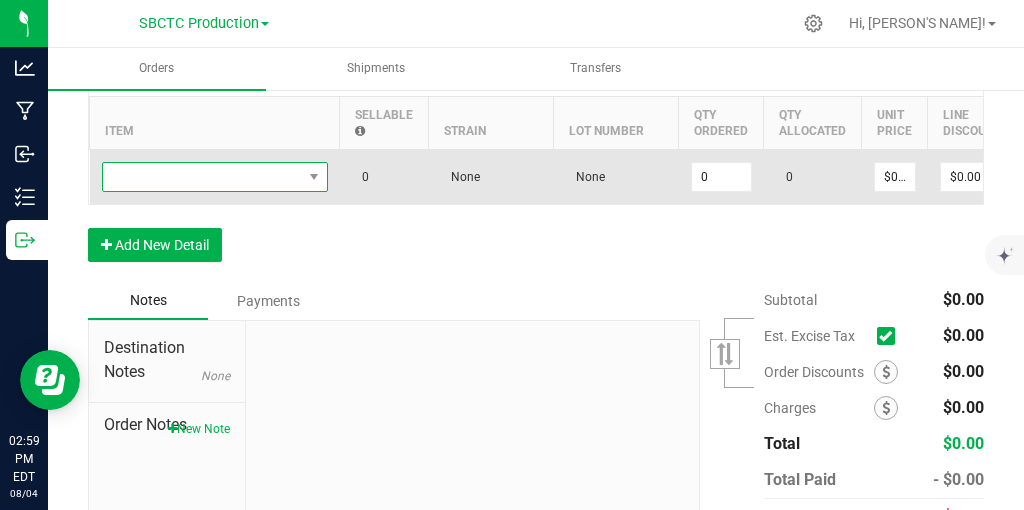 click at bounding box center [313, 177] 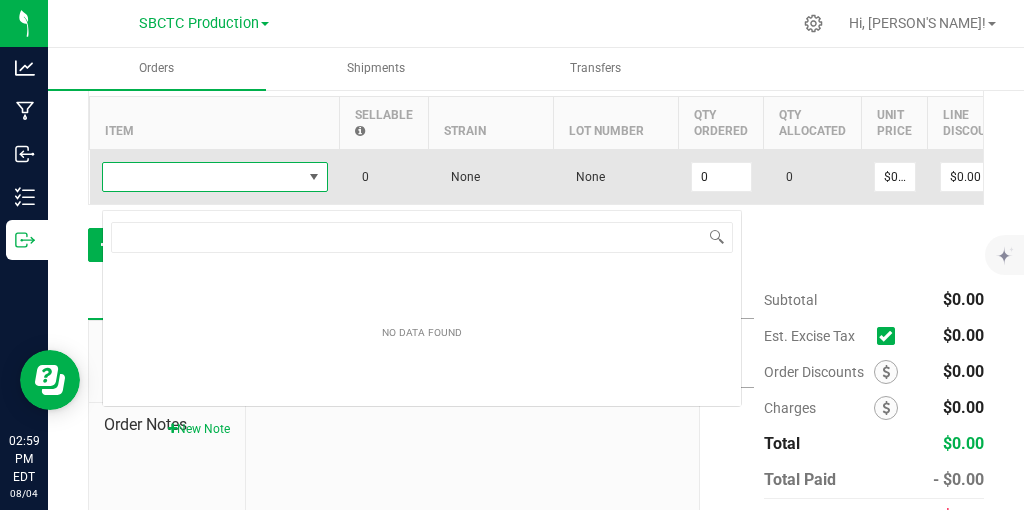scroll, scrollTop: 99970, scrollLeft: 99774, axis: both 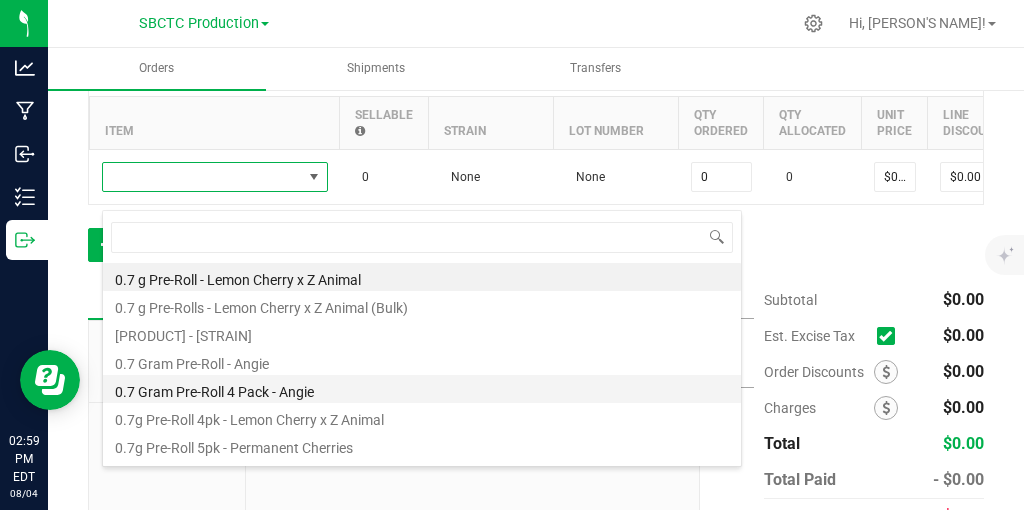 click on "0.7 Gram Pre-Roll 4 Pack - Angie" at bounding box center (422, 389) 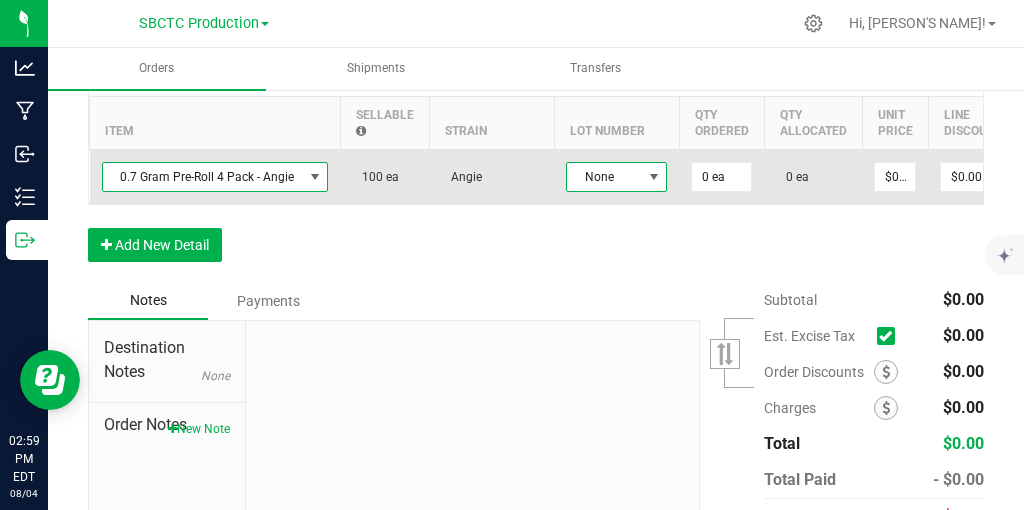click at bounding box center [654, 177] 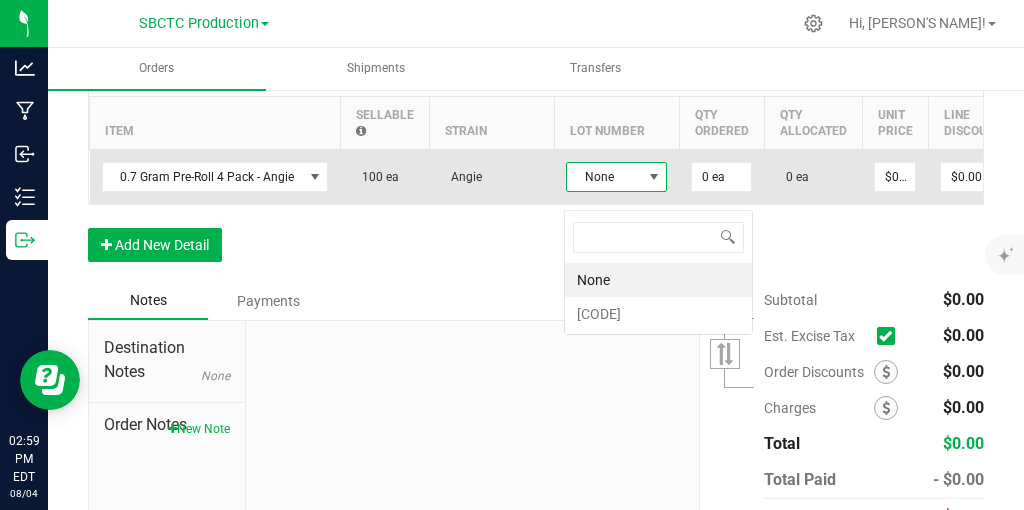 scroll, scrollTop: 99970, scrollLeft: 99899, axis: both 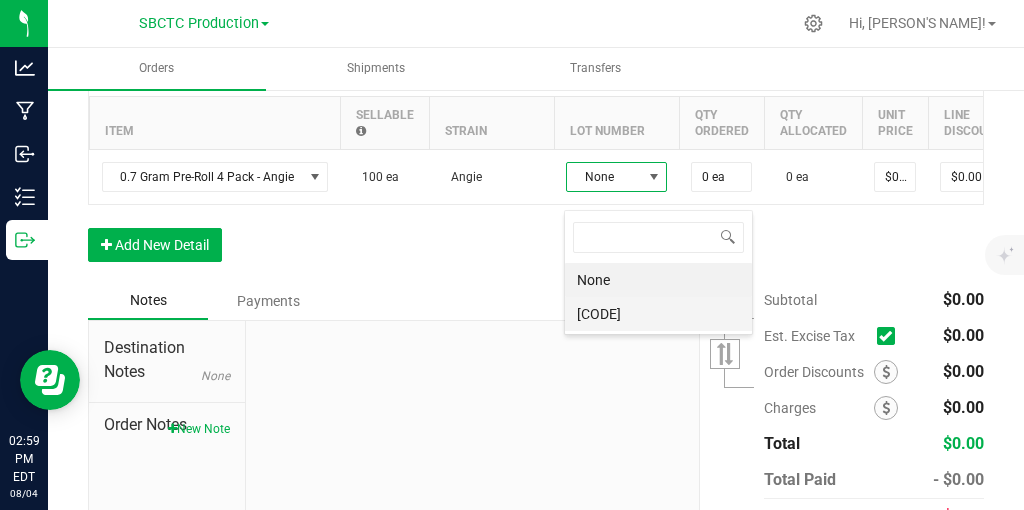 click on "[CODE]" at bounding box center (658, 314) 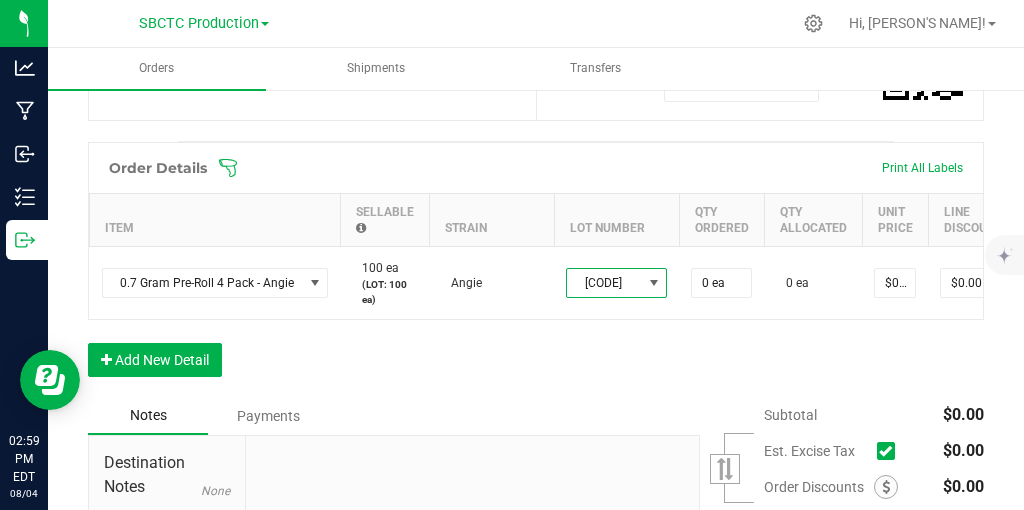scroll, scrollTop: 544, scrollLeft: 0, axis: vertical 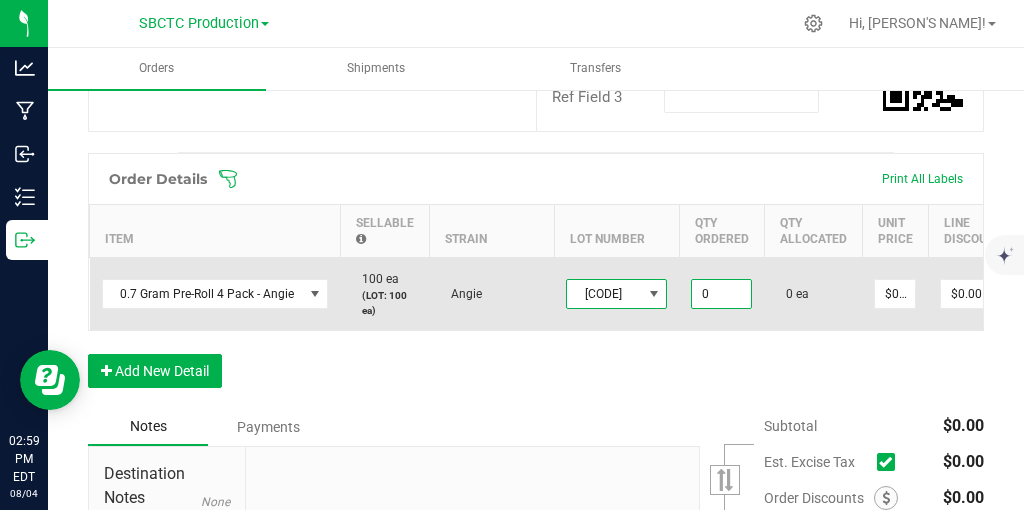click on "0" at bounding box center (721, 294) 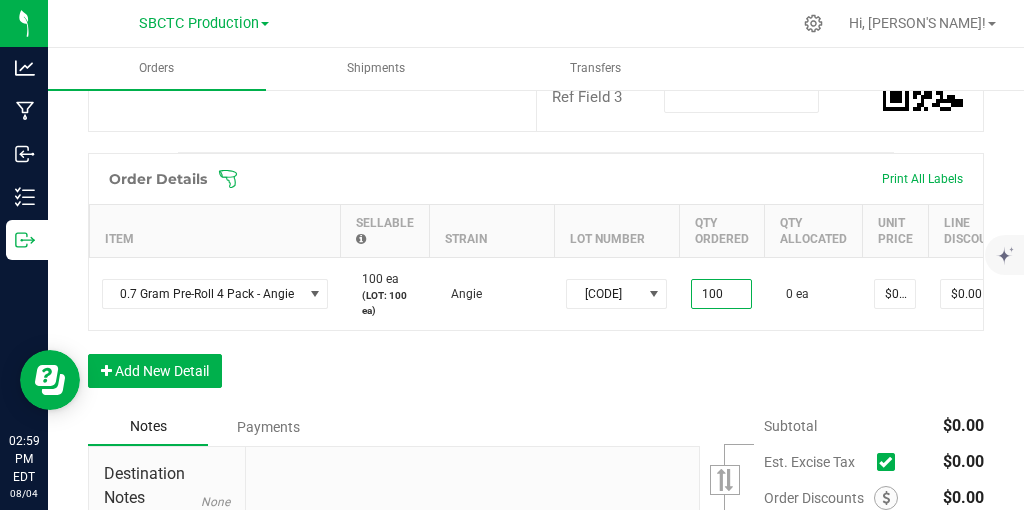 type on "100 ea" 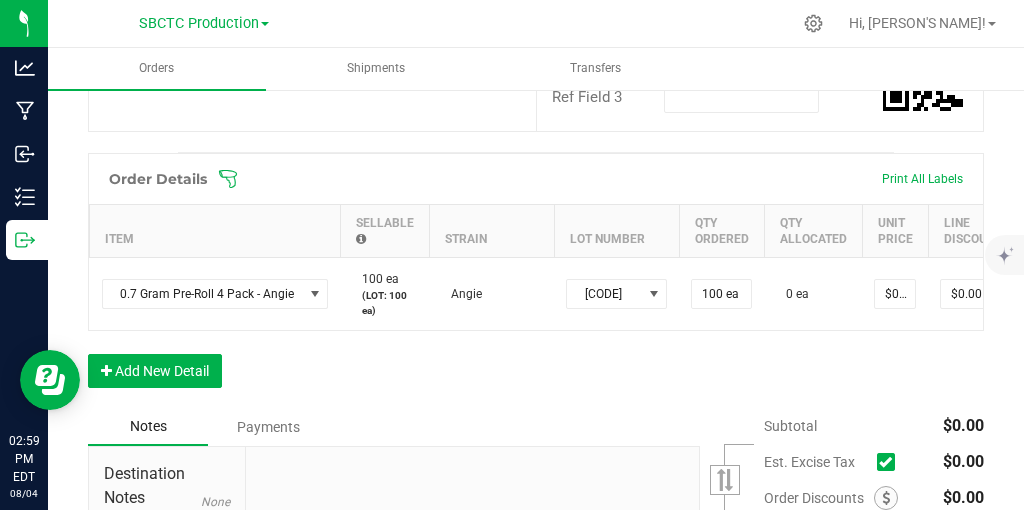 click on "Order Details Print All Labels Item  Sellable  Strain  Lot Number  Qty Ordered Qty Allocated Unit Price Line Discount Total Actions 0.7 Gram Pre-Roll 4 Pack - Angie  100 ea   (LOT: 100 ea)   Angie  BCDF25B17ANGPRWS 100 ea  0 ea  $0.00000 $0.00 $0.00
Add New Detail" at bounding box center [536, 280] 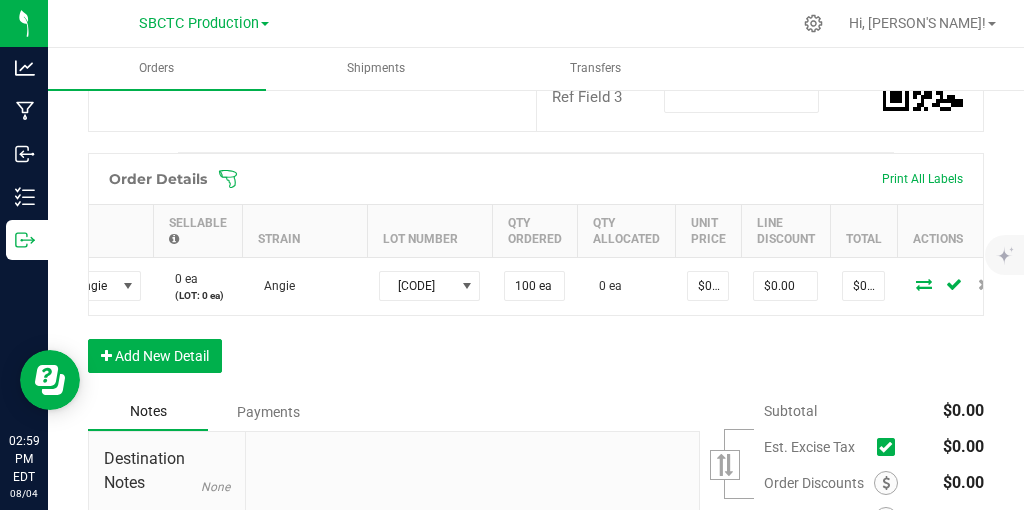 scroll, scrollTop: 0, scrollLeft: 289, axis: horizontal 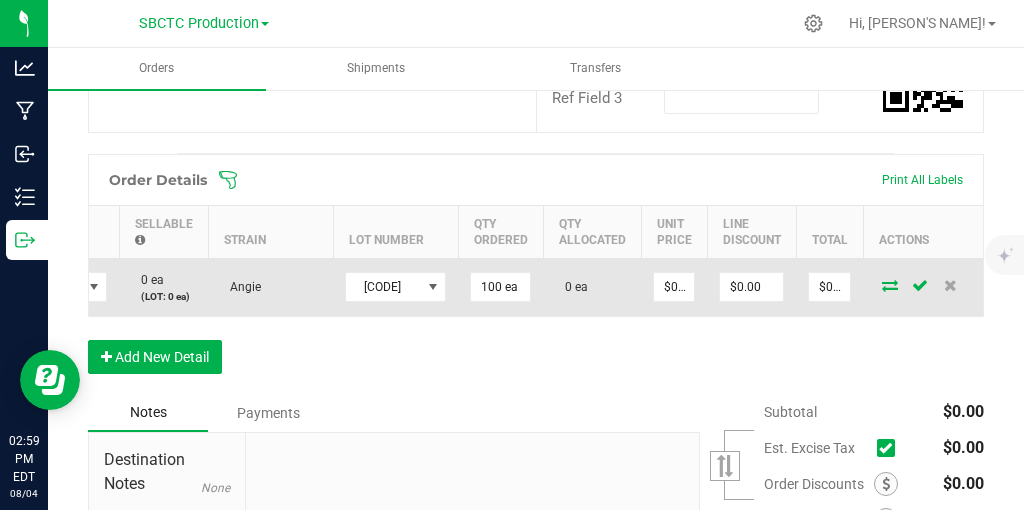 click at bounding box center [923, 287] 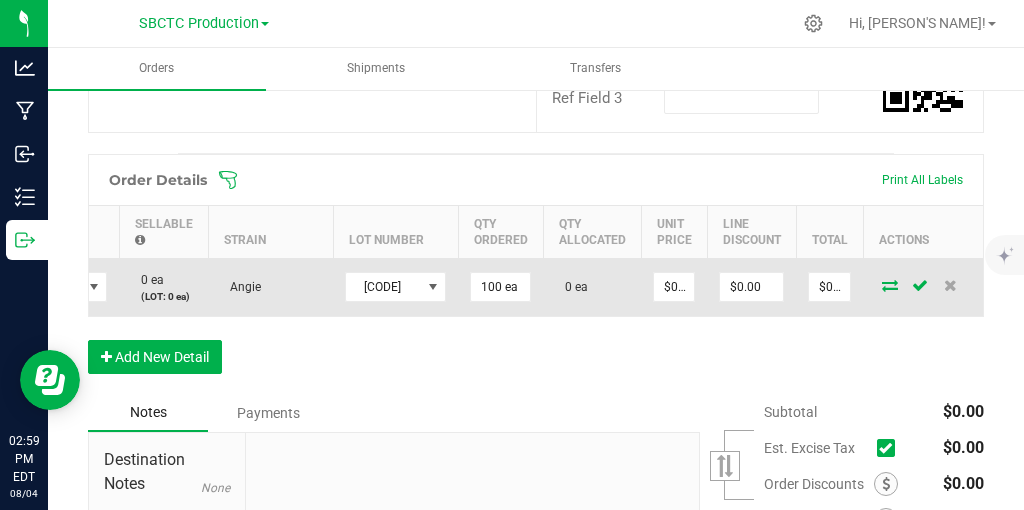 click at bounding box center (890, 285) 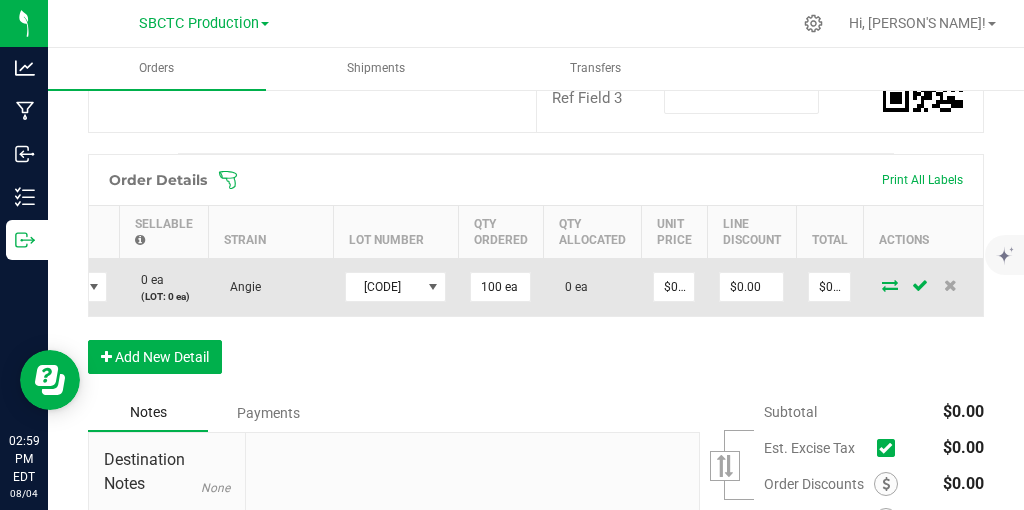scroll, scrollTop: 0, scrollLeft: 289, axis: horizontal 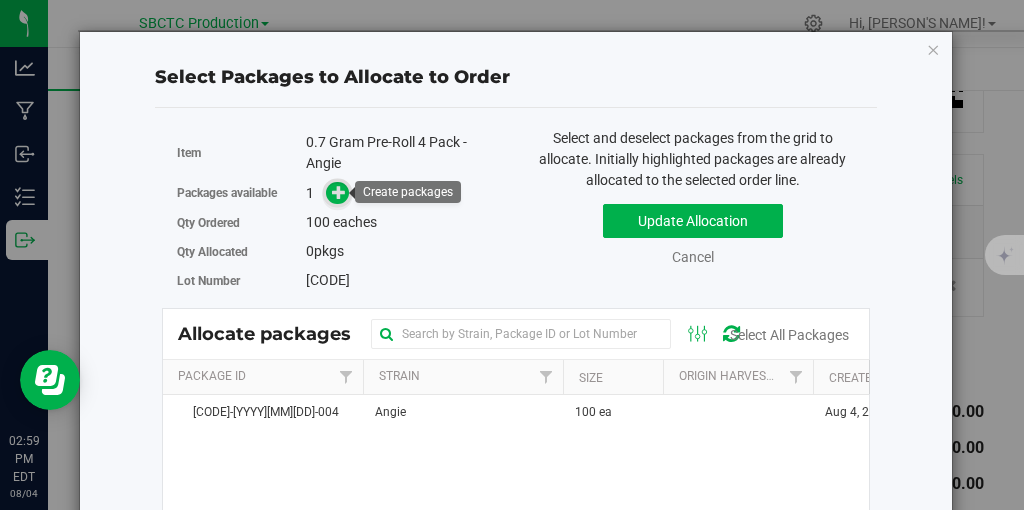 click at bounding box center (339, 192) 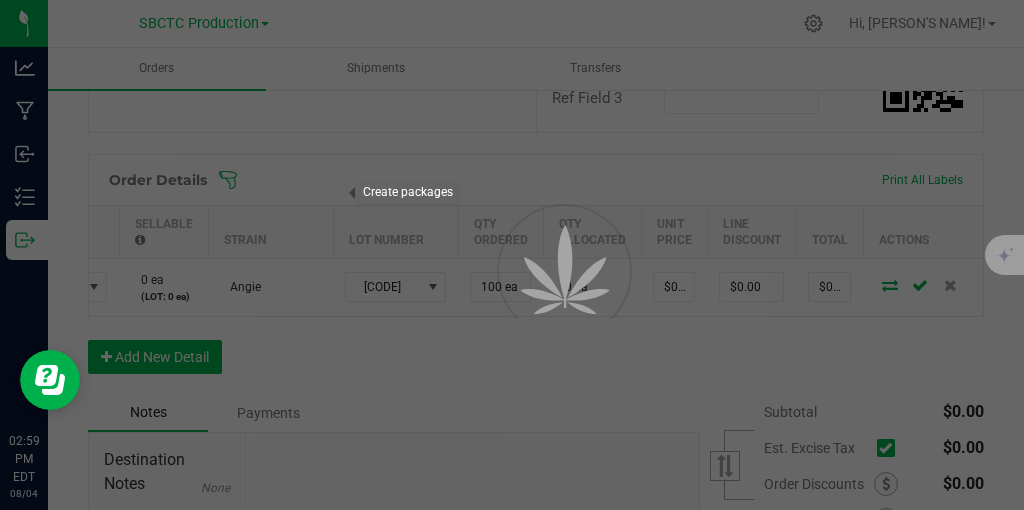 scroll, scrollTop: 0, scrollLeft: 289, axis: horizontal 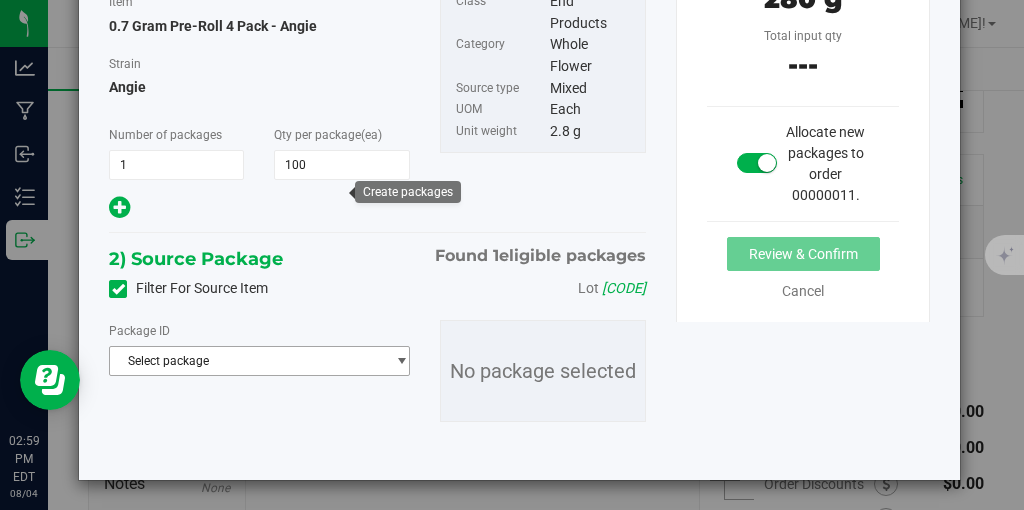 click at bounding box center [401, 361] 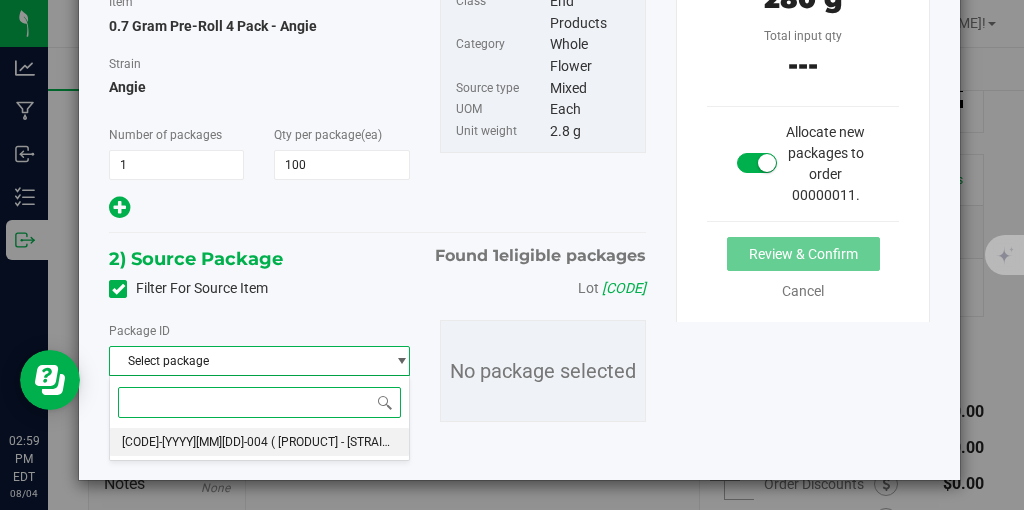 click on "(
[PRODUCT] - [STRAIN]
)" at bounding box center (336, 442) 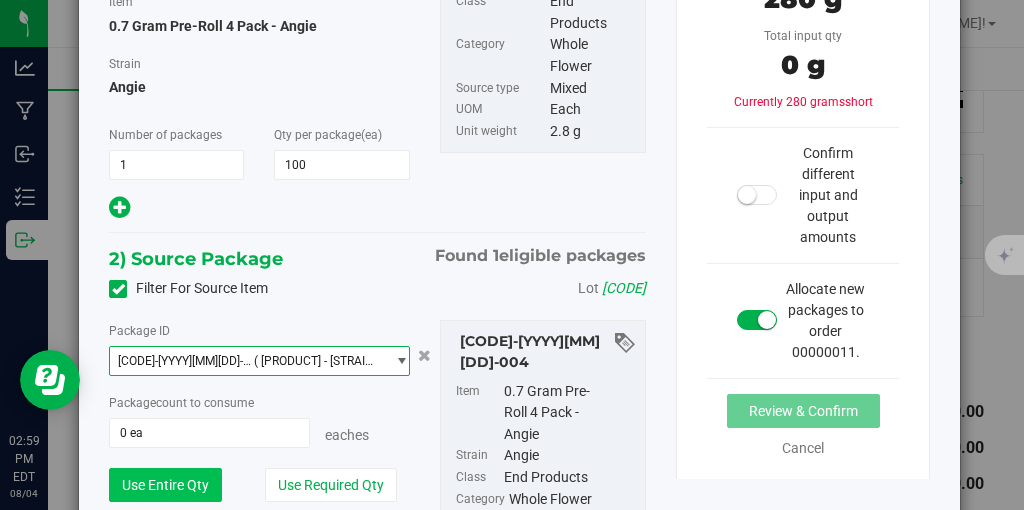 click on "Use Entire Qty" at bounding box center [165, 485] 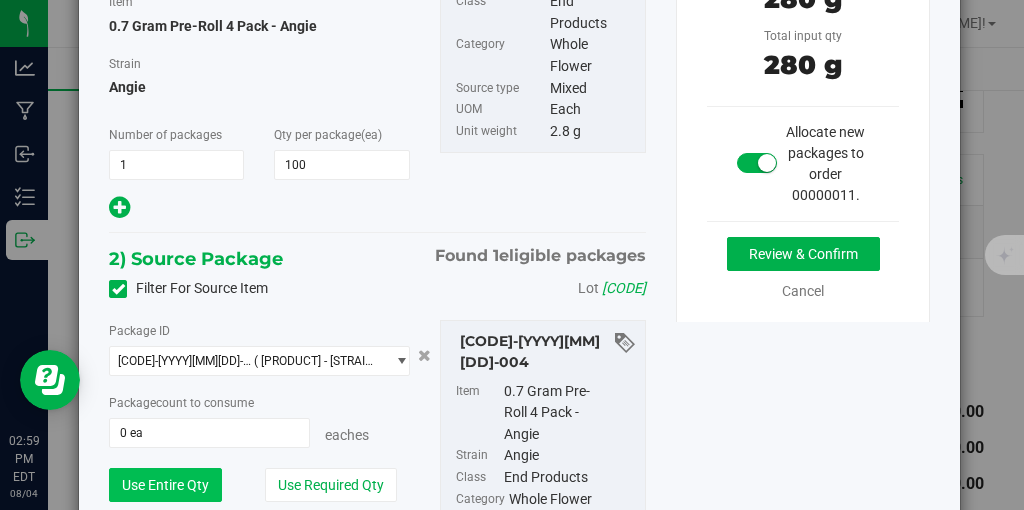 type on "100 ea" 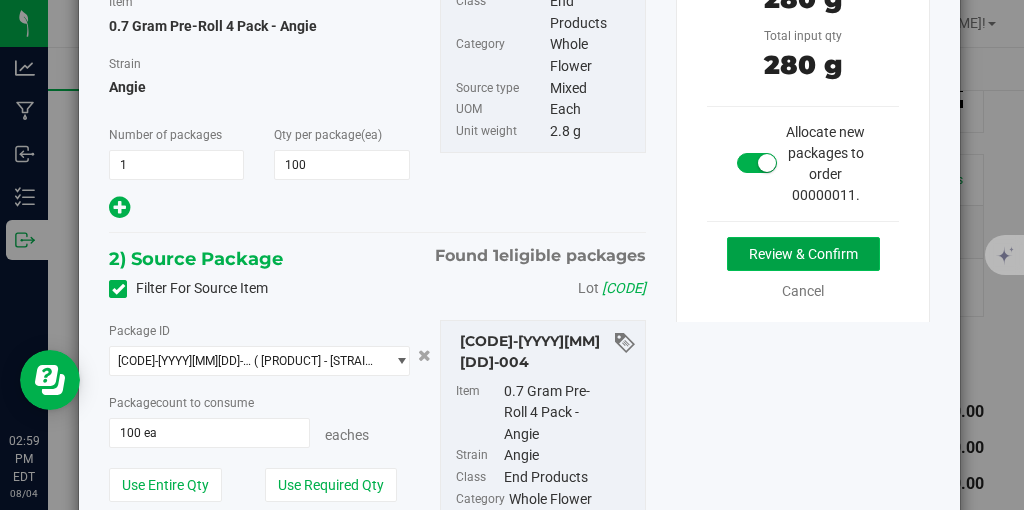 click on "Review & Confirm" at bounding box center (803, 254) 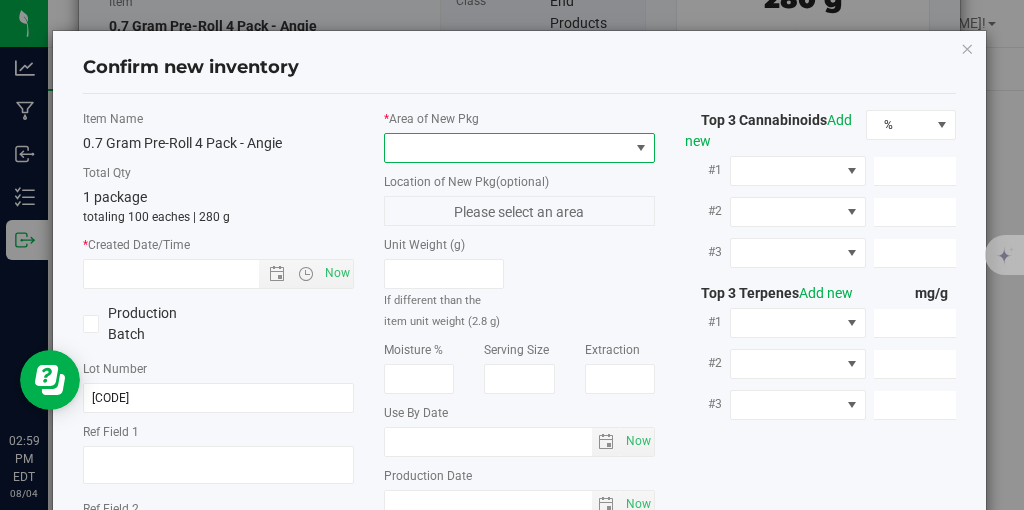 click at bounding box center (641, 148) 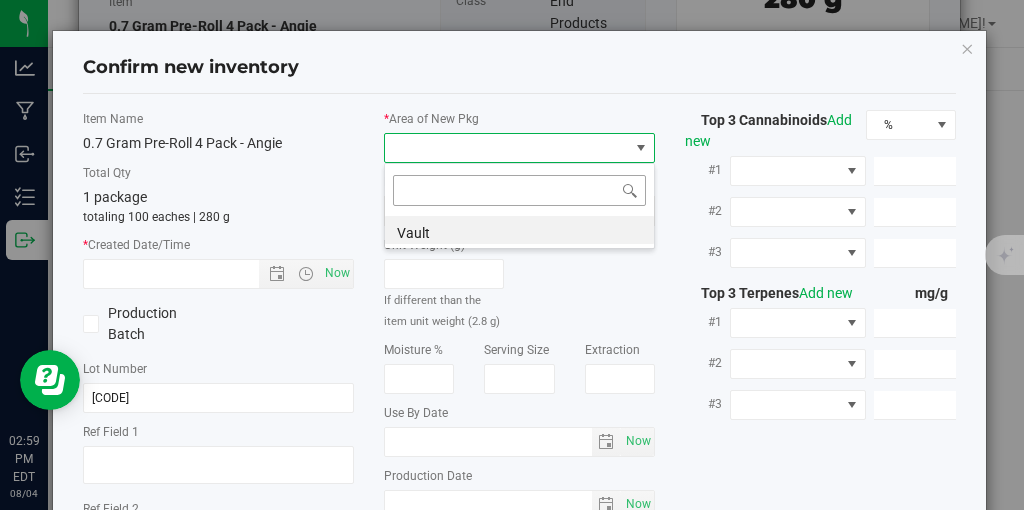 scroll, scrollTop: 99970, scrollLeft: 99729, axis: both 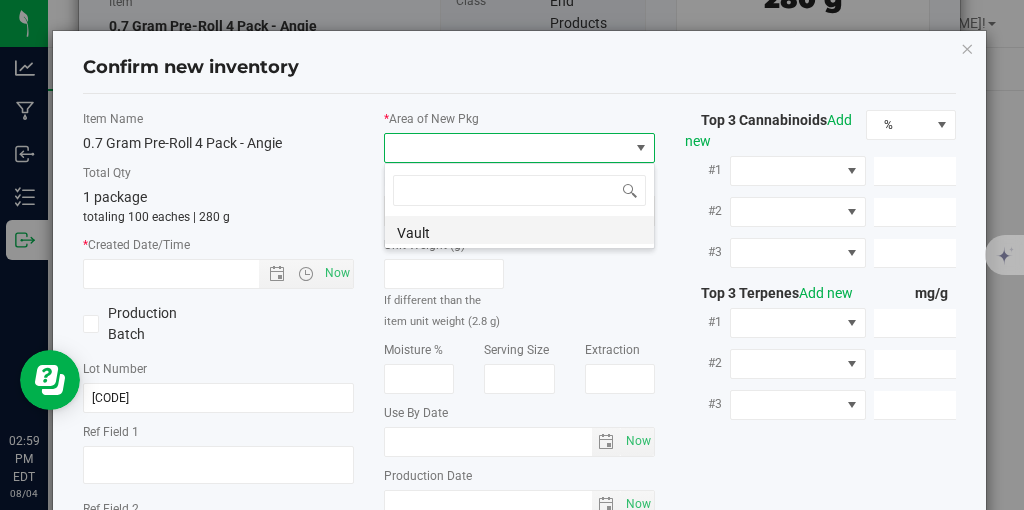 click on "Vault" at bounding box center (519, 230) 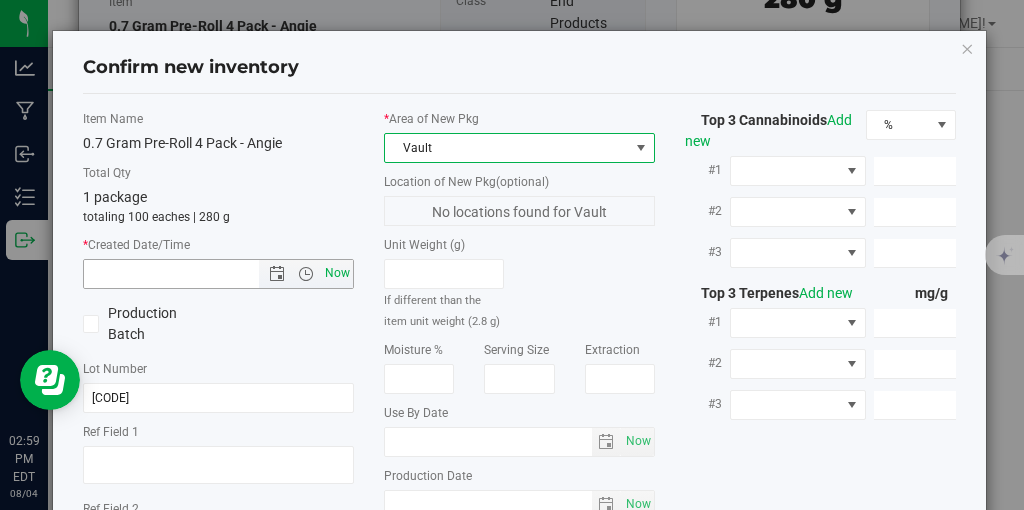 click on "Now" at bounding box center [338, 273] 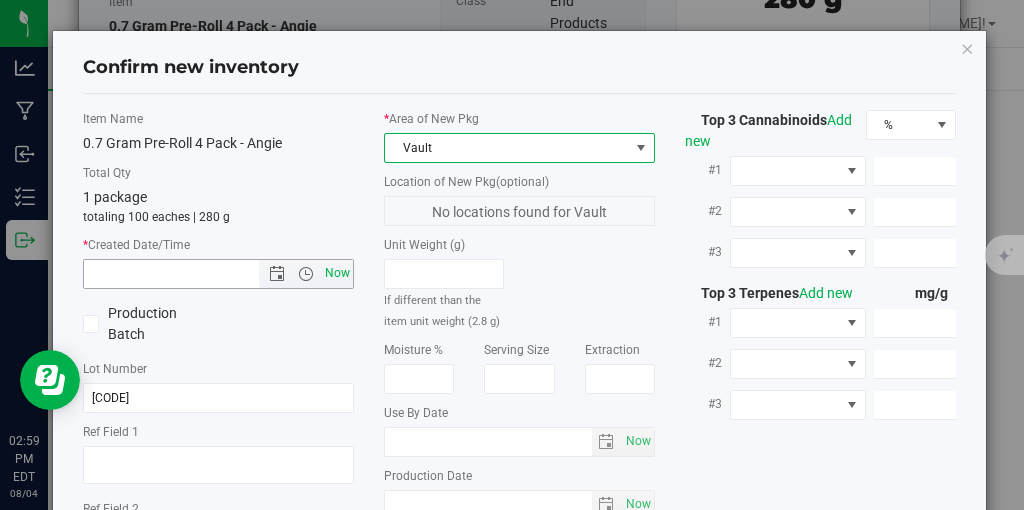 type on "[MONTH]/[DAY]/[YEAR] [TIME]" 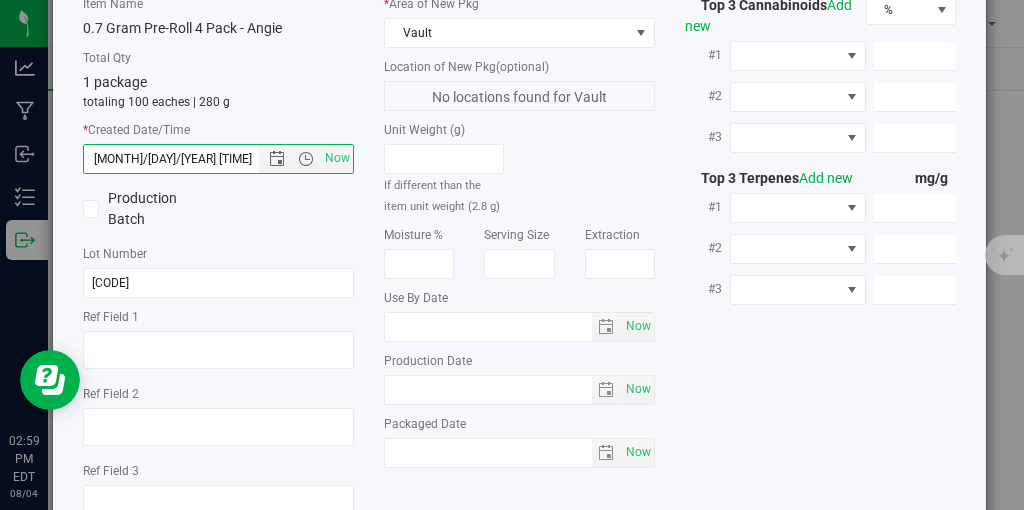 scroll, scrollTop: 250, scrollLeft: 0, axis: vertical 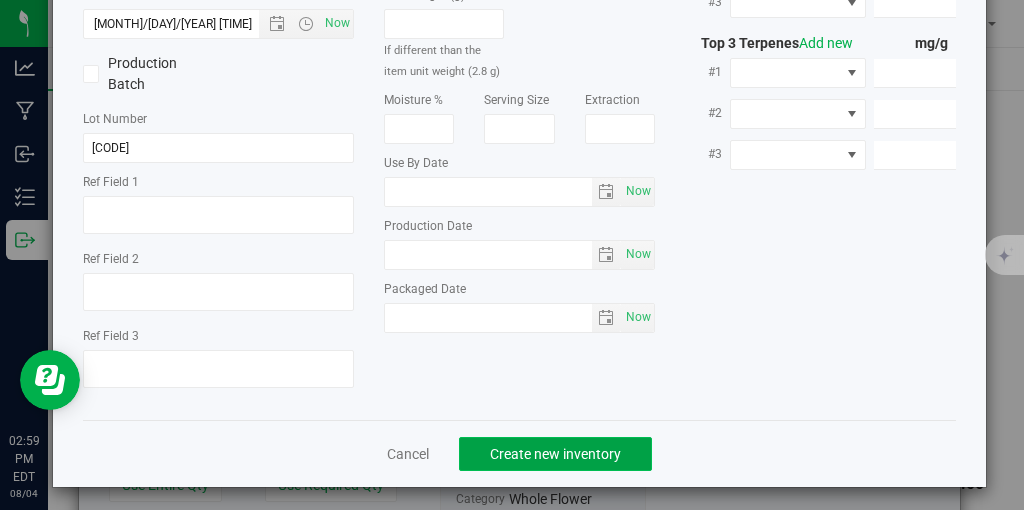 click on "Create new inventory" 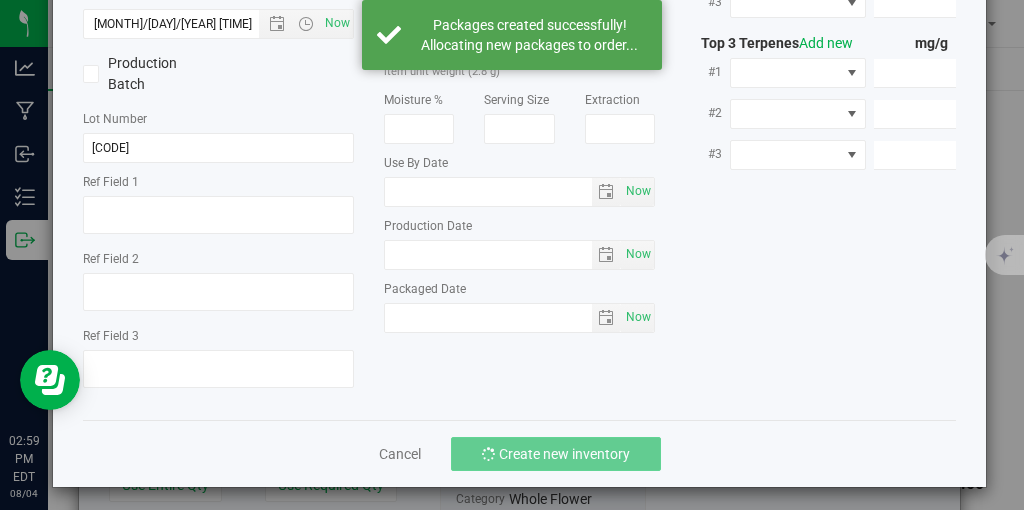 scroll, scrollTop: 0, scrollLeft: 289, axis: horizontal 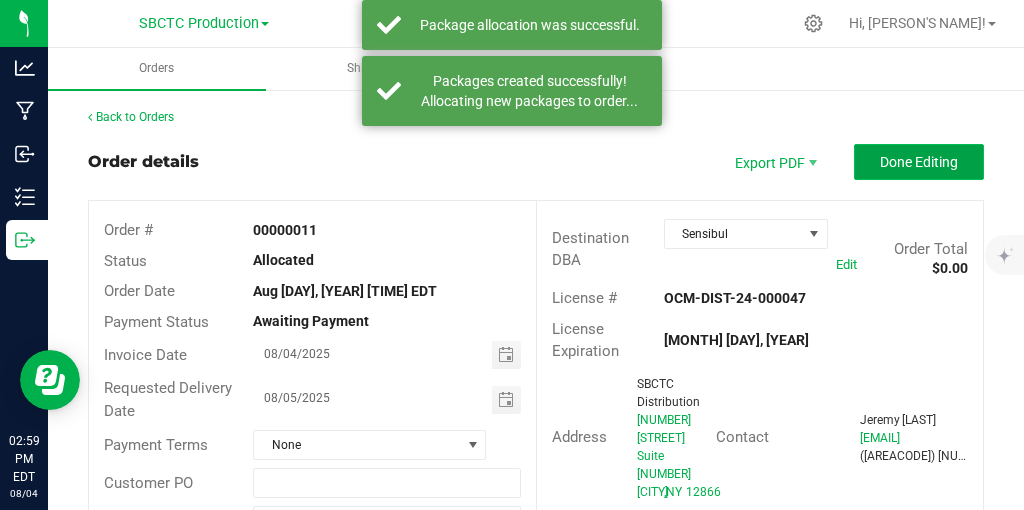 click on "Done Editing" at bounding box center [919, 162] 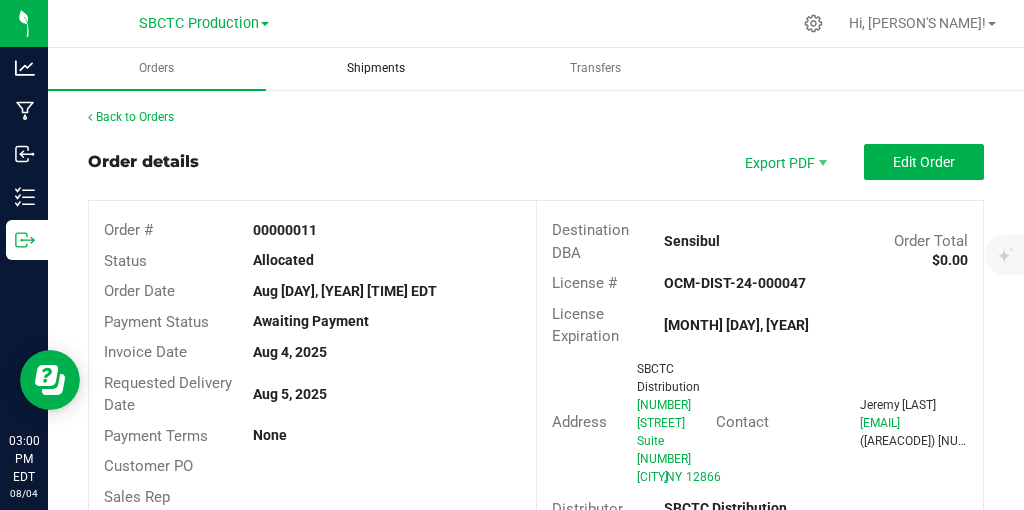 click on "Shipments" at bounding box center [376, 68] 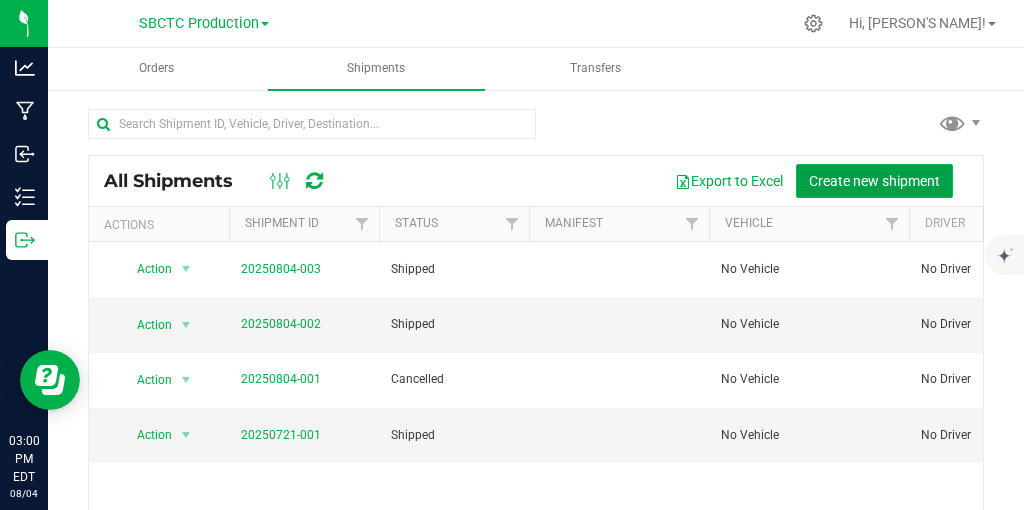 click on "Create new shipment" at bounding box center (874, 181) 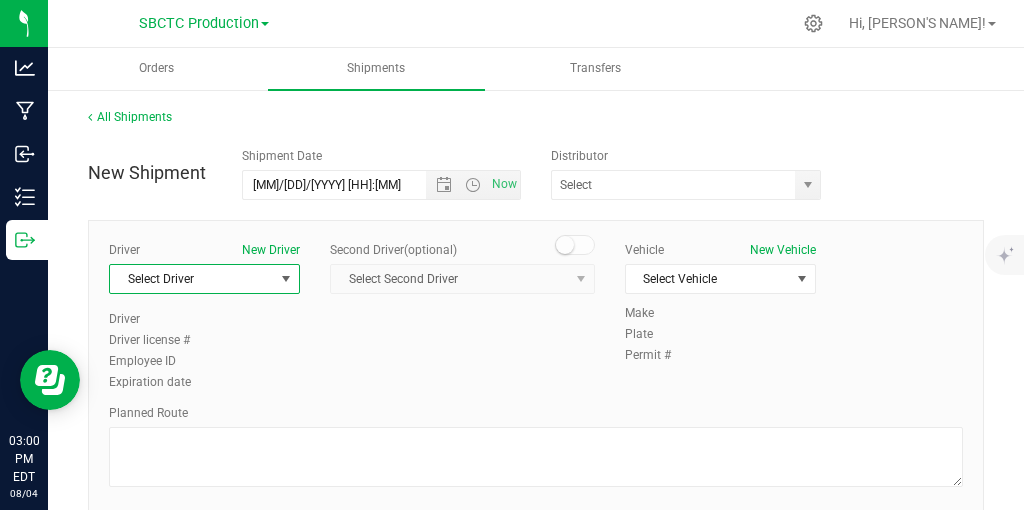 click at bounding box center (286, 279) 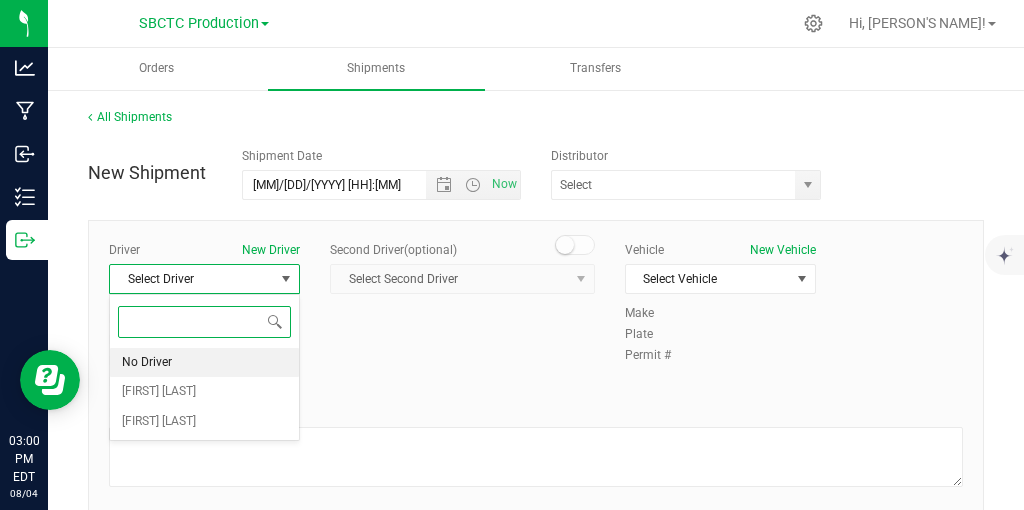 click on "No Driver" at bounding box center [204, 363] 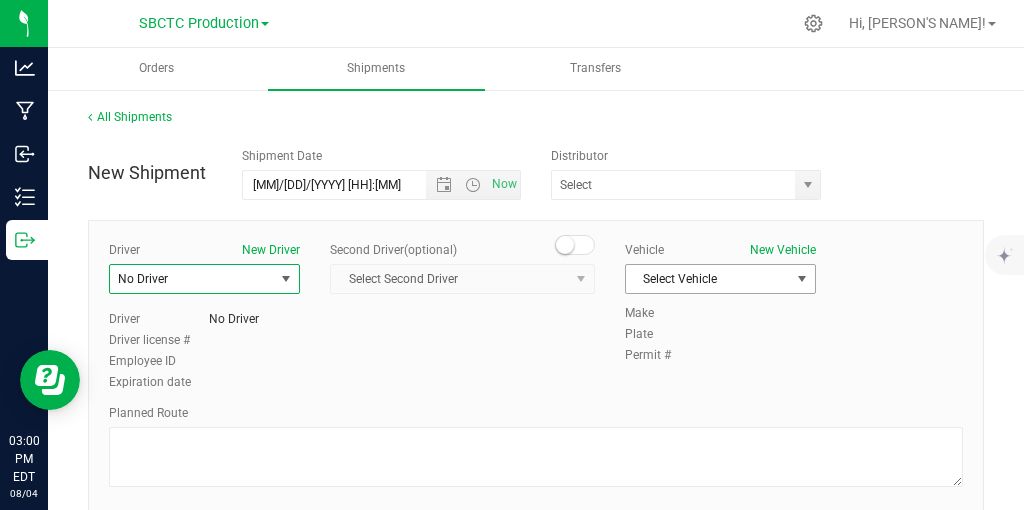 click at bounding box center (802, 279) 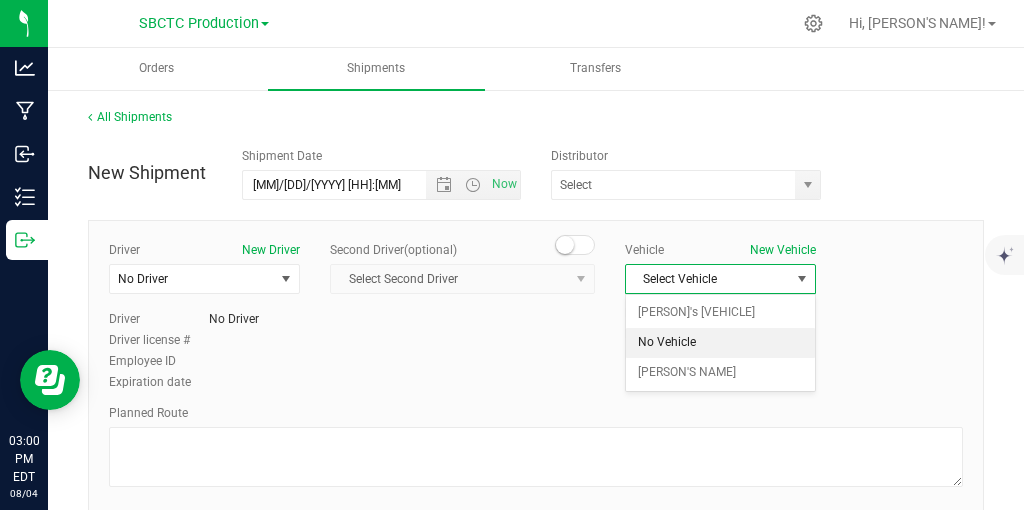 click on "No Vehicle" at bounding box center (720, 343) 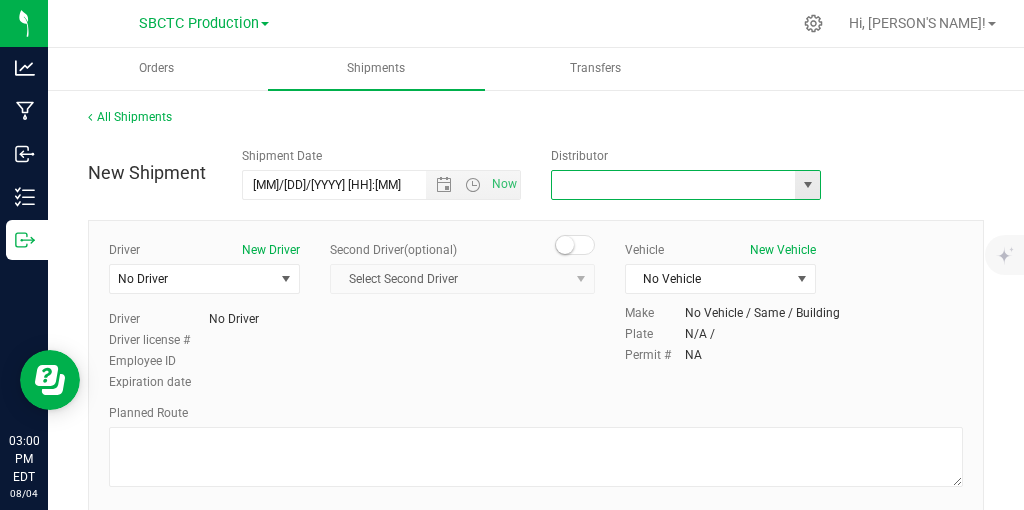 click at bounding box center [670, 185] 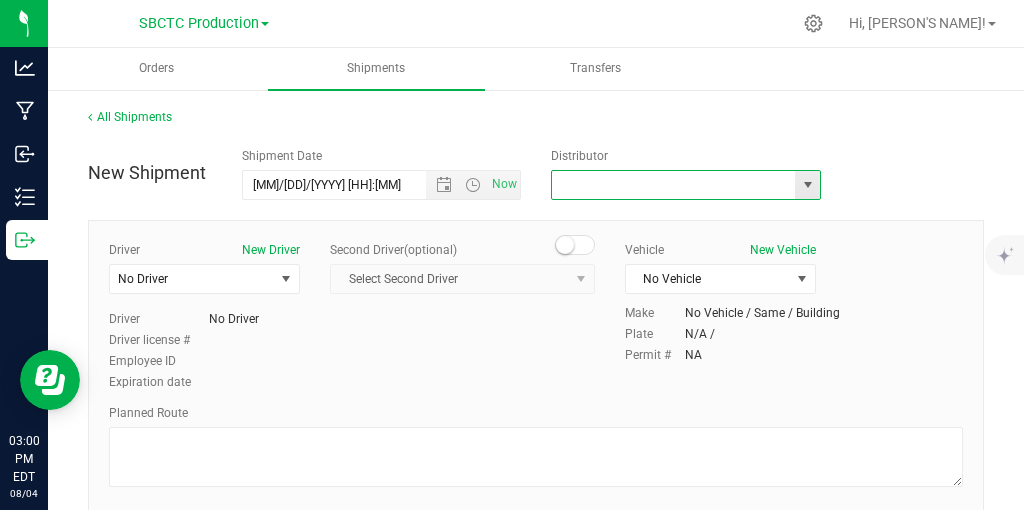 click at bounding box center (670, 185) 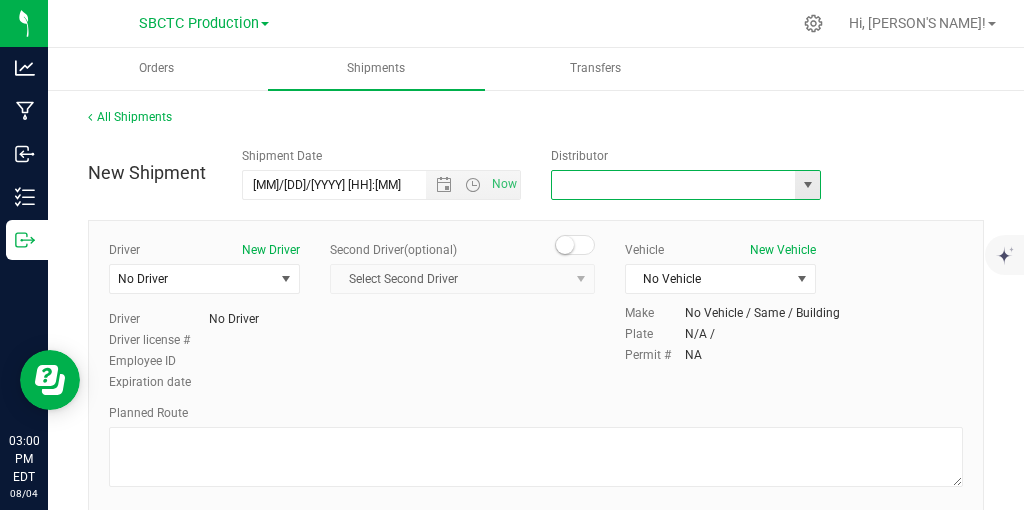 click at bounding box center (808, 185) 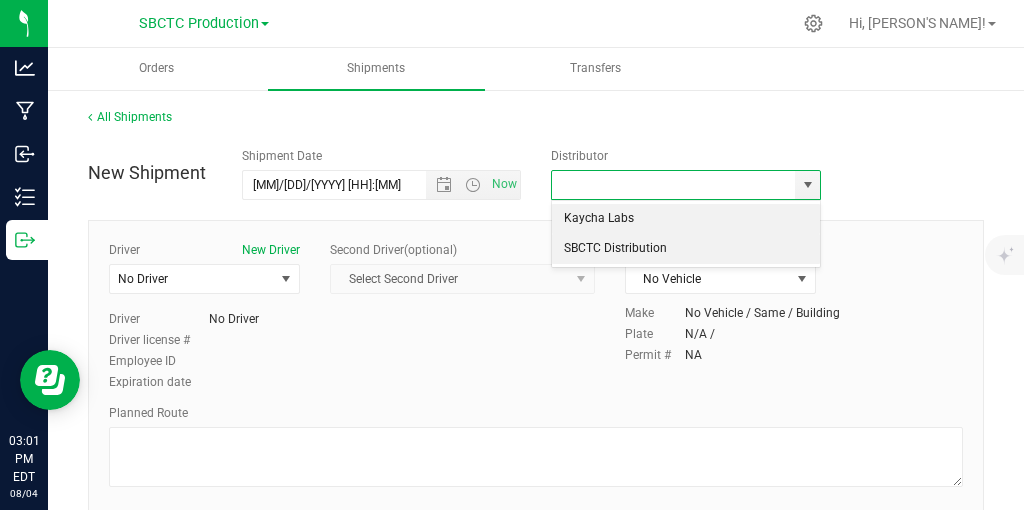 click on "SBCTC Distribution" at bounding box center (686, 249) 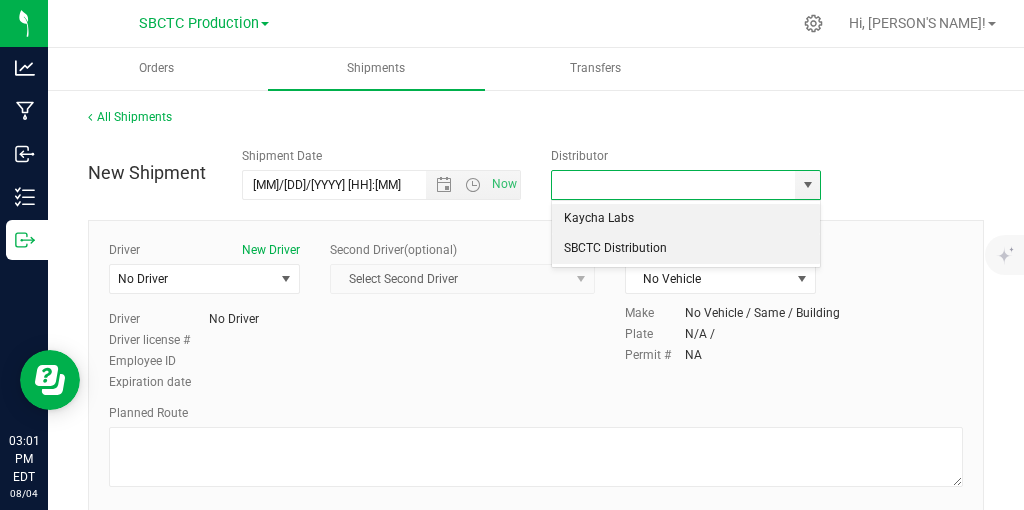 type on "SBCTC Distribution" 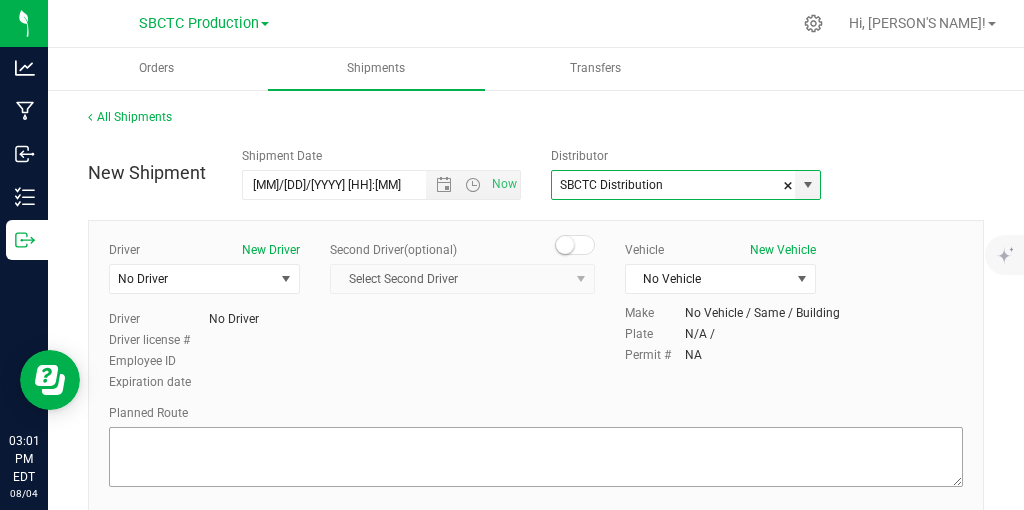 scroll, scrollTop: 76, scrollLeft: 0, axis: vertical 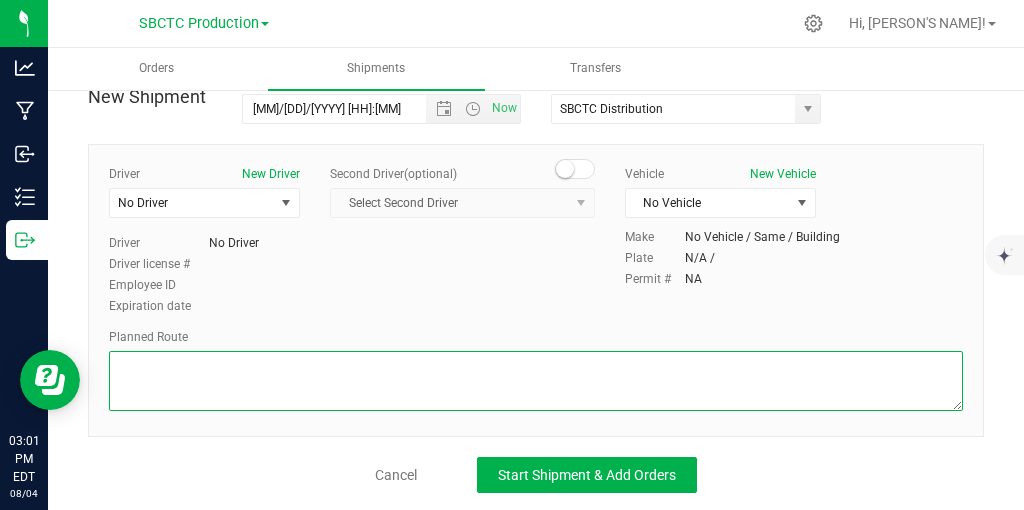 click at bounding box center [536, 381] 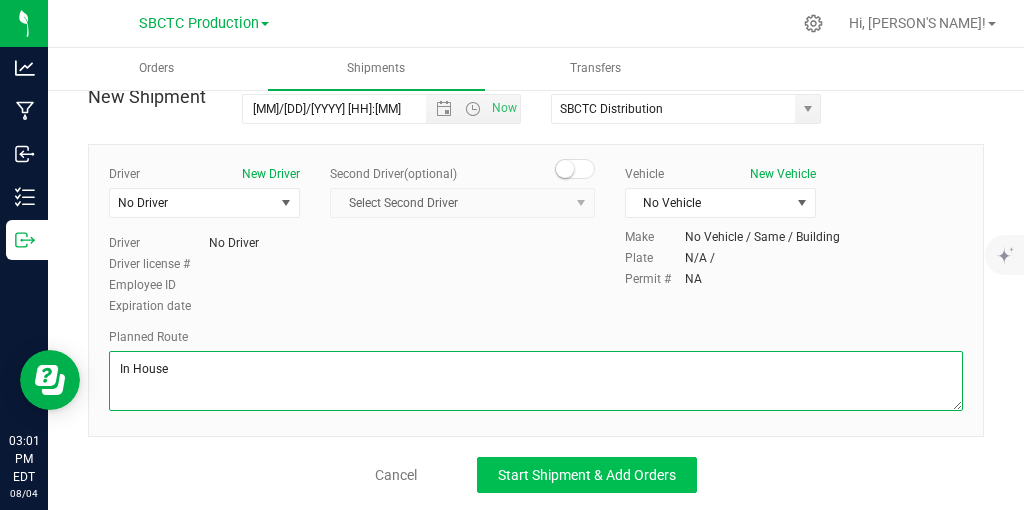 type on "In House" 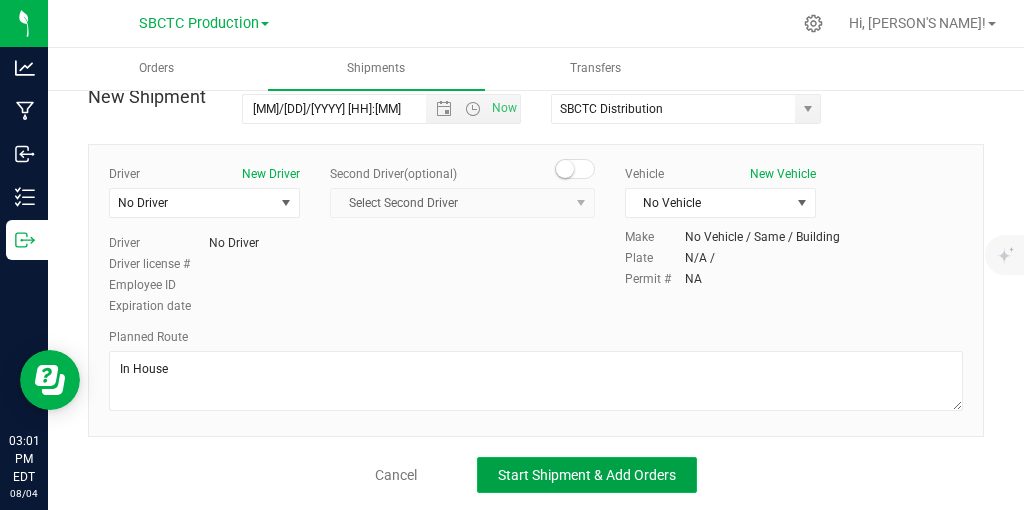 click on "Start Shipment & Add Orders" 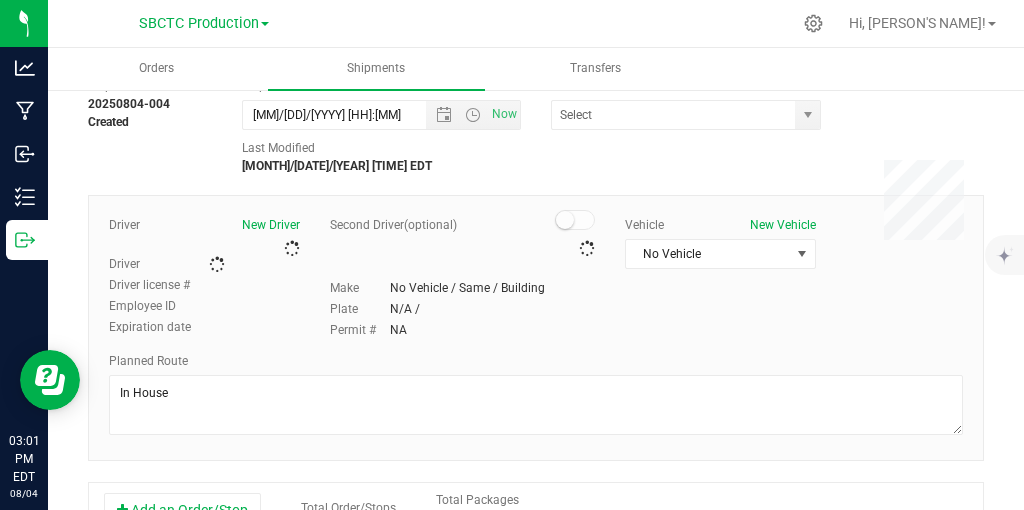 type on "SBCTC Distribution" 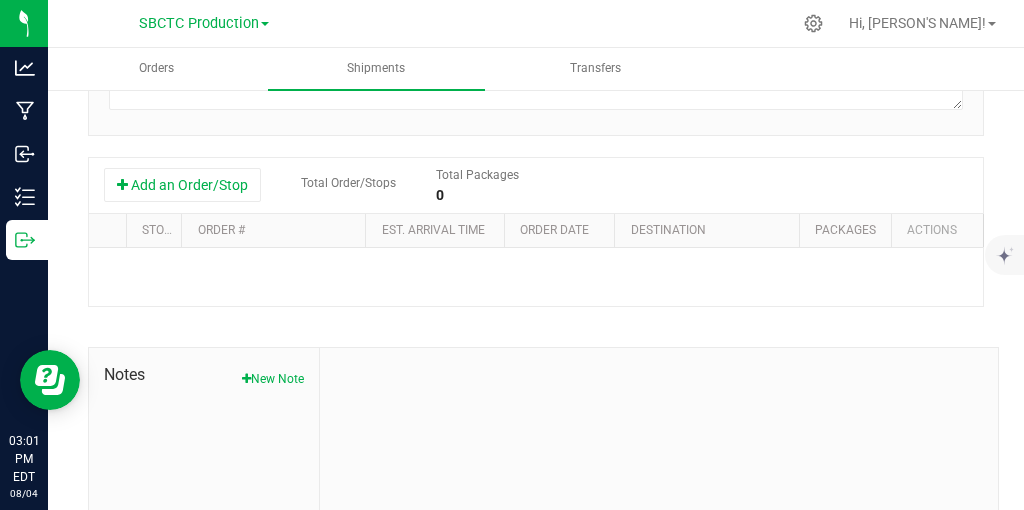scroll, scrollTop: 499, scrollLeft: 0, axis: vertical 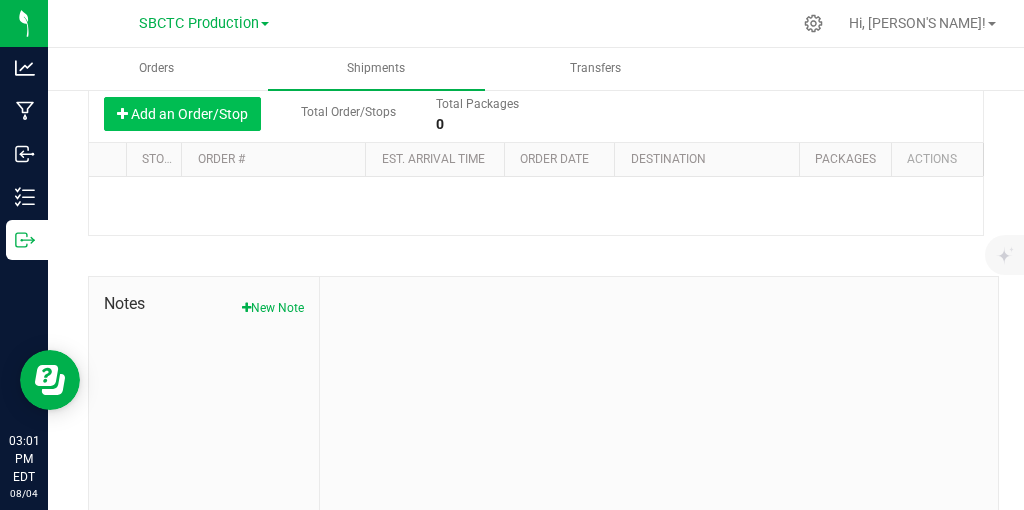 click on "Add an Order/Stop" at bounding box center (182, 114) 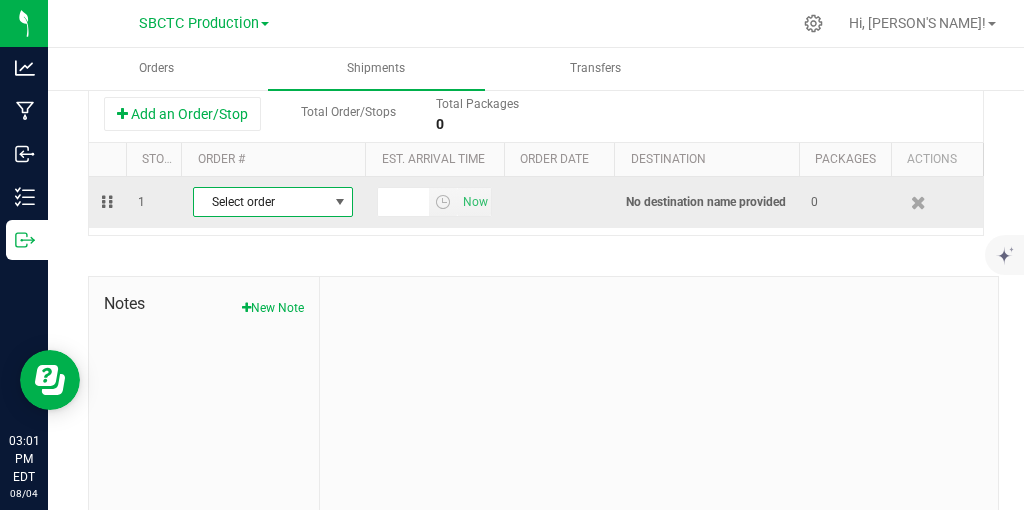 click at bounding box center (340, 202) 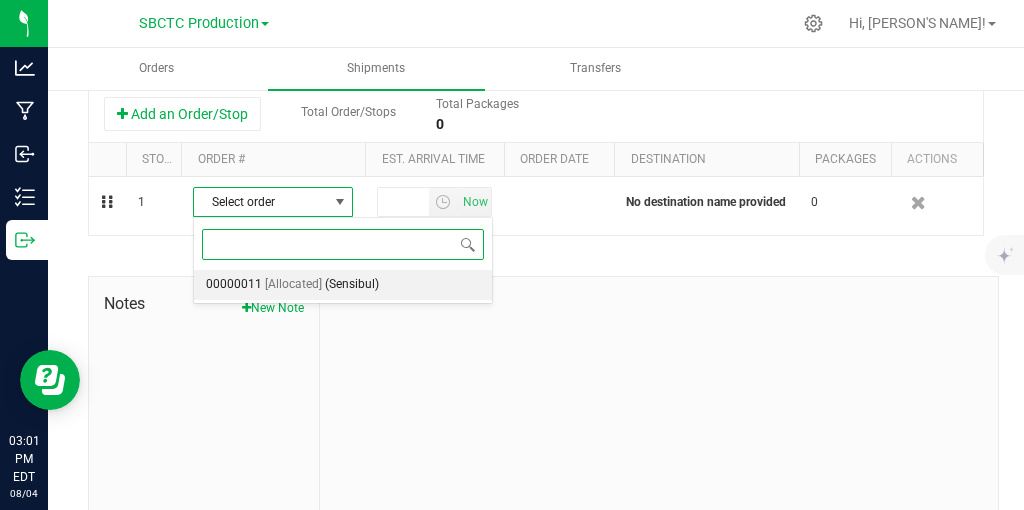 click on "[Allocated]" at bounding box center (293, 285) 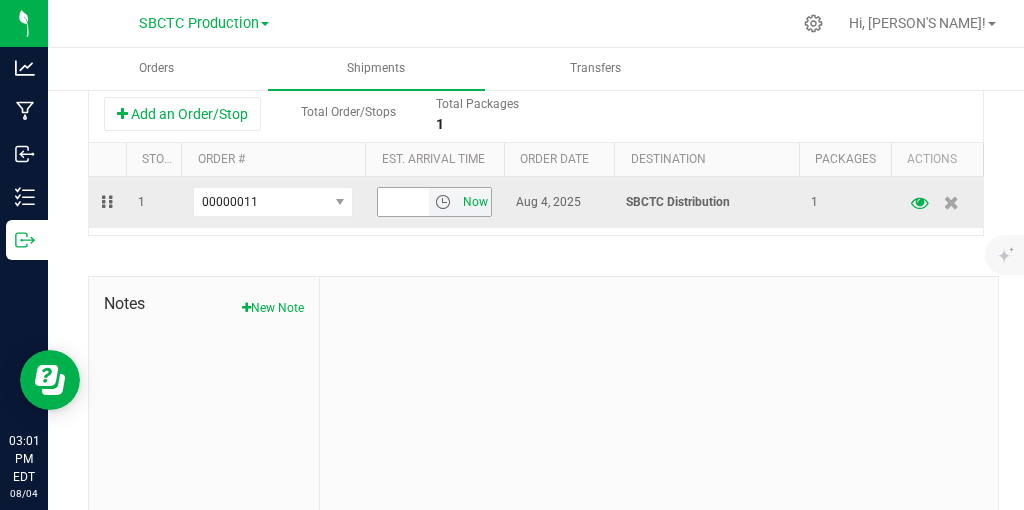 click on "Now" at bounding box center (475, 202) 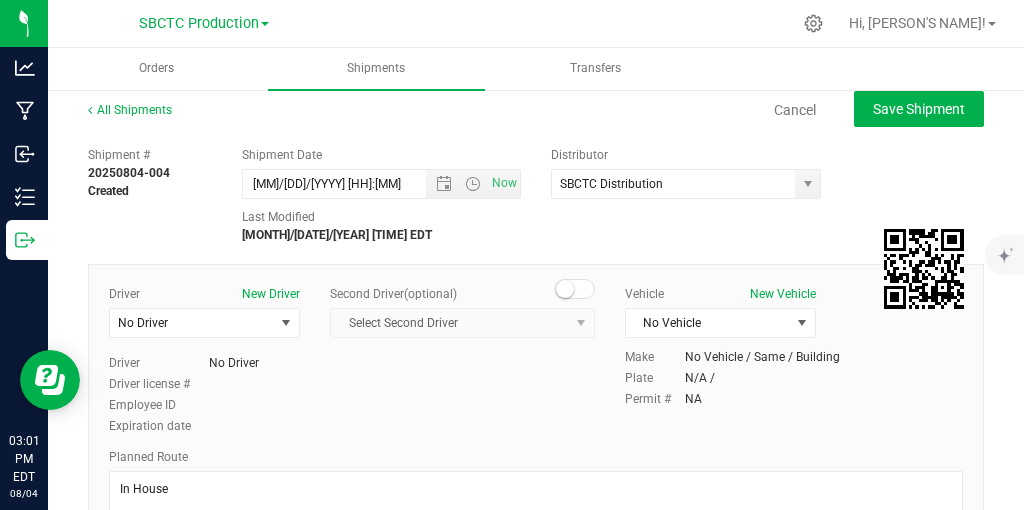scroll, scrollTop: 0, scrollLeft: 0, axis: both 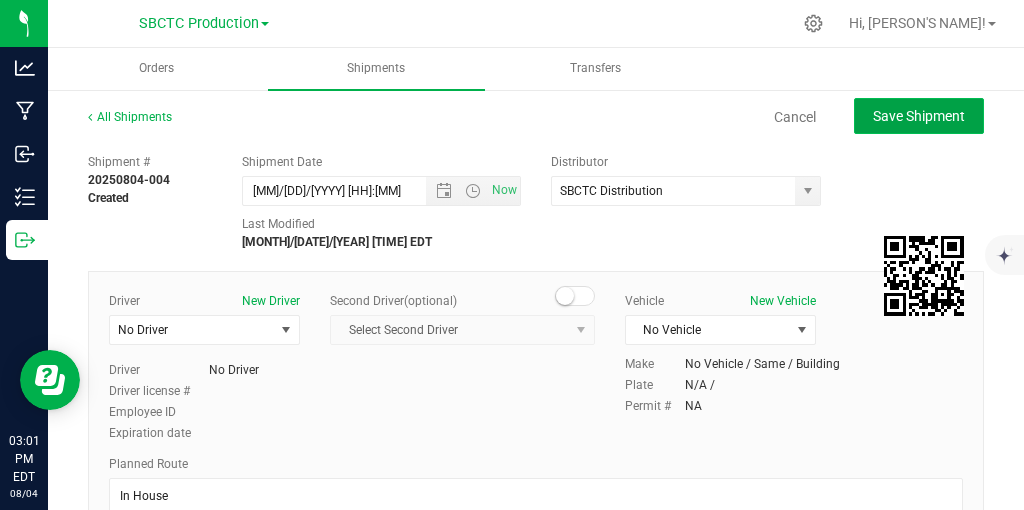click on "Save Shipment" 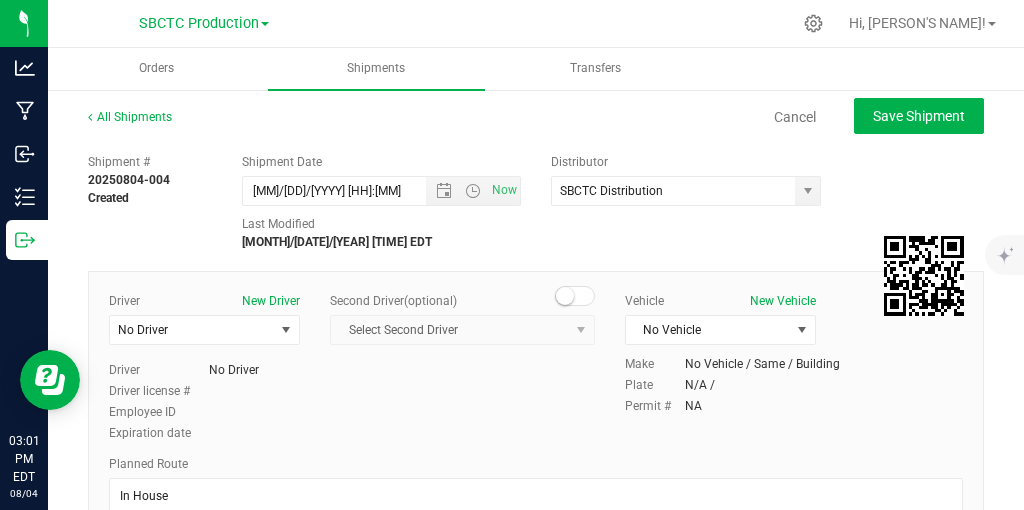 type on "[DATE] [TIME]" 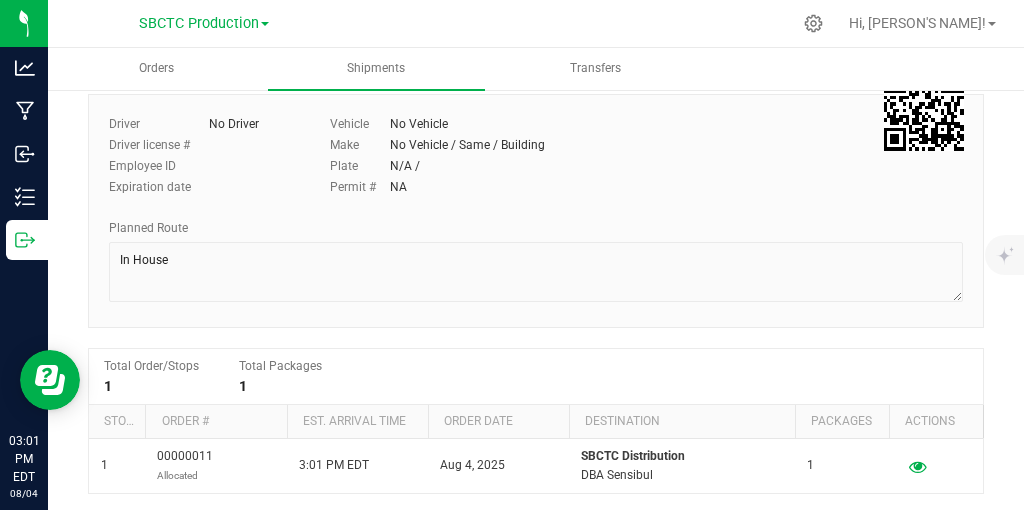 scroll, scrollTop: 0, scrollLeft: 0, axis: both 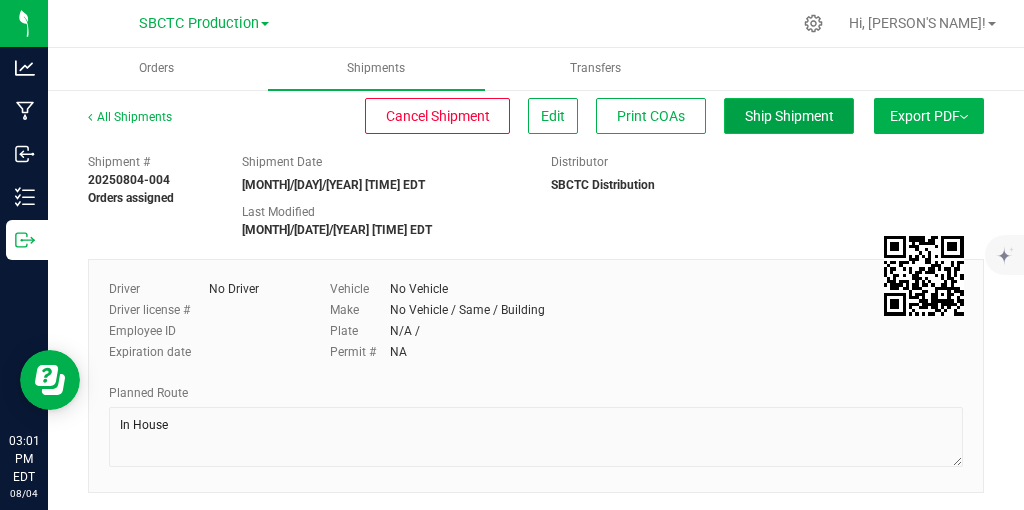 click on "Ship Shipment" at bounding box center [789, 116] 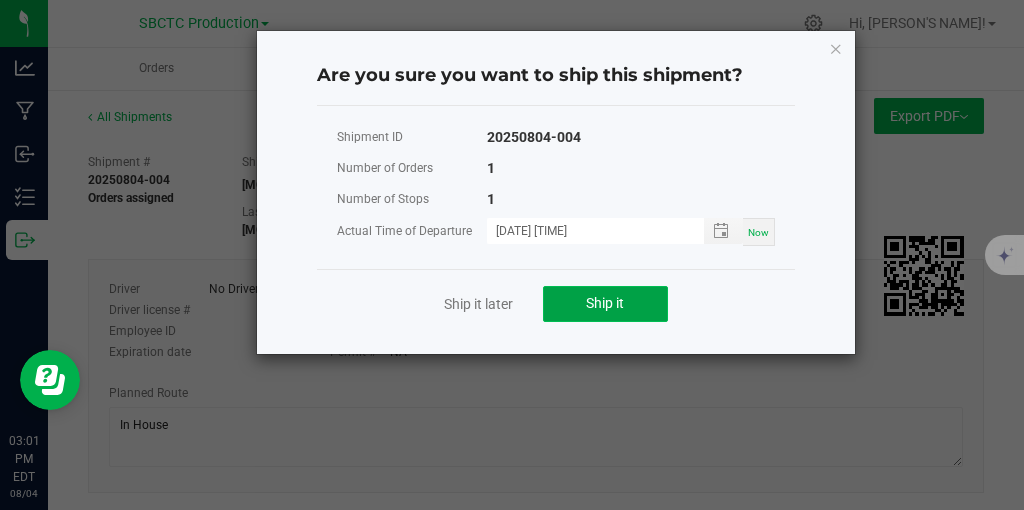 click on "Ship it" 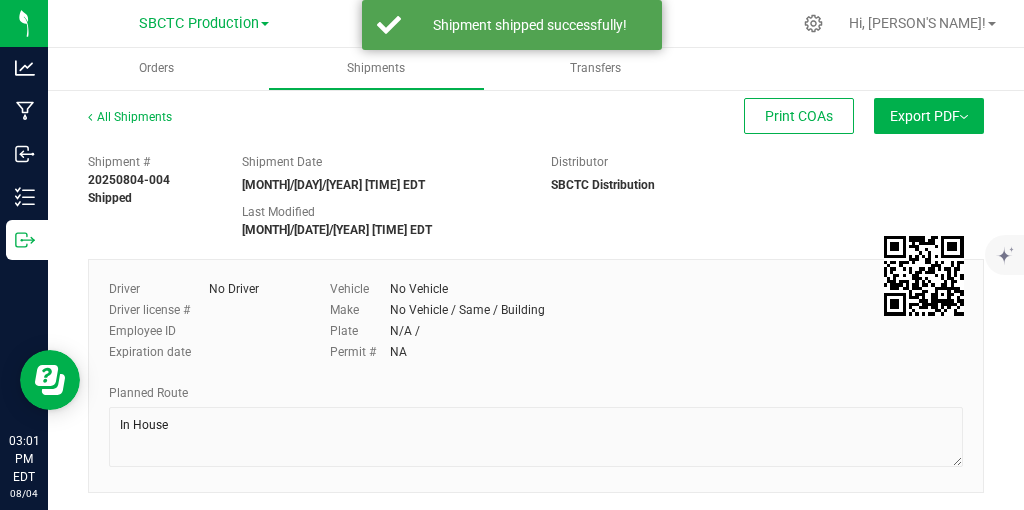 click on "SBCTC Production" at bounding box center (204, 22) 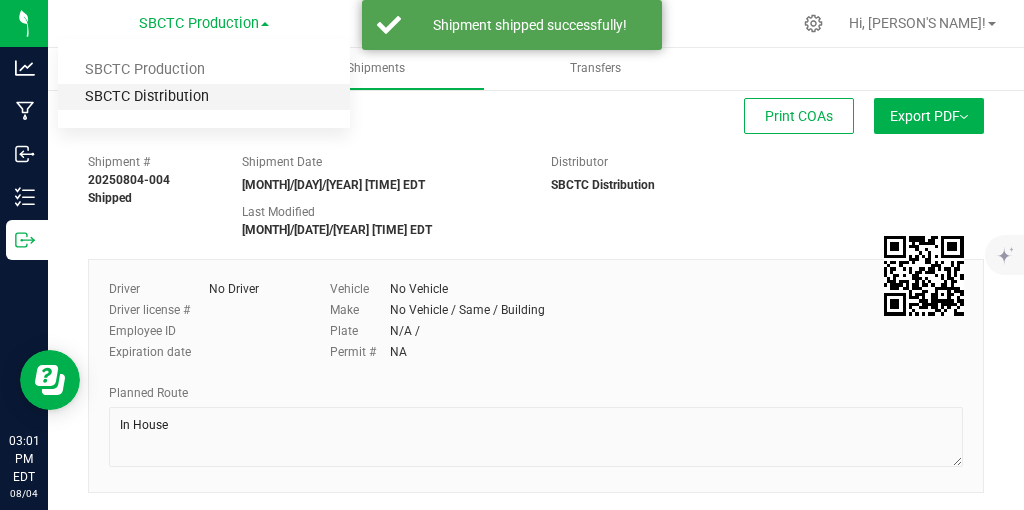 click on "SBCTC Distribution" at bounding box center (204, 97) 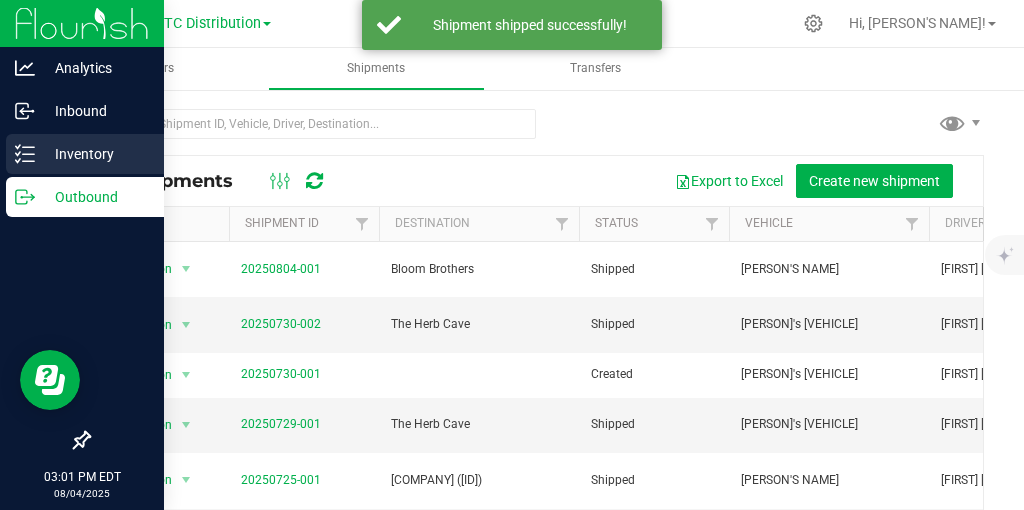 click on "Inventory" at bounding box center [95, 154] 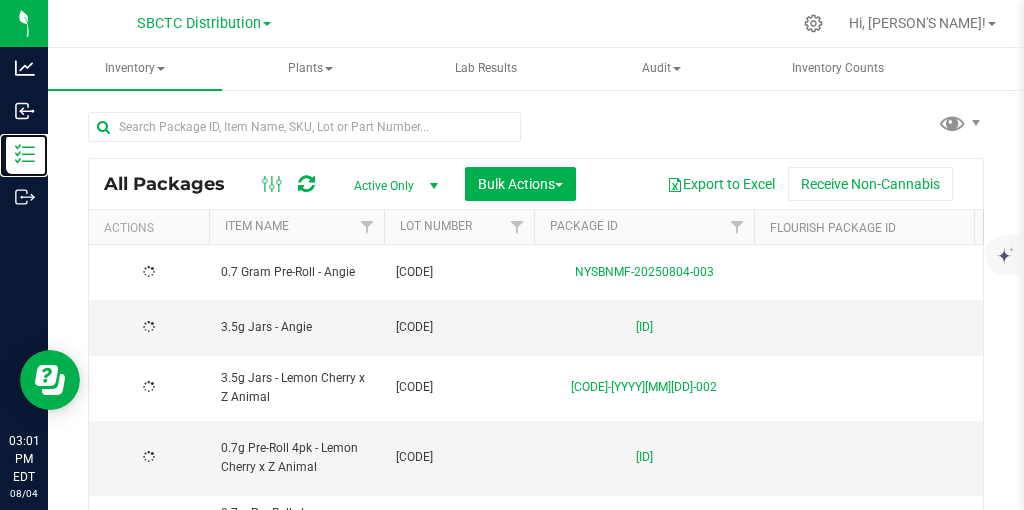 type on "2025-07-21" 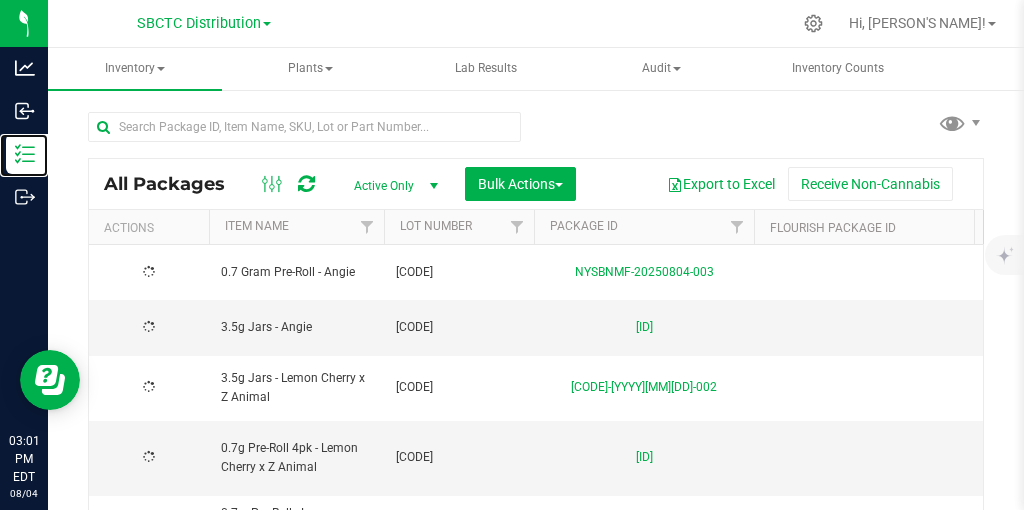 type on "2026-07-21" 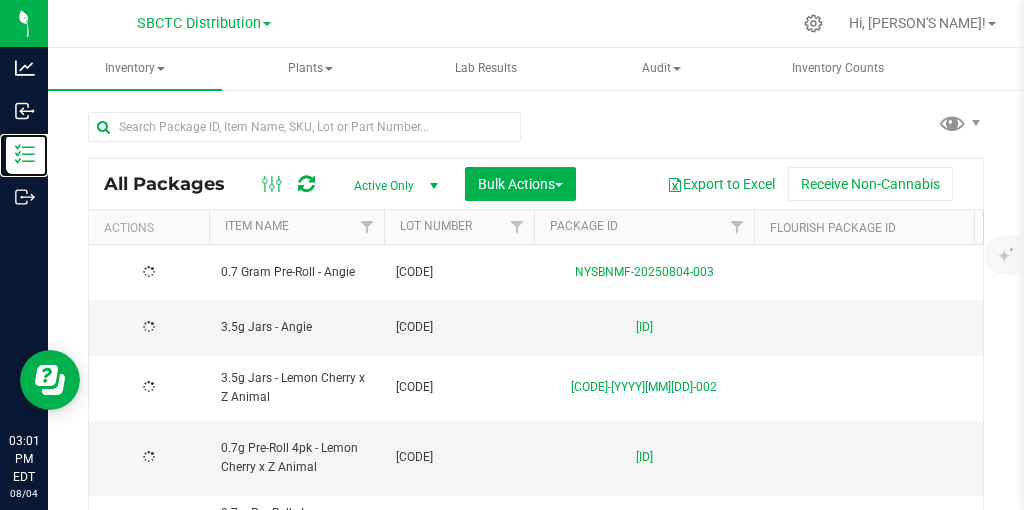 type on "2025-07-03" 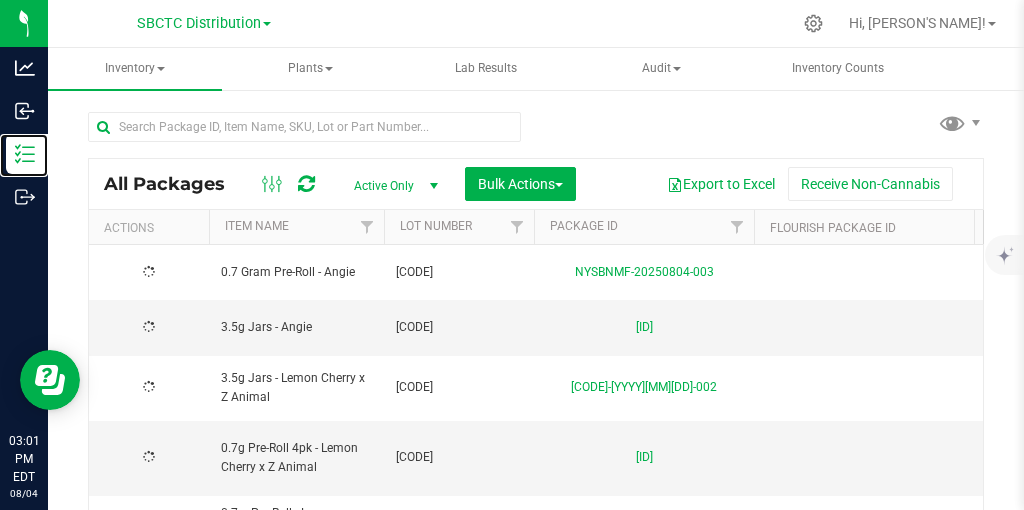 type on "[DATE]" 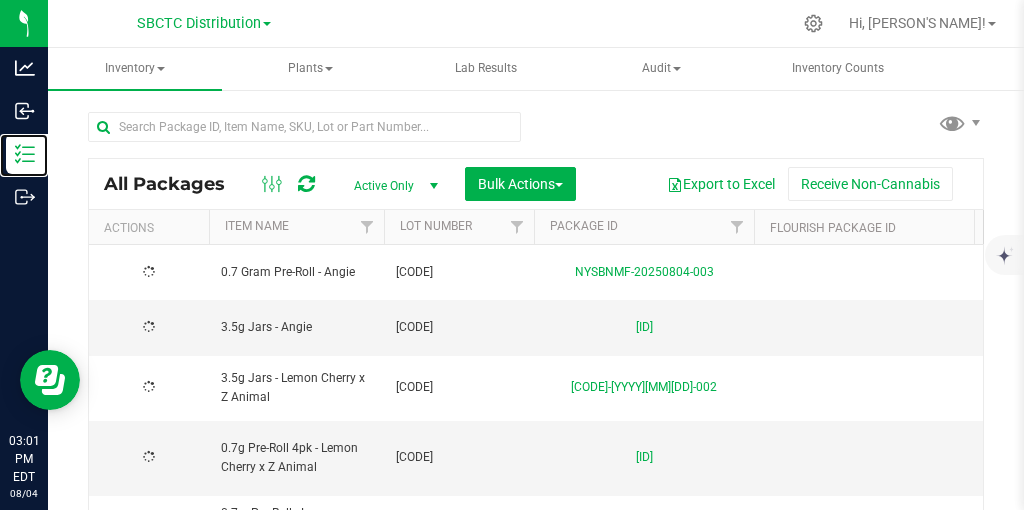type on "2026-06-25" 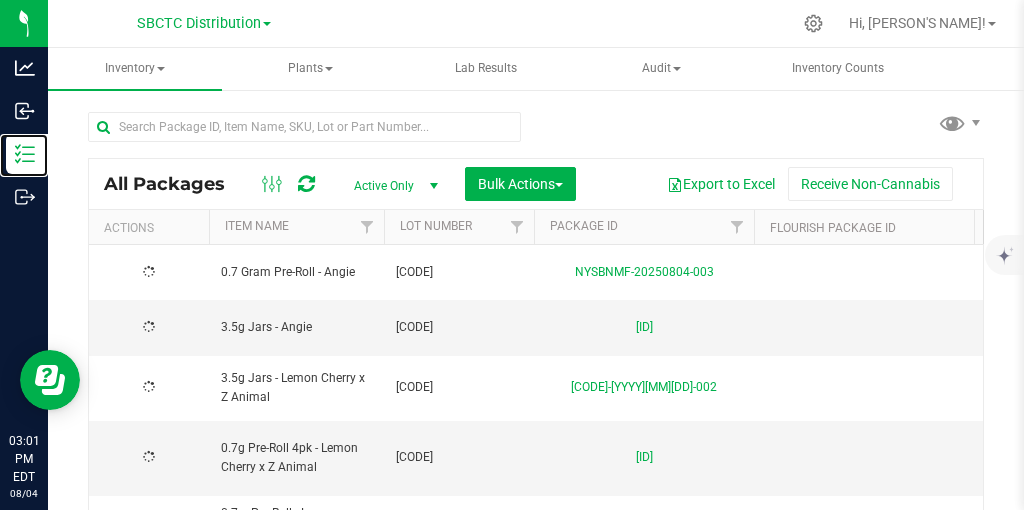 type on "[DATE]" 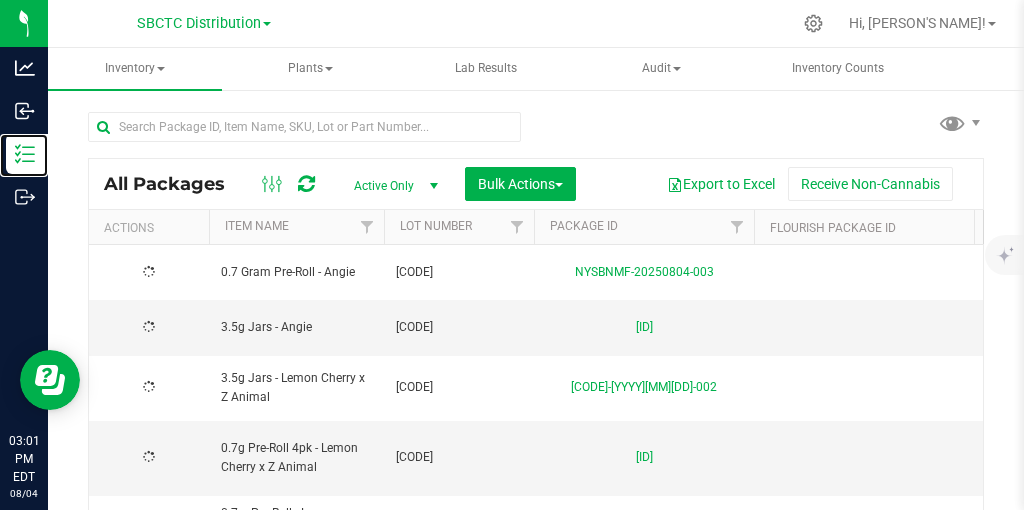 type on "2025-07-03" 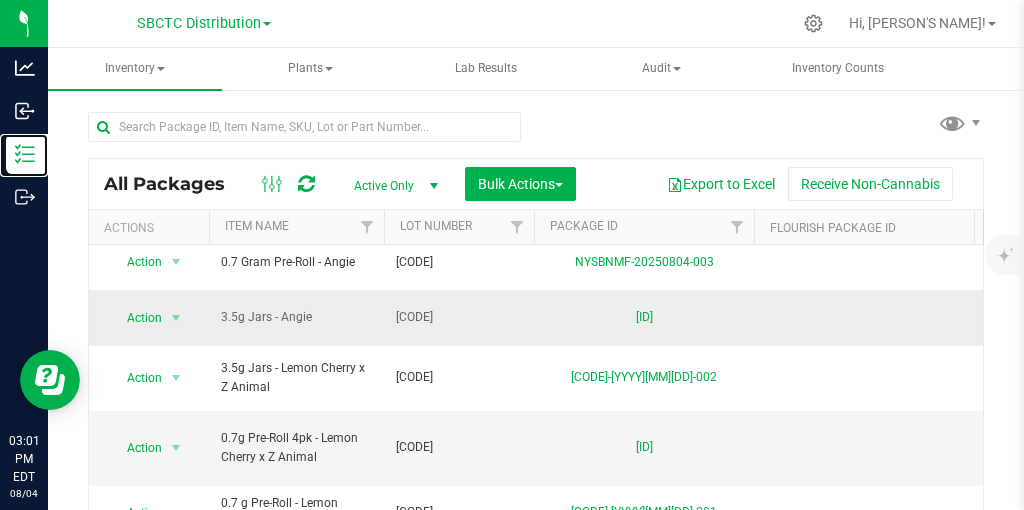 scroll, scrollTop: 0, scrollLeft: 0, axis: both 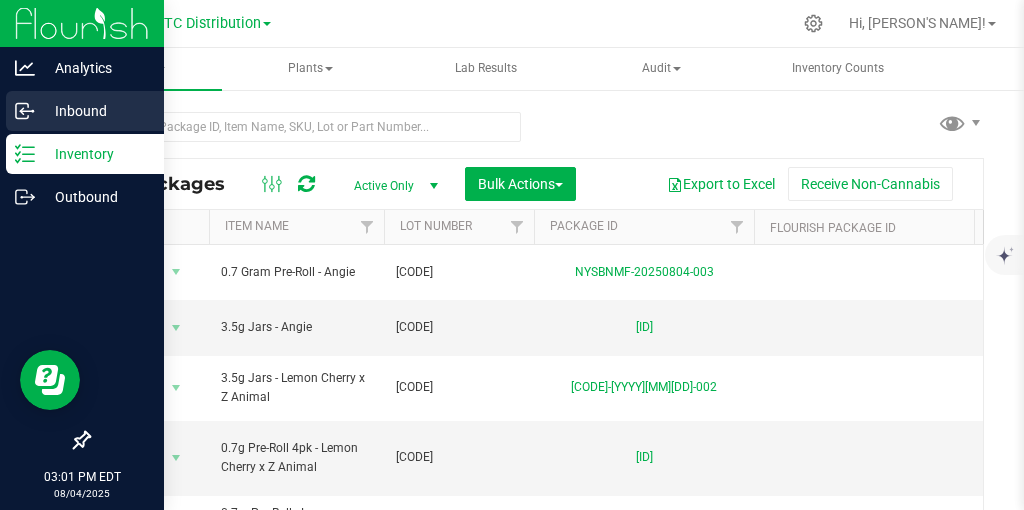 click on "Inbound" at bounding box center [95, 111] 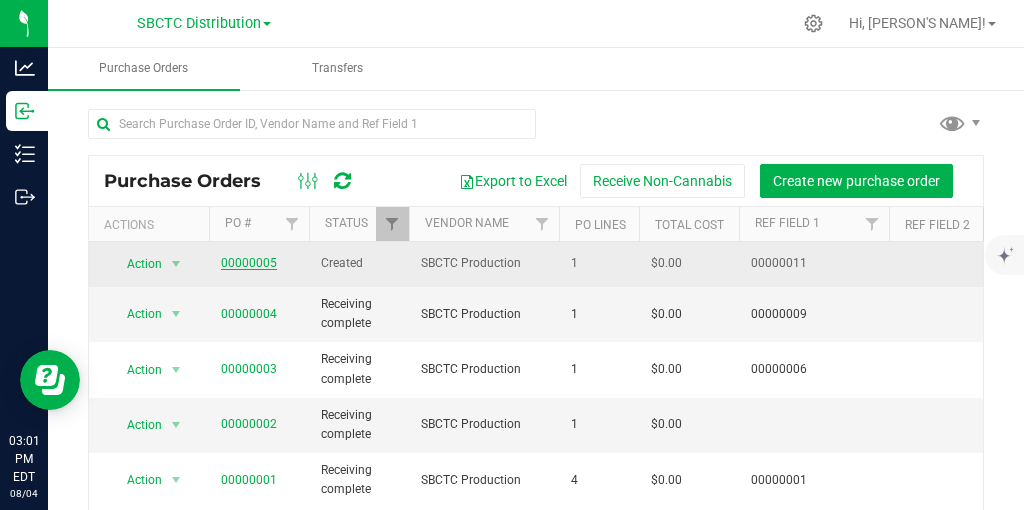 click on "00000005" at bounding box center [249, 263] 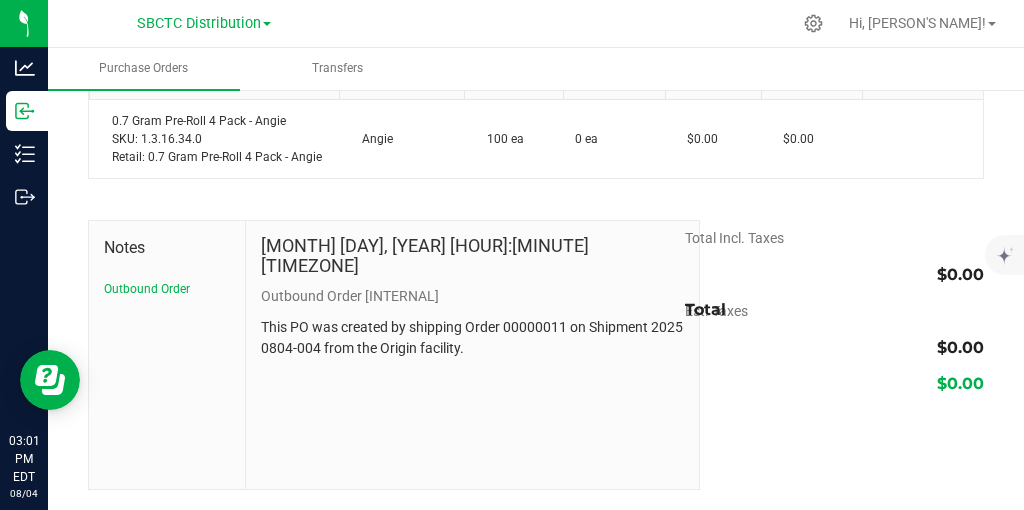 scroll, scrollTop: 0, scrollLeft: 0, axis: both 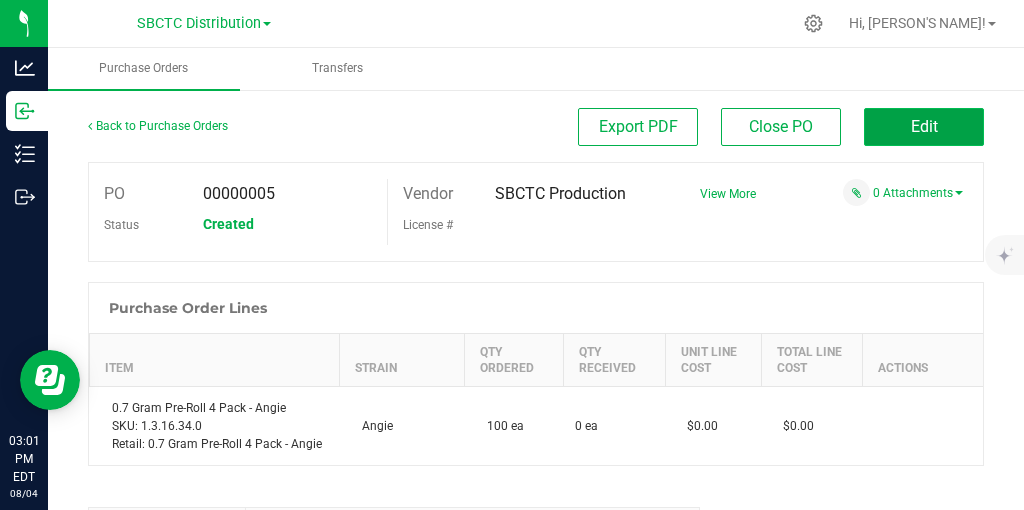 click on "Edit" at bounding box center [924, 126] 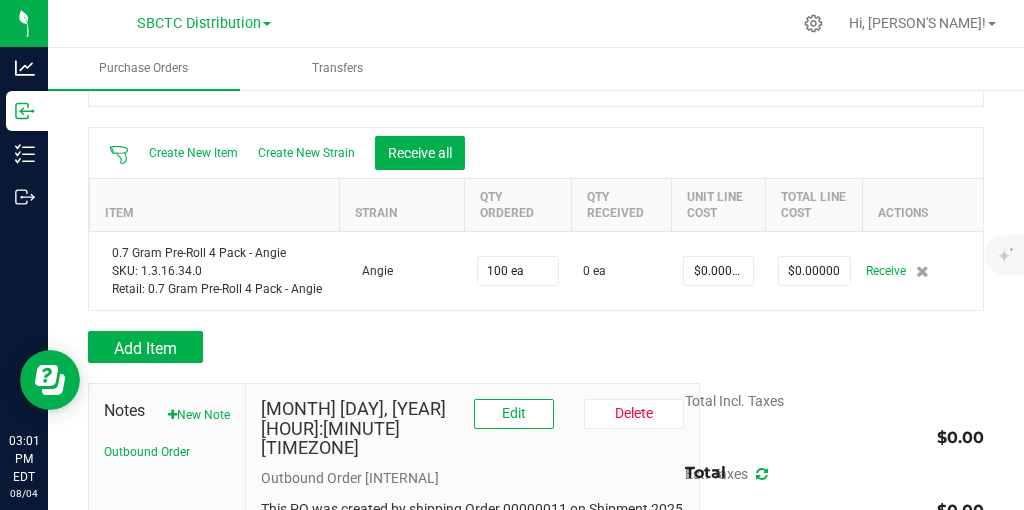 scroll, scrollTop: 79, scrollLeft: 0, axis: vertical 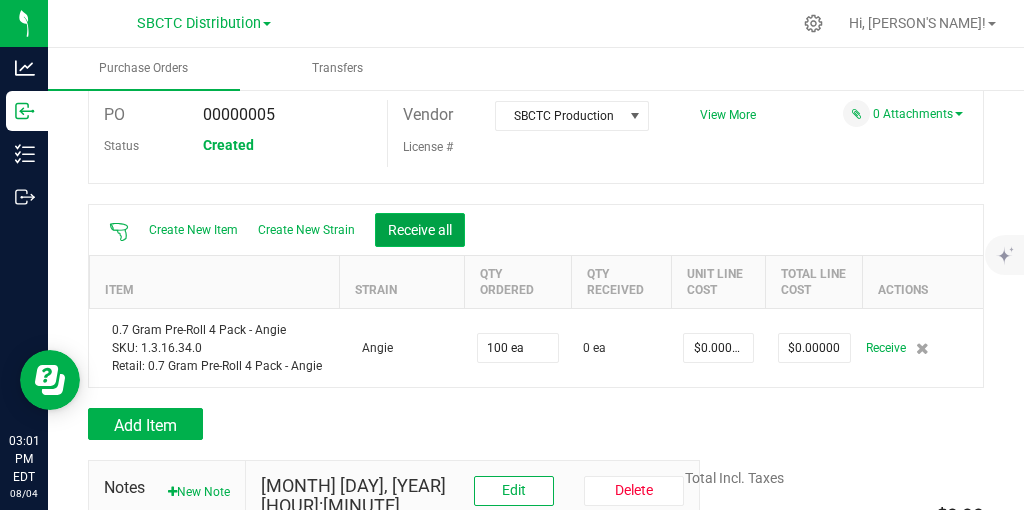click on "Receive all" at bounding box center [420, 230] 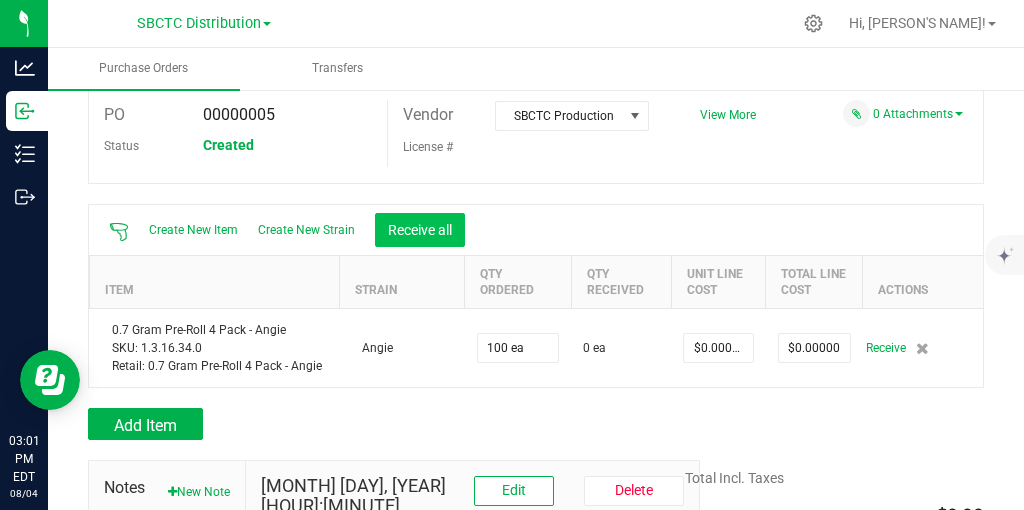 scroll, scrollTop: 79, scrollLeft: 0, axis: vertical 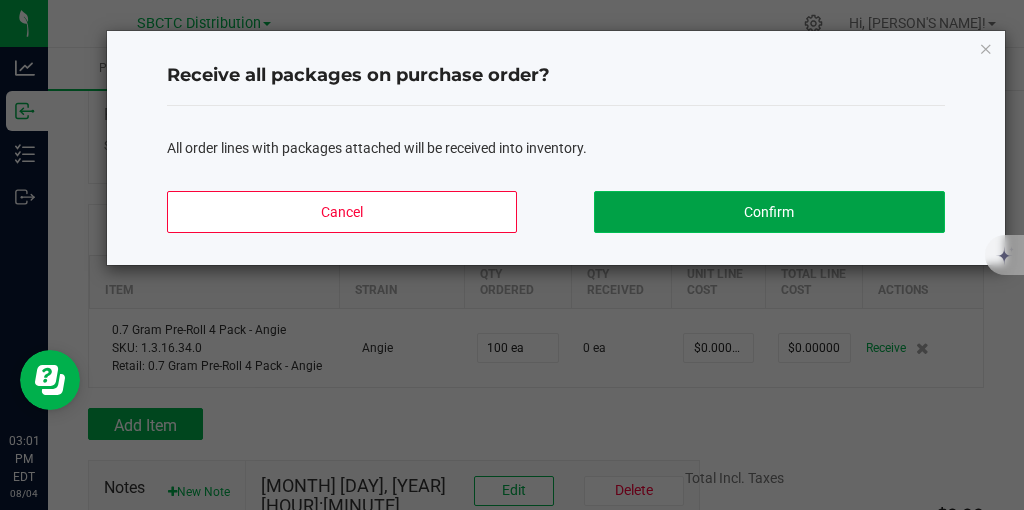click on "Confirm" 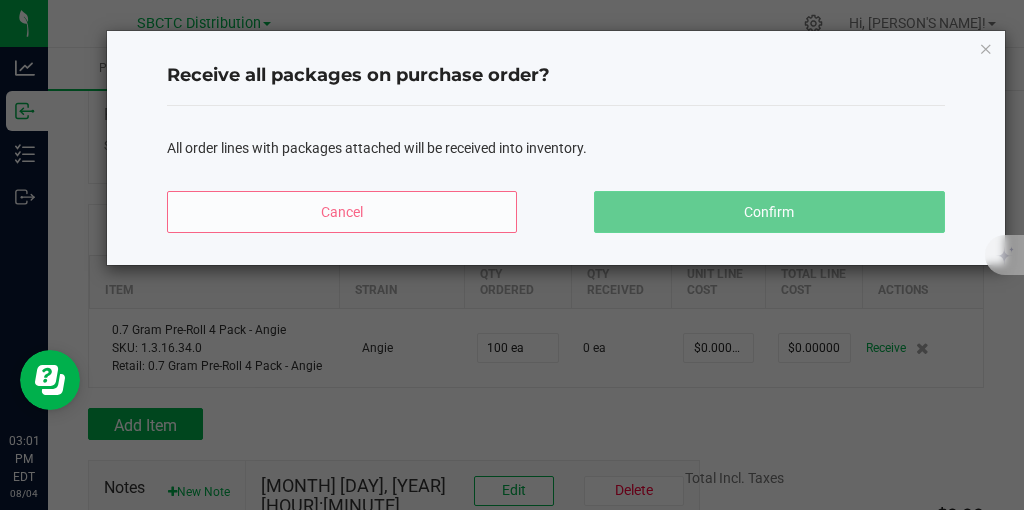 scroll, scrollTop: 79, scrollLeft: 0, axis: vertical 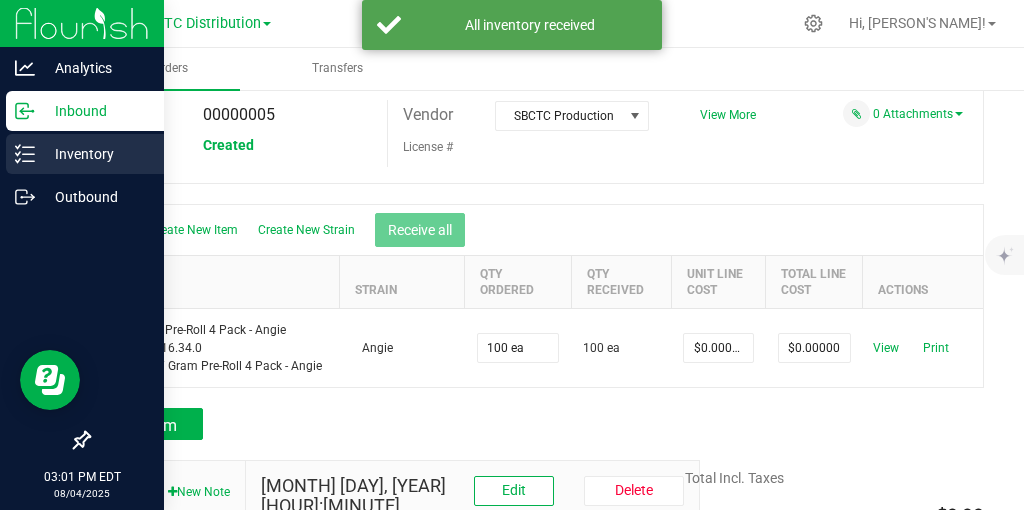 click on "Inventory" at bounding box center [95, 154] 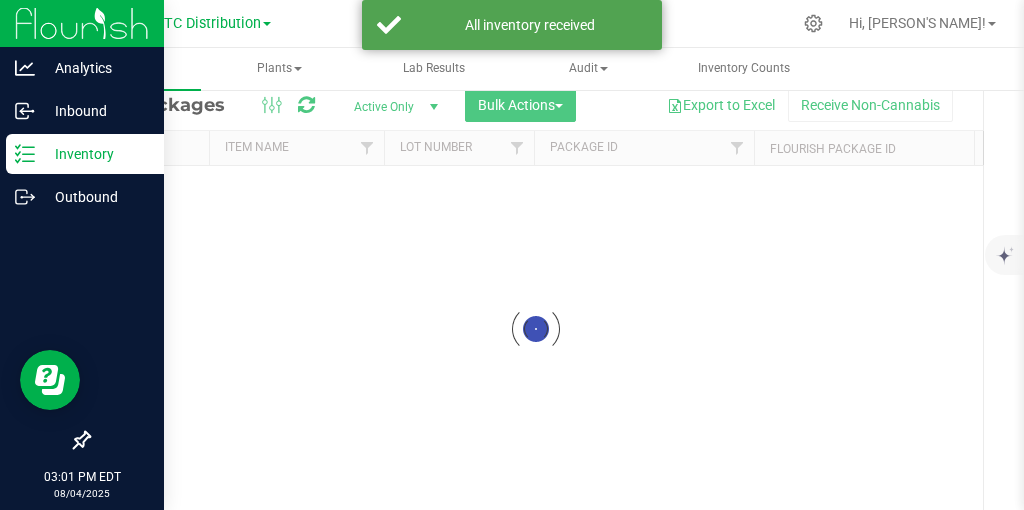 scroll, scrollTop: 64, scrollLeft: 0, axis: vertical 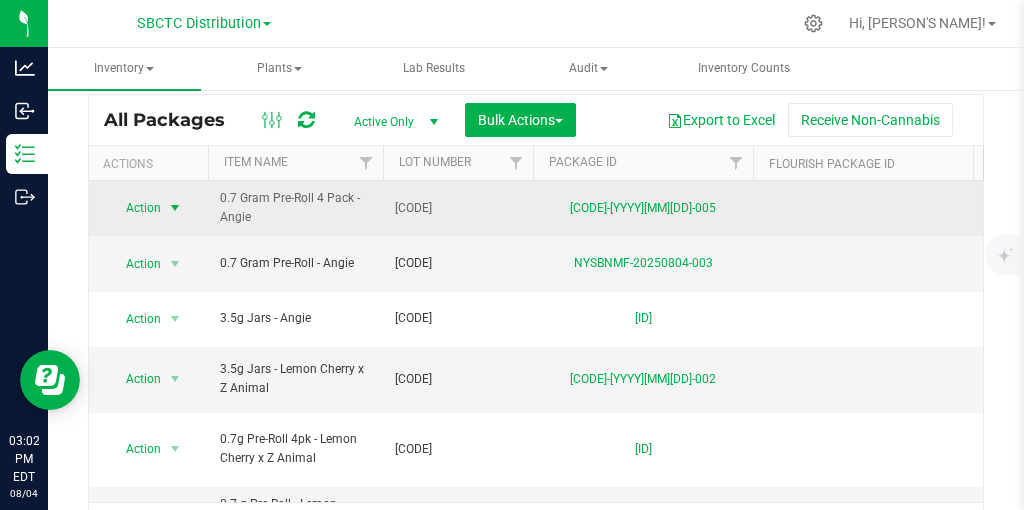 click at bounding box center [175, 208] 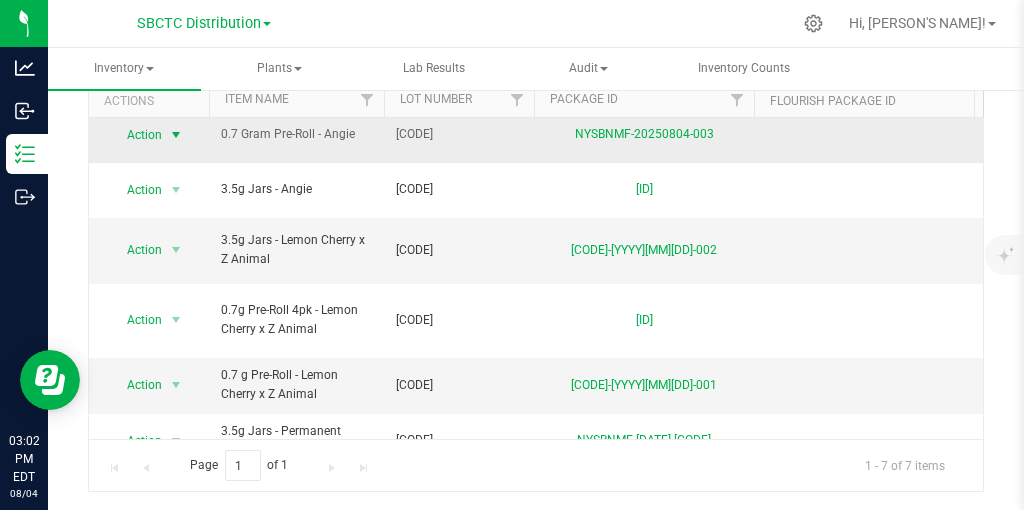 click at bounding box center (176, 135) 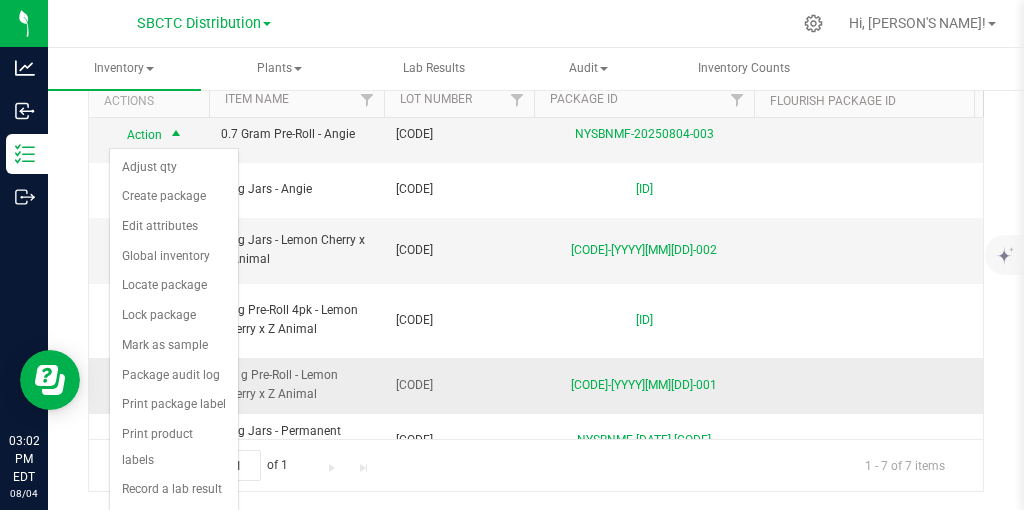 click on "0.7 g Pre-Roll - Lemon Cherry x Z Animal" at bounding box center [296, 385] 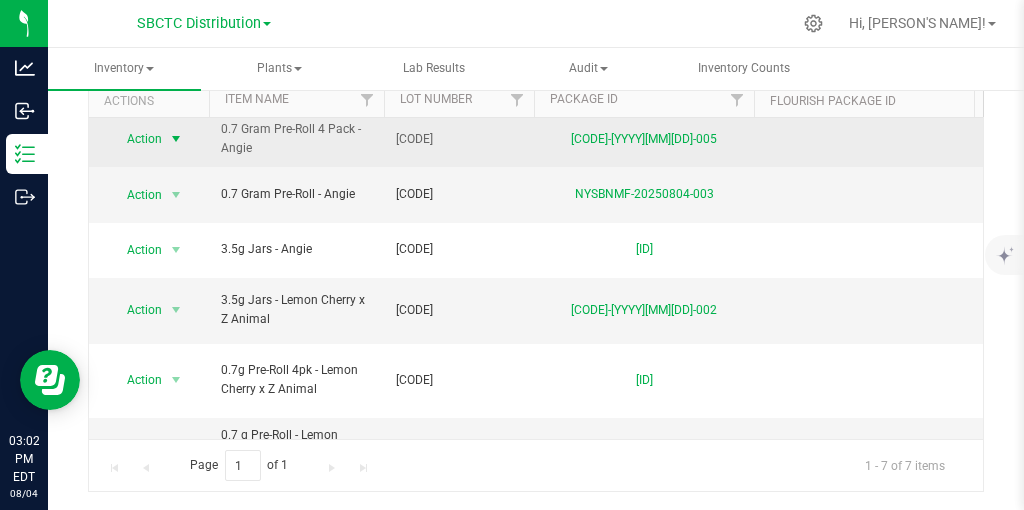 click at bounding box center [176, 139] 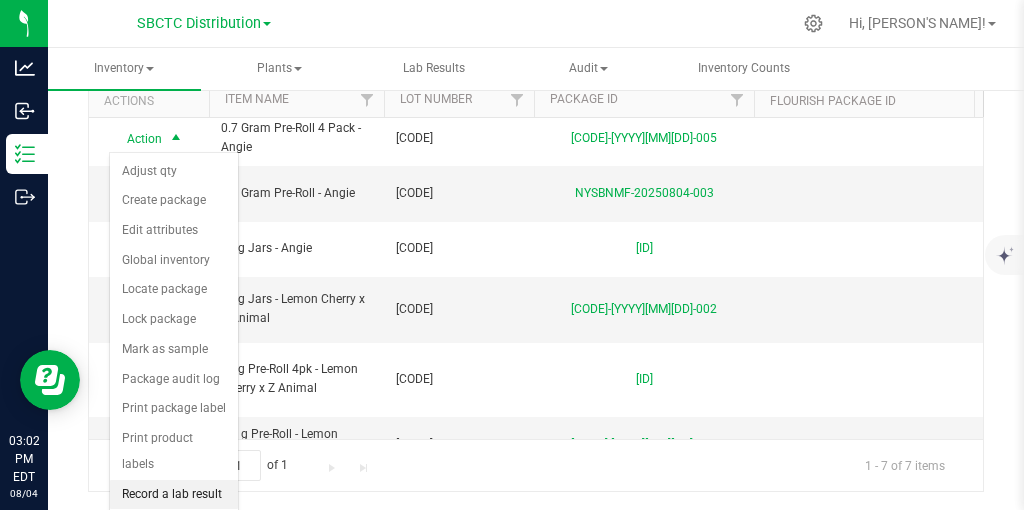 click on "Record a lab result" at bounding box center (174, 495) 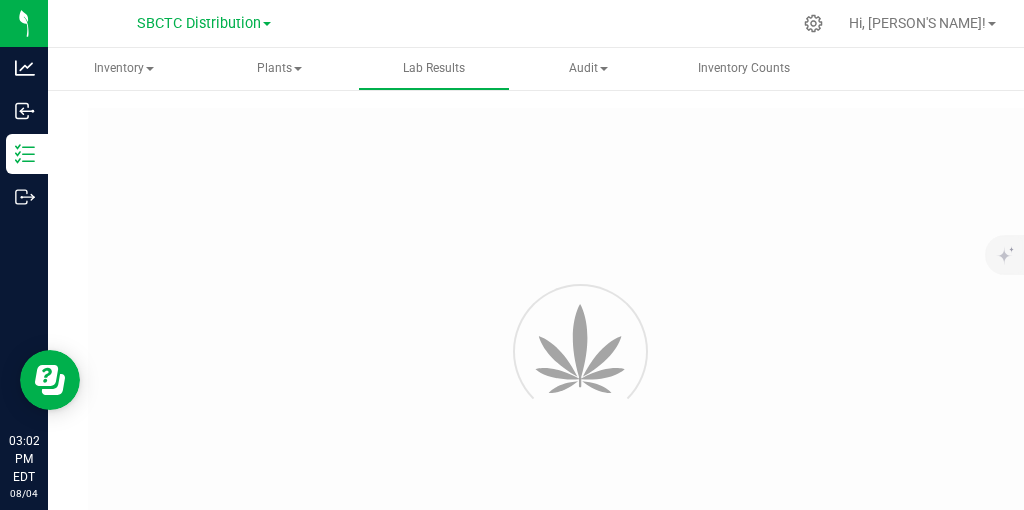 type on "[CODE]-[YYYY][MM][DD]-005" 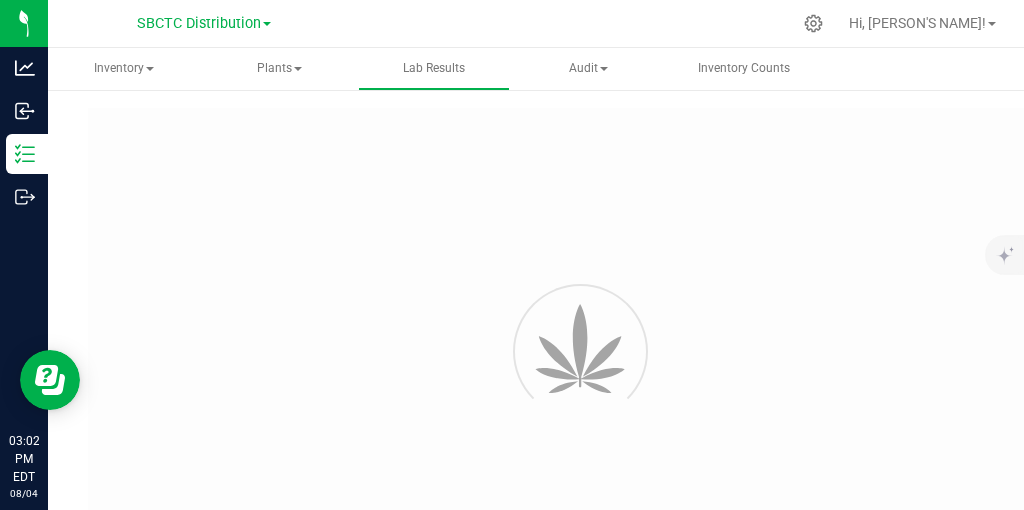 type on "[CODE]-[YYYY][MM][DD]-005" 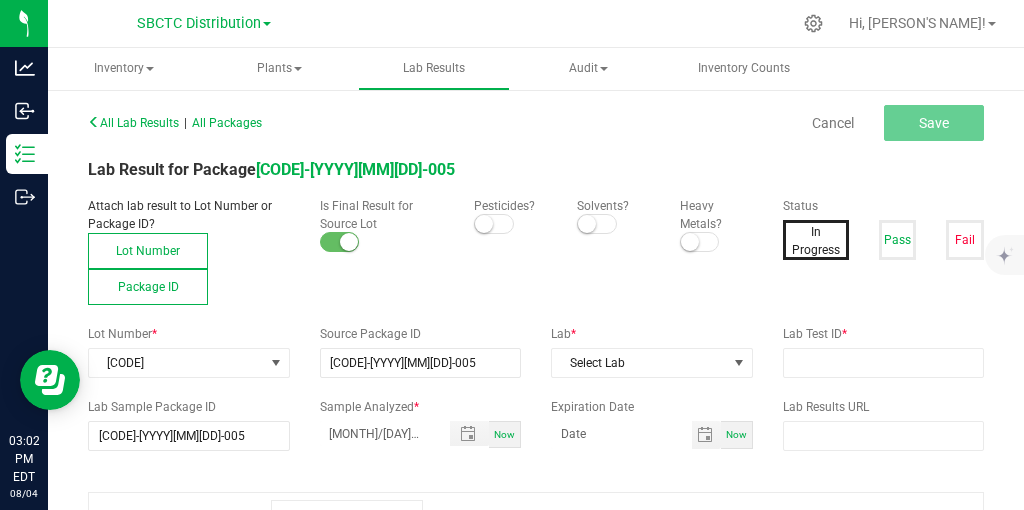 click on "Package ID" at bounding box center [148, 287] 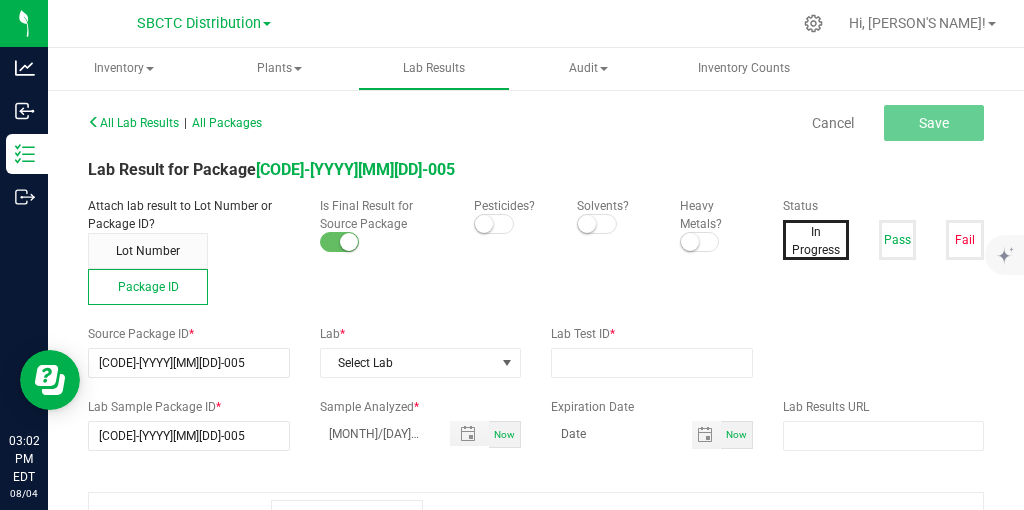click at bounding box center [494, 224] 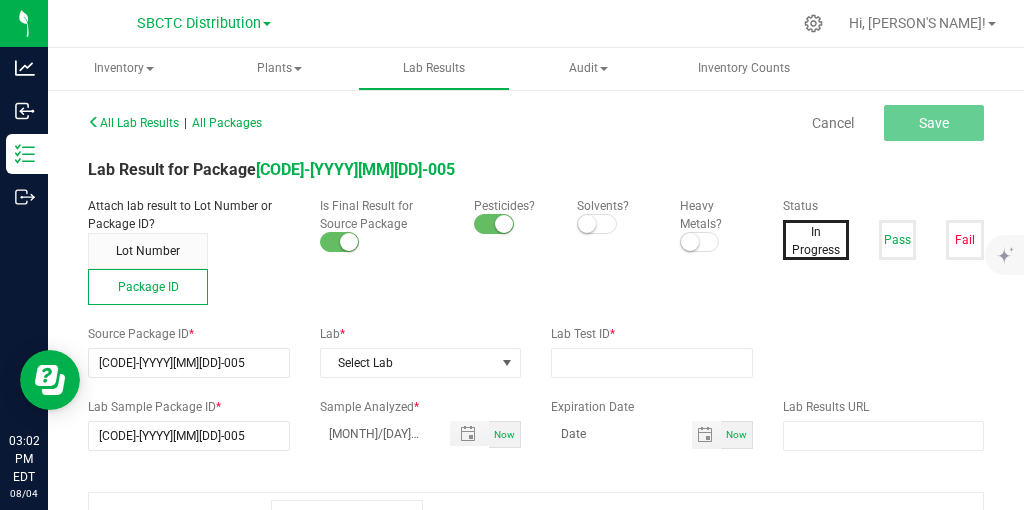click at bounding box center (587, 224) 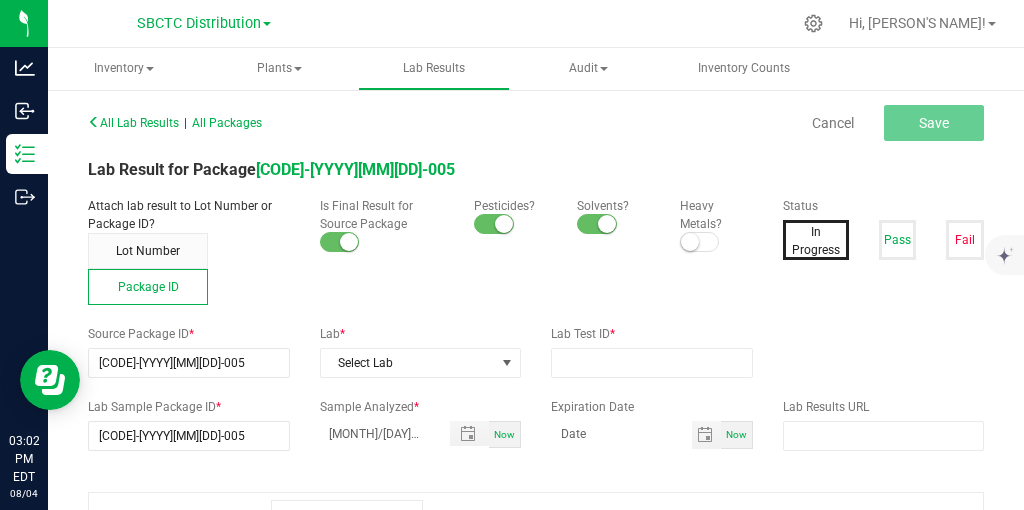 click at bounding box center [700, 242] 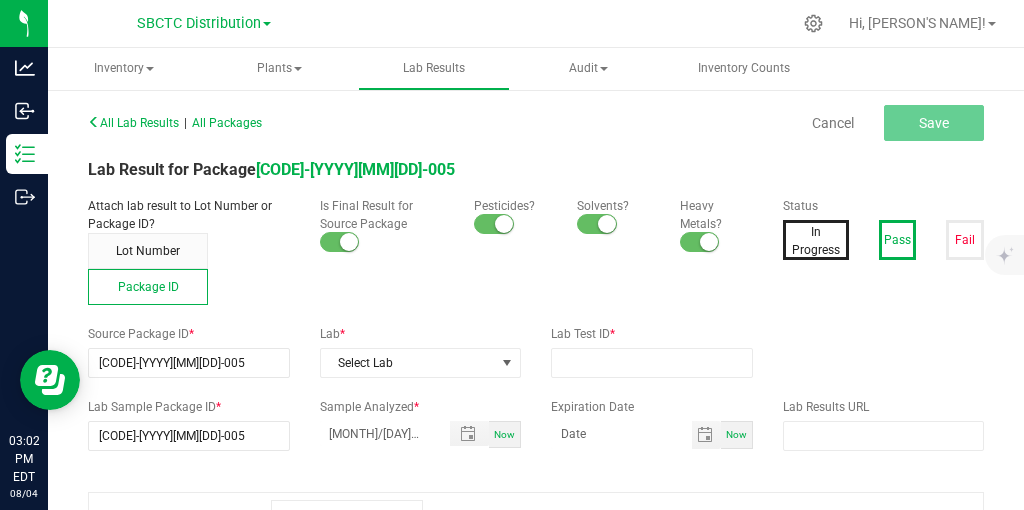 click on "Pass" at bounding box center [898, 240] 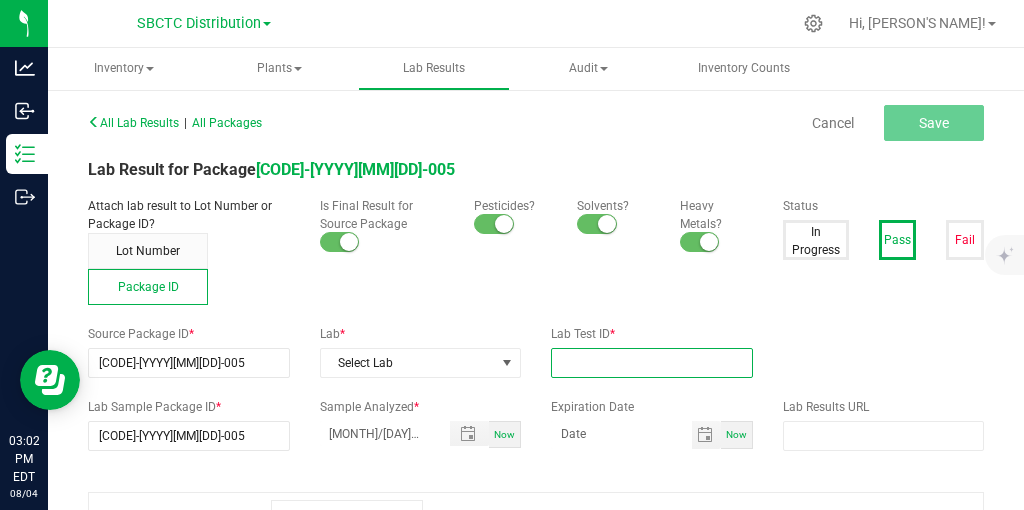 click at bounding box center [652, 363] 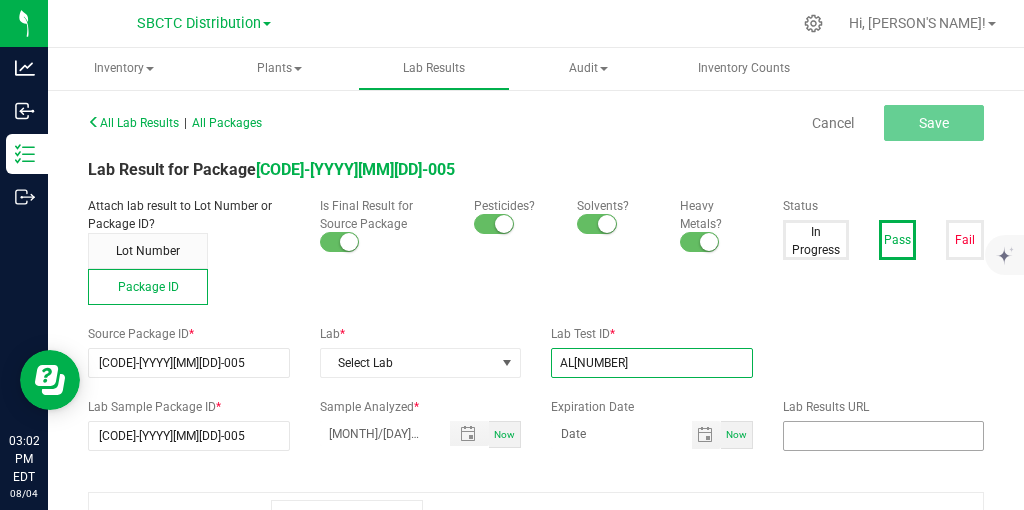 type on "AL[NUMBER]" 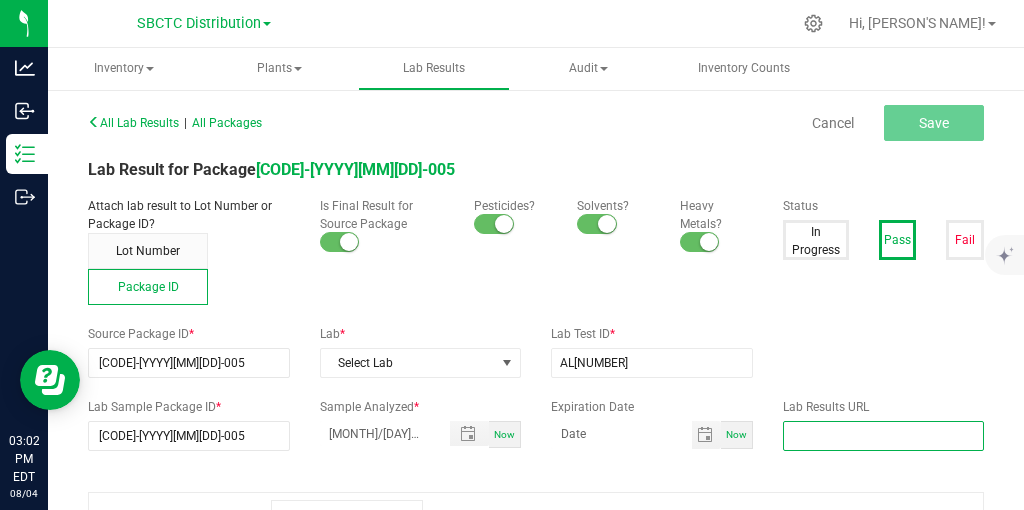 click at bounding box center [884, 436] 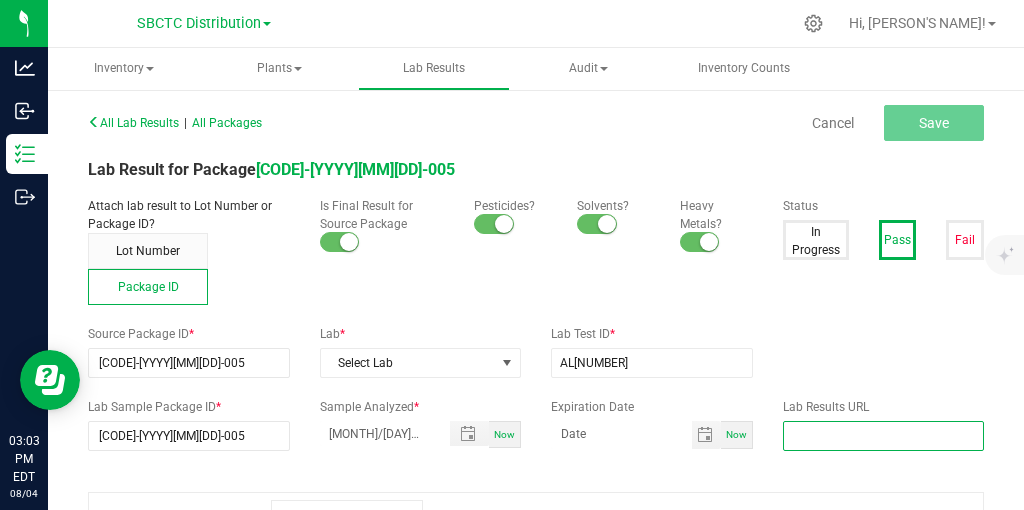 paste on "https://[DOMAIN]/coa/redirect-url/[NUMBER]-[NUMBER]" 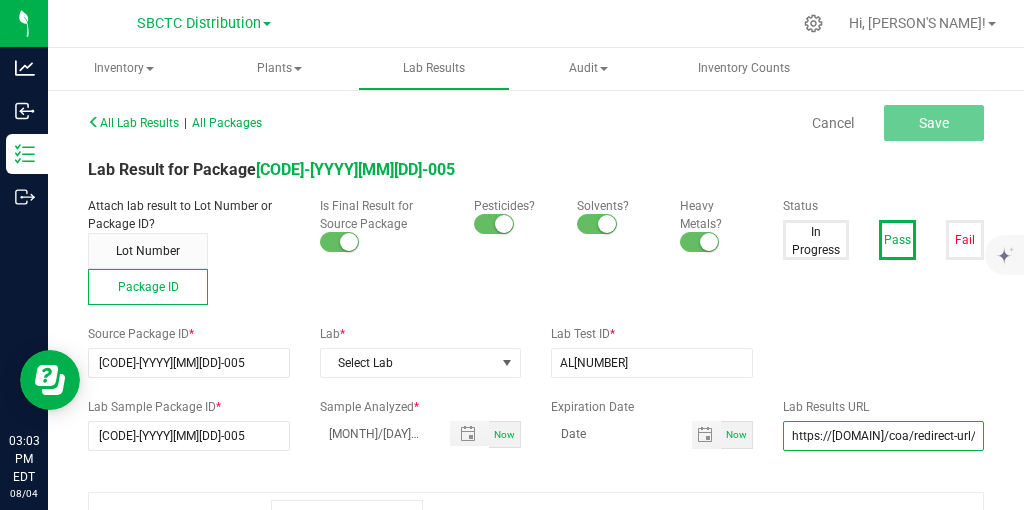 scroll, scrollTop: 0, scrollLeft: 75, axis: horizontal 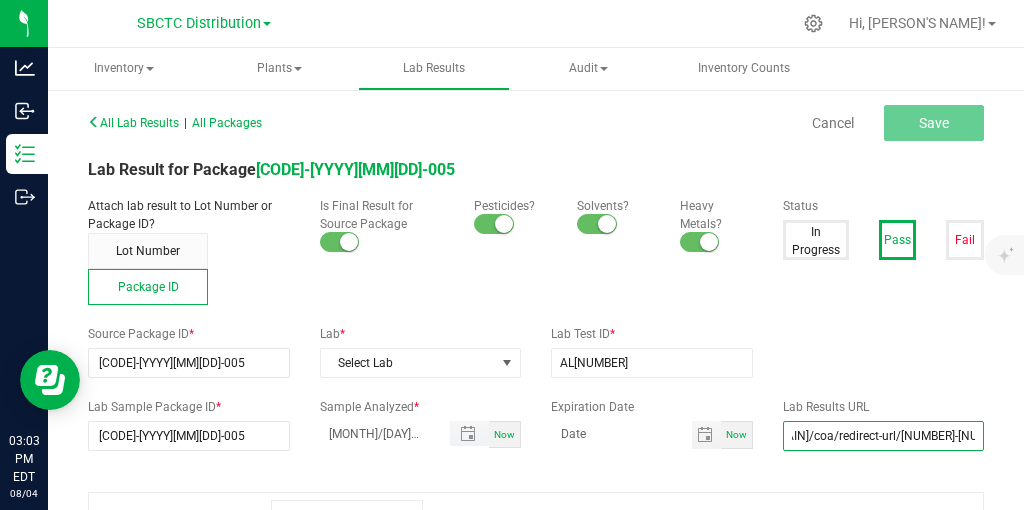 type on "https://[DOMAIN]/coa/redirect-url/[NUMBER]-[NUMBER]" 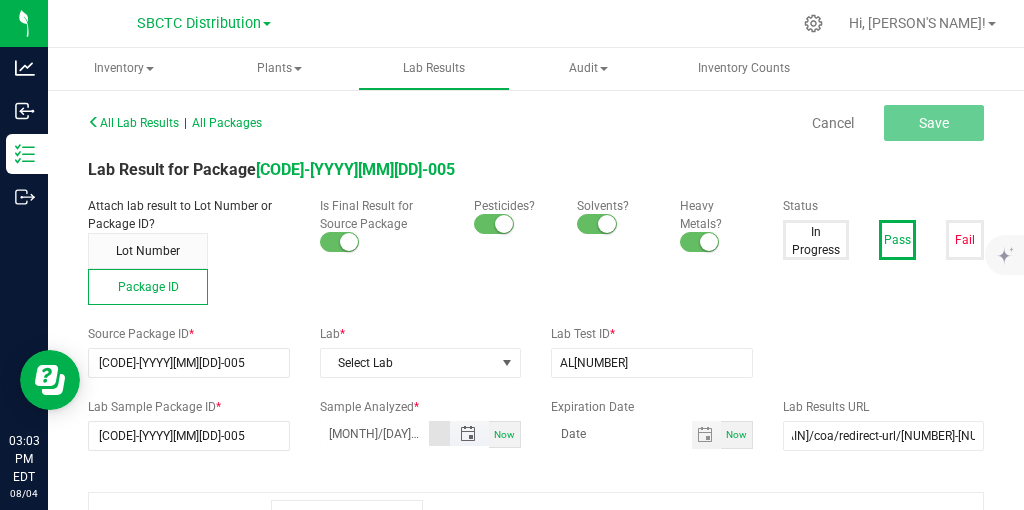 click on "[MONTH]/[DAY]/[YEAR] [TIME]" at bounding box center (375, 433) 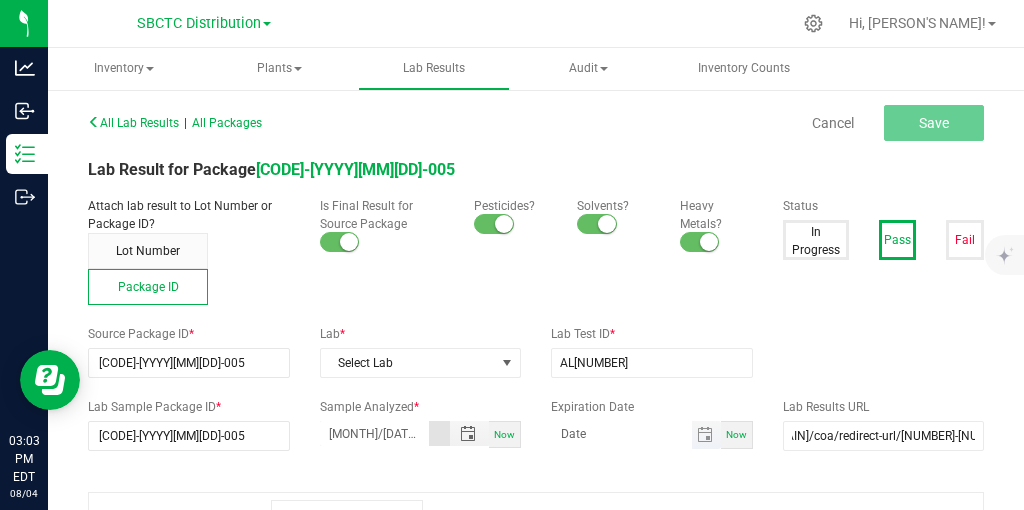 type on "[MONTH]/[DATE]/[YEAR] [TIME]" 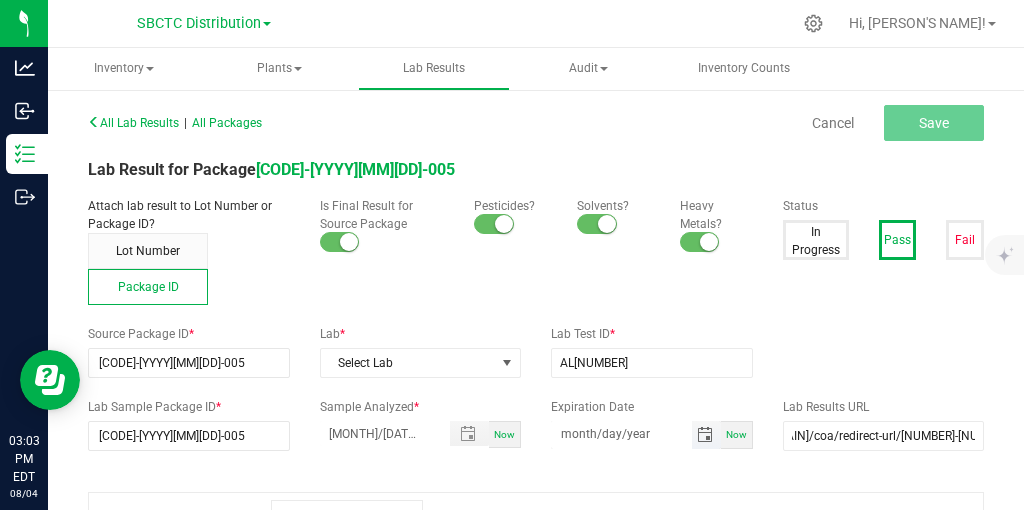 click on "month/day/year" at bounding box center (621, 433) 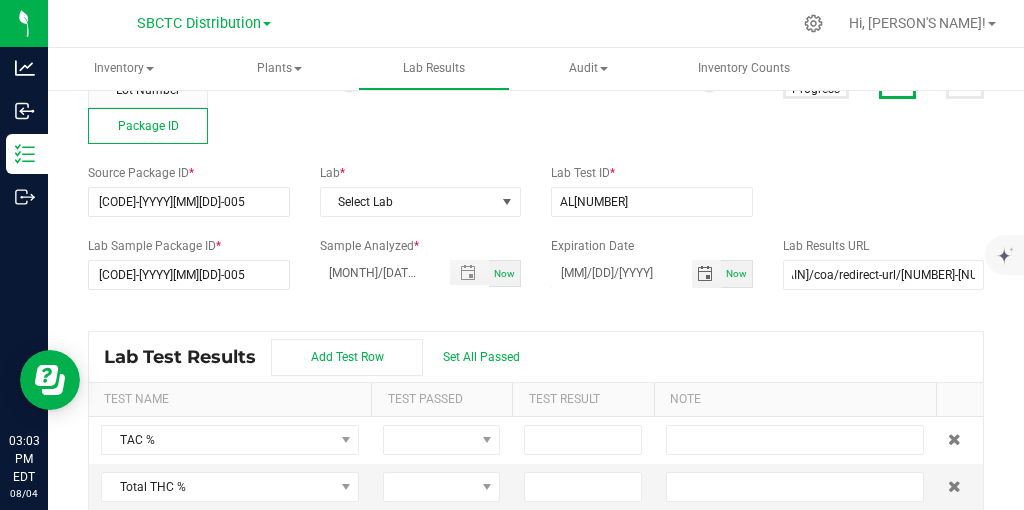 scroll, scrollTop: 156, scrollLeft: 0, axis: vertical 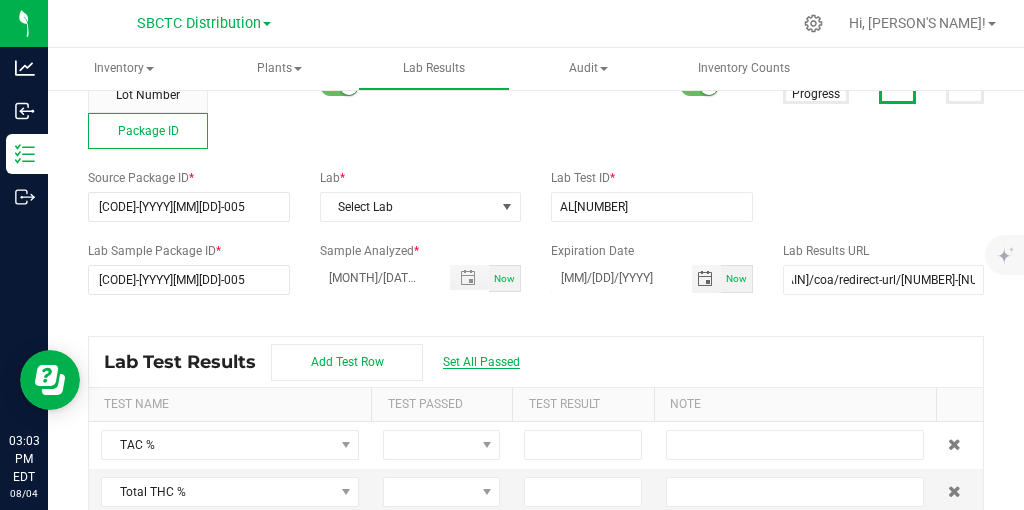 type on "[MM]/[DD]/[YYYY]" 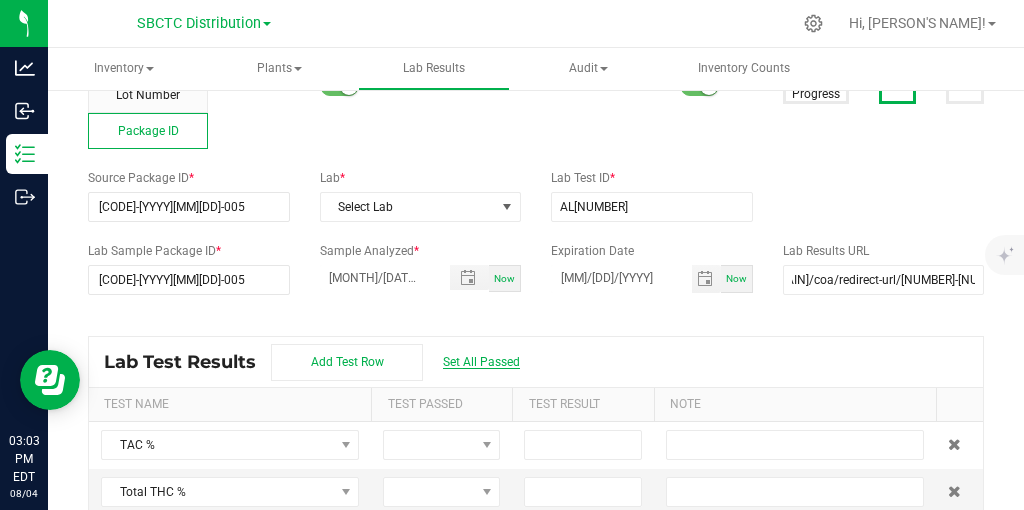 click on "Set All Passed" at bounding box center [481, 362] 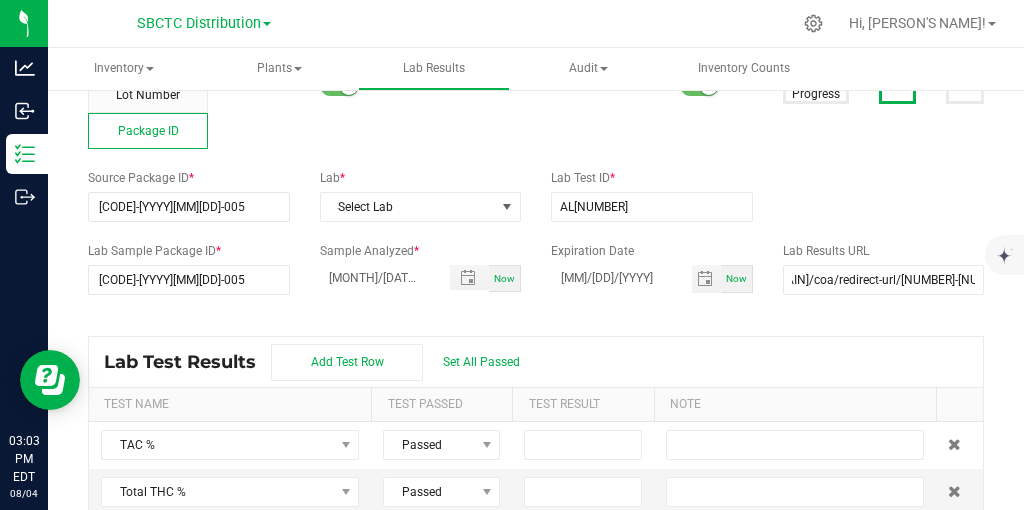 scroll, scrollTop: 202, scrollLeft: 0, axis: vertical 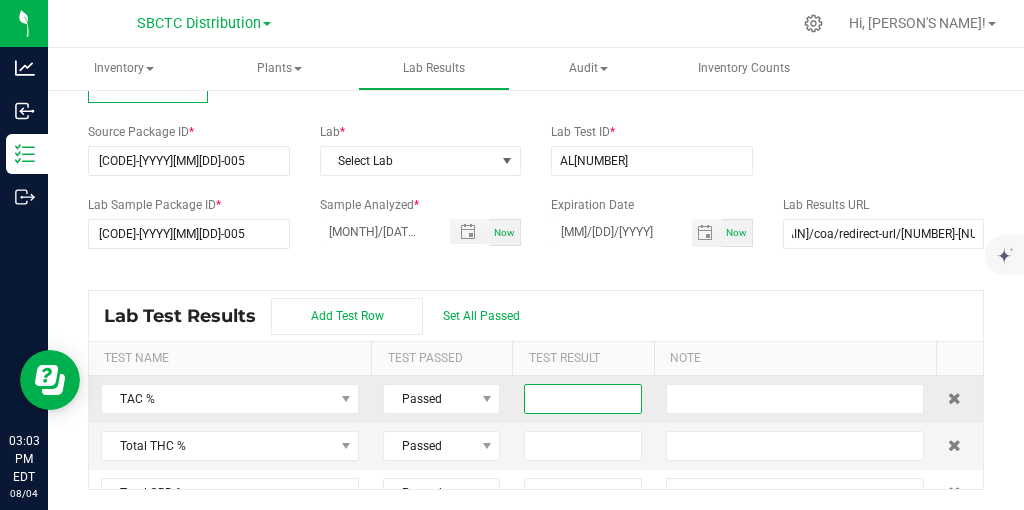 click at bounding box center [582, 399] 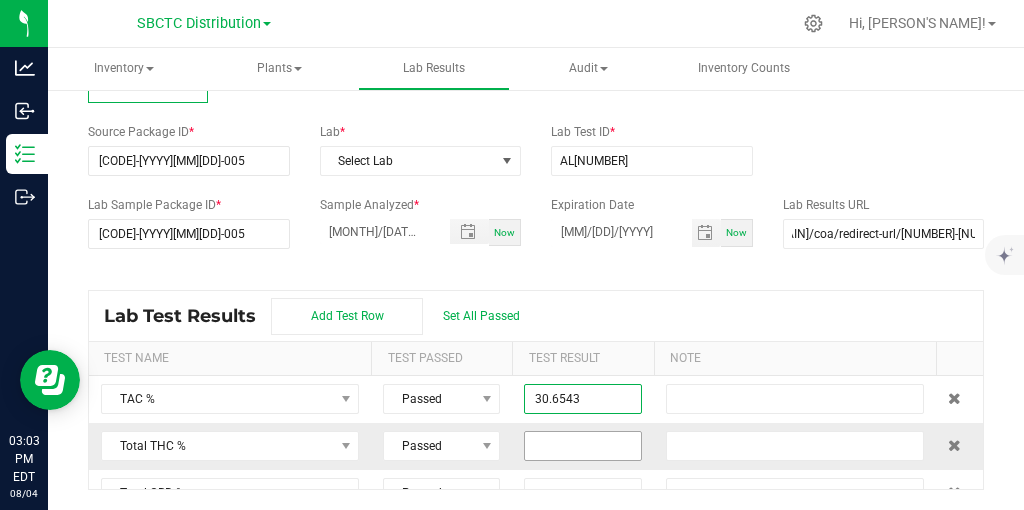 type on "30.6543" 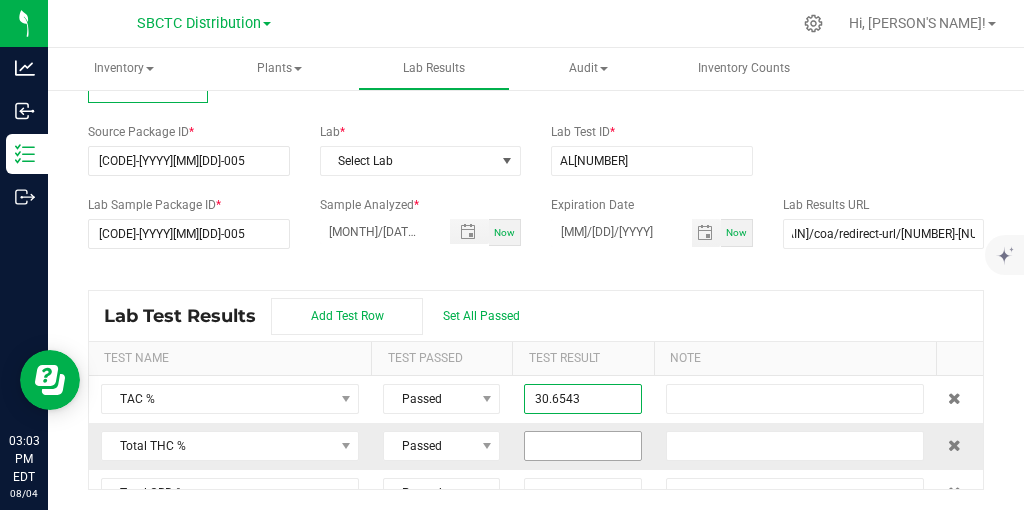click at bounding box center (582, 446) 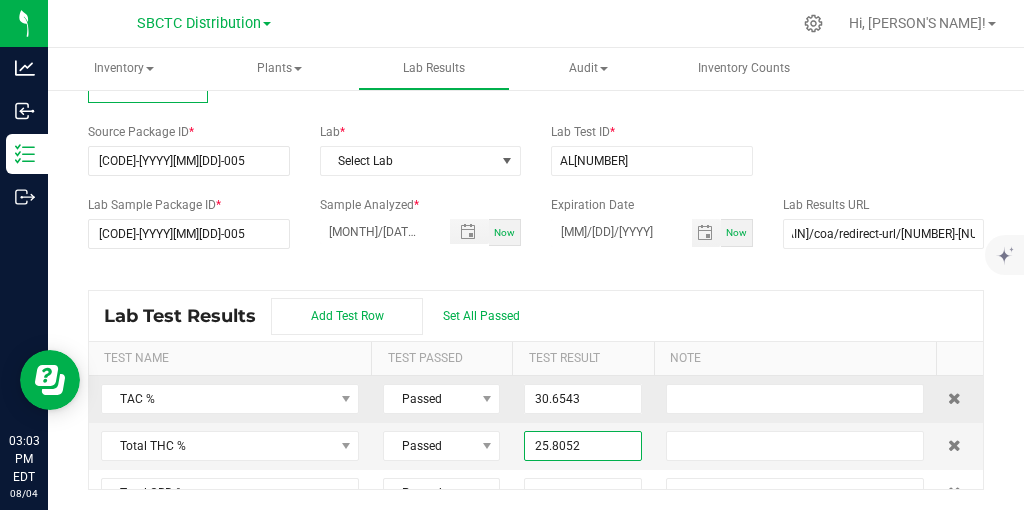 type on "25.8052" 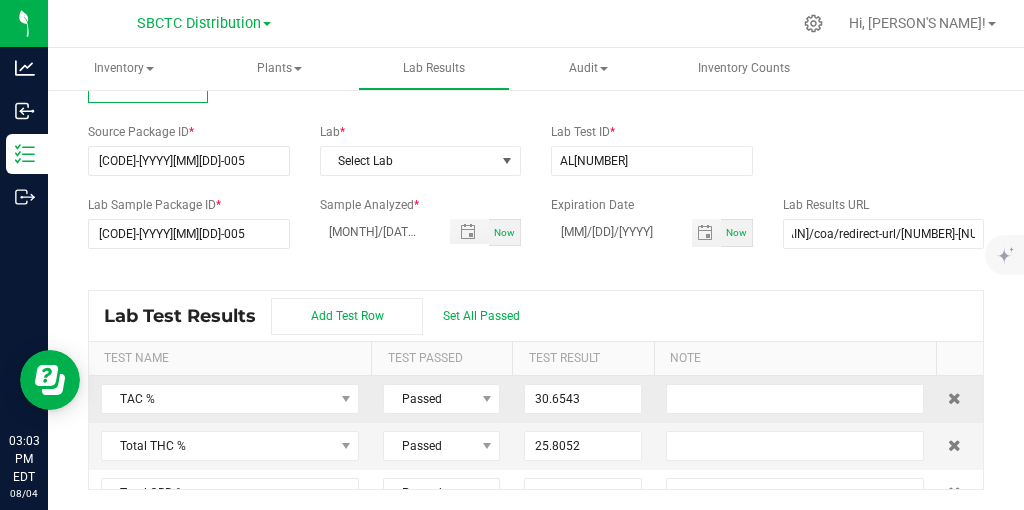 click at bounding box center (795, 399) 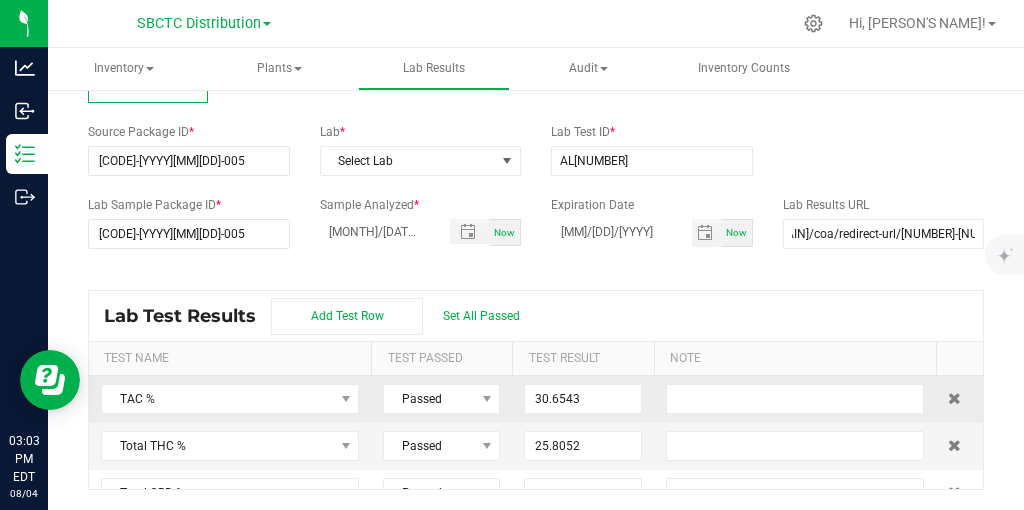 scroll, scrollTop: 23, scrollLeft: 0, axis: vertical 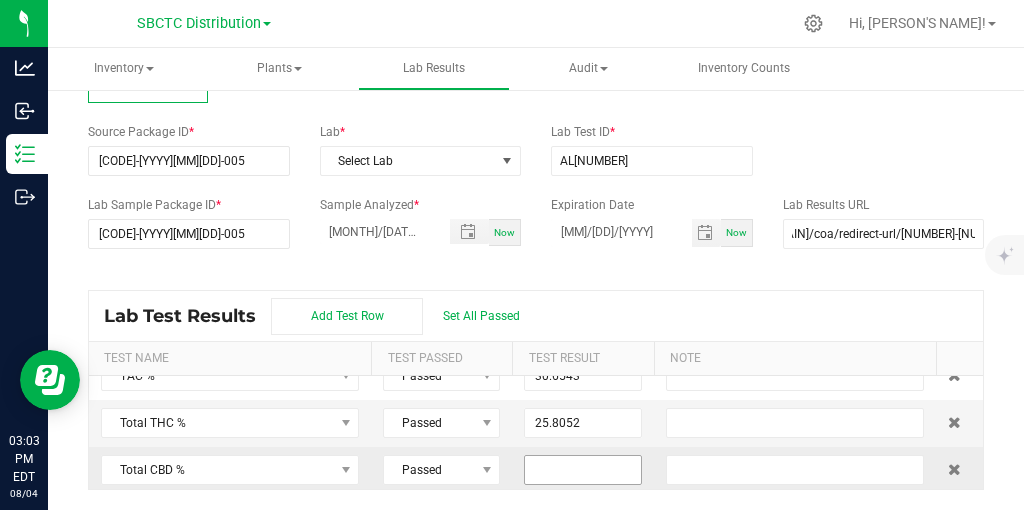 click at bounding box center [582, 470] 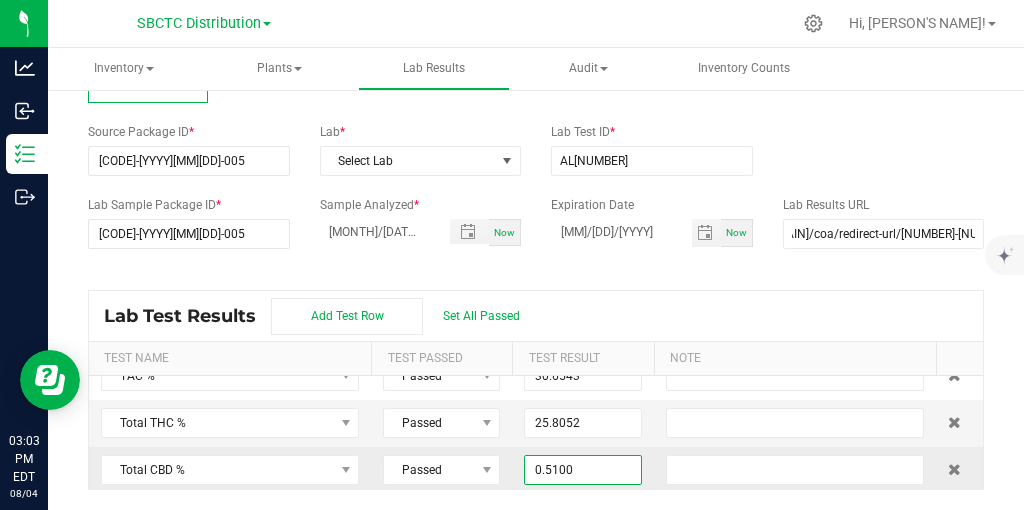 type on "0.5100" 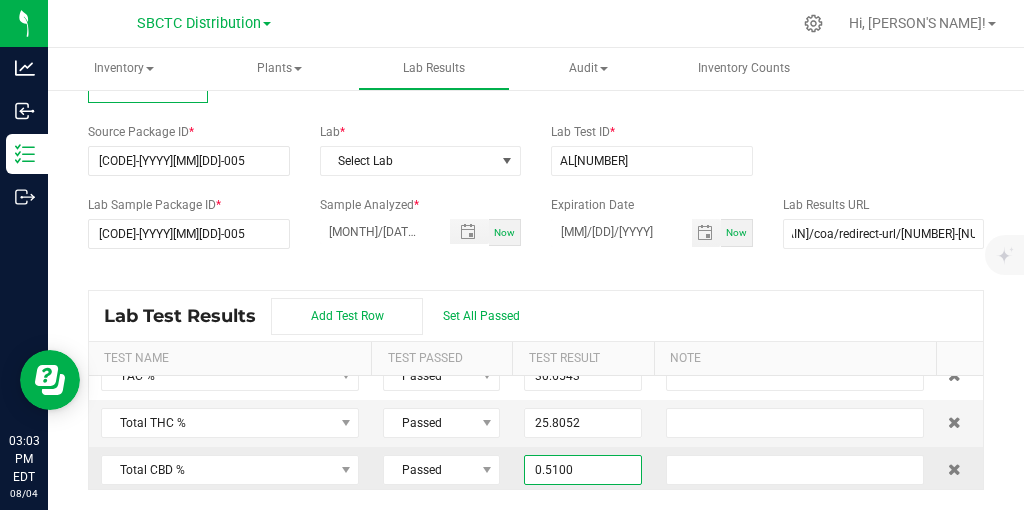 click at bounding box center (795, 470) 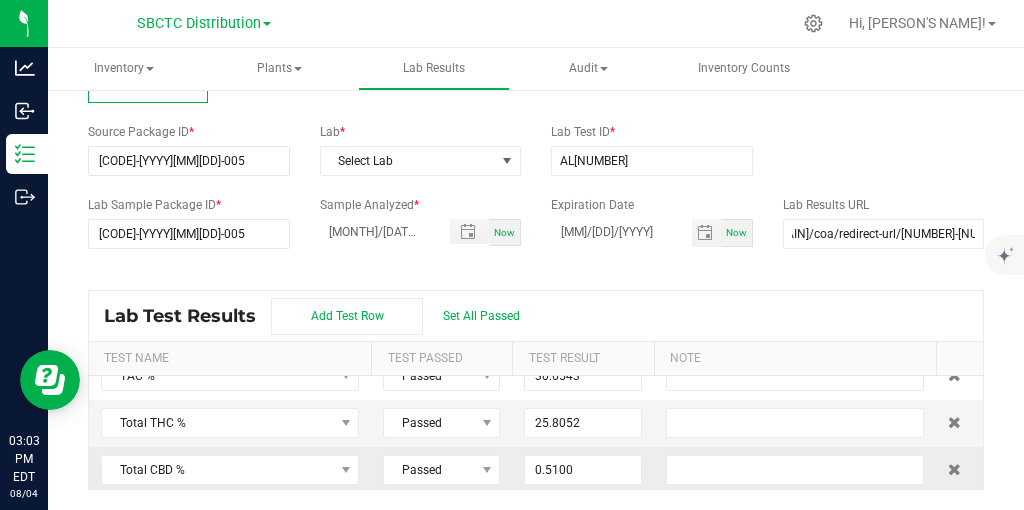 scroll, scrollTop: 0, scrollLeft: 0, axis: both 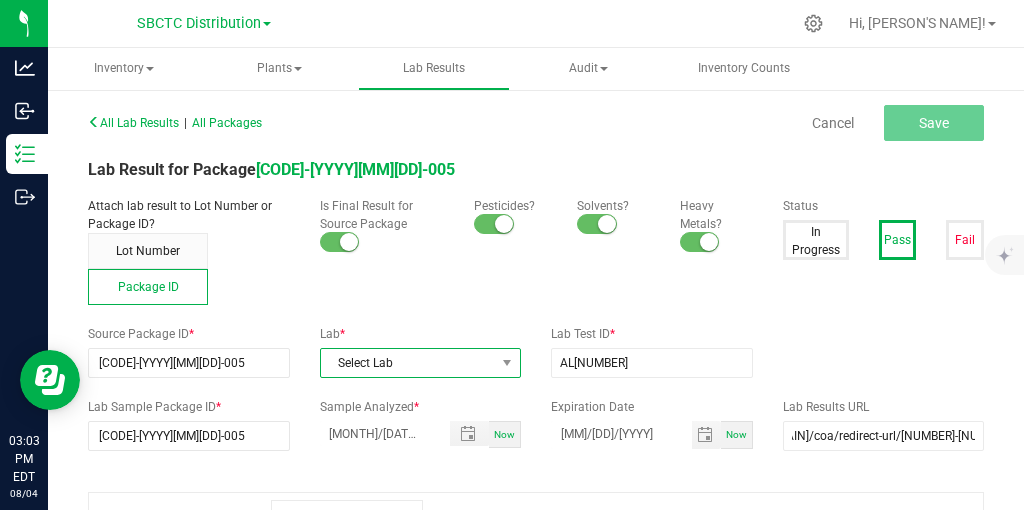 click at bounding box center (507, 363) 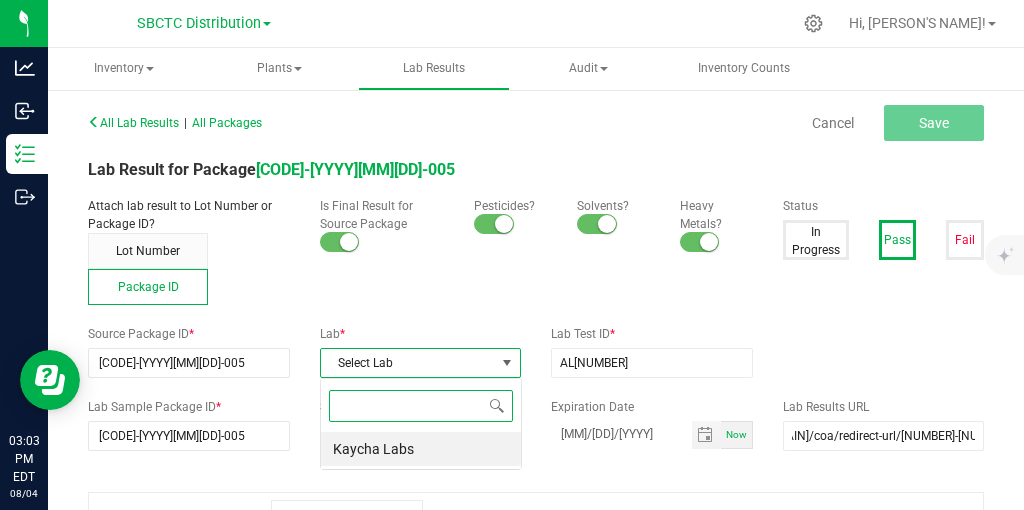scroll, scrollTop: 99970, scrollLeft: 99798, axis: both 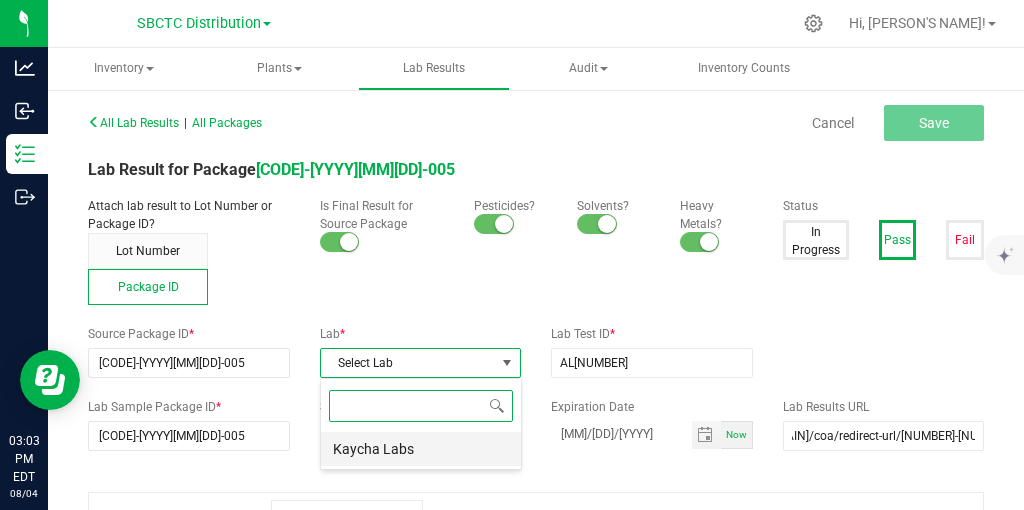 click on "Kaycha Labs" at bounding box center [421, 449] 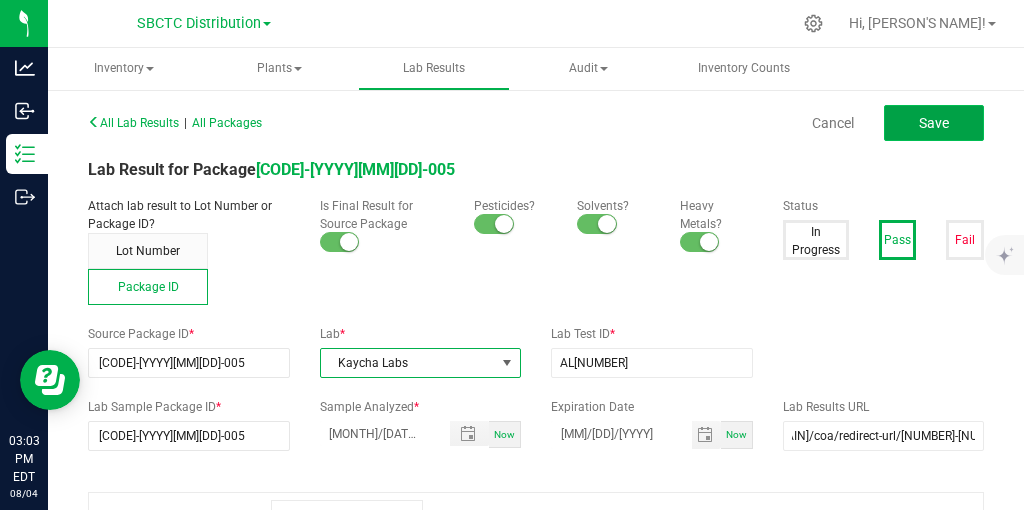 click on "Save" 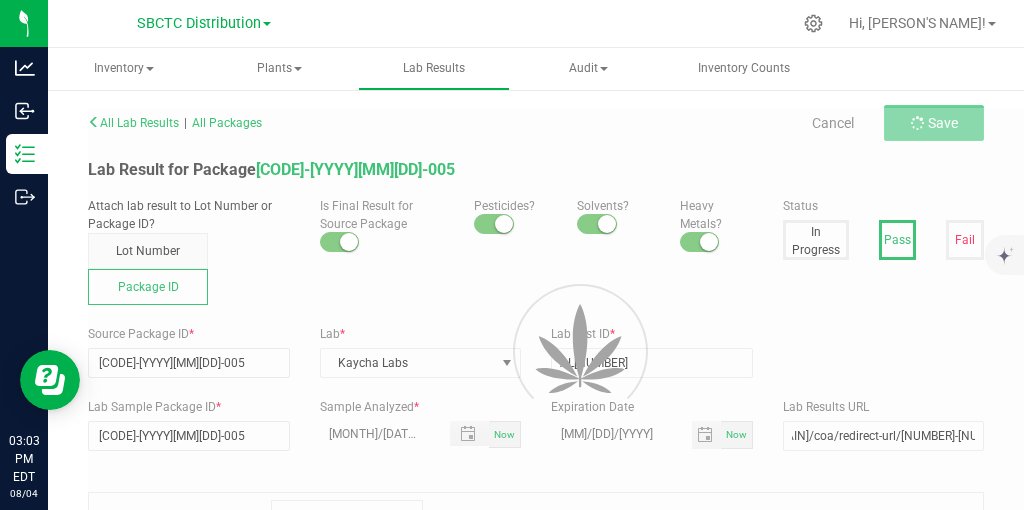 scroll, scrollTop: 0, scrollLeft: 75, axis: horizontal 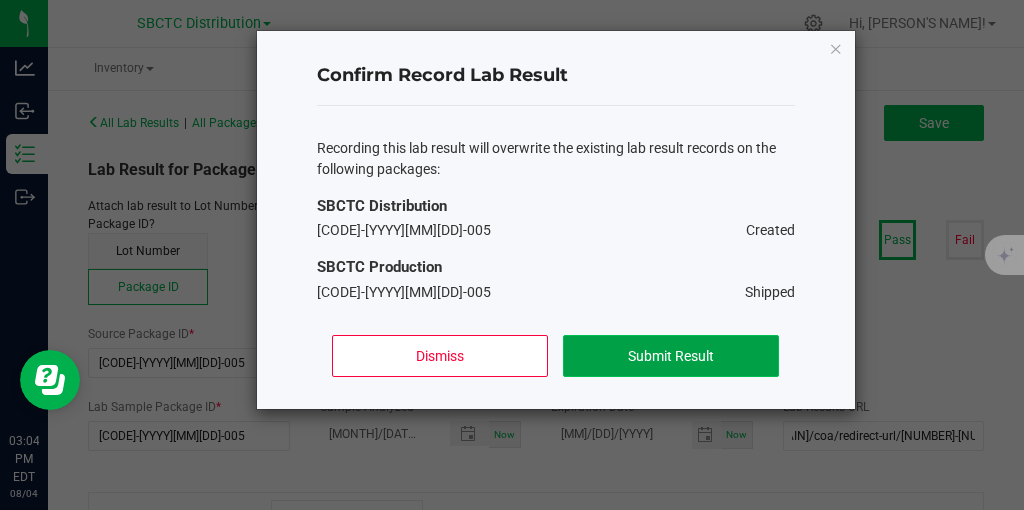 click on "Submit Result" 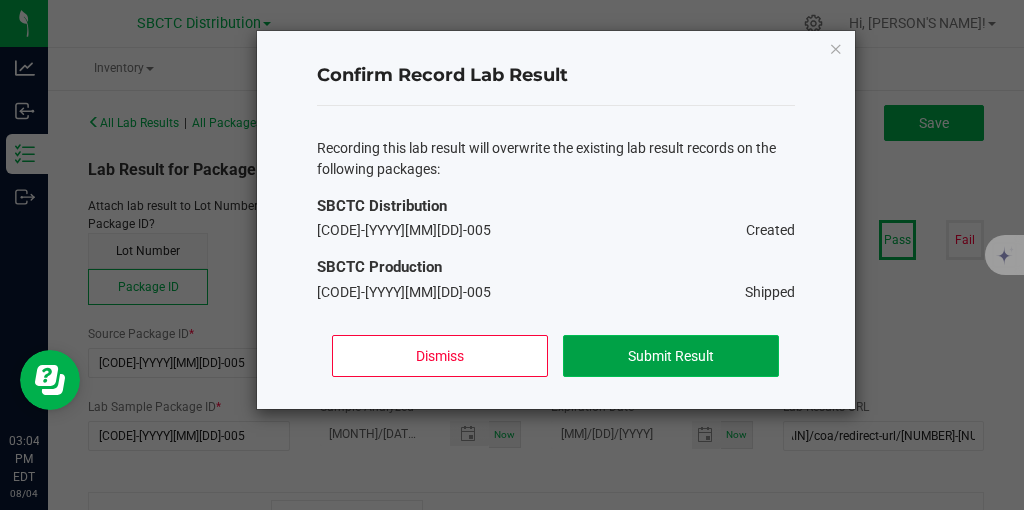 scroll, scrollTop: 0, scrollLeft: 75, axis: horizontal 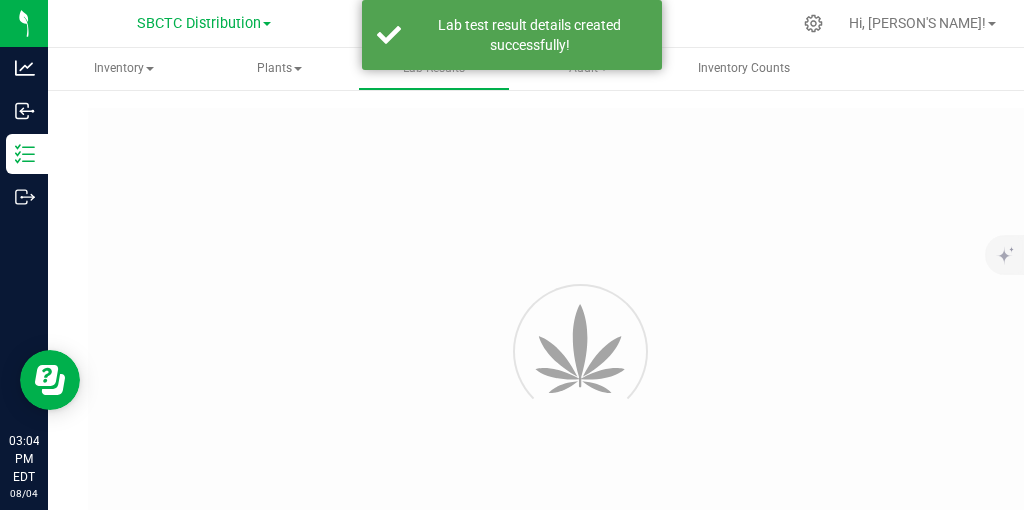 type on "[CODE]-[YYYY][MM][DD]-005" 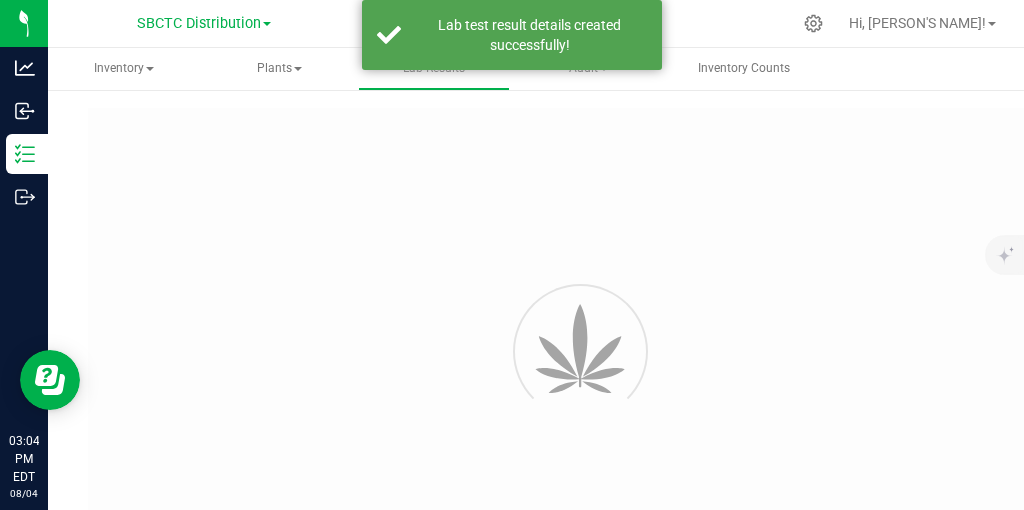 type on "AL[NUMBER]" 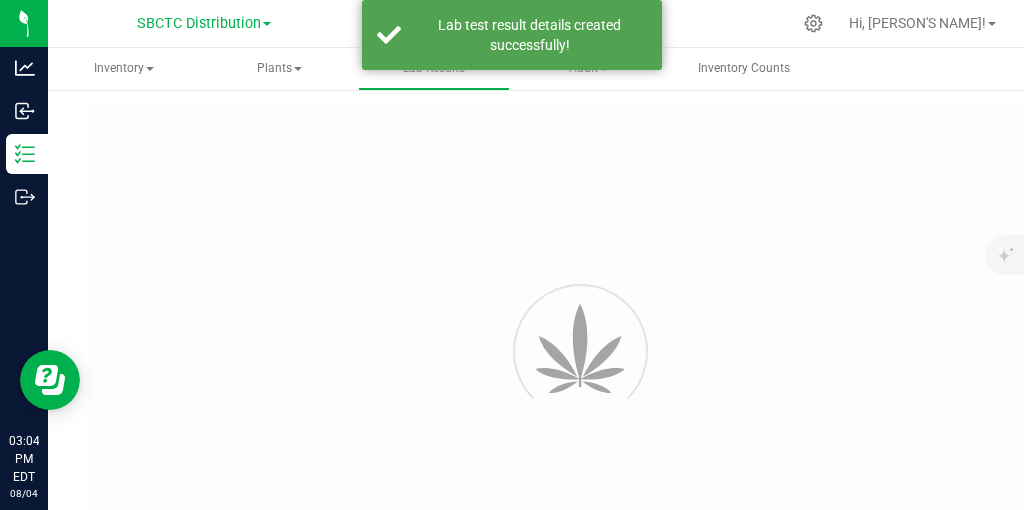 type on "[CODE]-[YYYY][MM][DD]-005" 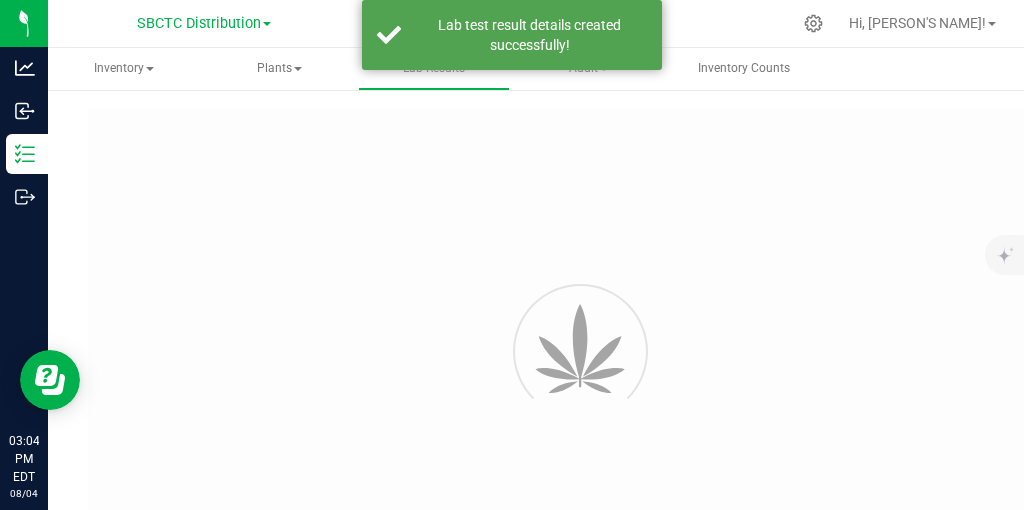type on "[MONTH]/[DATE]/[YEAR] [TIME]" 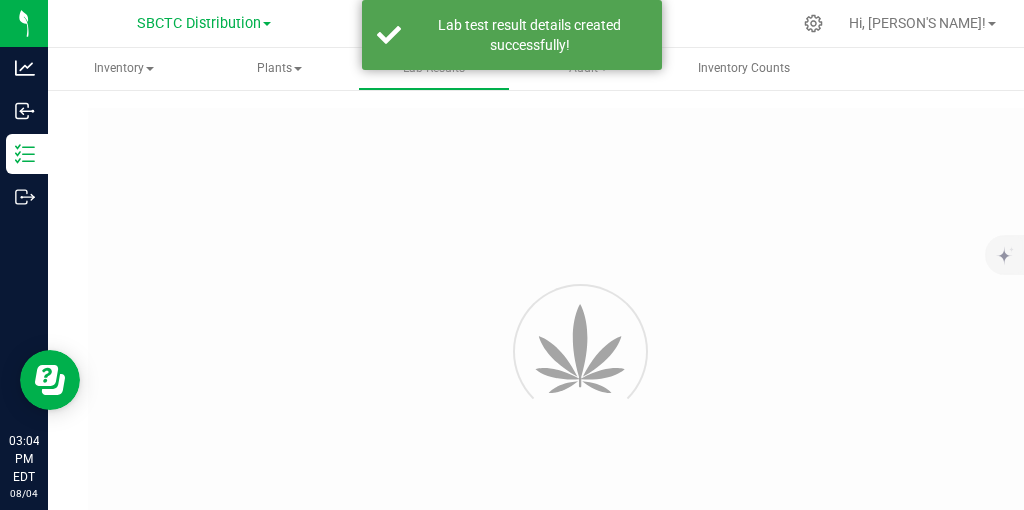 type on "[MM]/[DD]/[YYYY]" 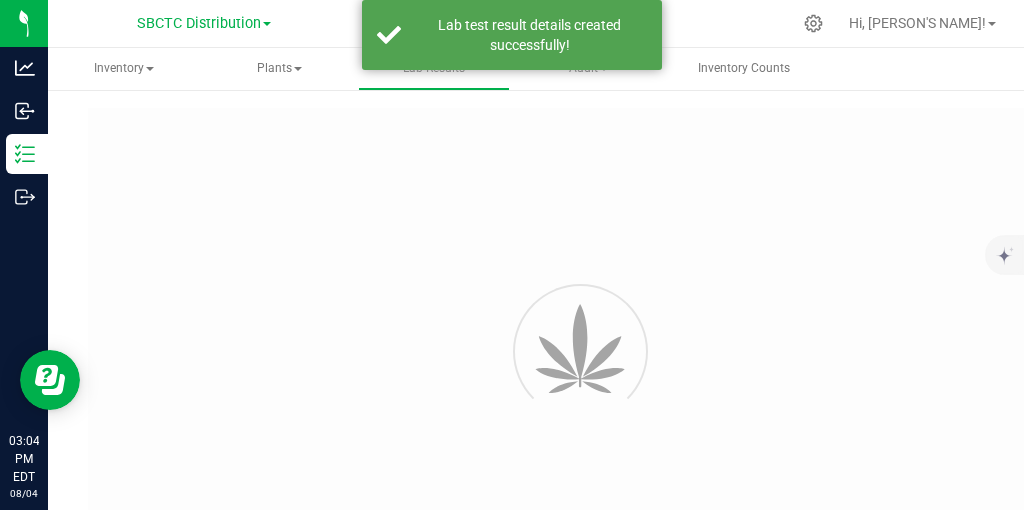 type on "https://[DOMAIN]/coa/redirect-url/[NUMBER]-[NUMBER]" 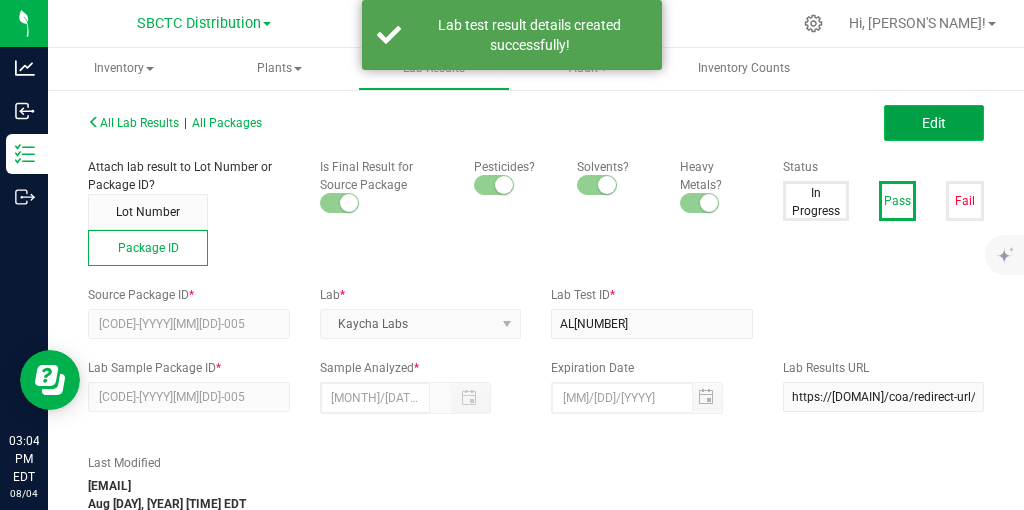 click on "Edit" at bounding box center (934, 123) 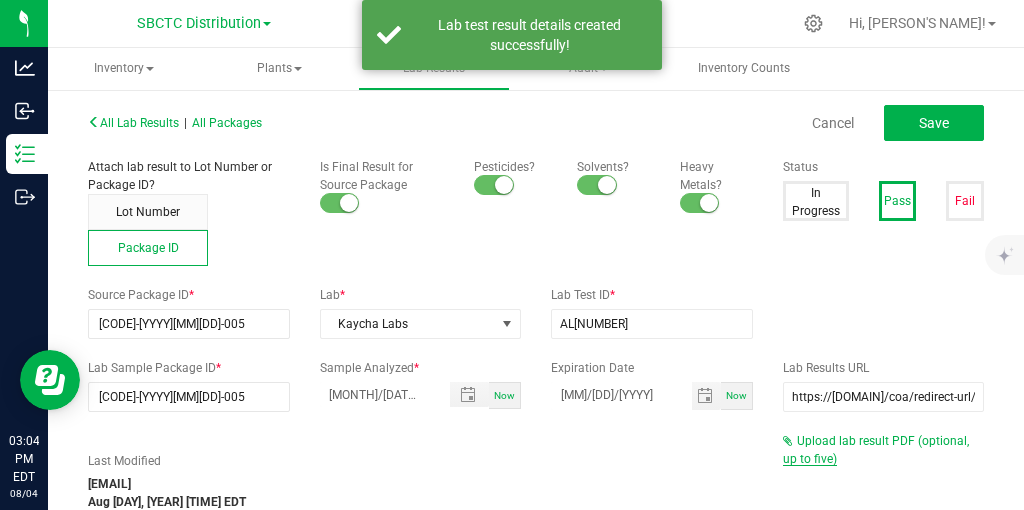 click on "Upload lab result PDF (optional, up to five)" at bounding box center [876, 450] 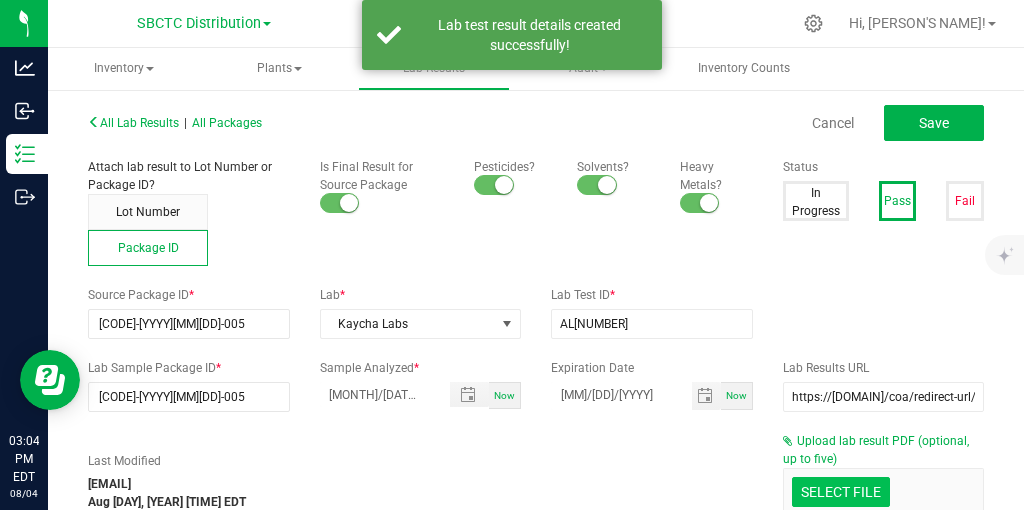click at bounding box center (-556, 388) 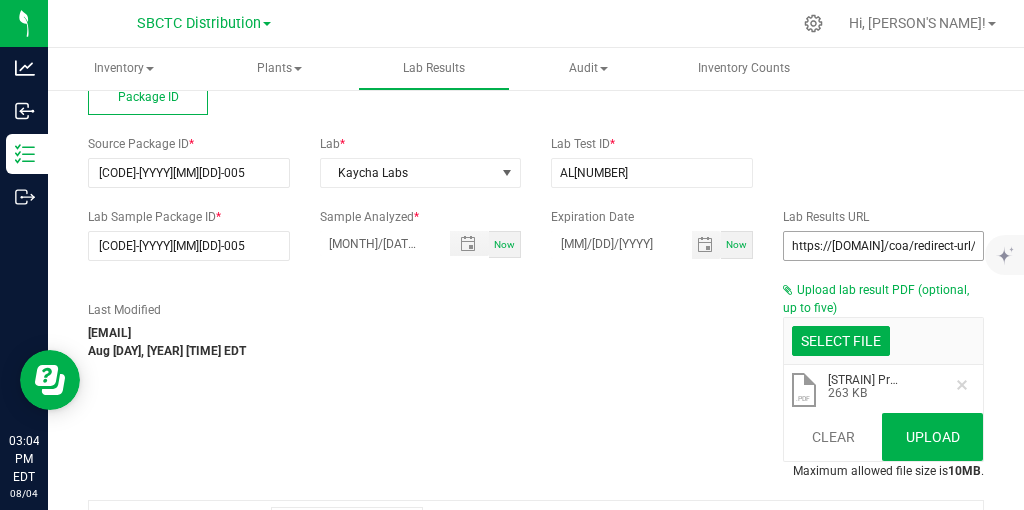 scroll, scrollTop: 164, scrollLeft: 0, axis: vertical 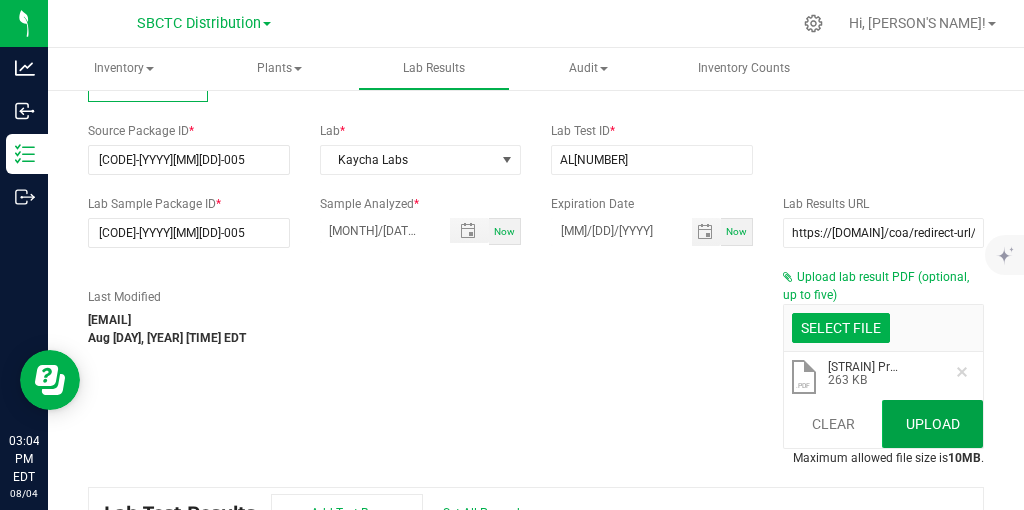 click on "Upload" at bounding box center (932, 424) 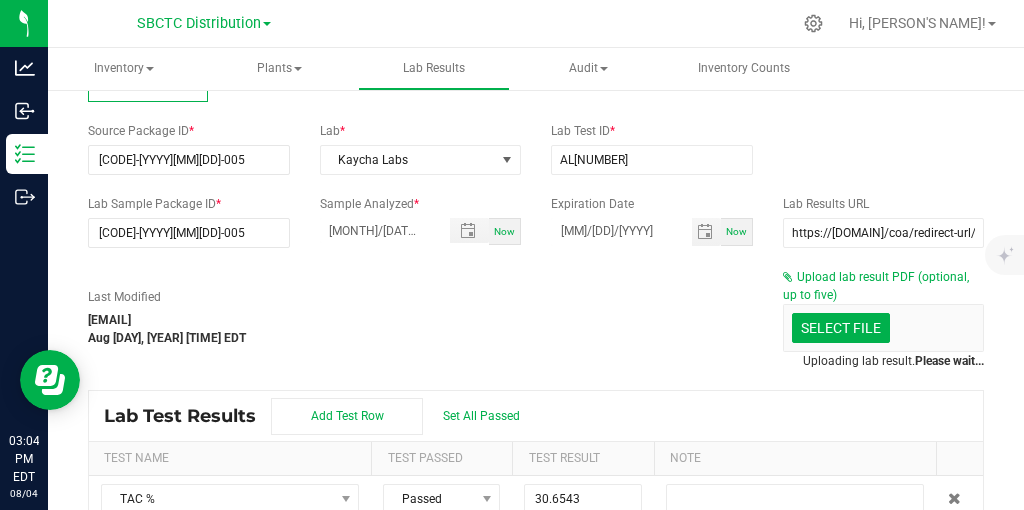 scroll, scrollTop: 0, scrollLeft: 75, axis: horizontal 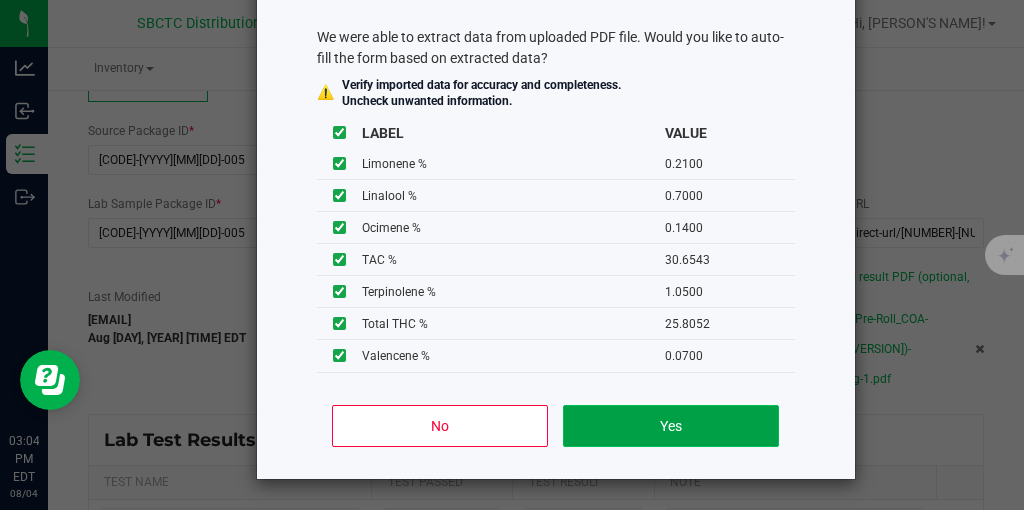 click on "Yes" 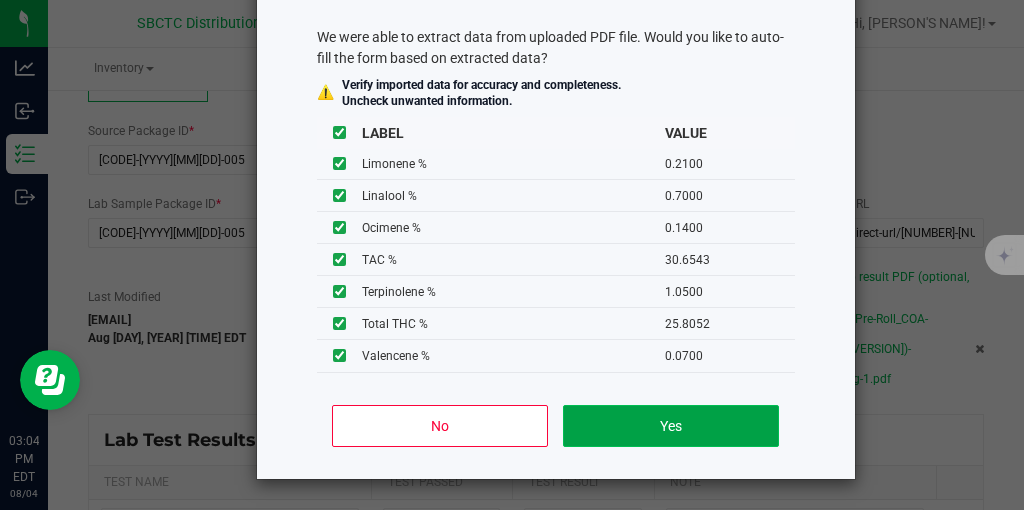 type on "[MM]/[DD]/[YYYY] [HH]:[MM] [TZ]" 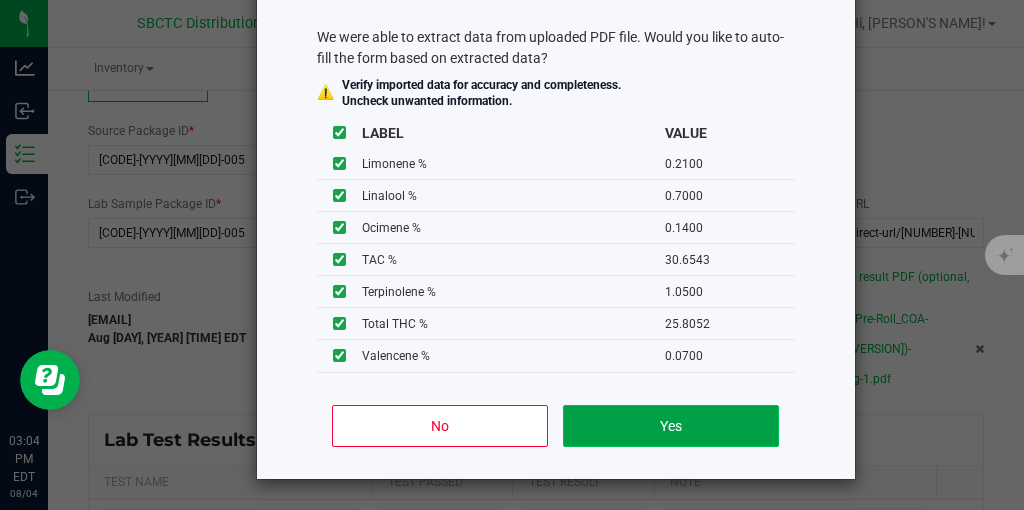 type on "0.0700" 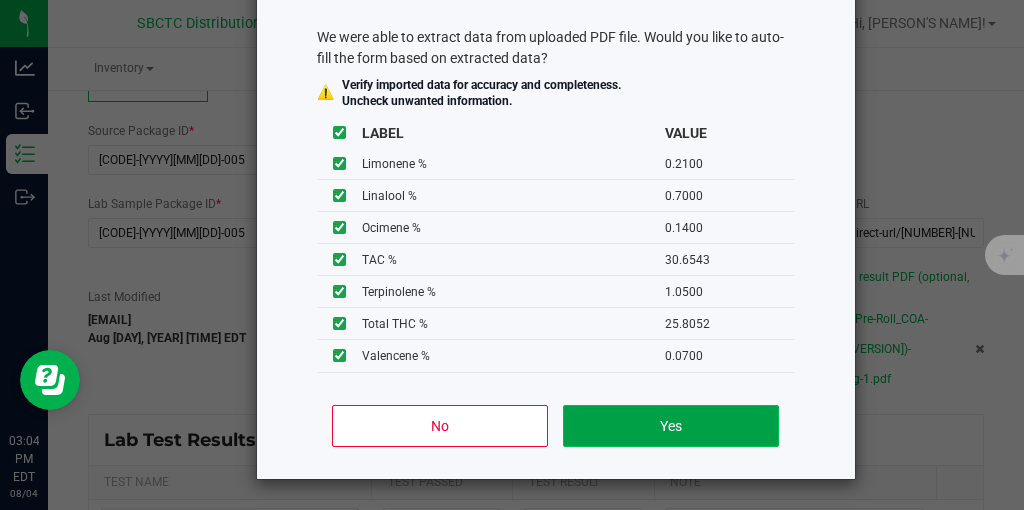 type on "[NUMBER].[NUMBER]" 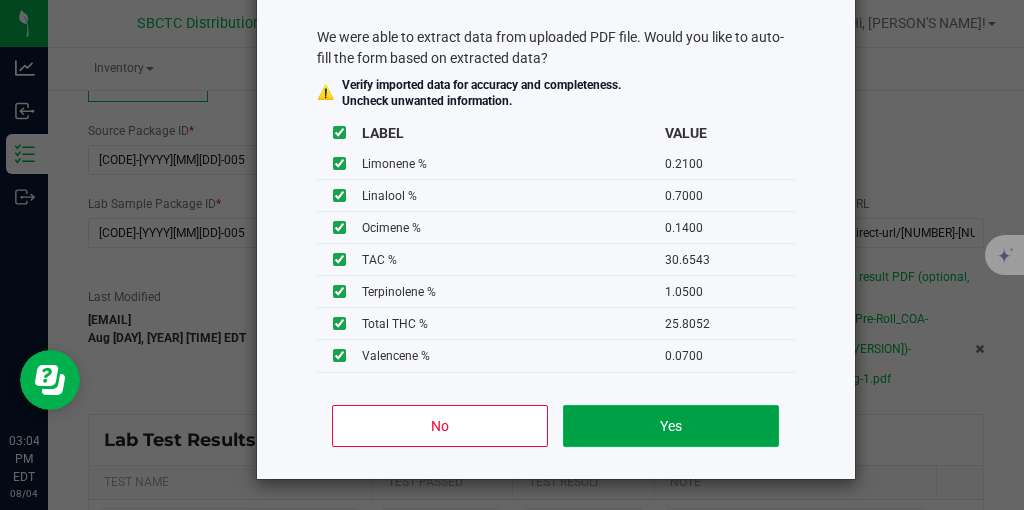 type on "0.2100" 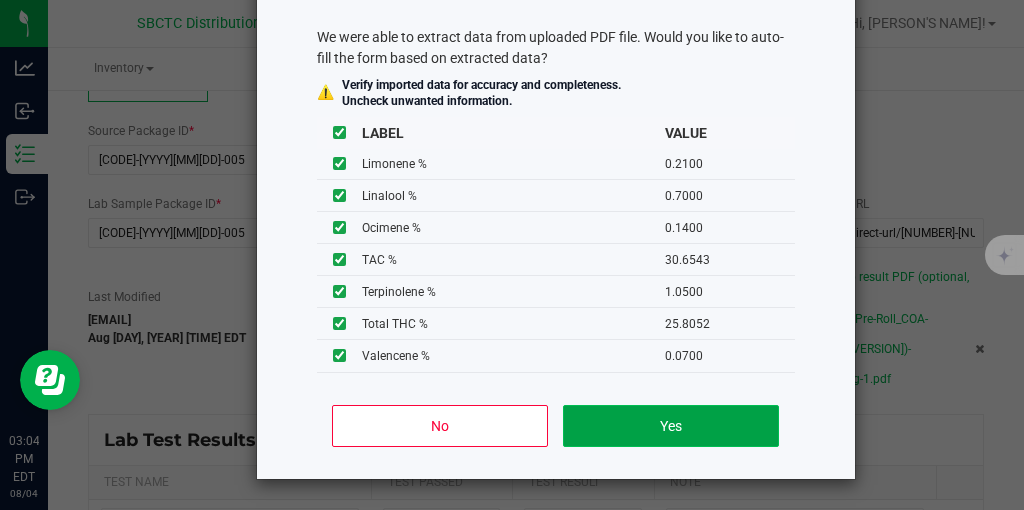 type on "0.5600" 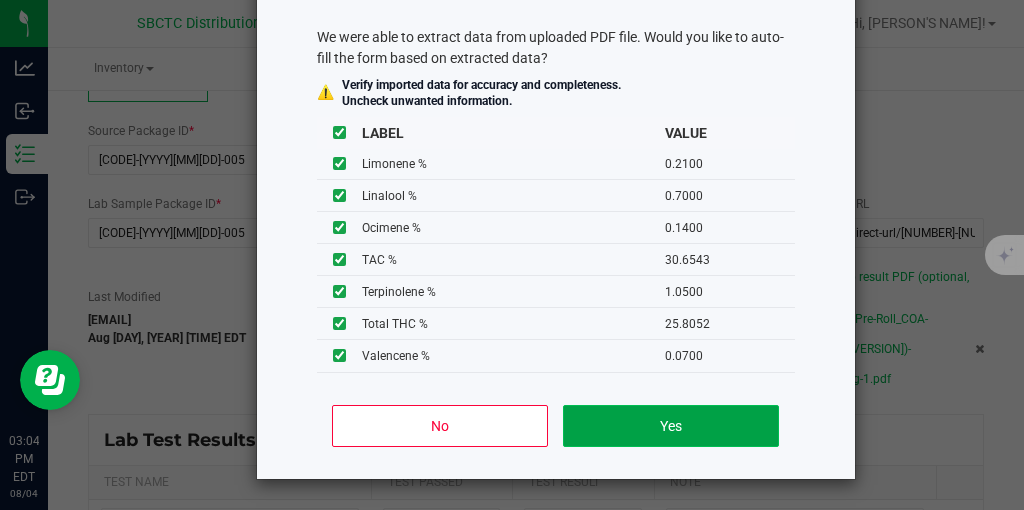 type on "0.0700" 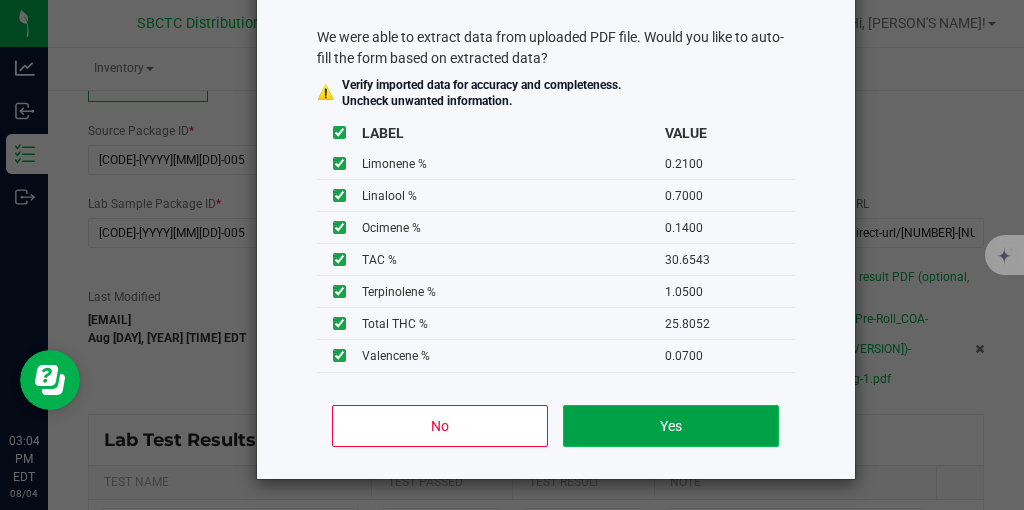 type on "0.2100" 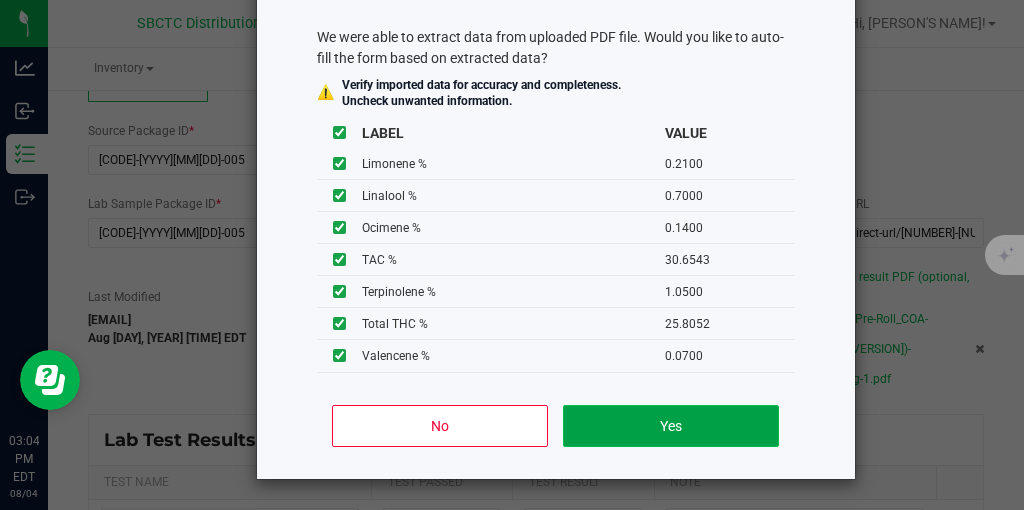 type on "0.7000" 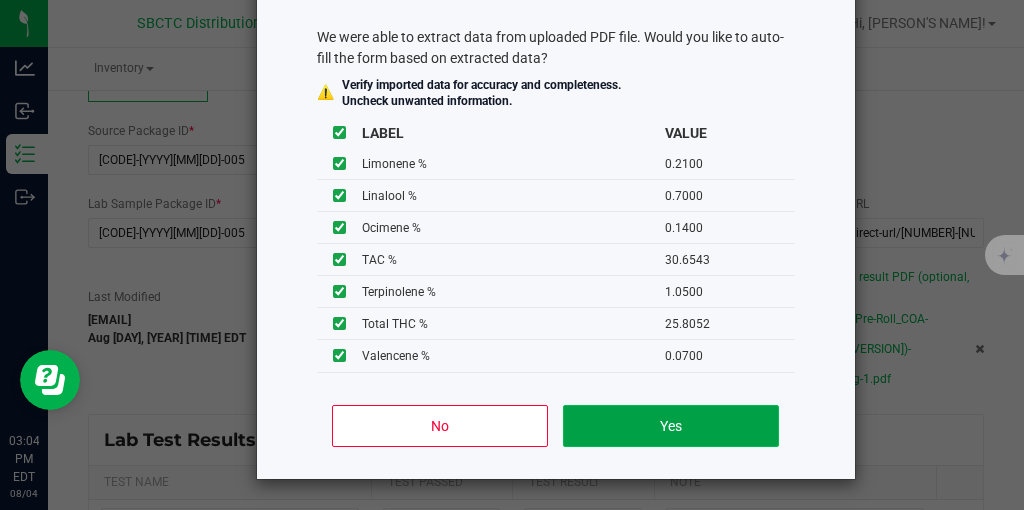 type on "0.1400" 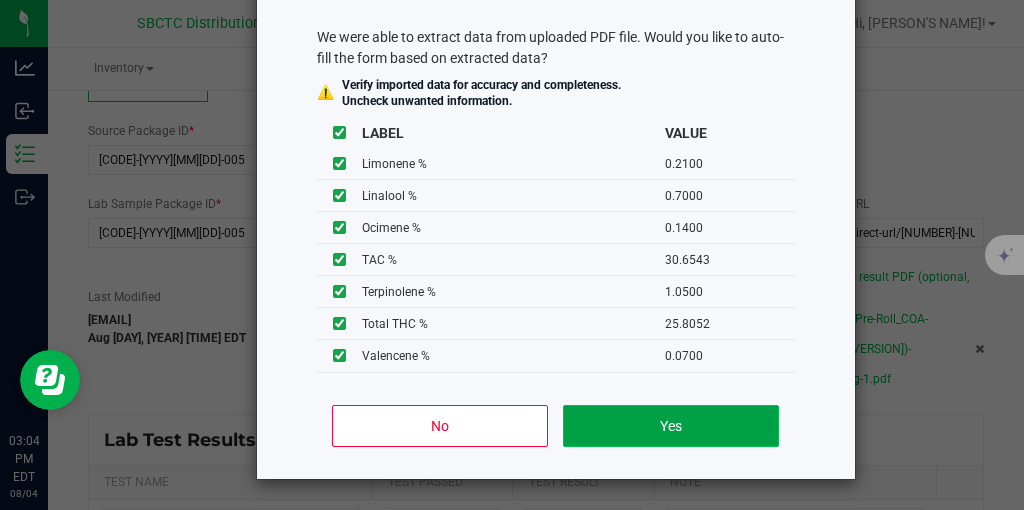 type on "1.0500" 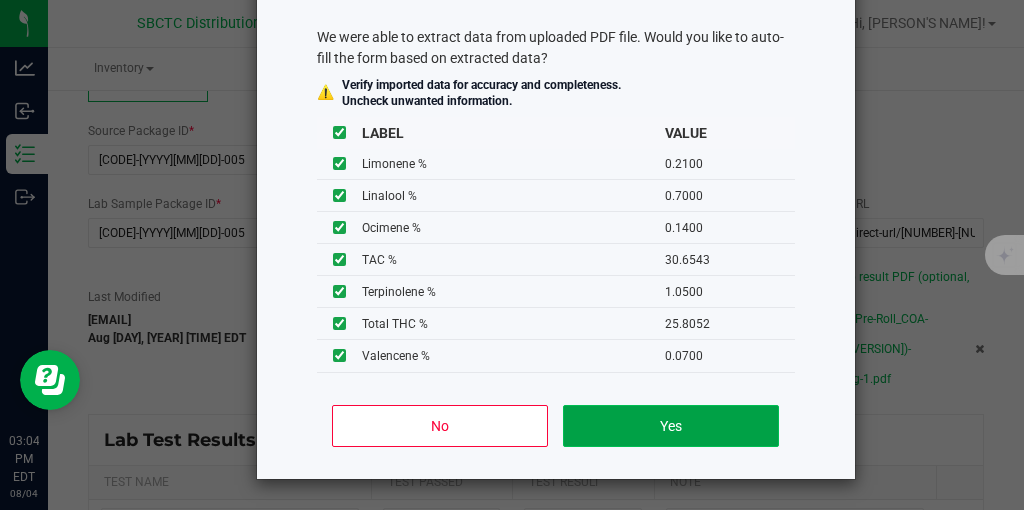 type on "0.0700" 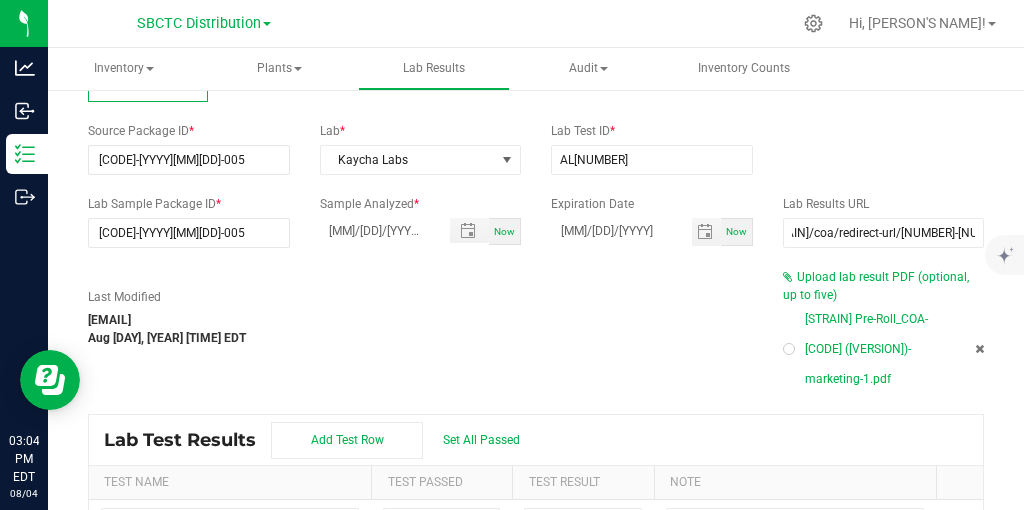 scroll, scrollTop: 0, scrollLeft: 75, axis: horizontal 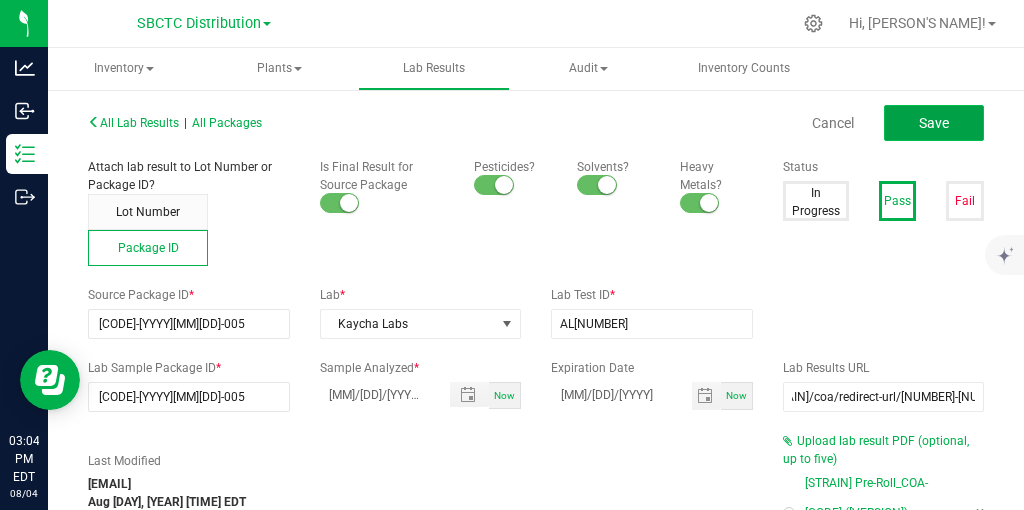 click on "Save" 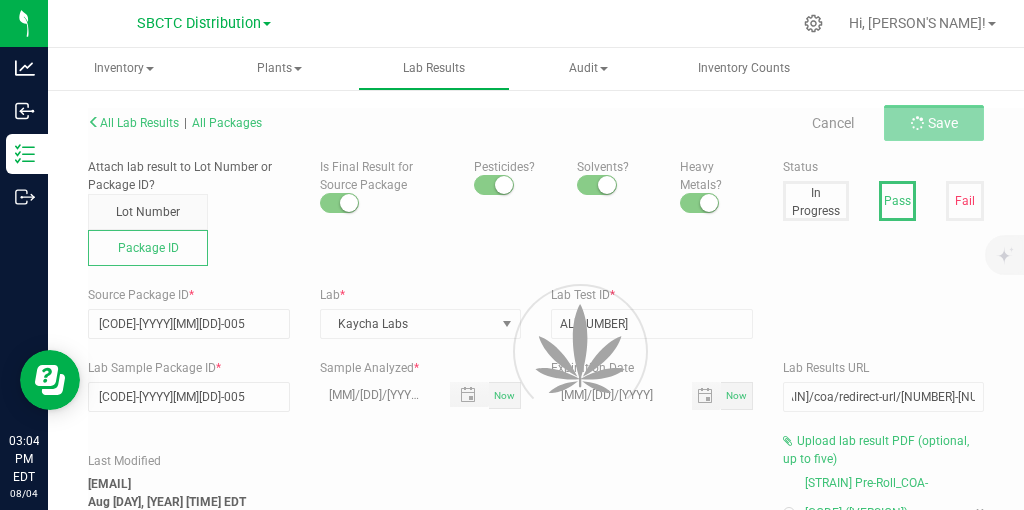 type on "0.0700" 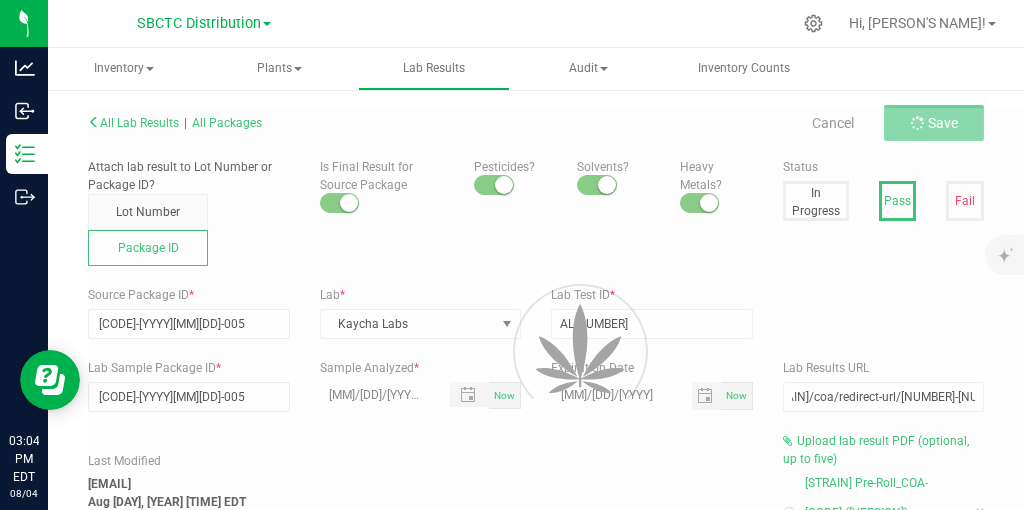 type on "[NUMBER].[NUMBER]" 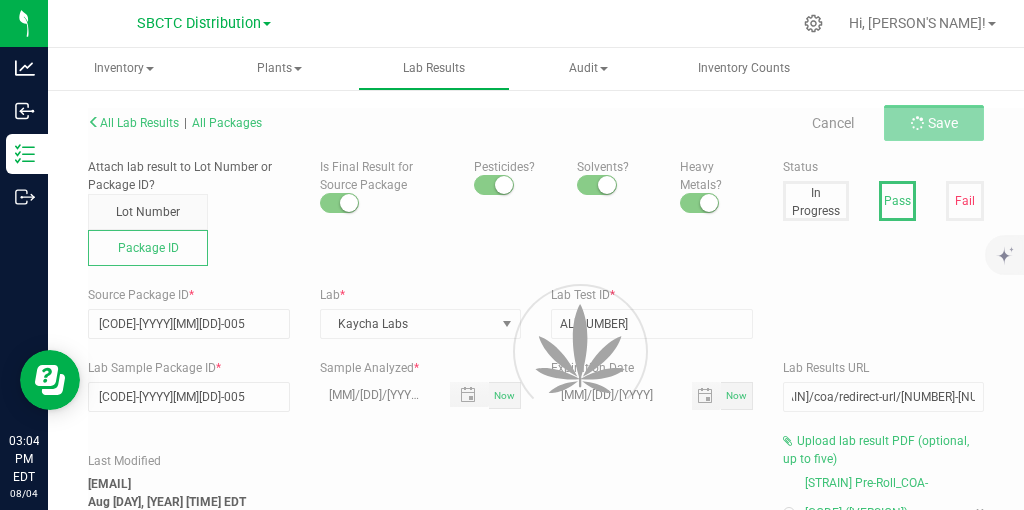 type on "0.2100" 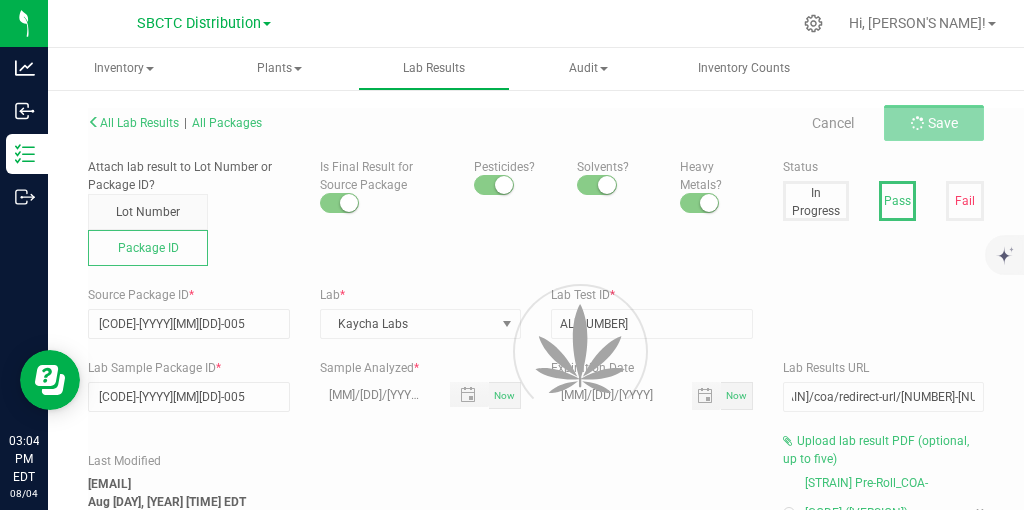 type on "0.5600" 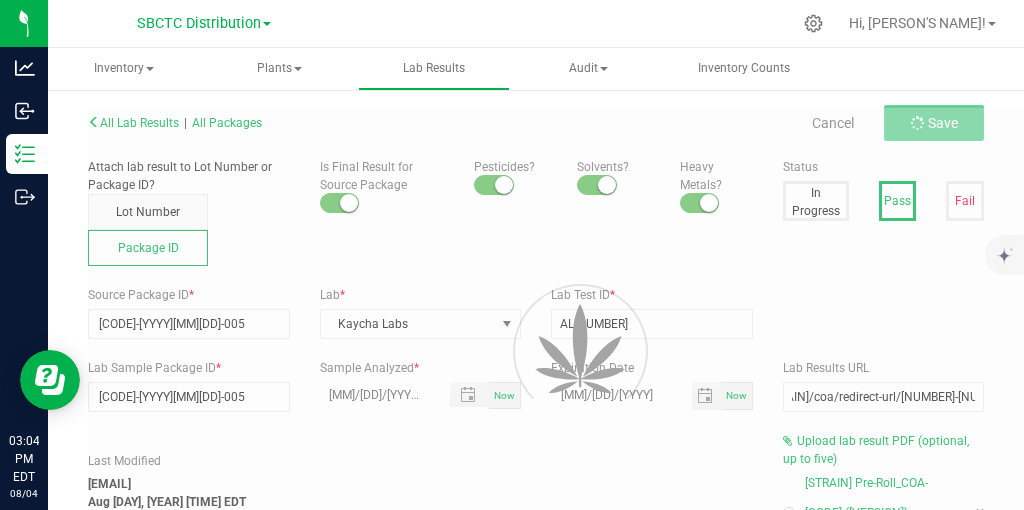 type on "0.0700" 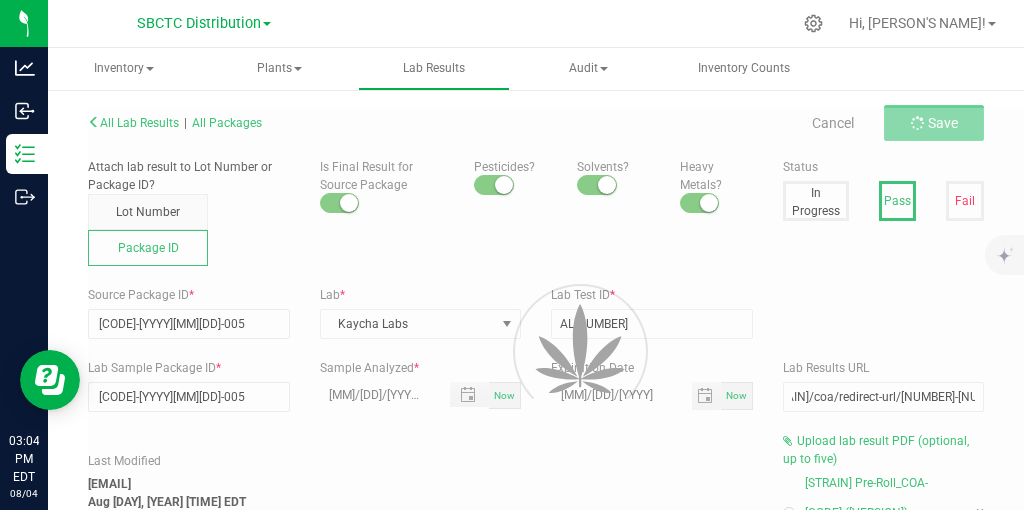 type on "0.2100" 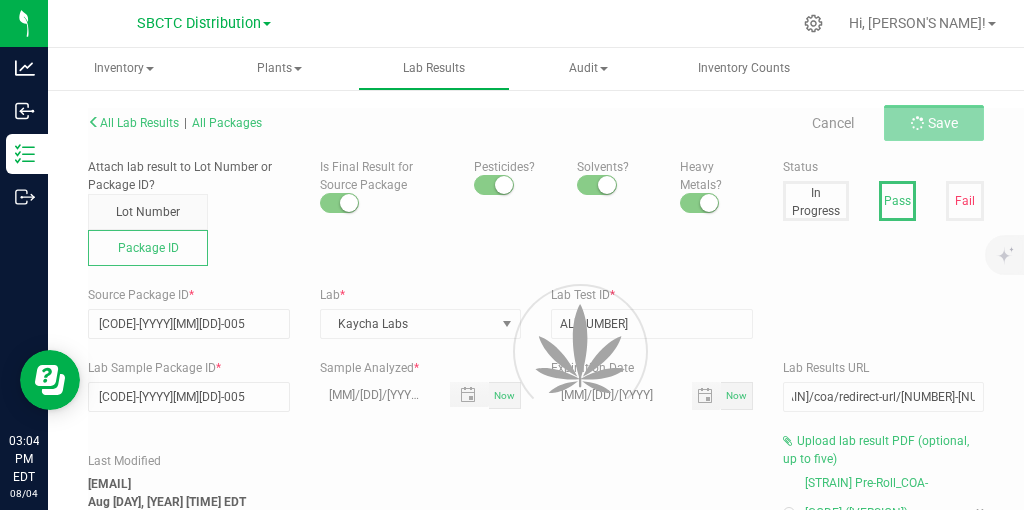 type on "0.7000" 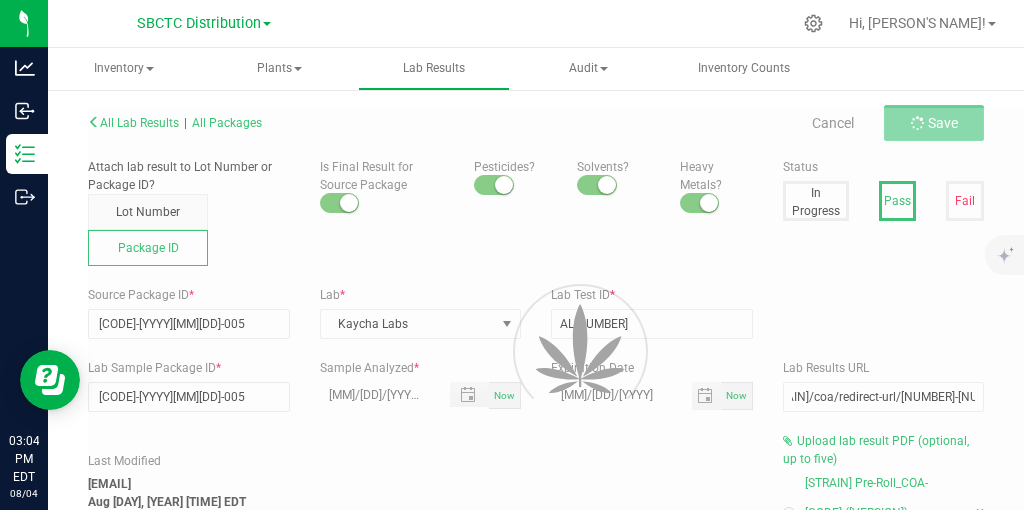 type on "0.1400" 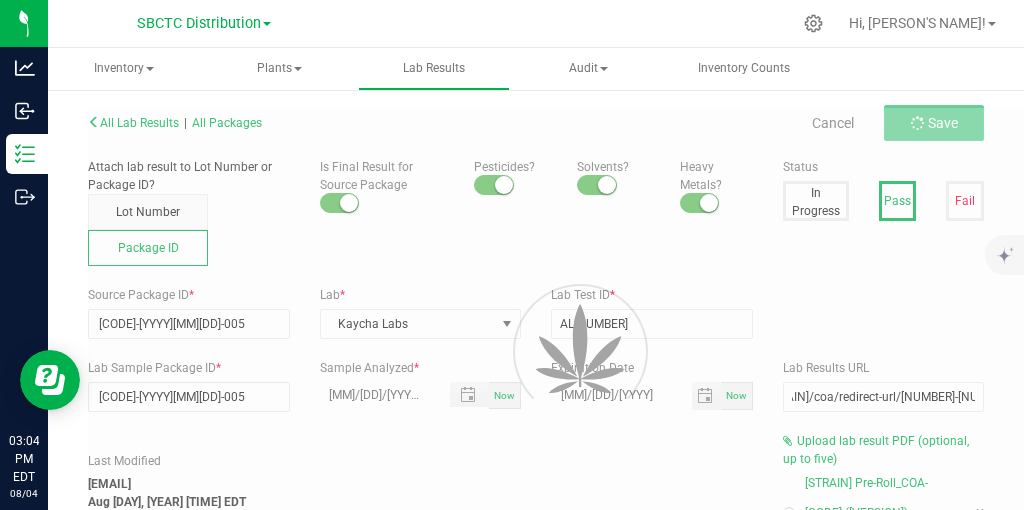 type on "1.0500" 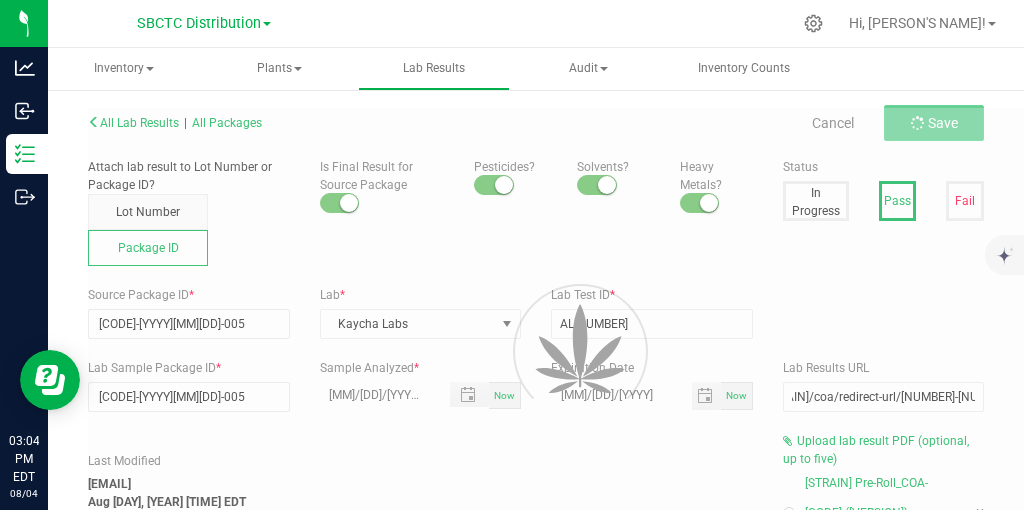 type on "0.0700" 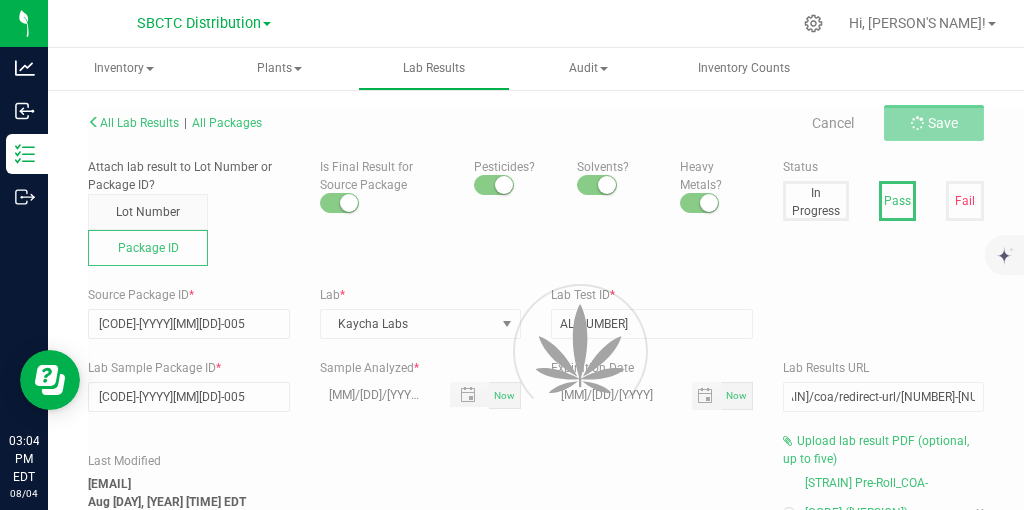 type on "0.0700" 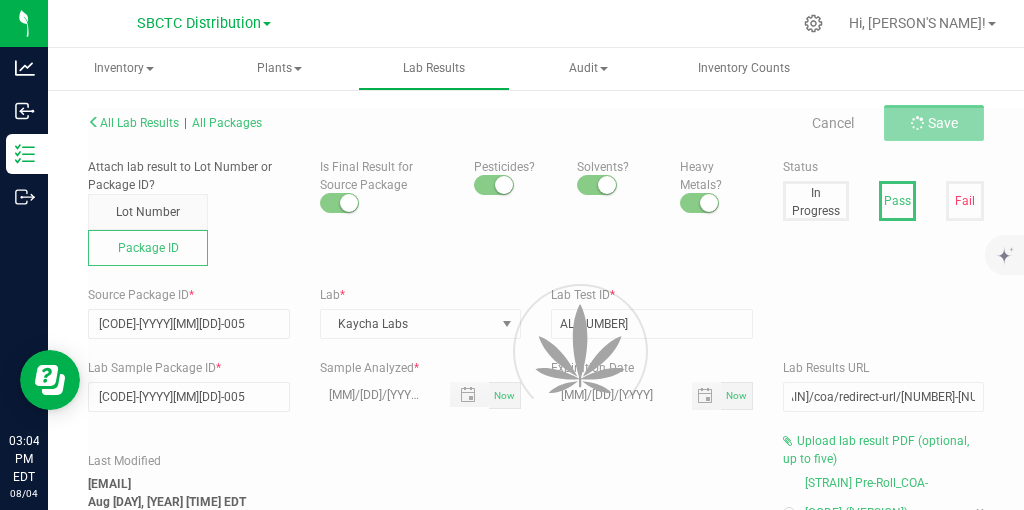 type on "0.1400" 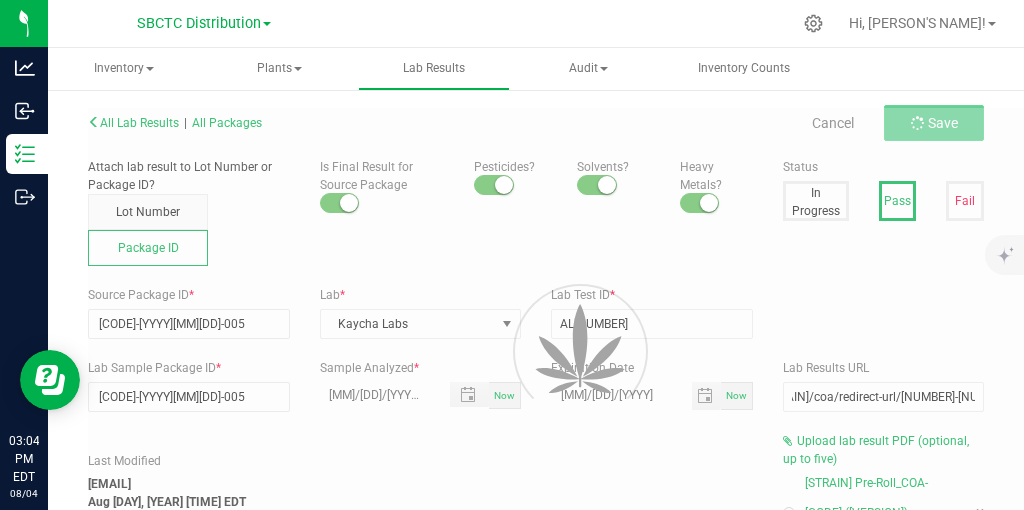 scroll, scrollTop: 0, scrollLeft: 75, axis: horizontal 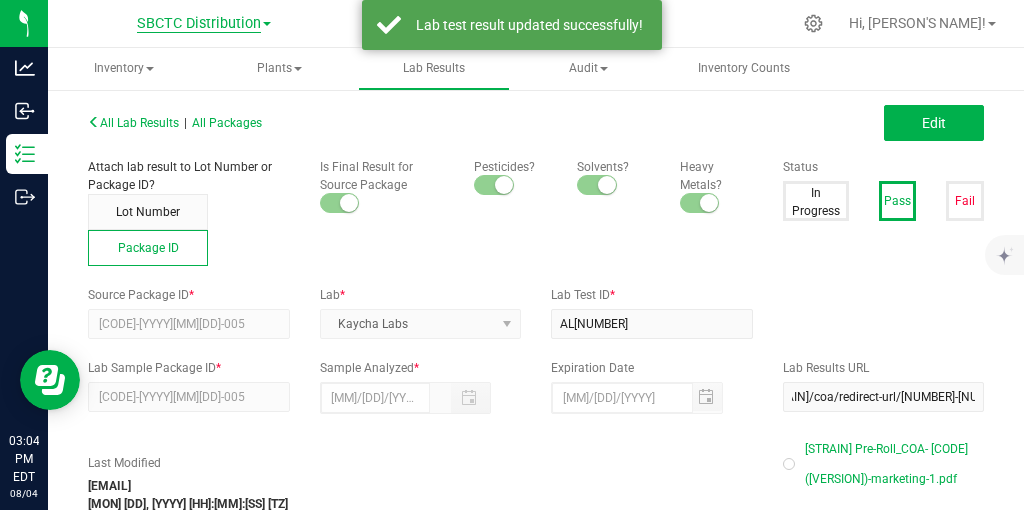click on "SBCTC Distribution" at bounding box center [199, 24] 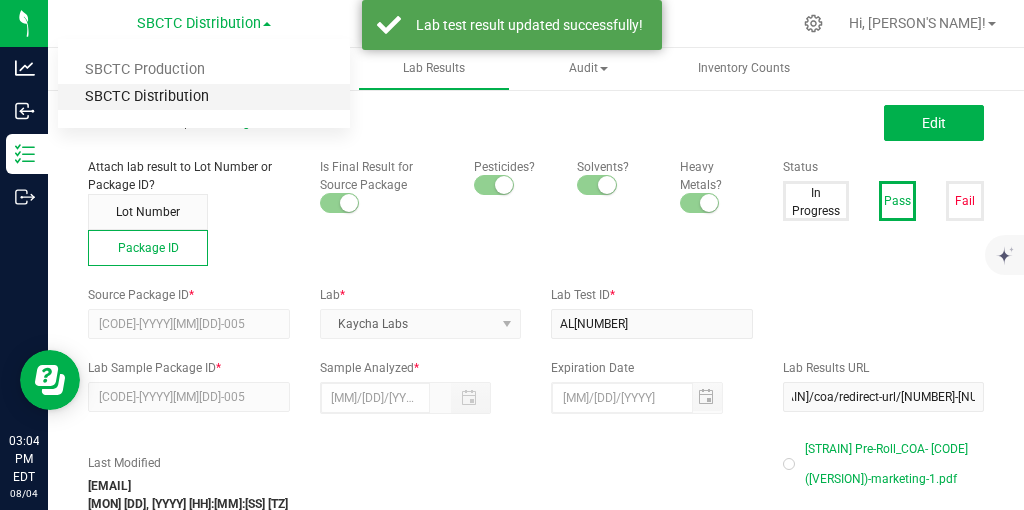click on "SBCTC Distribution" at bounding box center (204, 97) 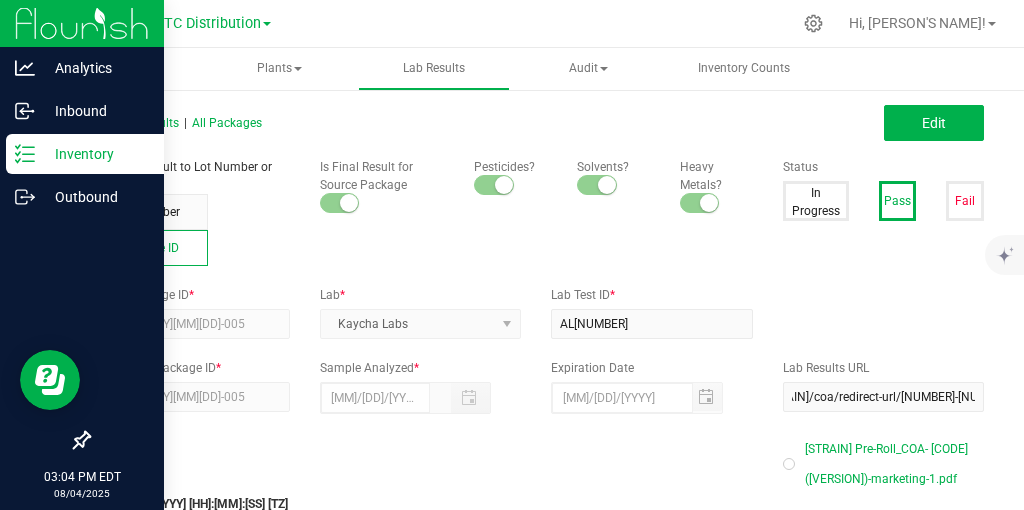 click on "Inventory" at bounding box center [95, 154] 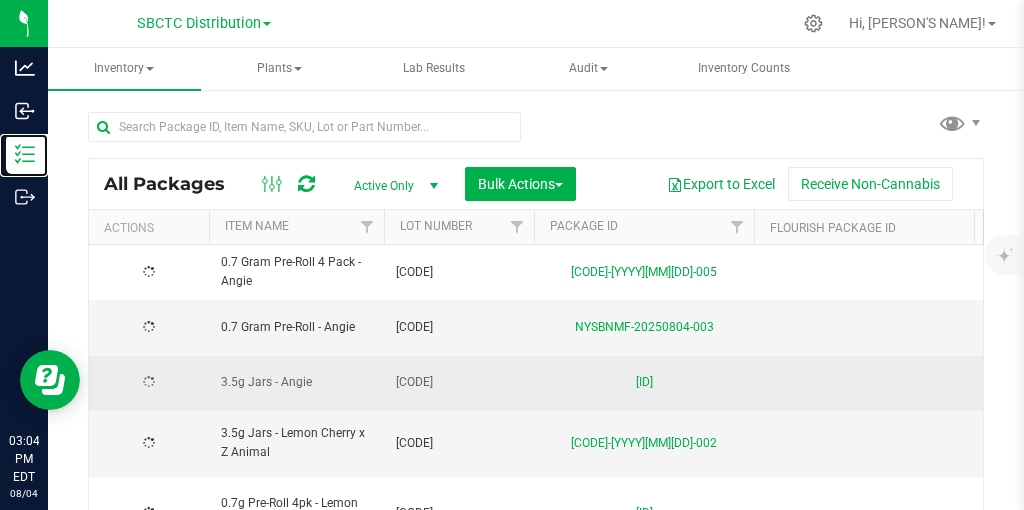 type on "2025-07-21" 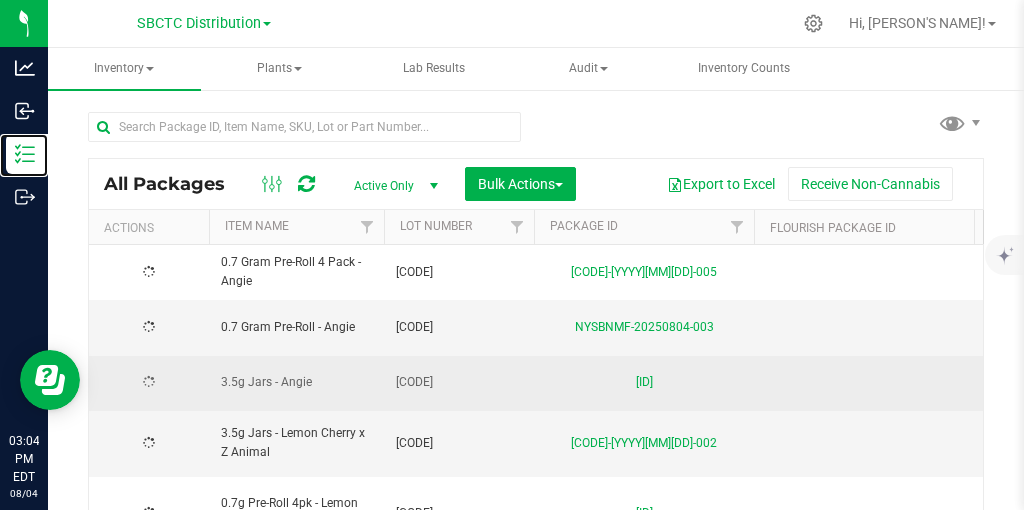 type on "2026-07-21" 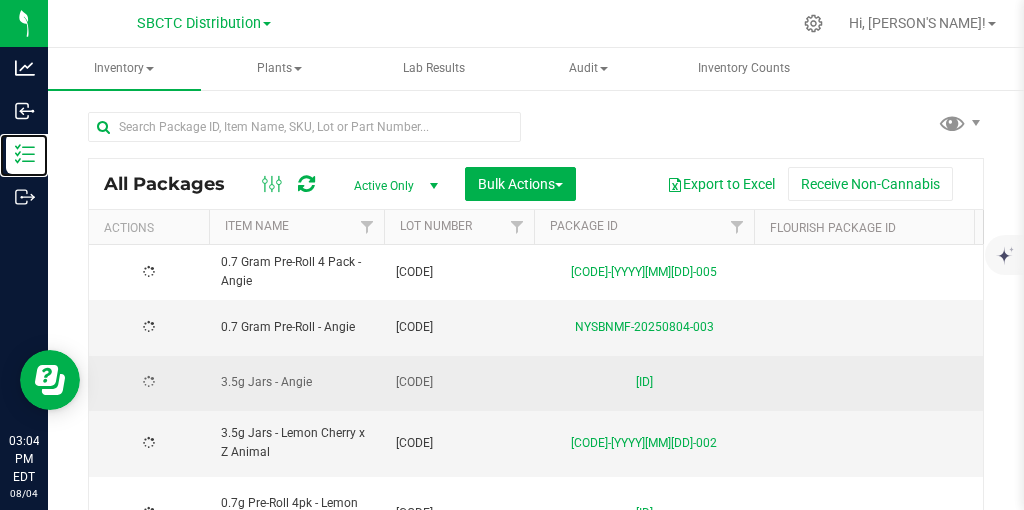 type on "2025-07-03" 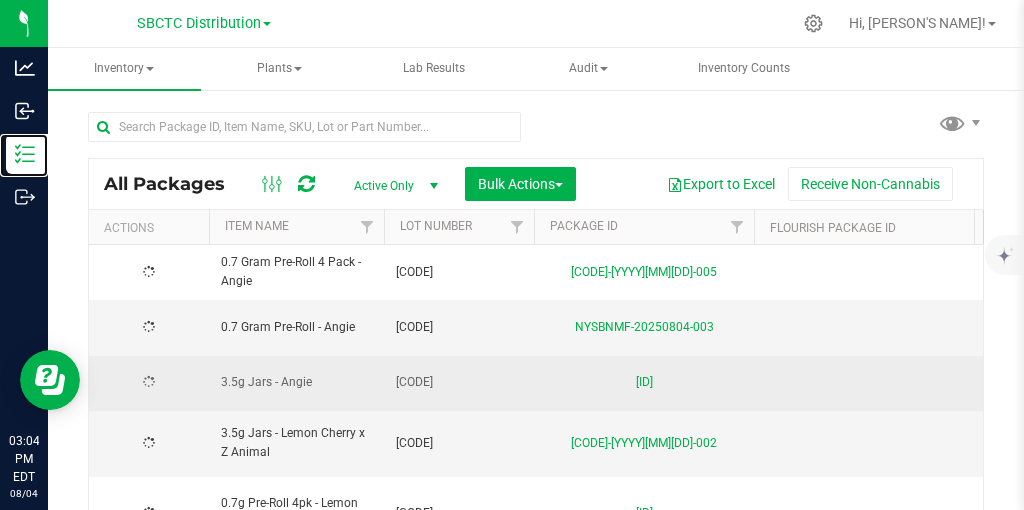 type on "[DATE]" 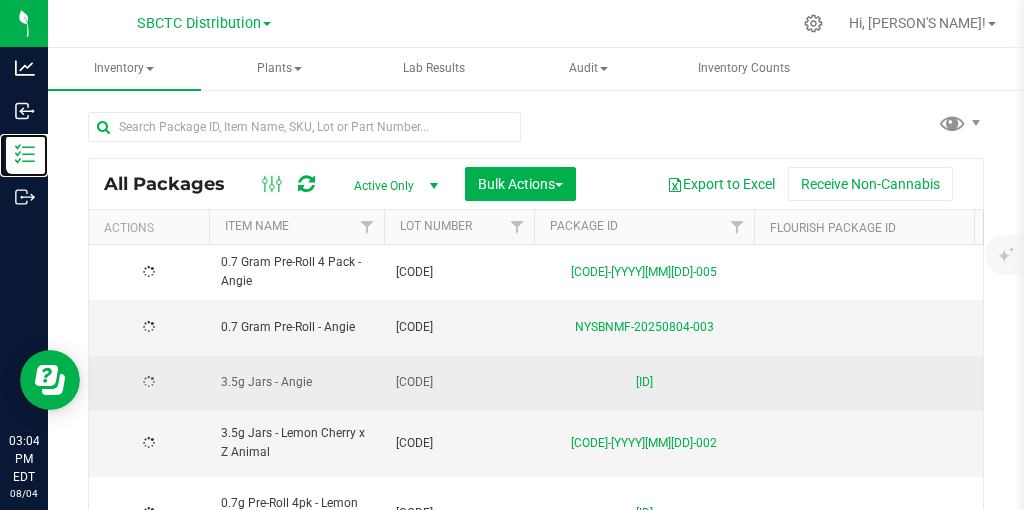 type on "2026-06-25" 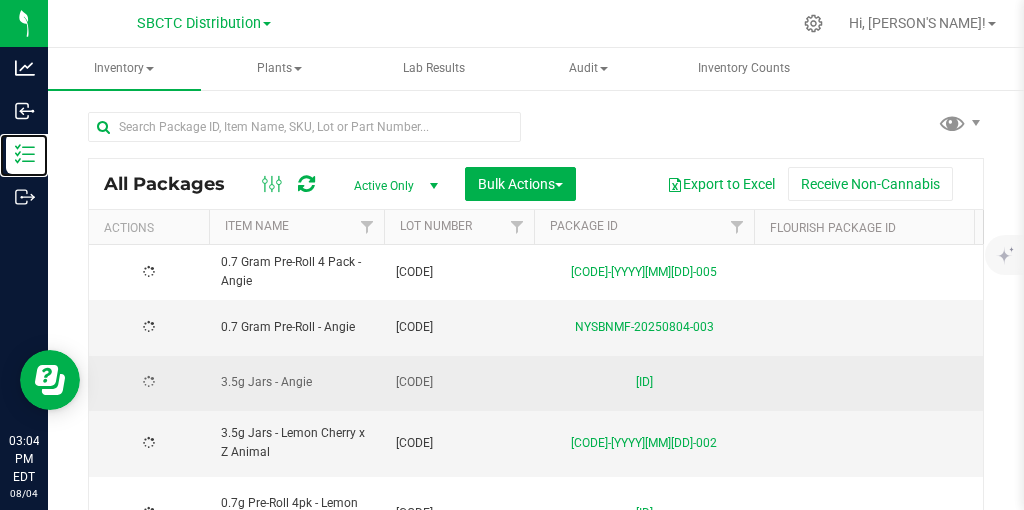 type on "[DATE]" 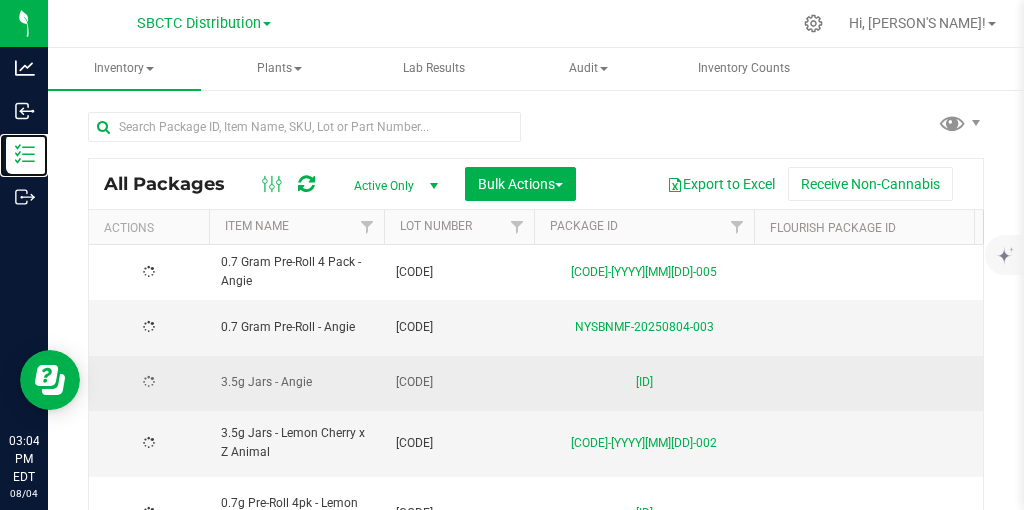 type on "2025-07-03" 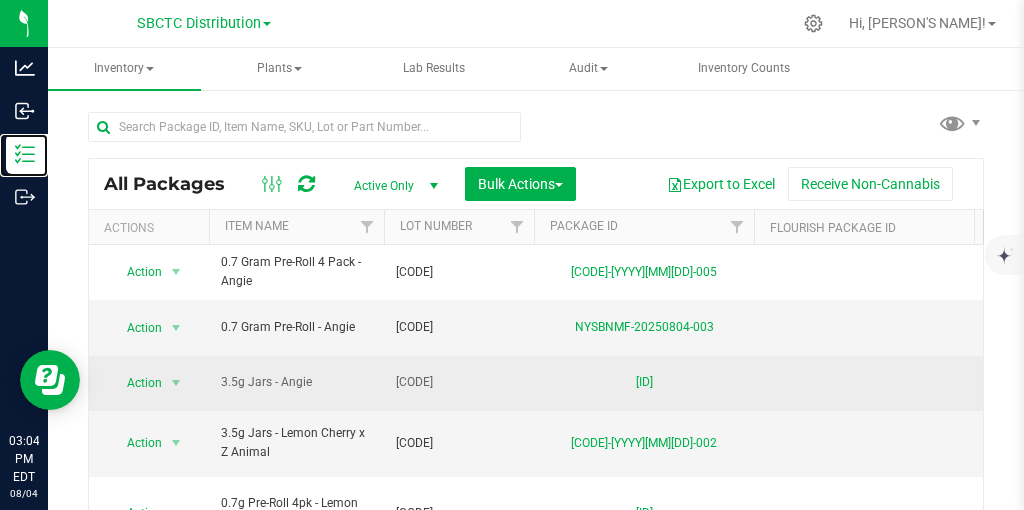 scroll, scrollTop: 4, scrollLeft: 0, axis: vertical 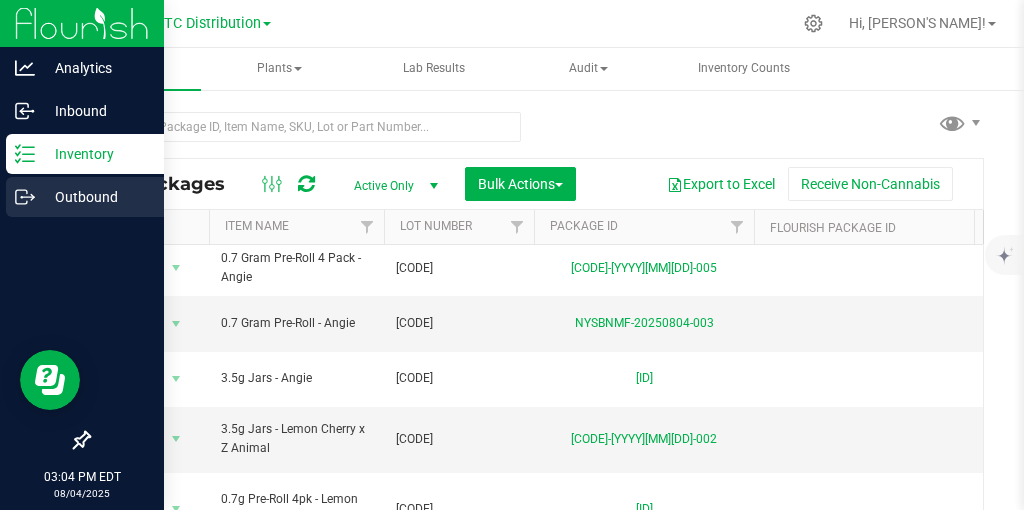 click on "Outbound" at bounding box center (95, 197) 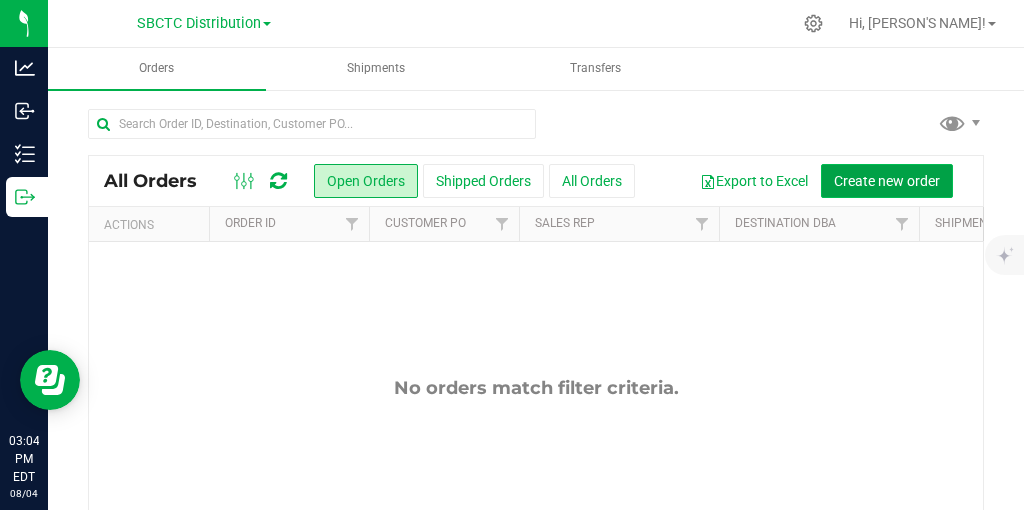 click on "Create new order" at bounding box center [887, 181] 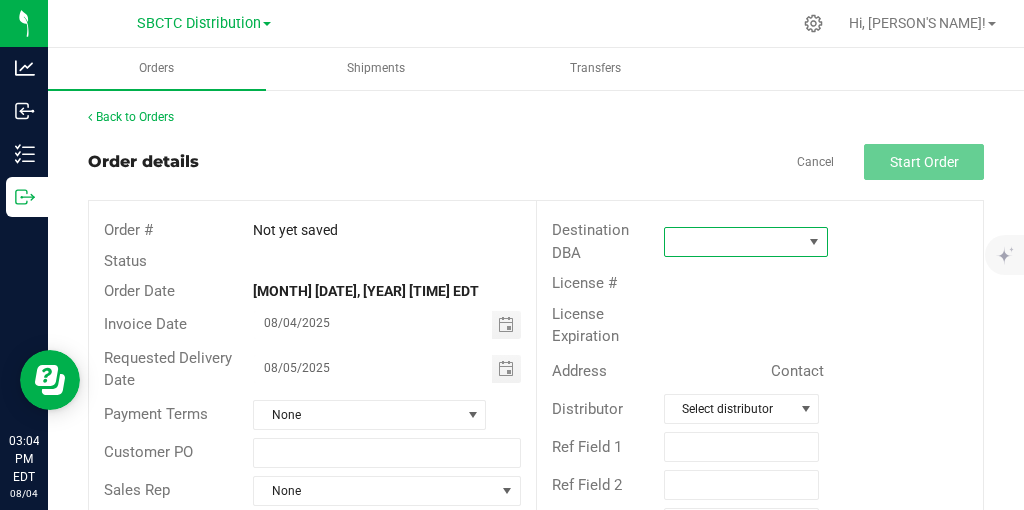 click at bounding box center (733, 242) 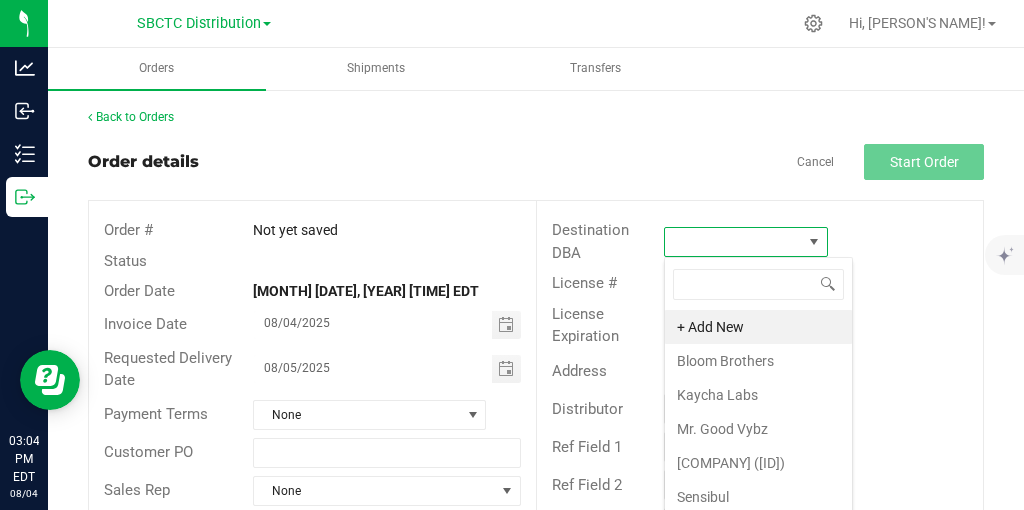scroll, scrollTop: 99970, scrollLeft: 99836, axis: both 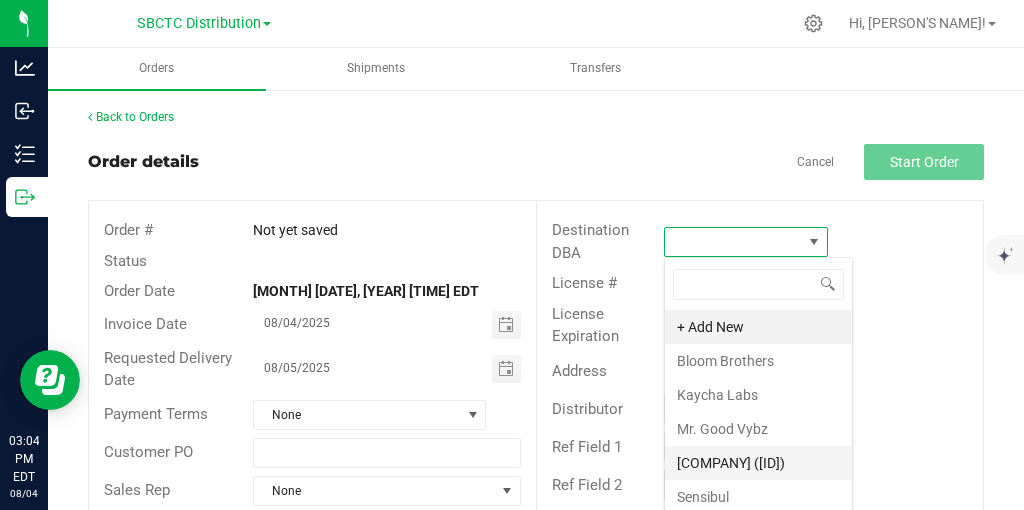 click on "[COMPANY] ([ID])" at bounding box center [758, 463] 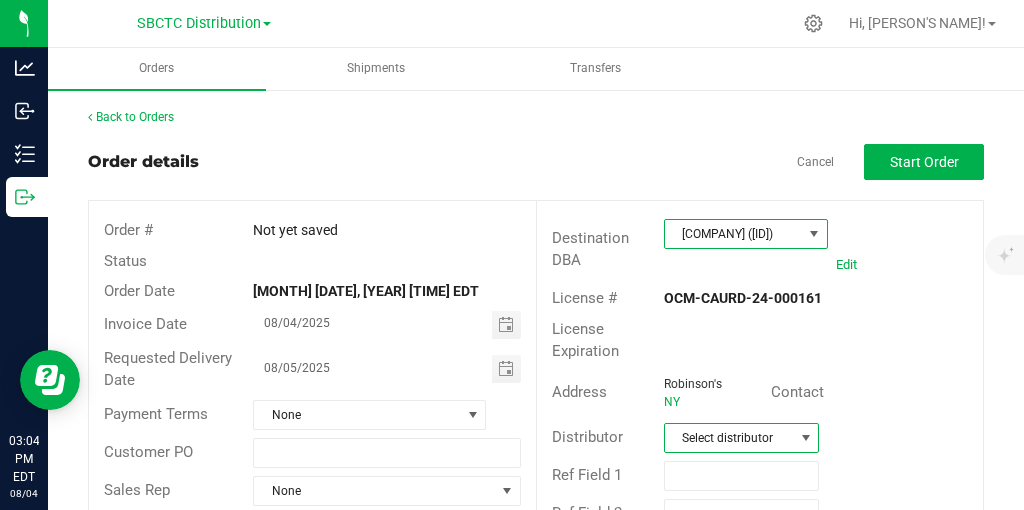 click at bounding box center [806, 438] 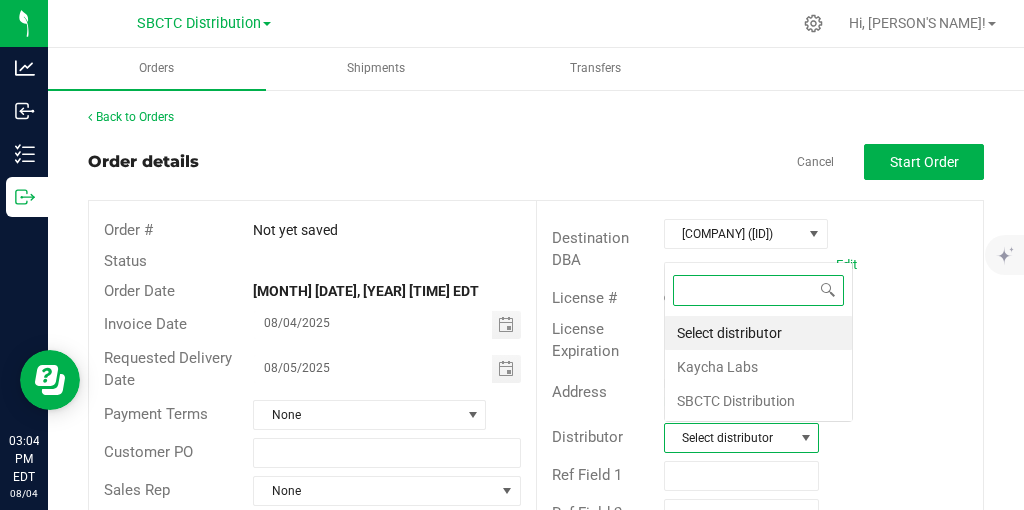 scroll, scrollTop: 0, scrollLeft: 0, axis: both 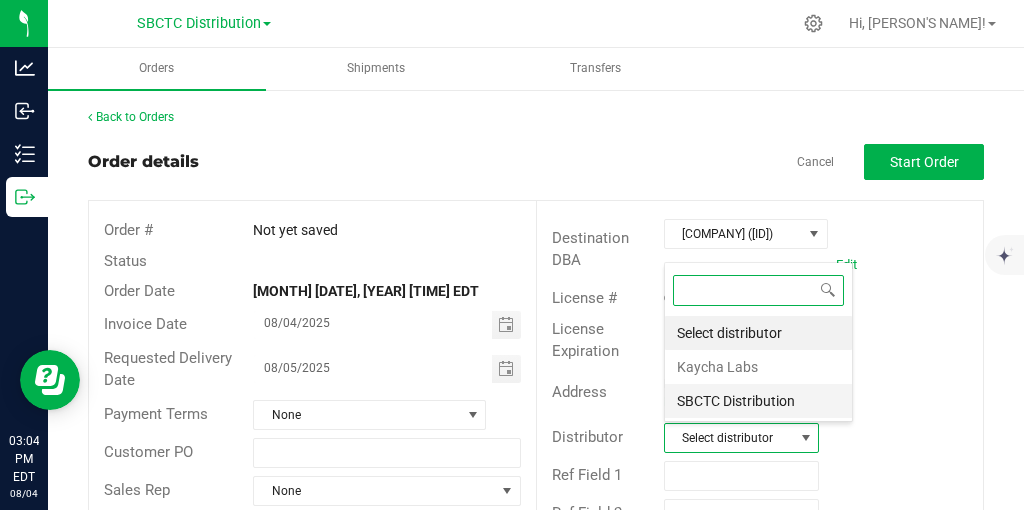 click on "SBCTC Distribution" at bounding box center (758, 401) 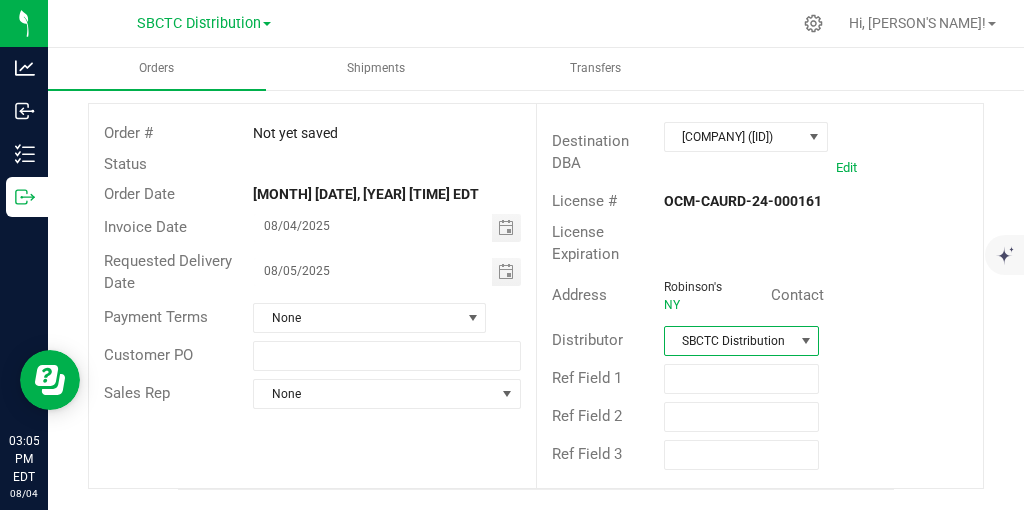 scroll, scrollTop: 0, scrollLeft: 0, axis: both 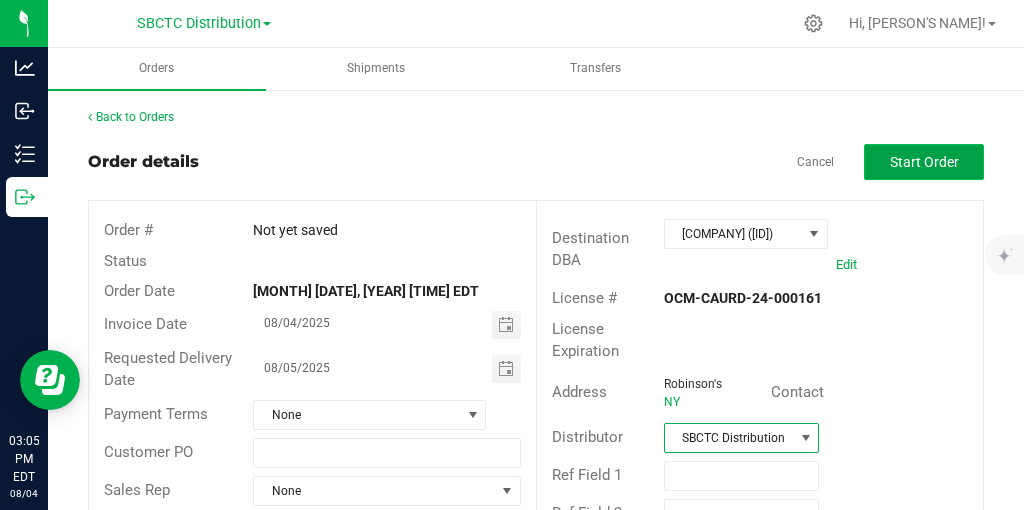 click on "Start Order" at bounding box center [924, 162] 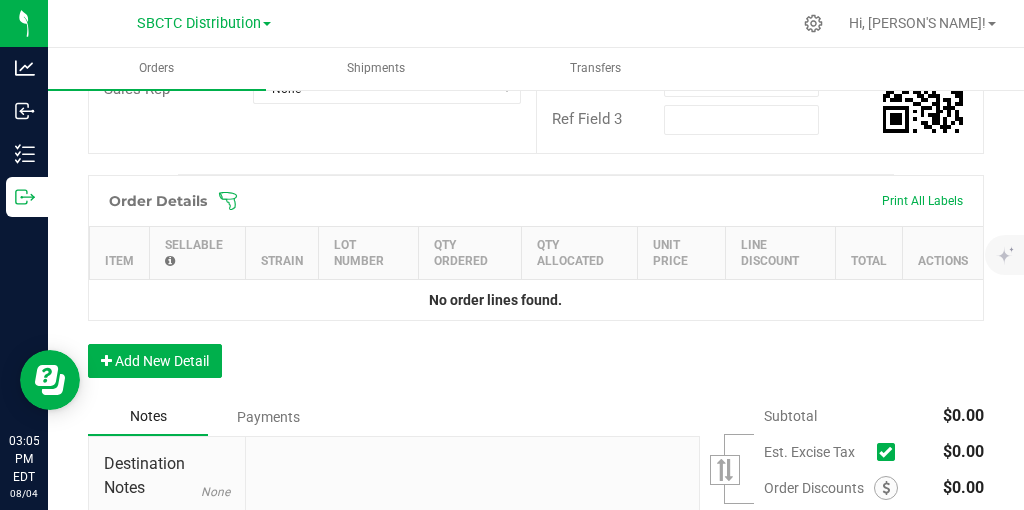 scroll, scrollTop: 450, scrollLeft: 0, axis: vertical 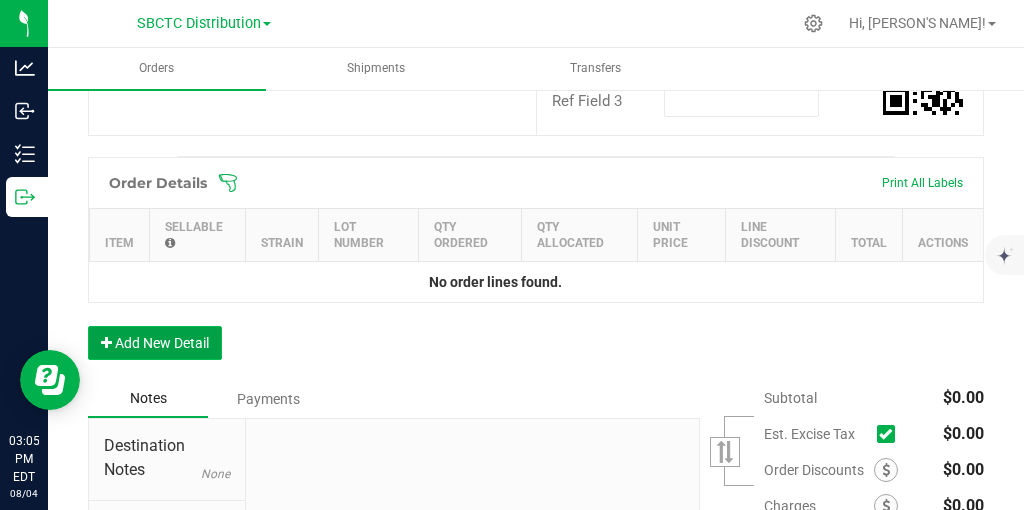 click on "Add New Detail" at bounding box center [155, 343] 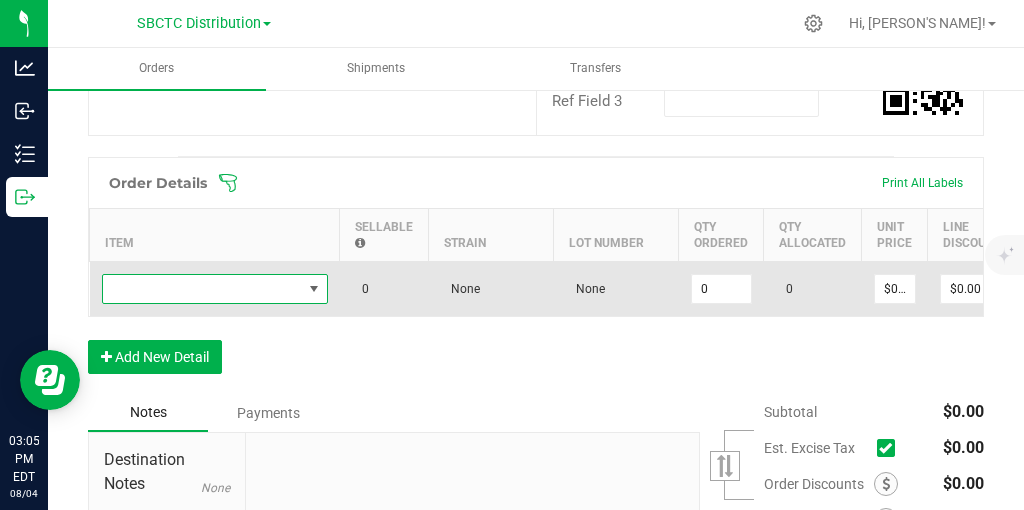 click at bounding box center (314, 289) 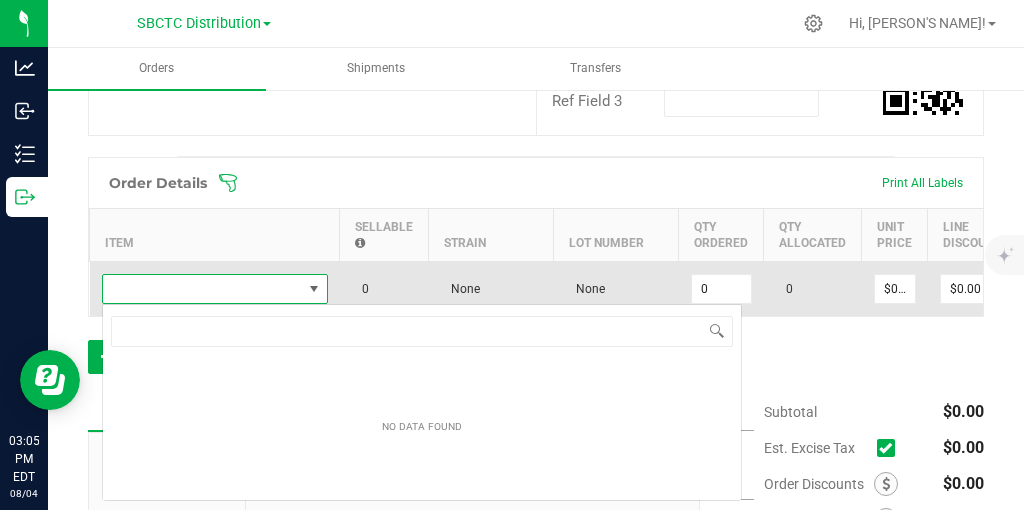 scroll, scrollTop: 99970, scrollLeft: 99774, axis: both 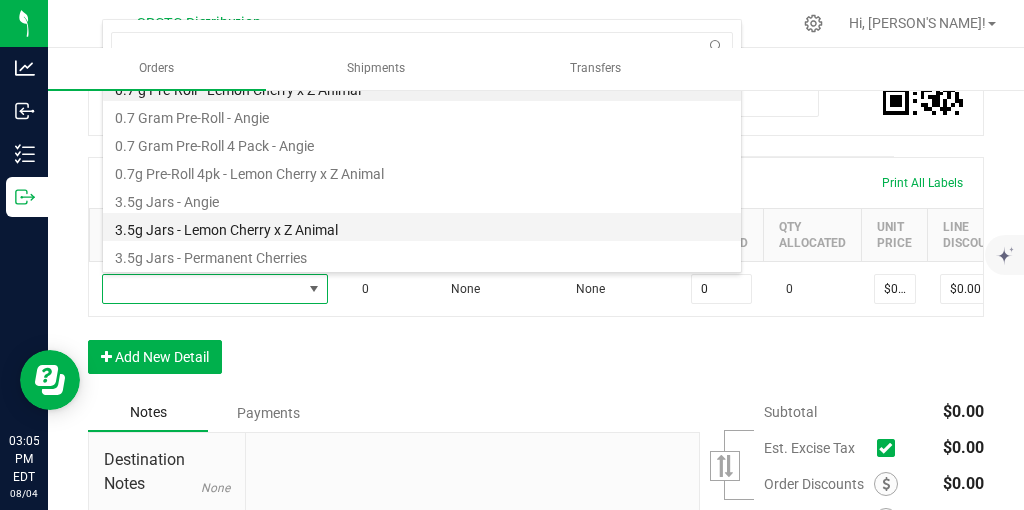 click on "3.5g Jars - Lemon Cherry x Z Animal" at bounding box center [422, 227] 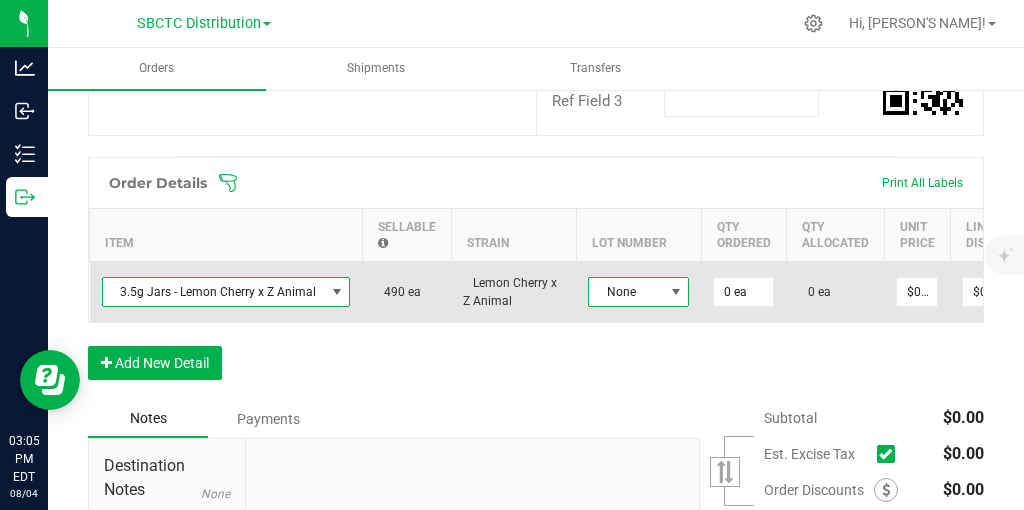 click at bounding box center [676, 292] 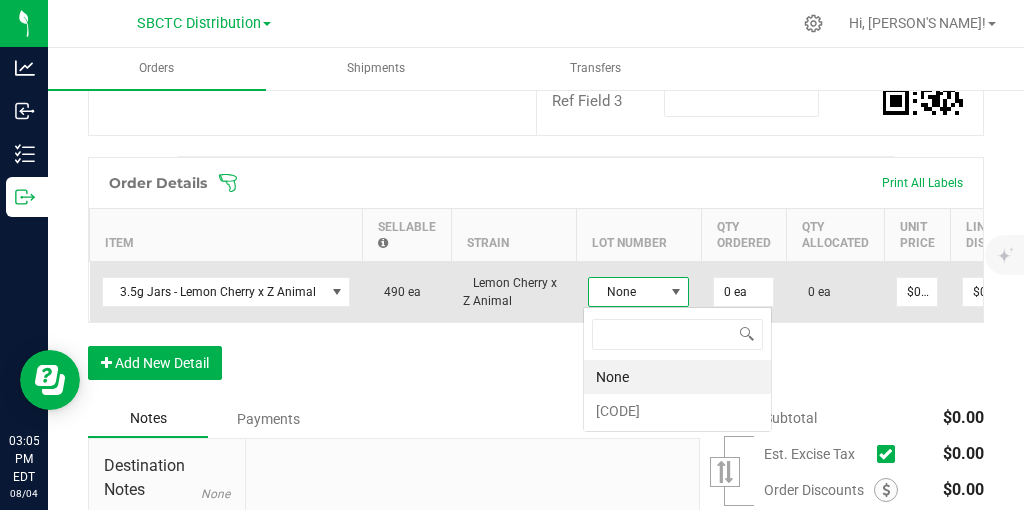 scroll, scrollTop: 99970, scrollLeft: 99899, axis: both 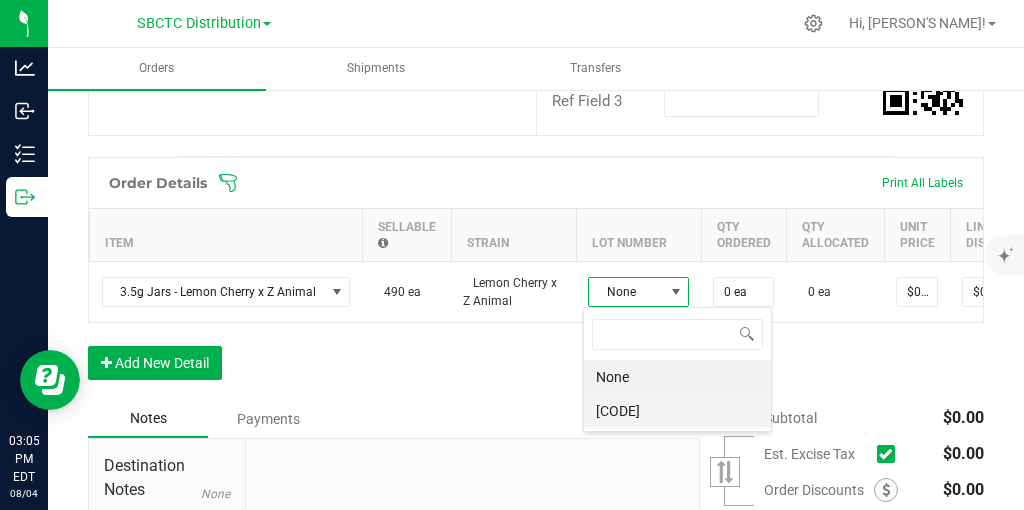 click on "[CODE]" at bounding box center (677, 411) 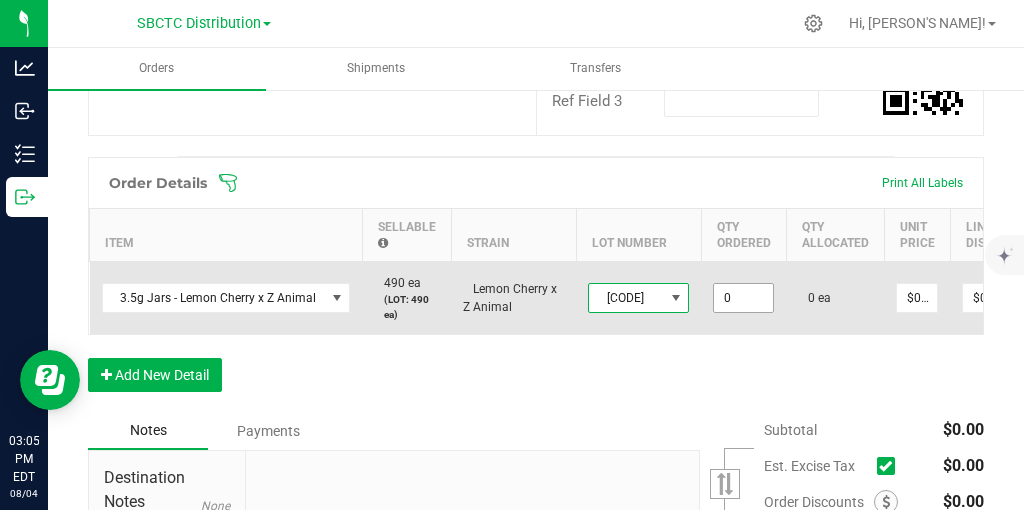 click on "0" at bounding box center (743, 298) 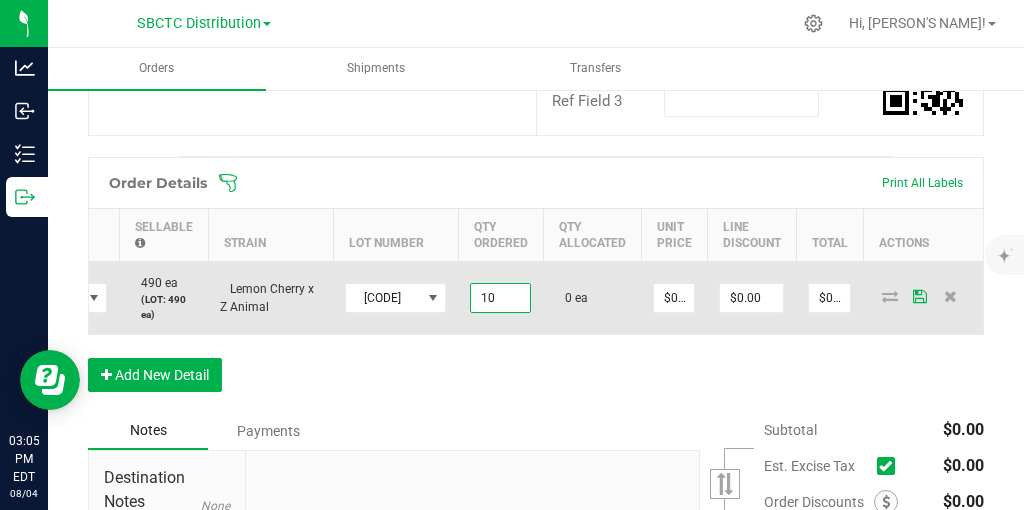 scroll, scrollTop: 0, scrollLeft: 277, axis: horizontal 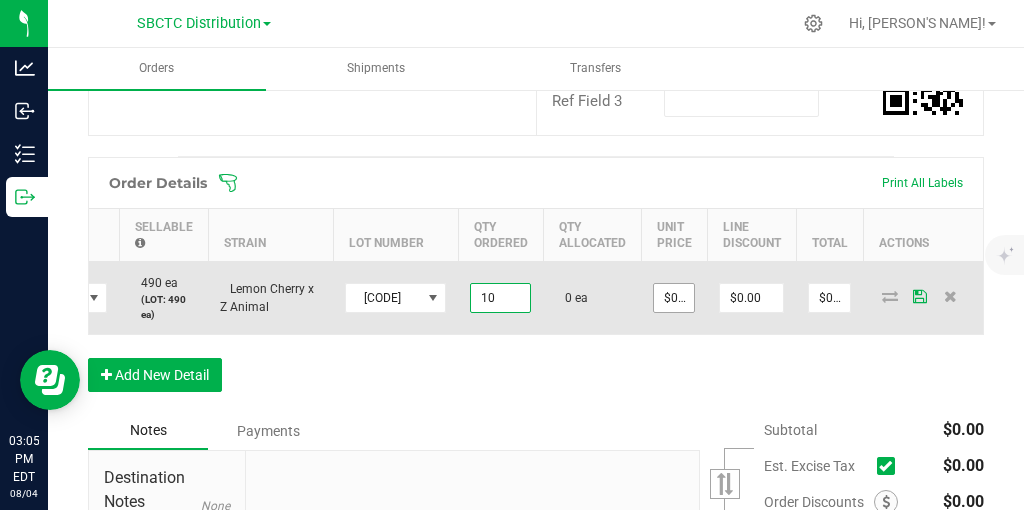 type on "10 ea" 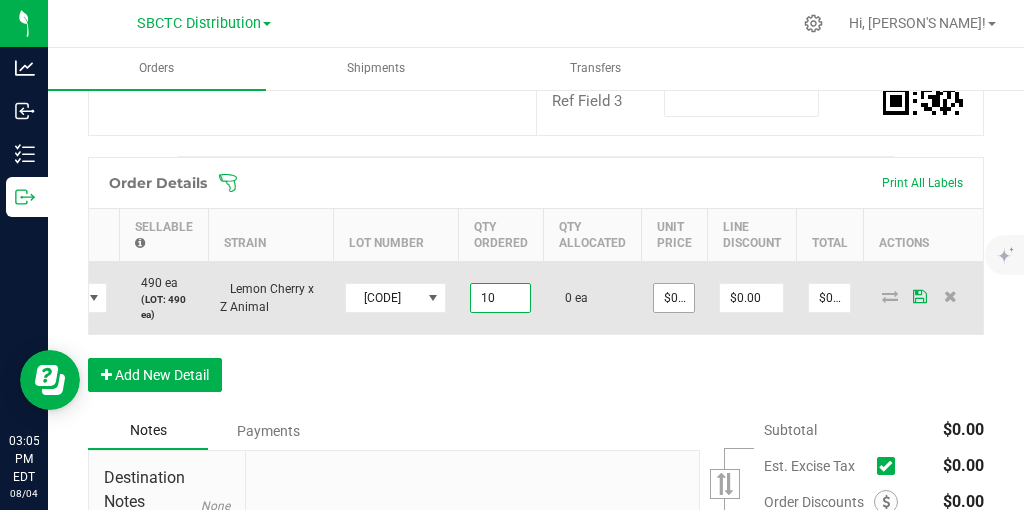 type on "0" 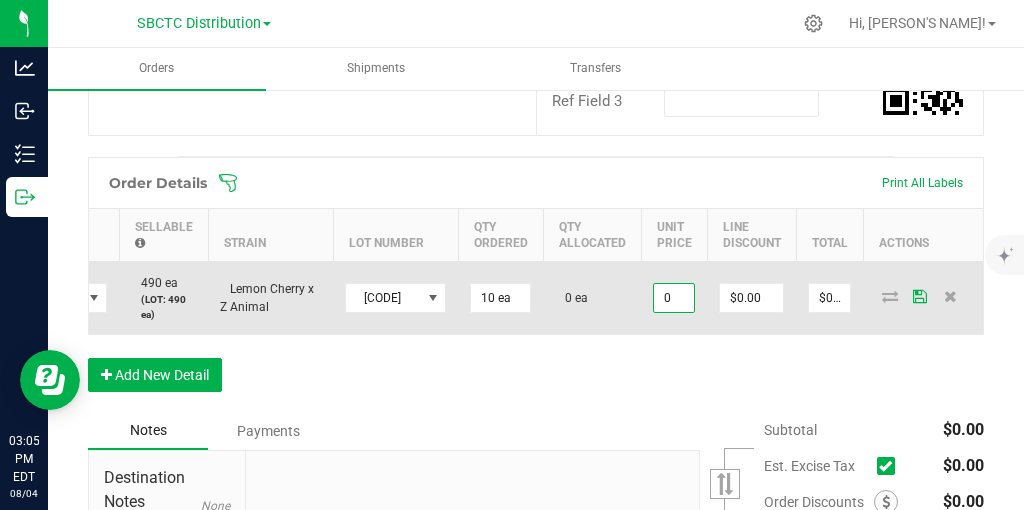 click on "0" at bounding box center [674, 298] 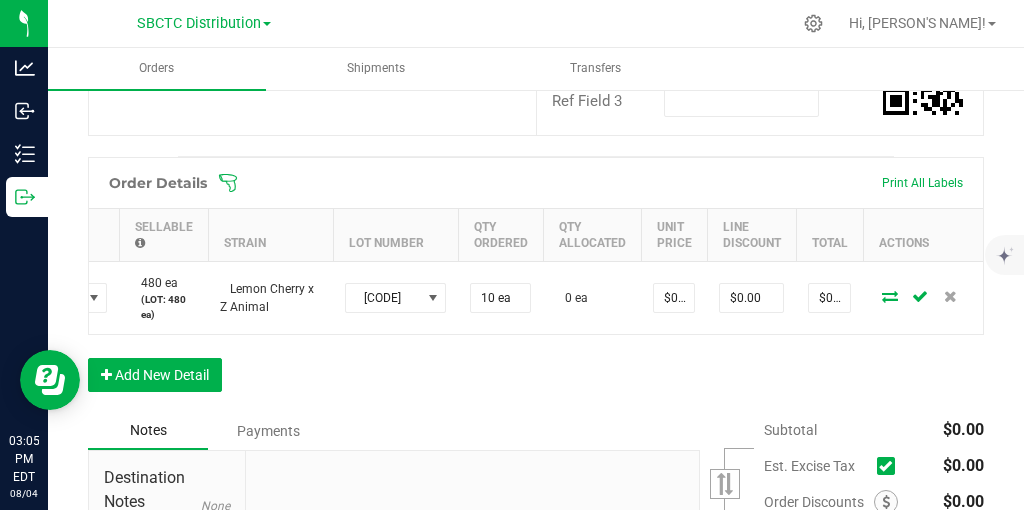 click on "Order Details Print All Labels Item  Sellable  Strain  Lot Number  Qty Ordered Qty Allocated Unit Price Line Discount Total Actions 3.5g Jars - Lemon Cherry x Z Animal  480 ea   (LOT: 480 ea)   Lemon Cherry x Z Animal  BCDF25E22/LCA 10 ea  0 ea  $0.00000 $0.00 $0.00
Add New Detail" at bounding box center (536, 284) 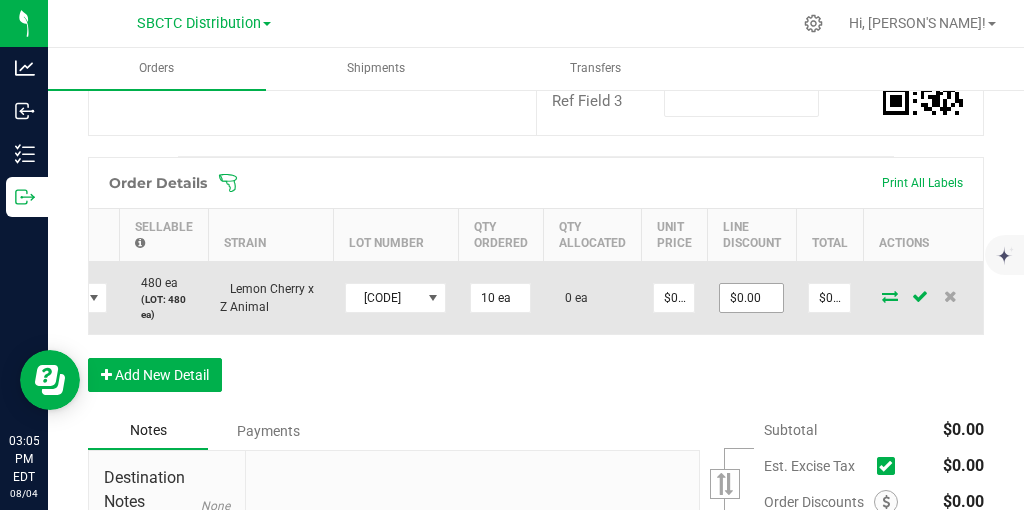 click on "$0.00" at bounding box center (751, 297) 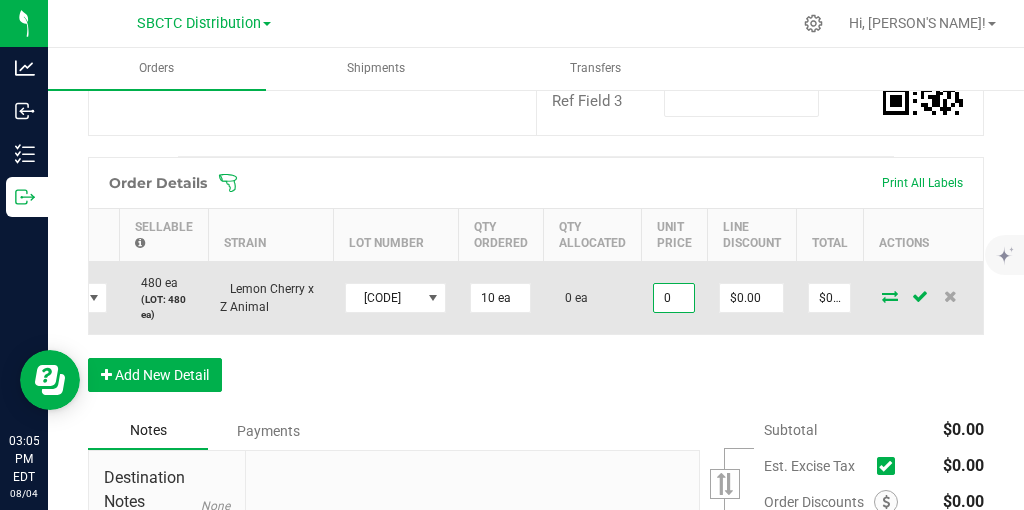 click on "0" at bounding box center (674, 298) 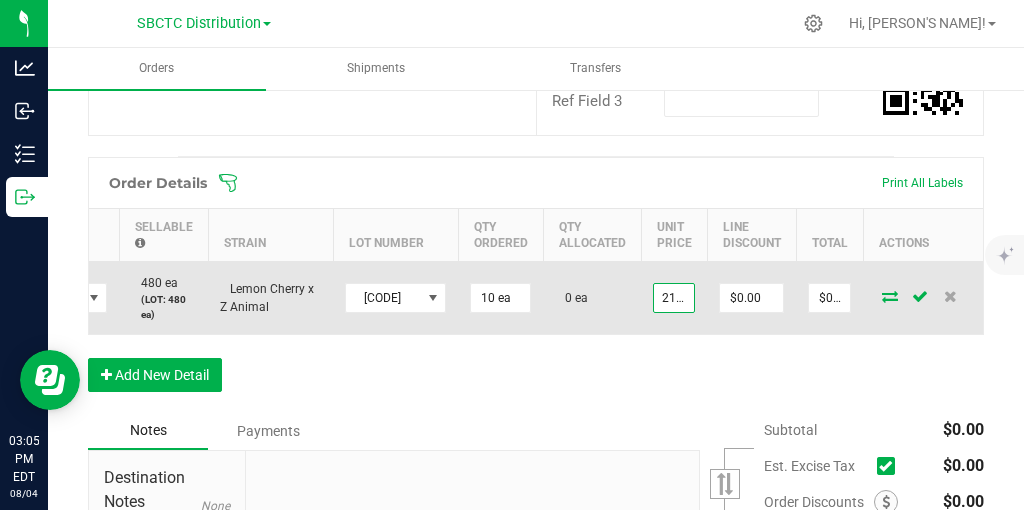 scroll, scrollTop: 0, scrollLeft: 9, axis: horizontal 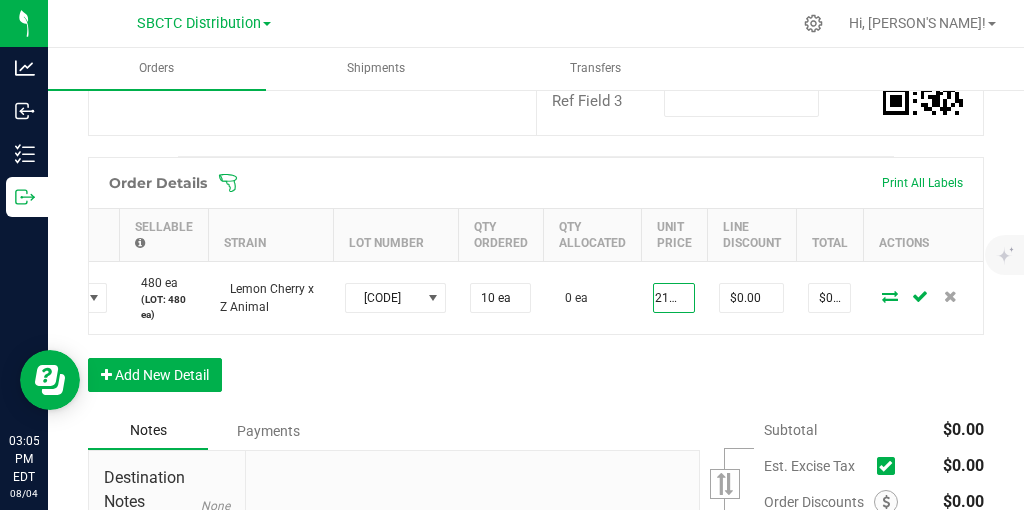 type on "$21.50000" 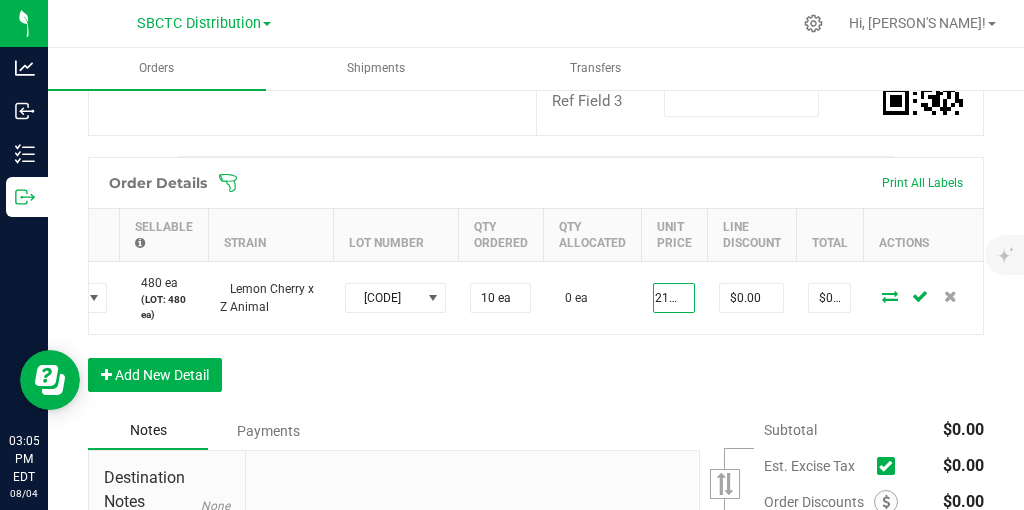 type on "$215.00" 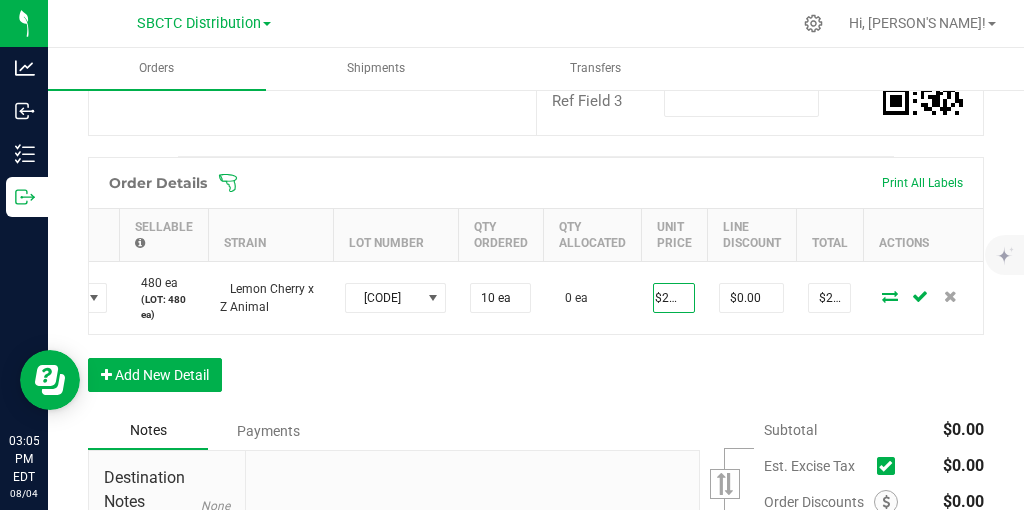 click on "Order Details Print All Labels Item  Sellable  Strain  Lot Number  Qty Ordered Qty Allocated Unit Price Line Discount Total Actions 3.5g Jars - Lemon Cherry x Z Animal  480 ea   (LOT: 480 ea)   Lemon Cherry x Z Animal  BCDF25E22/LCA 10 ea  0 ea  $21.50000 $0.00 $215.00
Add New Detail" at bounding box center (536, 284) 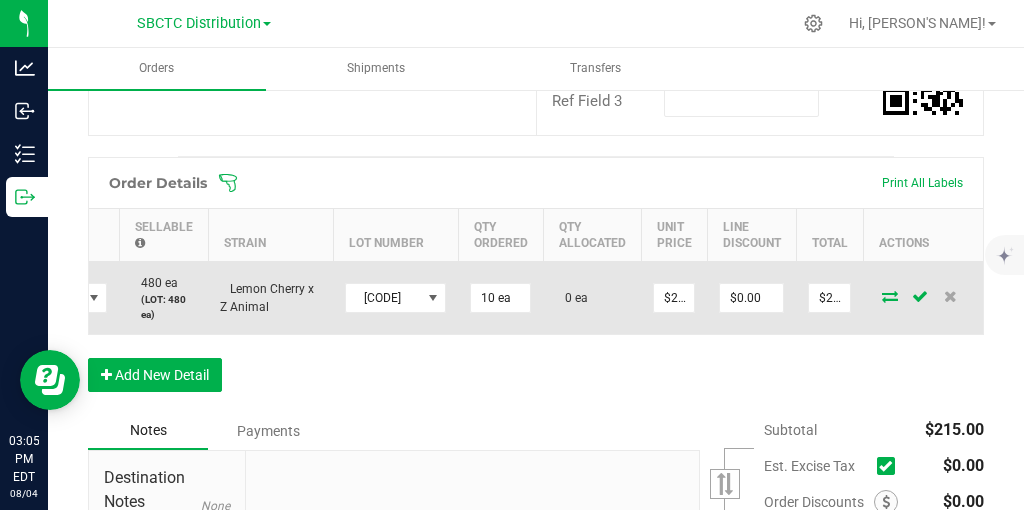 click at bounding box center [890, 296] 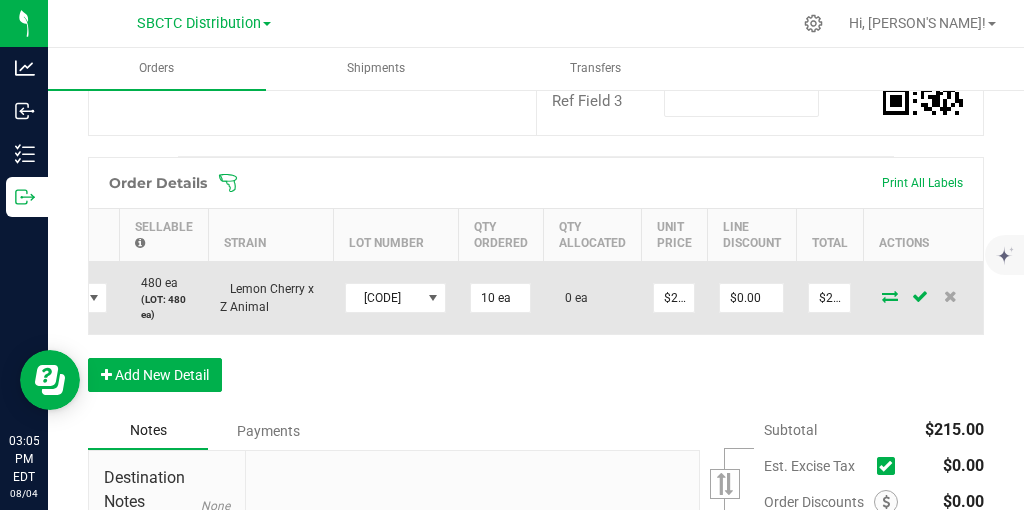 scroll, scrollTop: 0, scrollLeft: 277, axis: horizontal 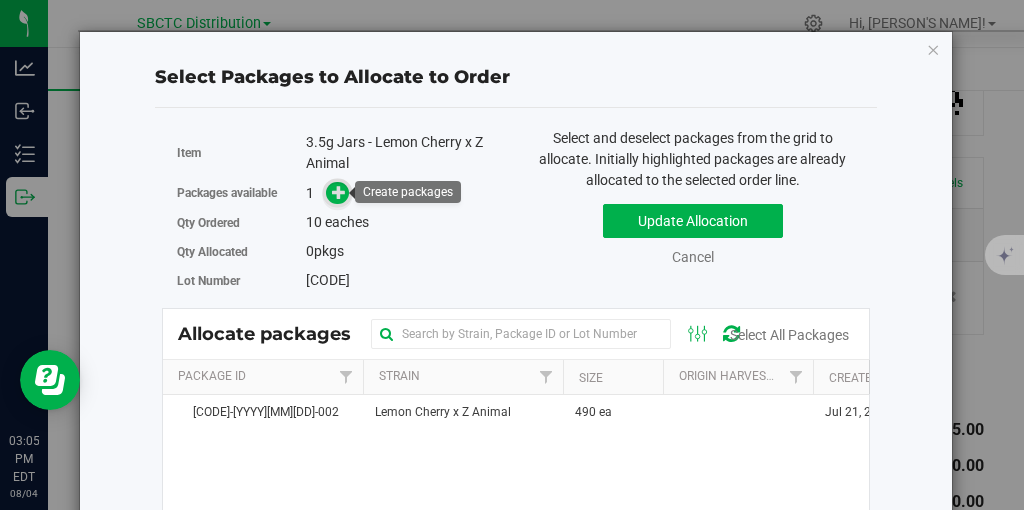 click at bounding box center (339, 192) 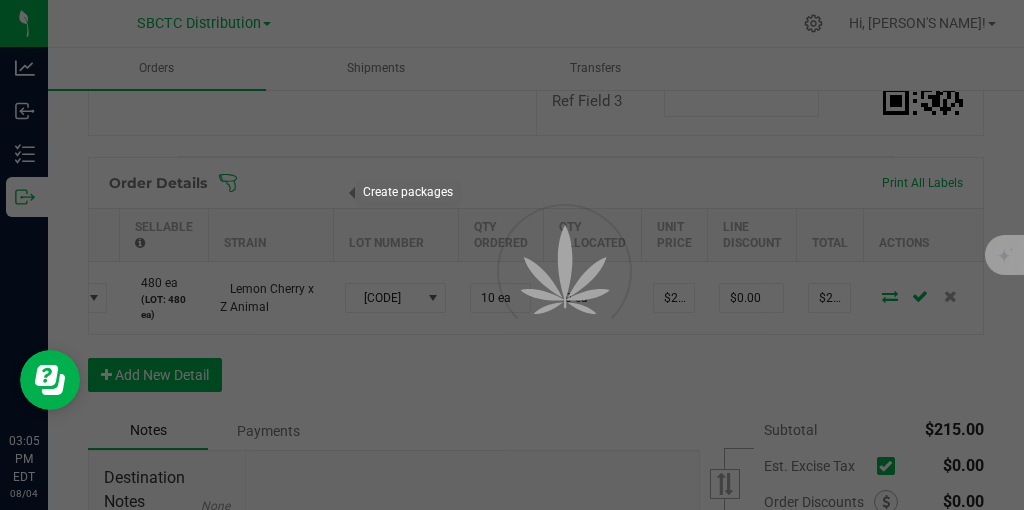 scroll, scrollTop: 0, scrollLeft: 277, axis: horizontal 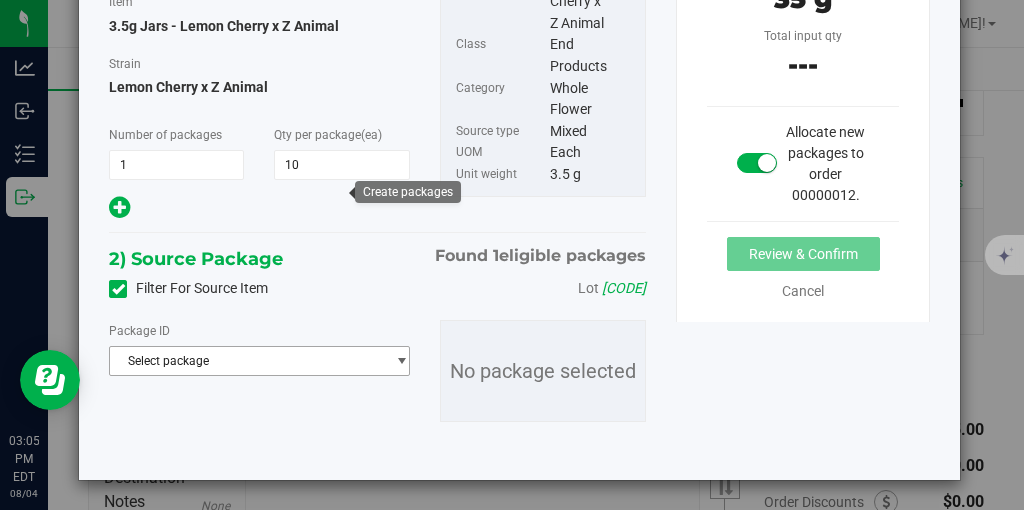 click at bounding box center [401, 361] 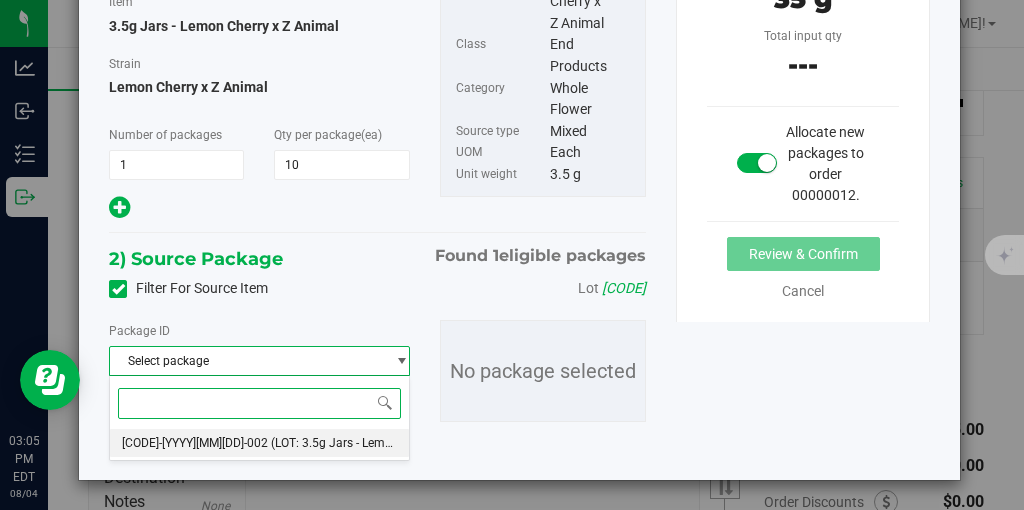 click on "[ID]
(
3.5g Jars - Lemon Cherry x Z Animal
)" at bounding box center (259, 443) 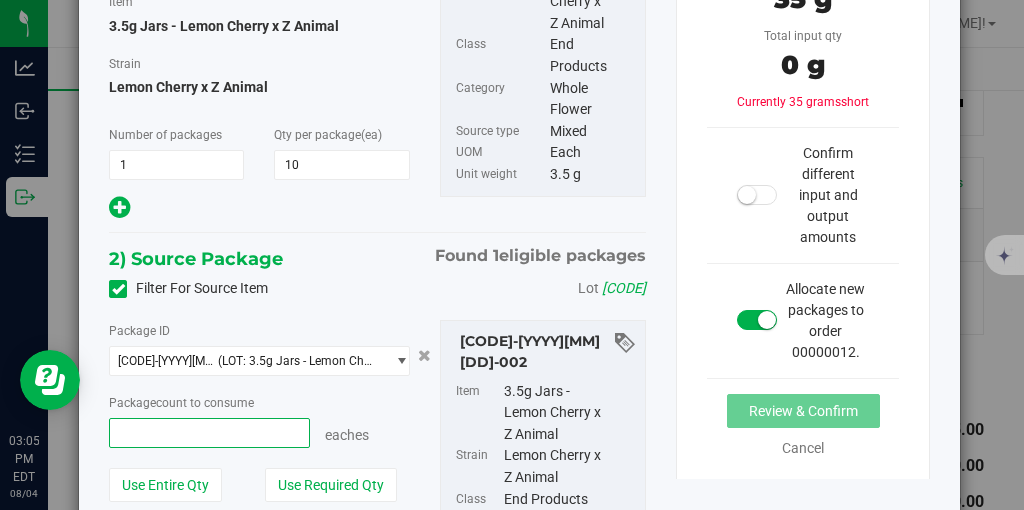 click at bounding box center [209, 433] 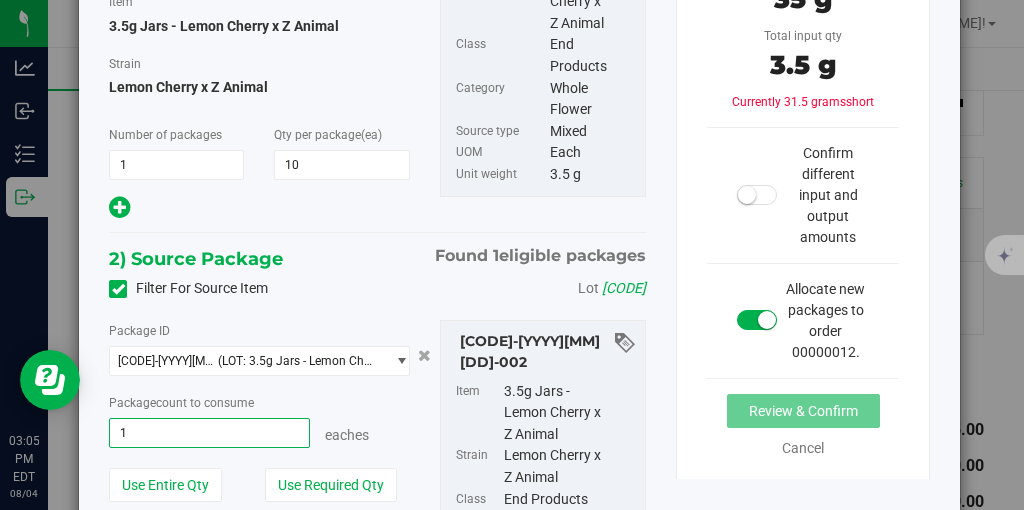 type on "10" 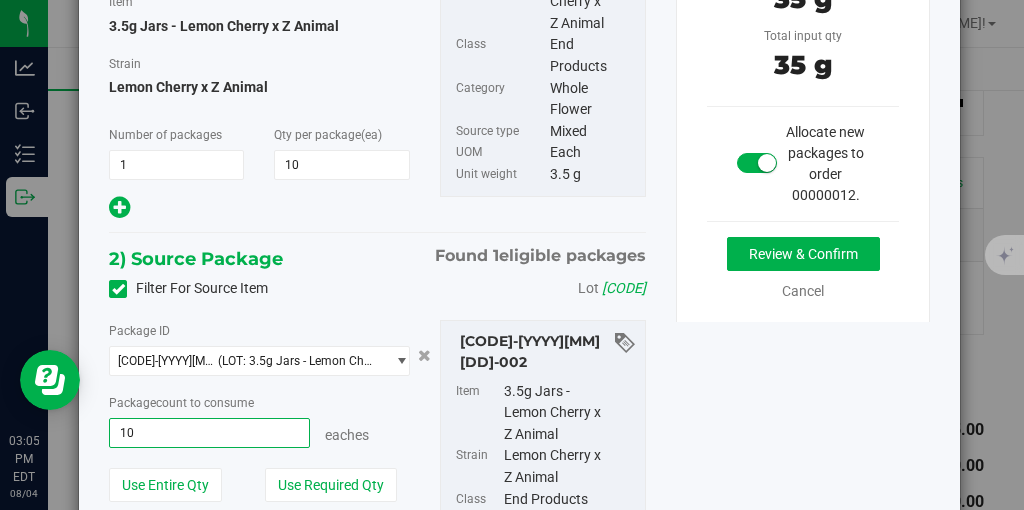 scroll, scrollTop: 193, scrollLeft: 0, axis: vertical 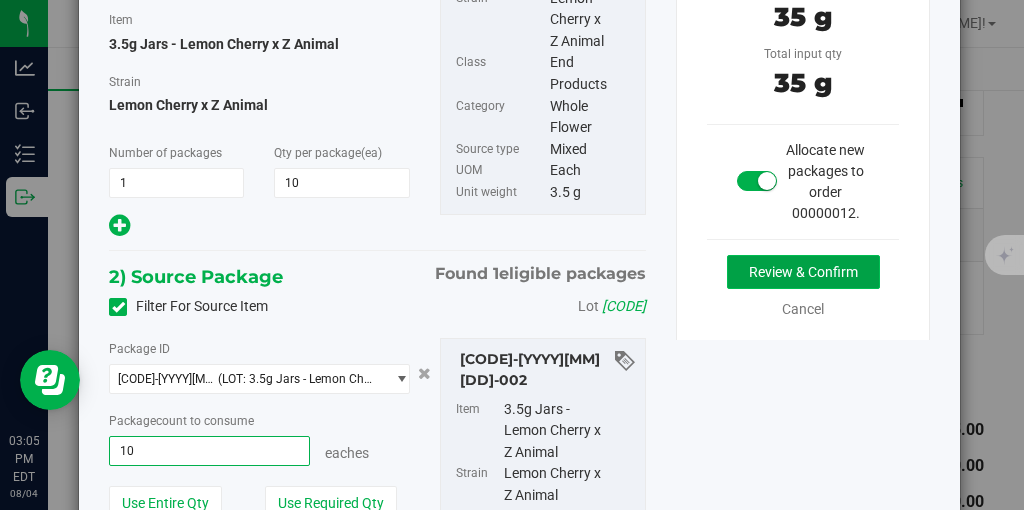 type on "10 ea" 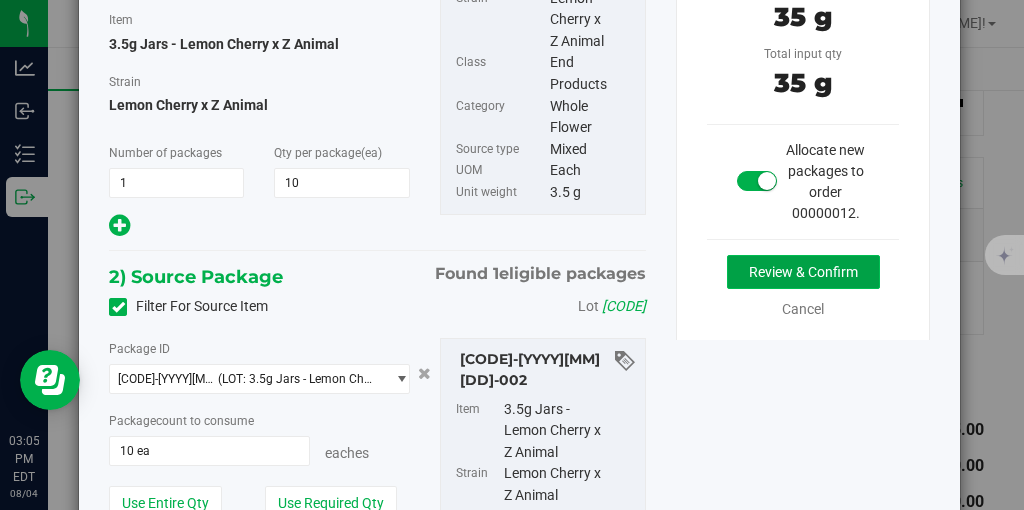 click on "Review & Confirm" at bounding box center (803, 272) 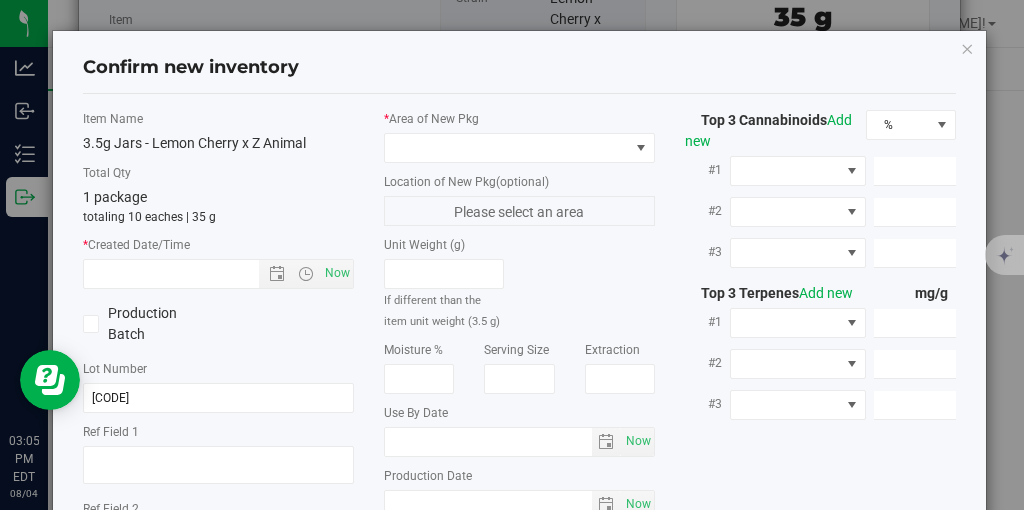 type on "2025-07-03" 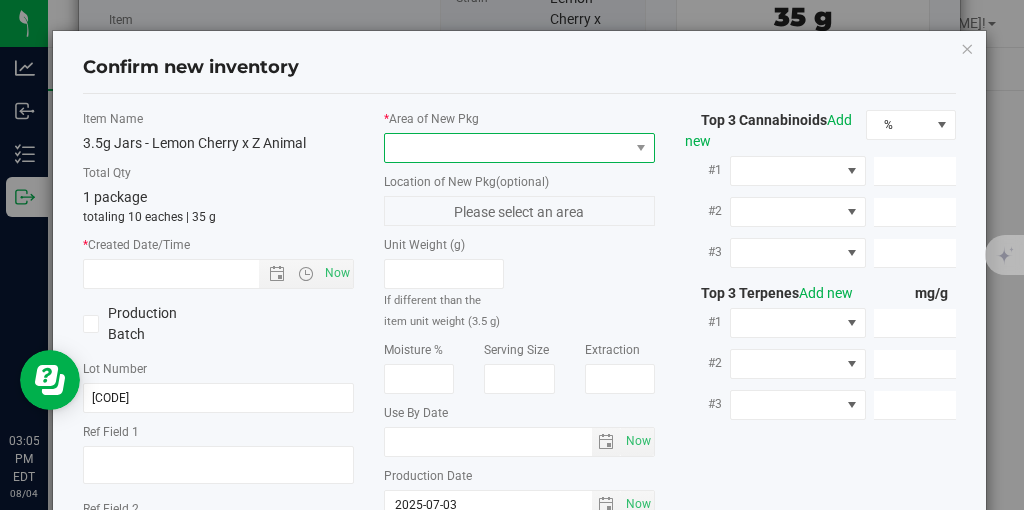 click at bounding box center [507, 148] 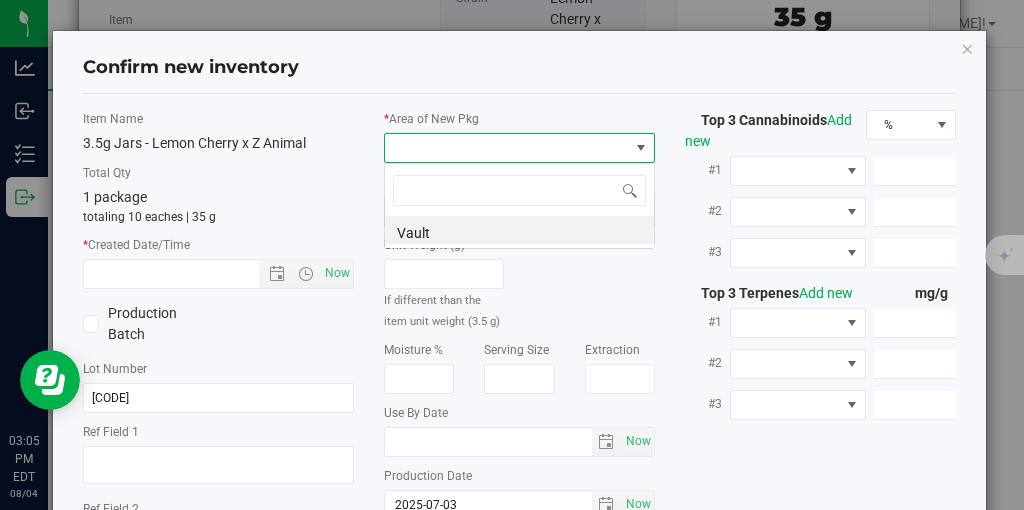 scroll, scrollTop: 99970, scrollLeft: 99729, axis: both 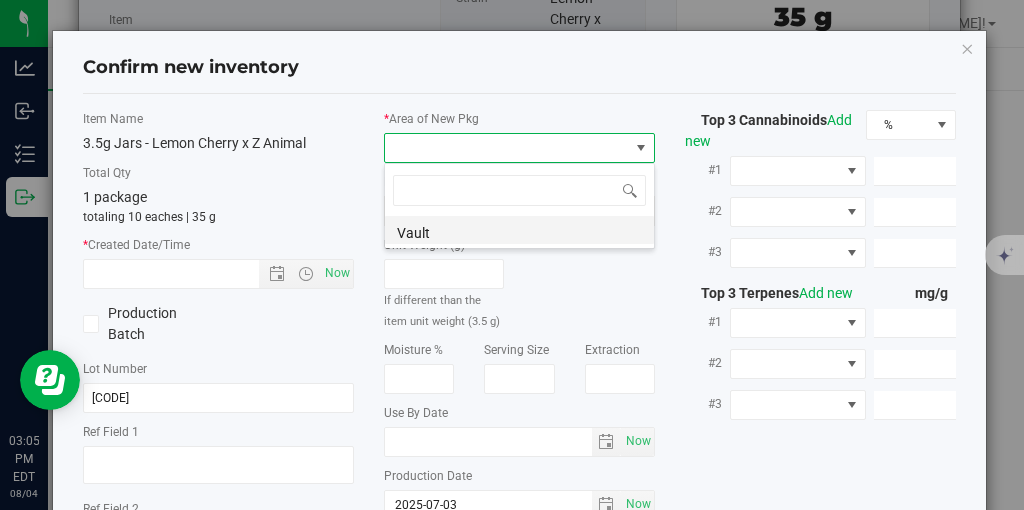 click on "Vault" at bounding box center (519, 230) 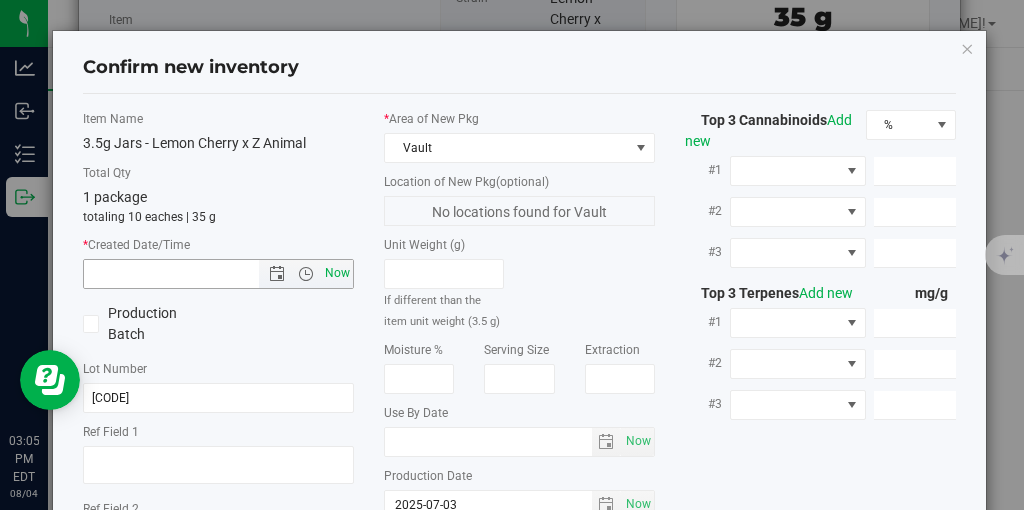 click on "Now" at bounding box center (338, 273) 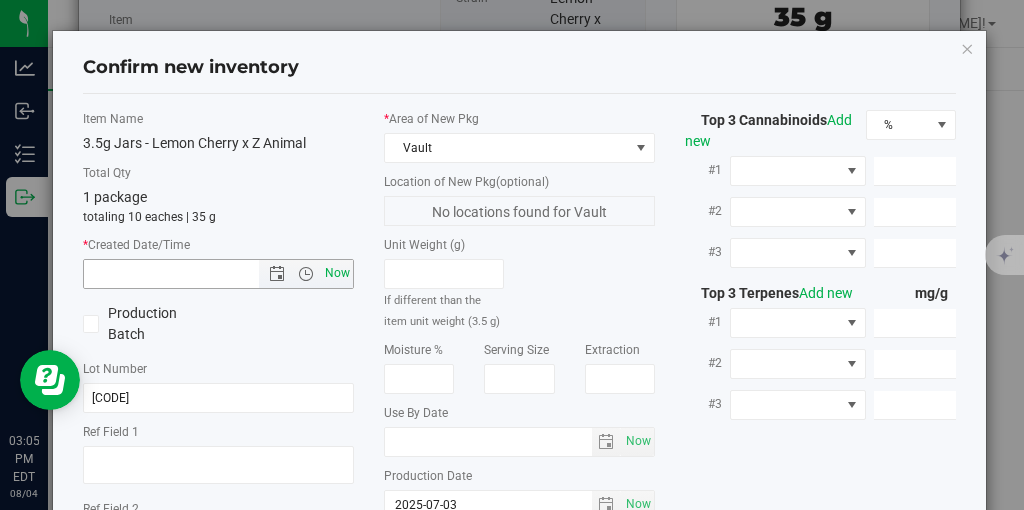 type on "[MONTH]/[DATE]/[YEAR] [TIME]" 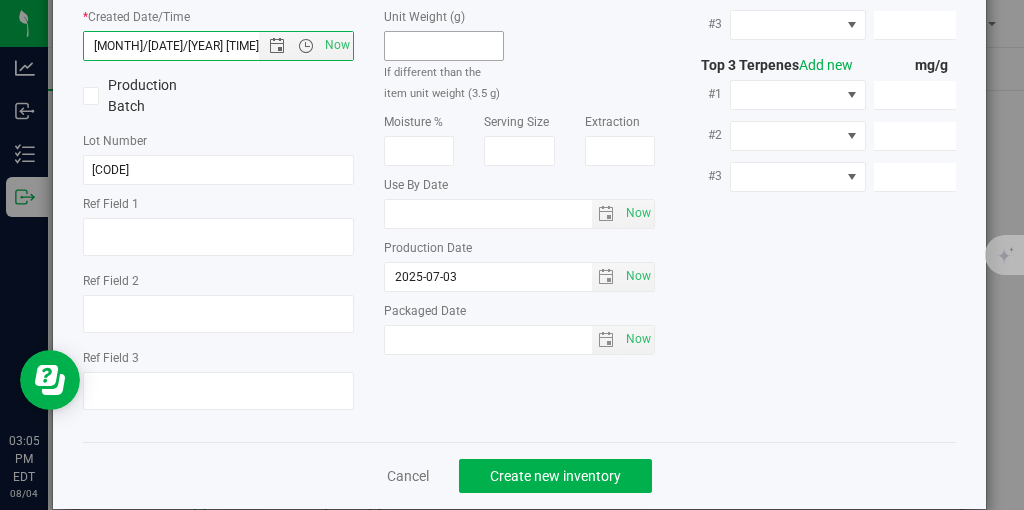 scroll, scrollTop: 250, scrollLeft: 0, axis: vertical 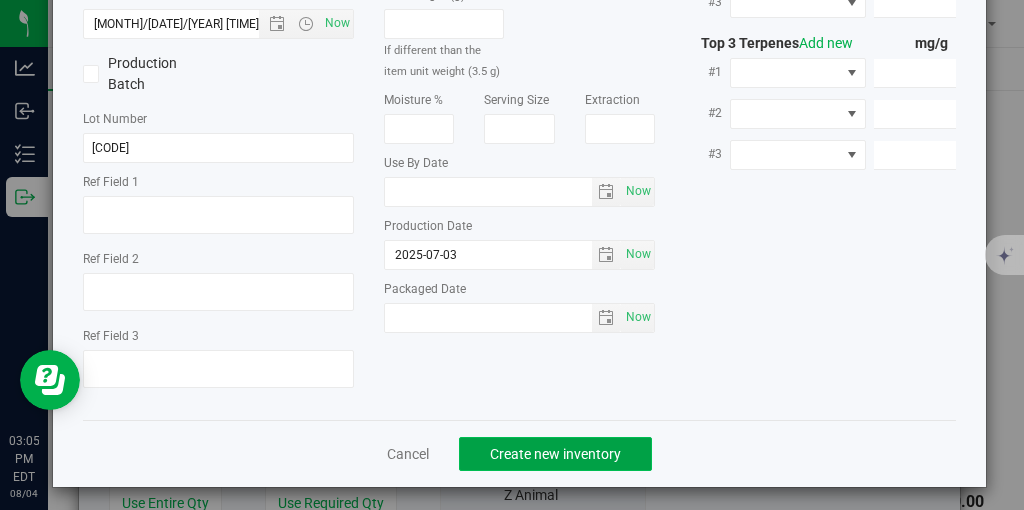 click on "Create new inventory" 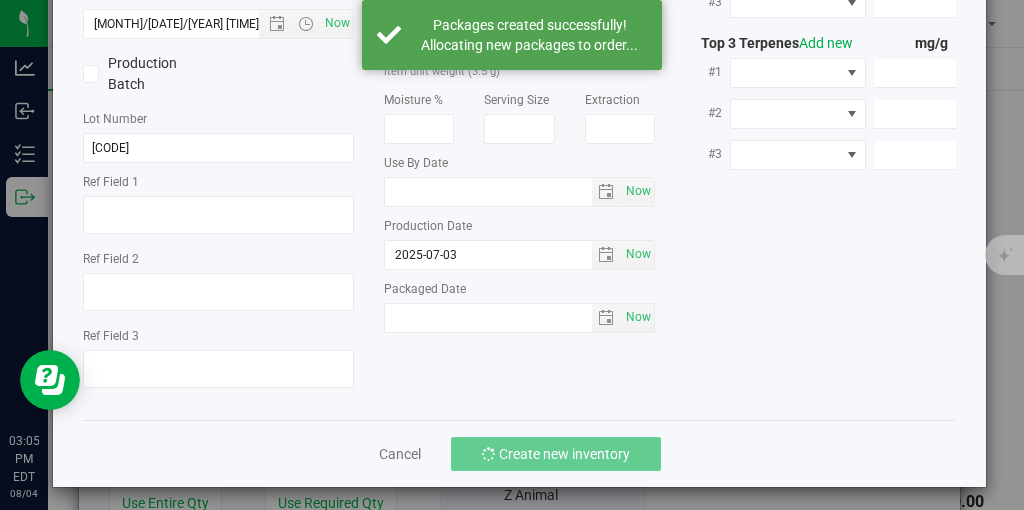 scroll, scrollTop: 0, scrollLeft: 277, axis: horizontal 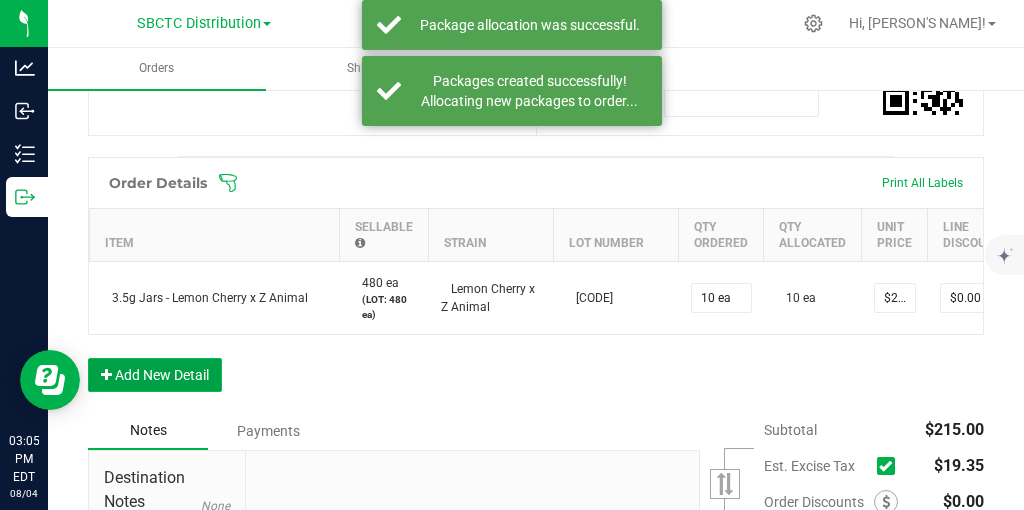 click on "Add New Detail" at bounding box center [155, 375] 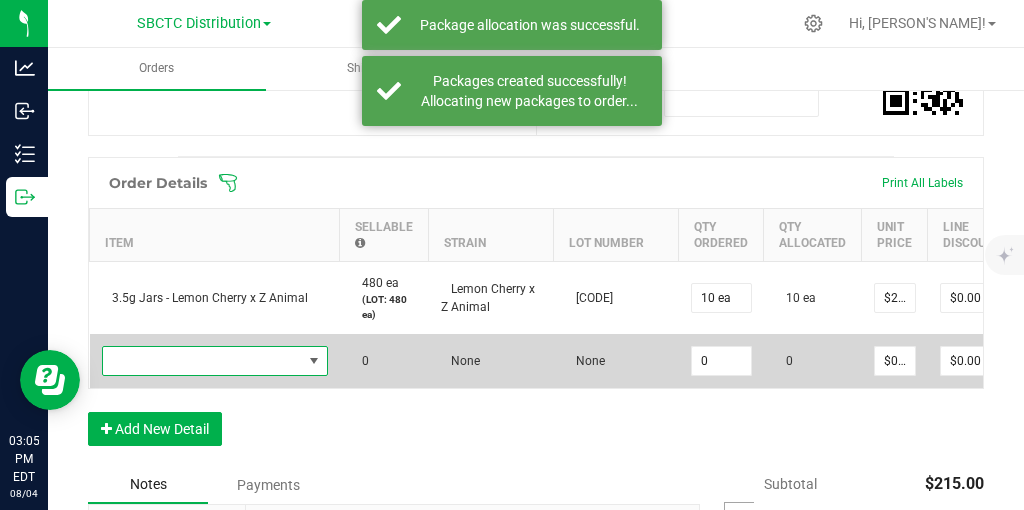 click at bounding box center [314, 361] 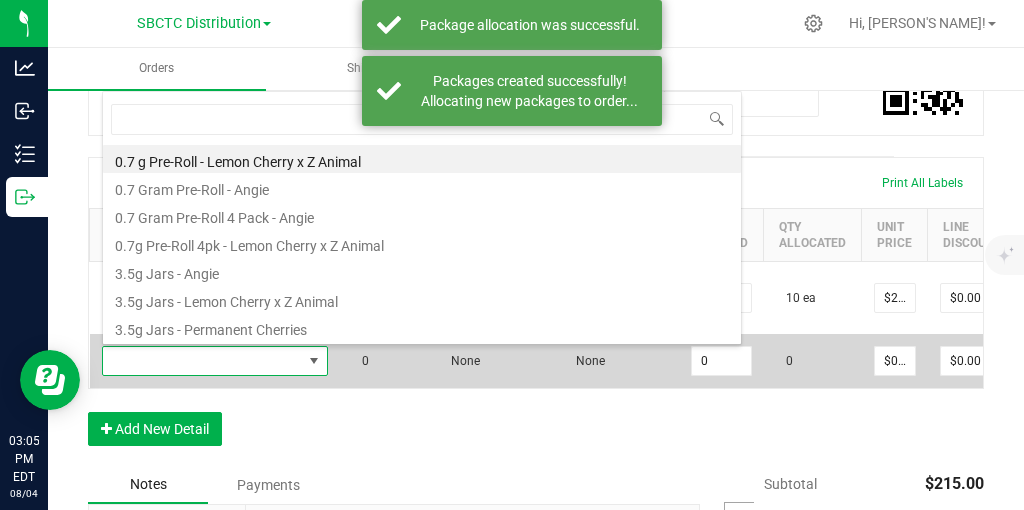 scroll, scrollTop: 99970, scrollLeft: 99774, axis: both 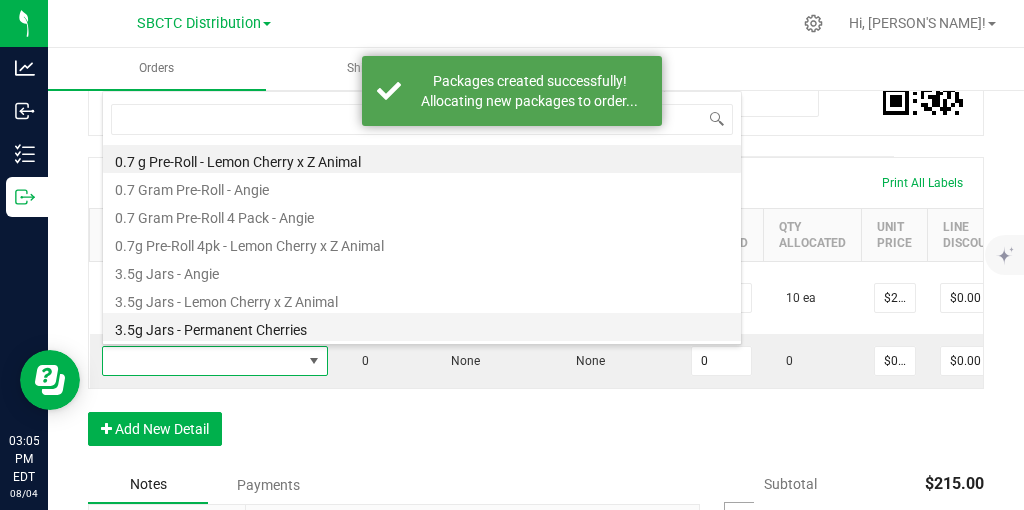click on "3.5g Jars - Permanent Cherries" at bounding box center (422, 327) 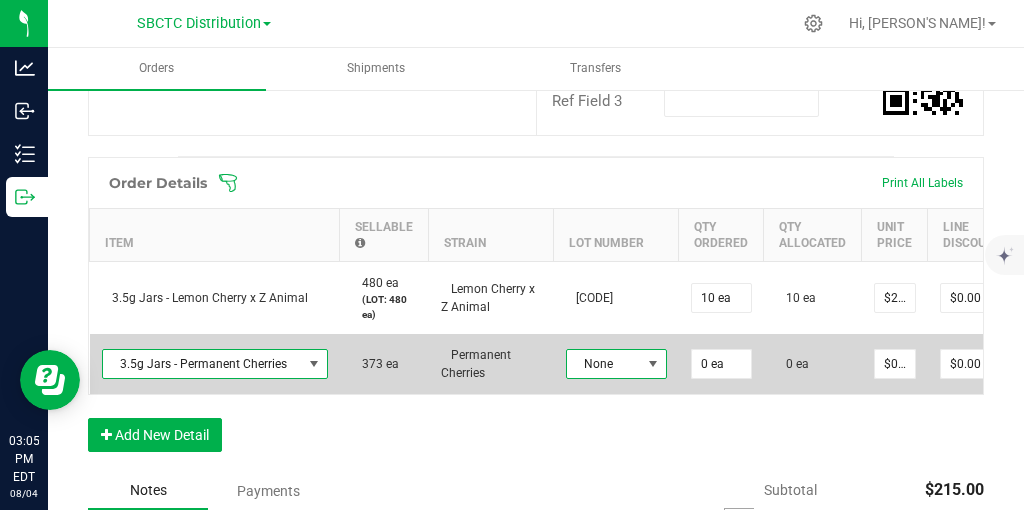 click at bounding box center (653, 364) 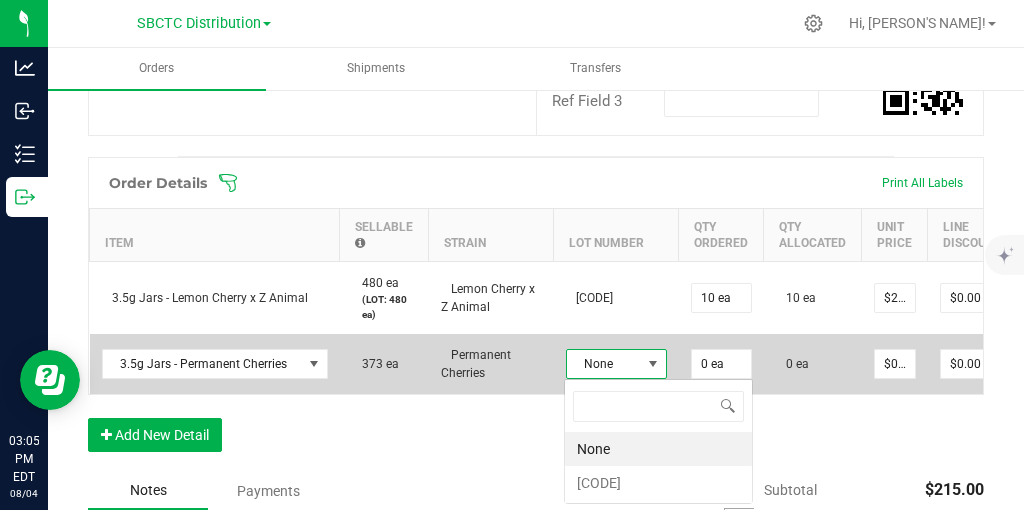 scroll, scrollTop: 99970, scrollLeft: 99899, axis: both 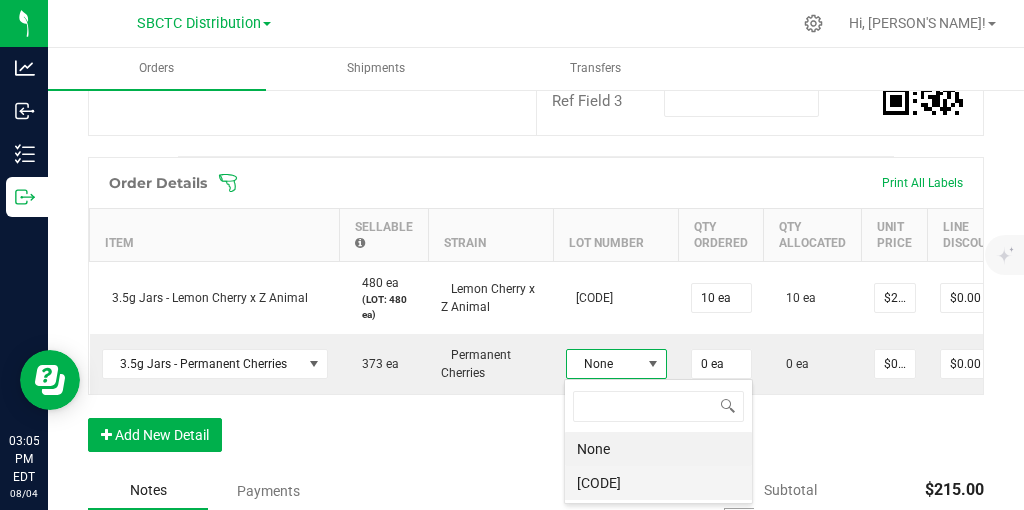 click on "[CODE]" at bounding box center (658, 483) 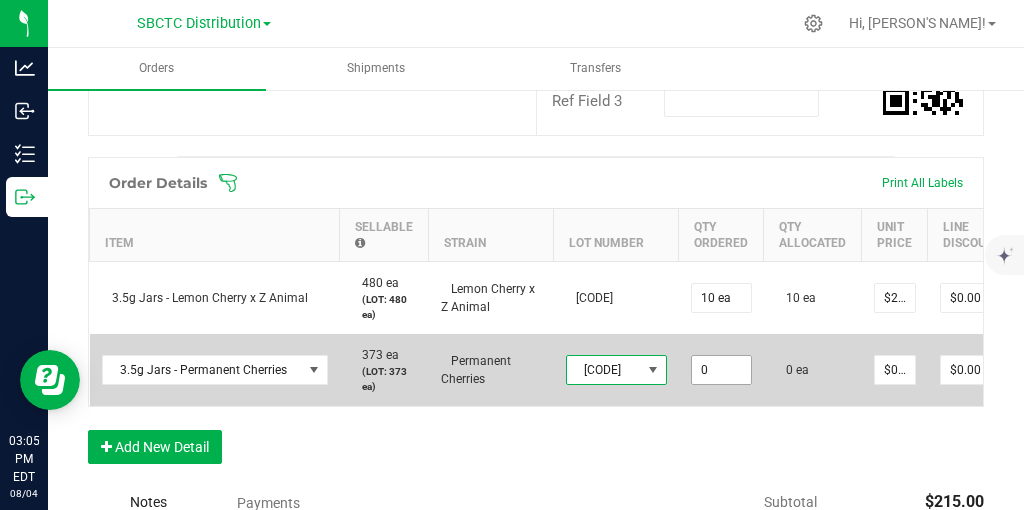 click on "0" at bounding box center (721, 370) 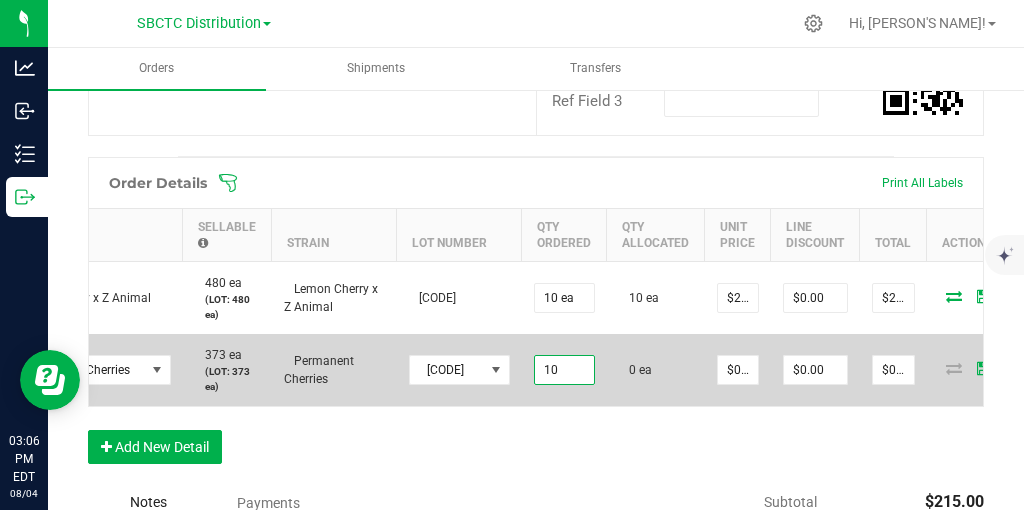 scroll, scrollTop: 0, scrollLeft: 196, axis: horizontal 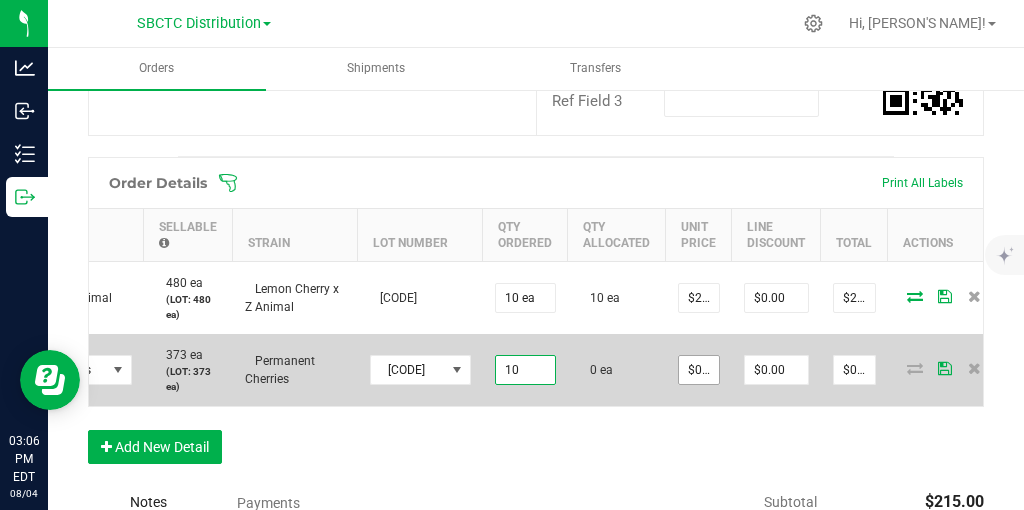 type on "10 ea" 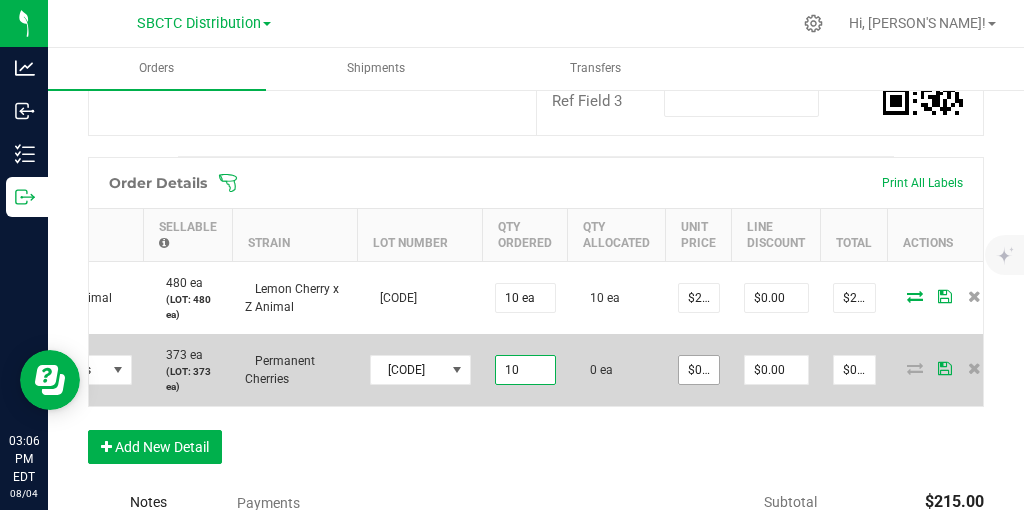 type on "0" 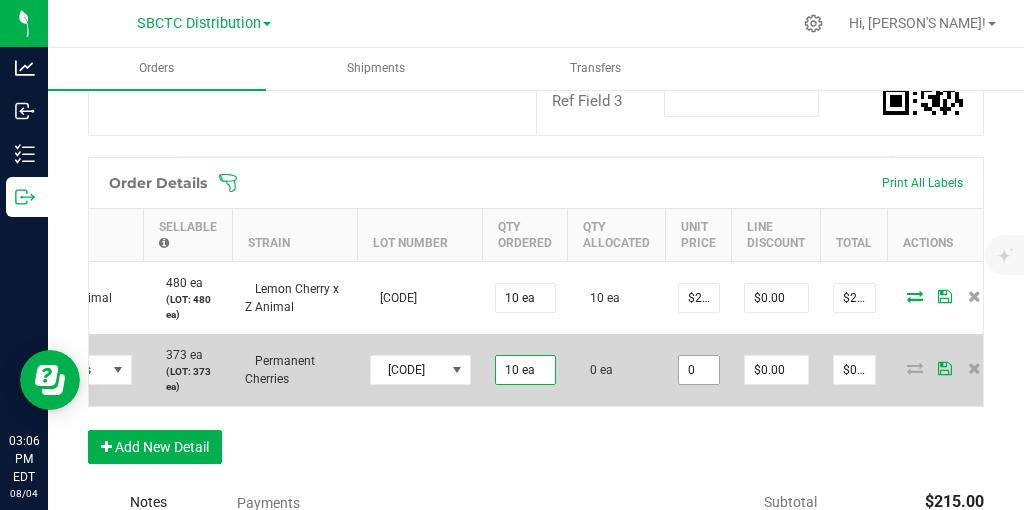 click on "0" at bounding box center (699, 370) 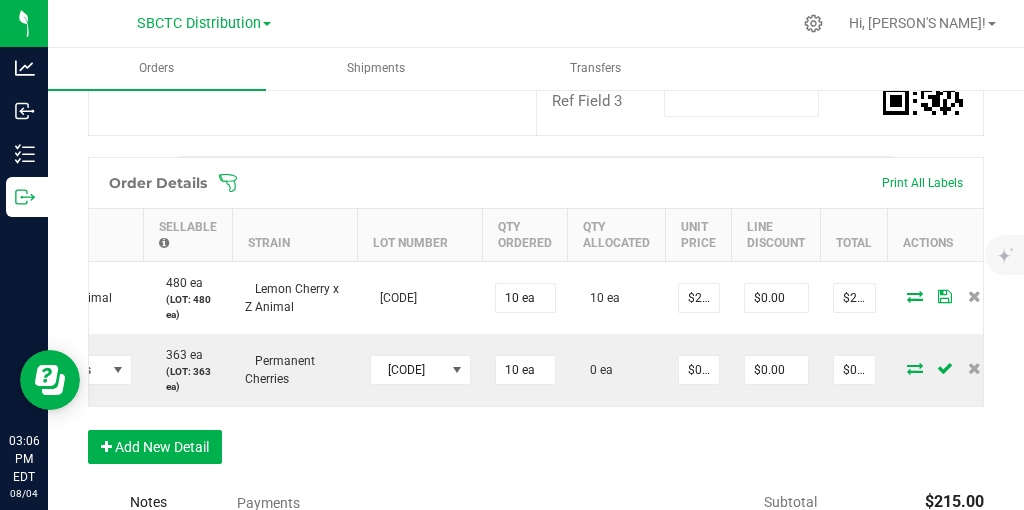 click on "Order Details Print All Labels Item  Sellable  Strain  Lot Number  Qty Ordered Qty Allocated Unit Price Line Discount Total Actions  3.5g Jars - Lemon Cherry x Z Animal   480 ea   (LOT: 480 ea)   Lemon Cherry x Z Animal   BCDF25E22/LCA  10 ea  10 ea  $21.50000 $0.00 $215.00 3.5g Jars - Permanent Cherries  363 ea   (LOT: 363 ea)   Permanent Cherries  BCDF25D22/PMC 10 ea  0 ea  $21.50000 $0.00 $215.00
Add New Detail" at bounding box center [536, 320] 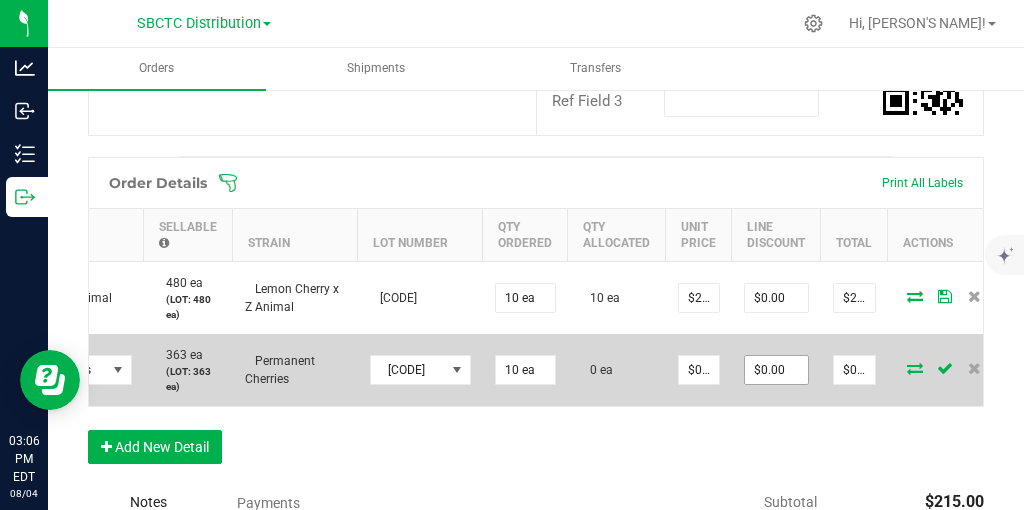 type on "0" 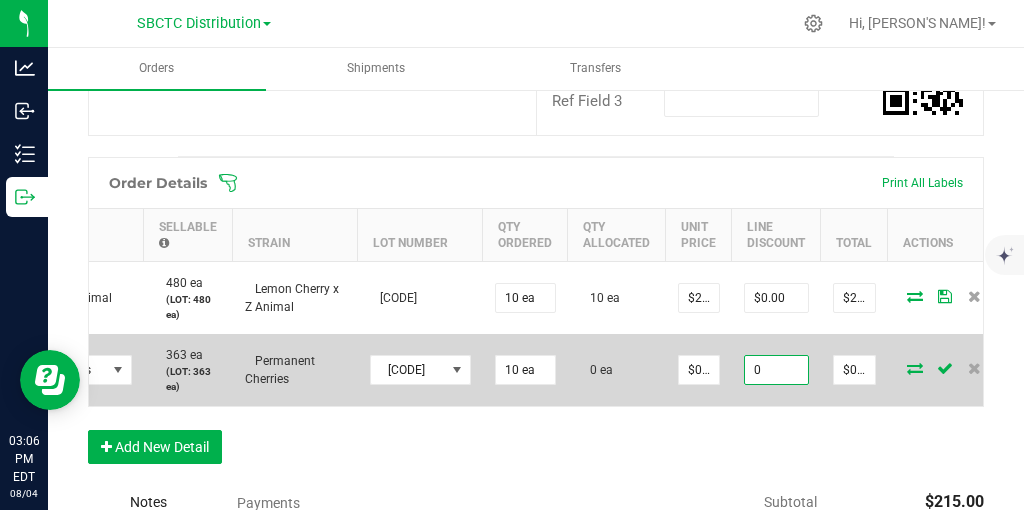 click on "0" at bounding box center [776, 370] 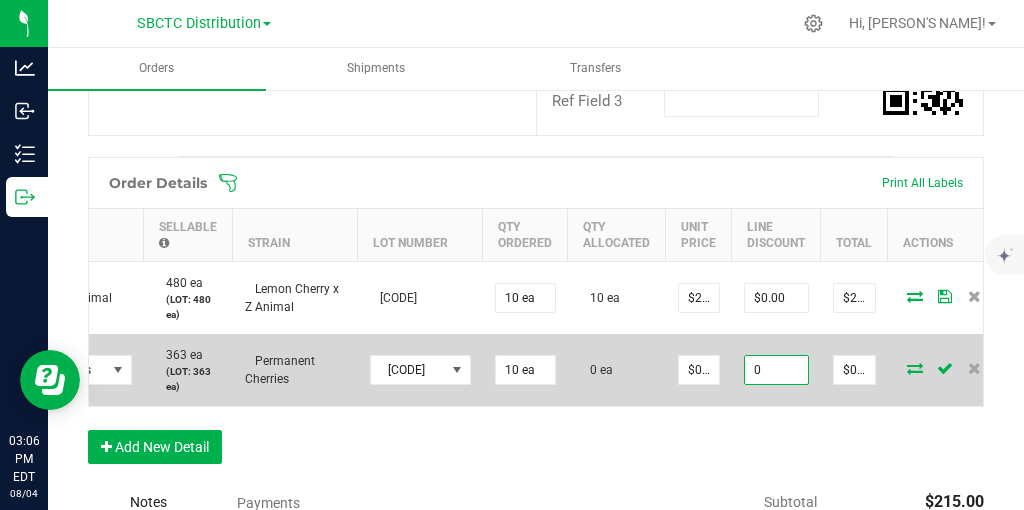scroll, scrollTop: 0, scrollLeft: 248, axis: horizontal 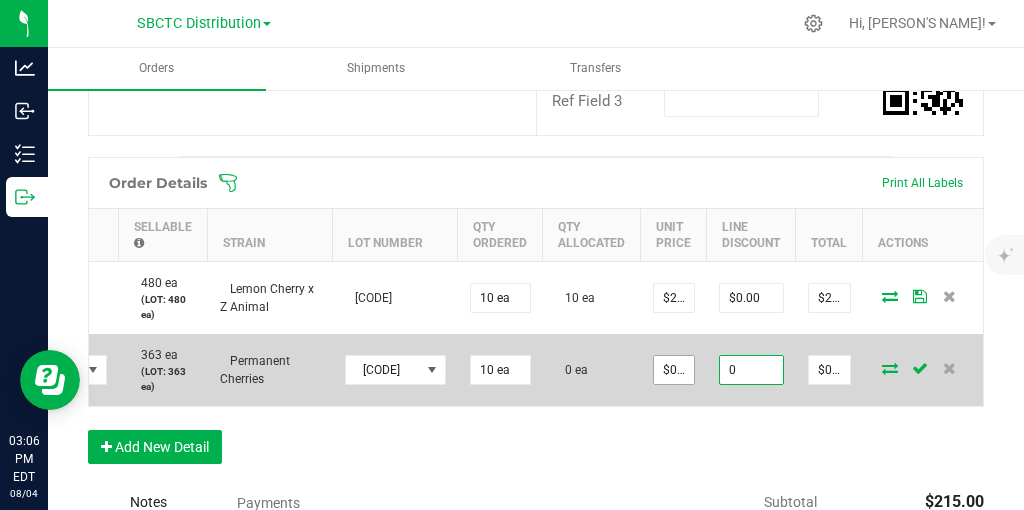 type on "0" 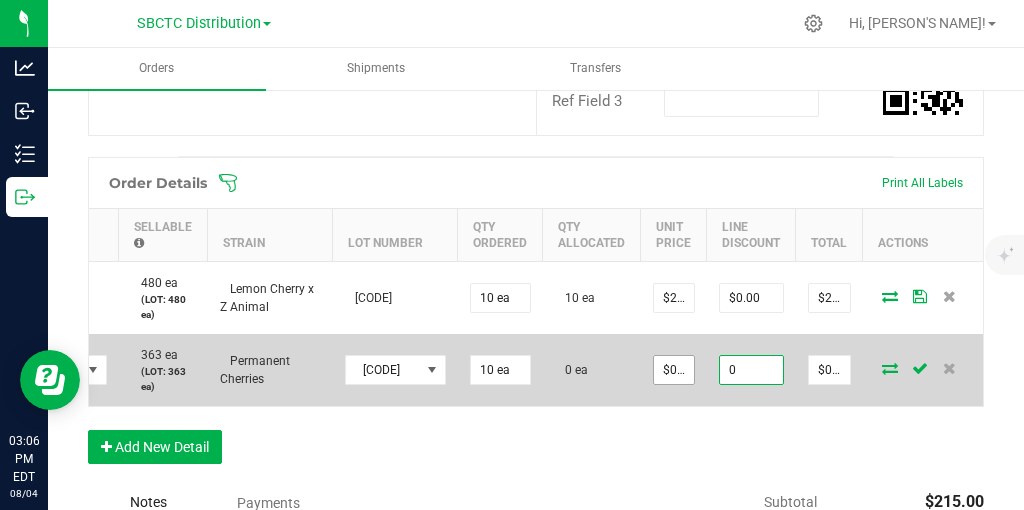 type on "$0.00" 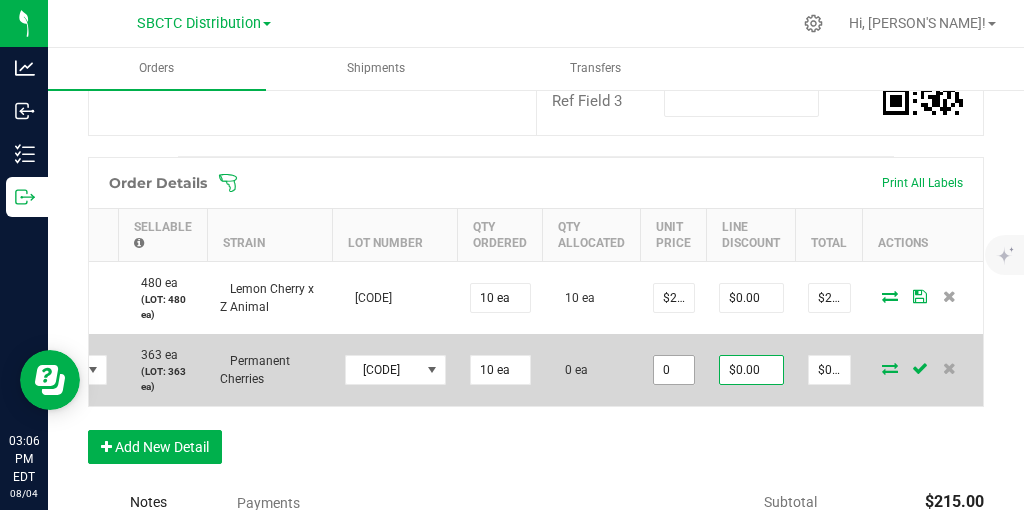 click on "0" at bounding box center [674, 370] 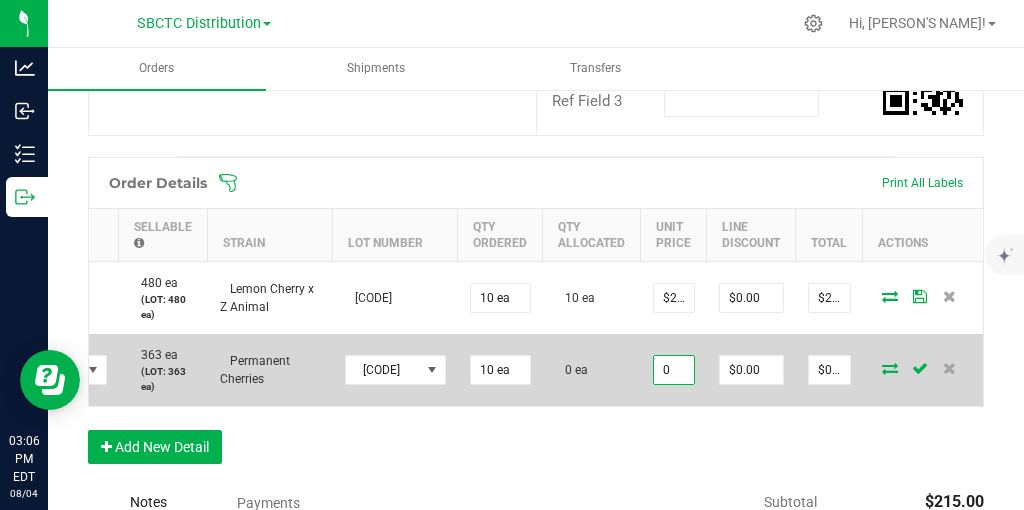 click on "0" at bounding box center (674, 370) 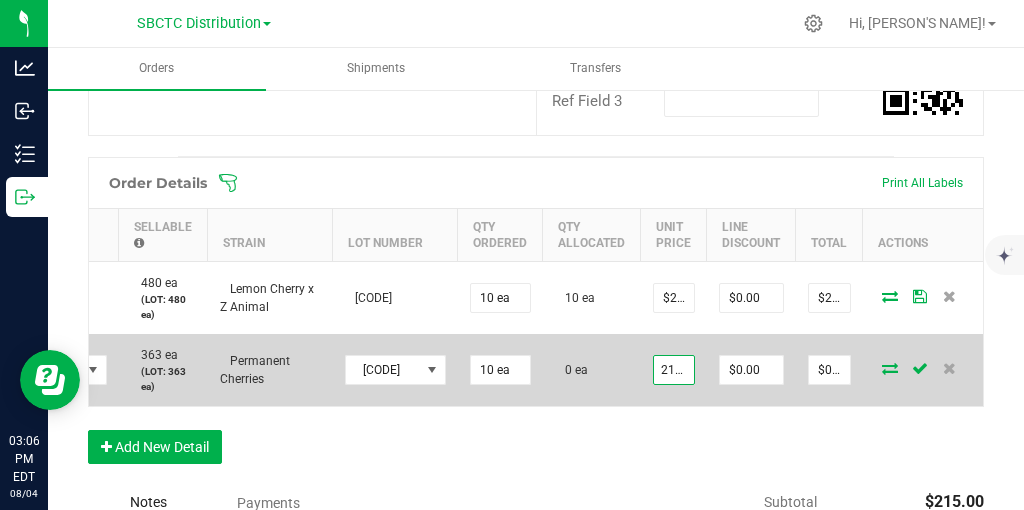 scroll, scrollTop: 0, scrollLeft: 9, axis: horizontal 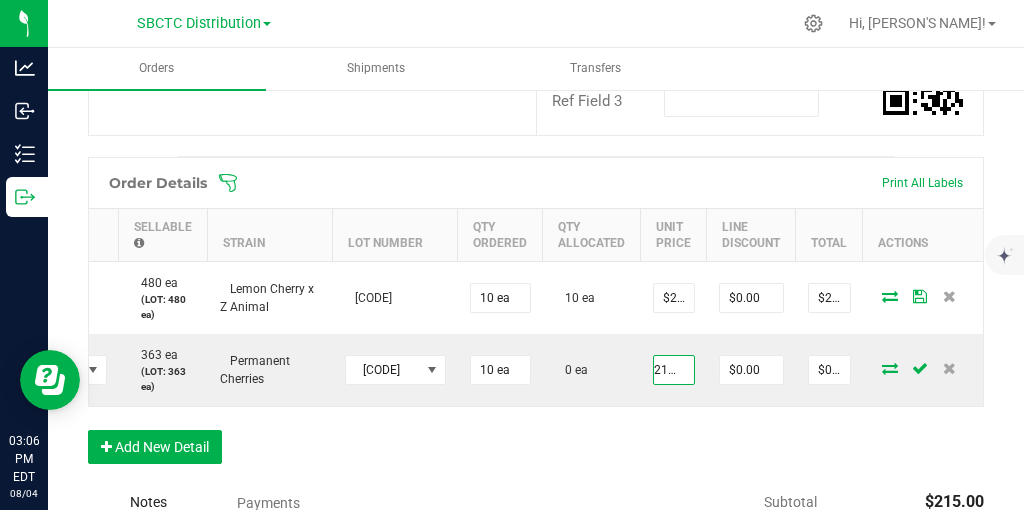 type on "$21.50000" 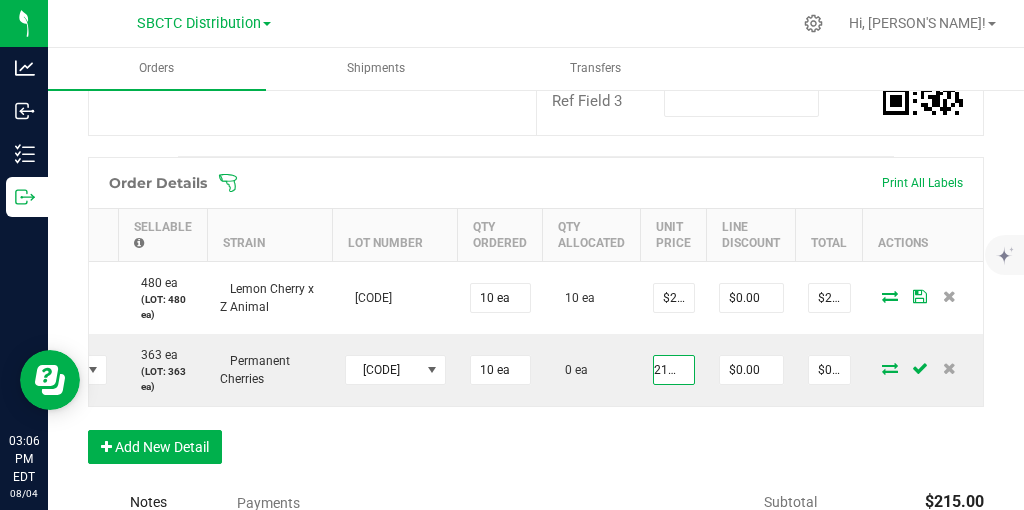 type on "$215.00" 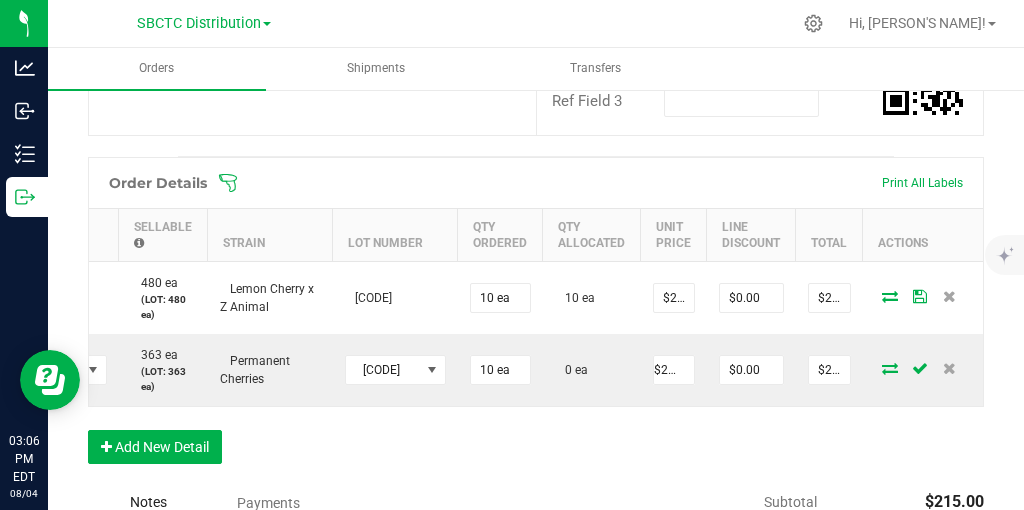 click on "Order Details Print All Labels Item  Sellable  Strain  Lot Number  Qty Ordered Qty Allocated Unit Price Line Discount Total Actions  3.5g Jars - Lemon Cherry x Z Animal   480 ea   (LOT: 480 ea)   Lemon Cherry x Z Animal   BCDF25E22/LCA  10 ea  10 ea  $21.50000 $0.00 $215.00 3.5g Jars - Permanent Cherries  363 ea   (LOT: 363 ea)   Permanent Cherries  BCDF25D22/PMC 10 ea  0 ea  $21.50000 $0.00 $215.00
Add New Detail" at bounding box center (536, 320) 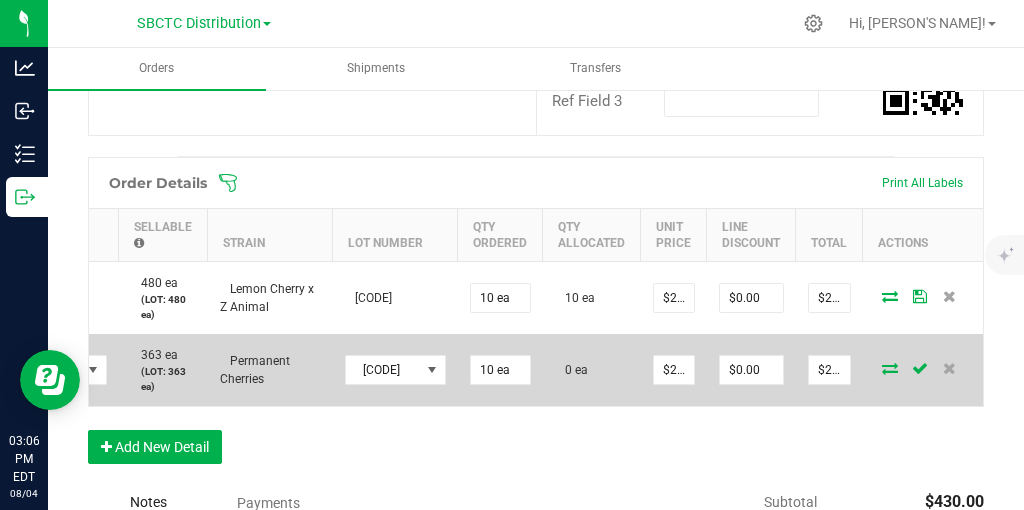 click at bounding box center (890, 368) 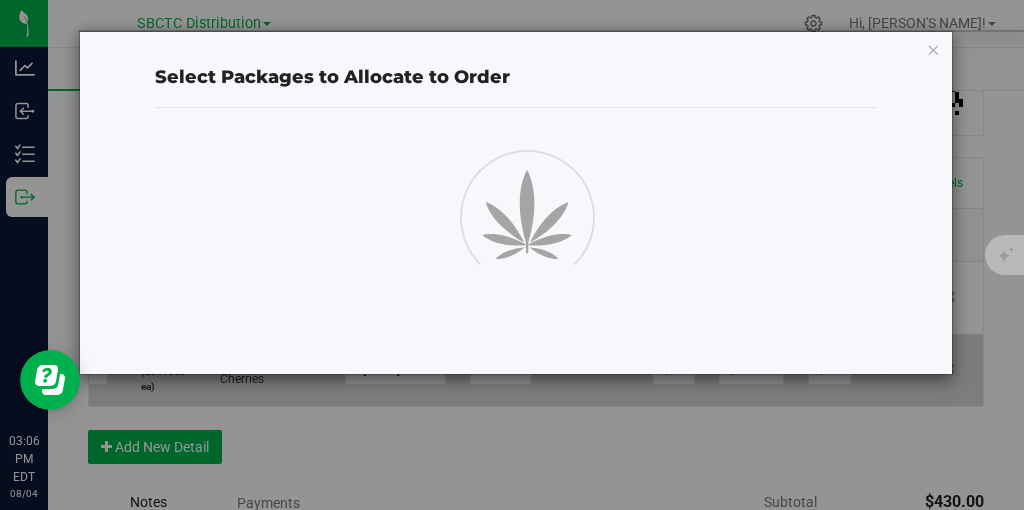 scroll, scrollTop: 0, scrollLeft: 248, axis: horizontal 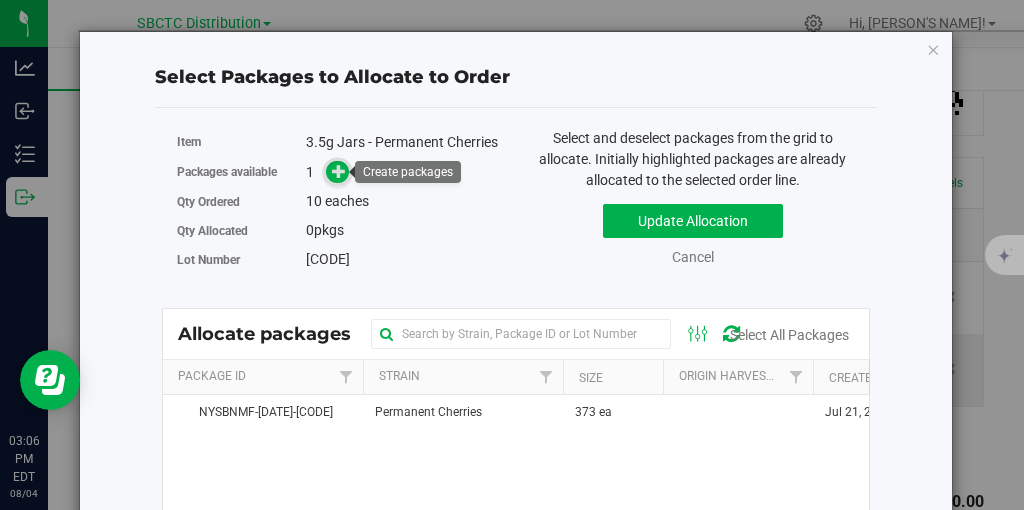 click at bounding box center [339, 171] 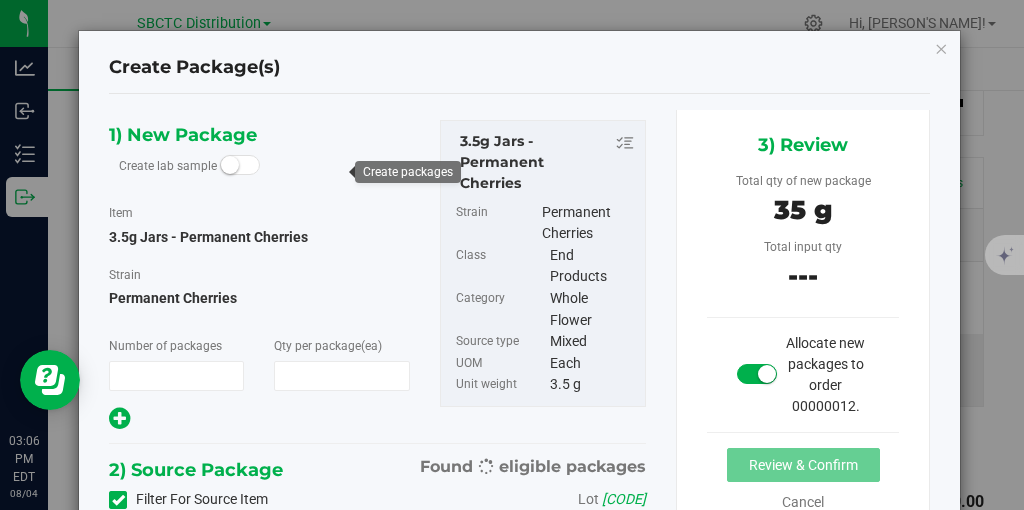 scroll, scrollTop: 0, scrollLeft: 248, axis: horizontal 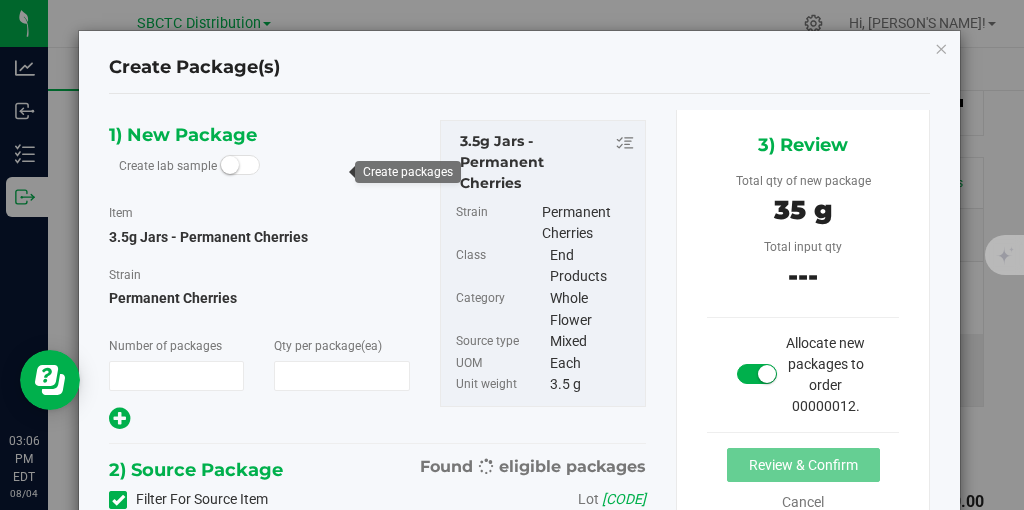 type on "1" 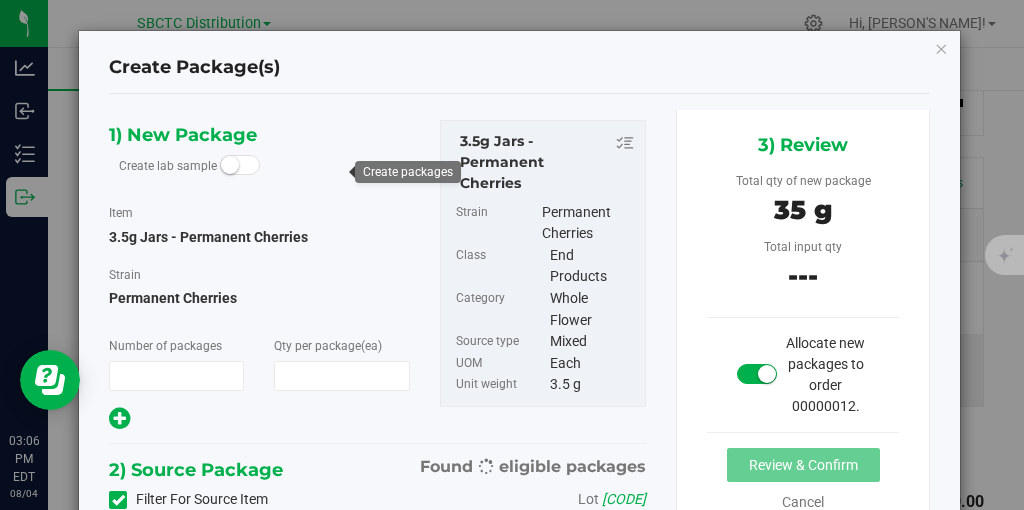 type on "10" 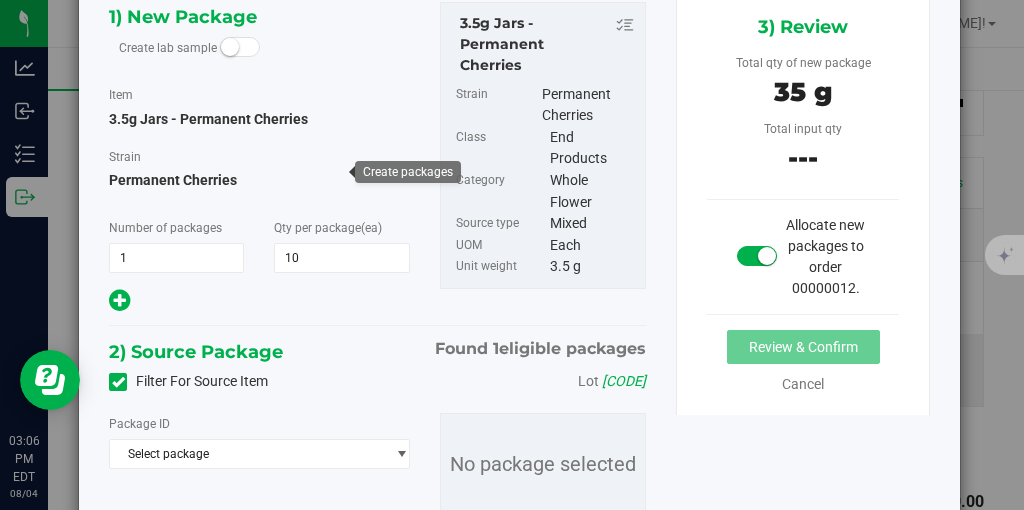 scroll, scrollTop: 211, scrollLeft: 0, axis: vertical 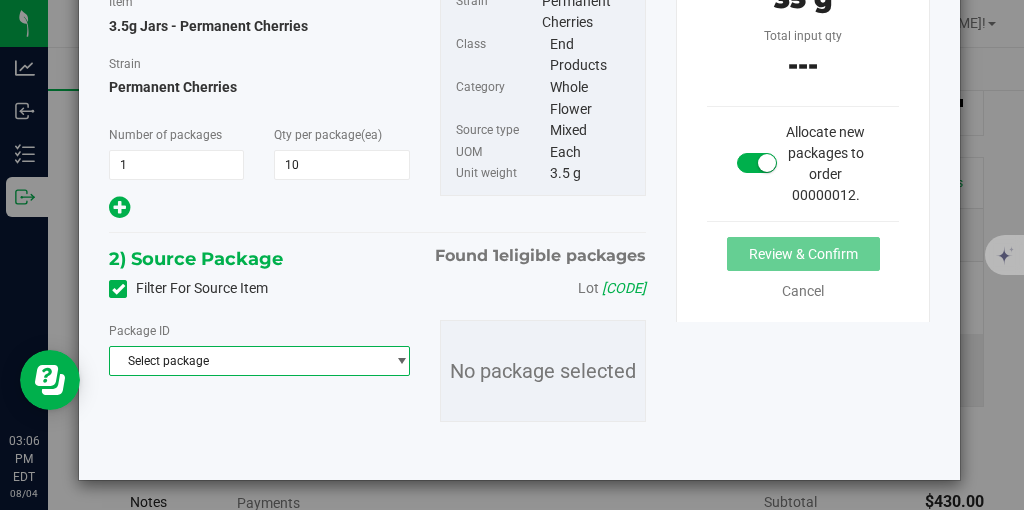 click on "Select package" at bounding box center [247, 361] 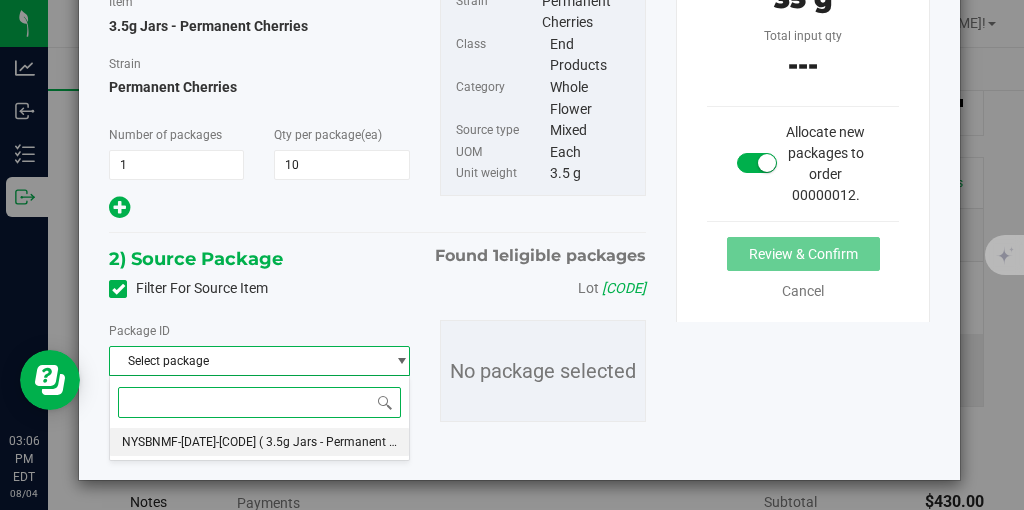 click on "(
[PRODUCT] - [STRAIN]
)" at bounding box center [259, 442] 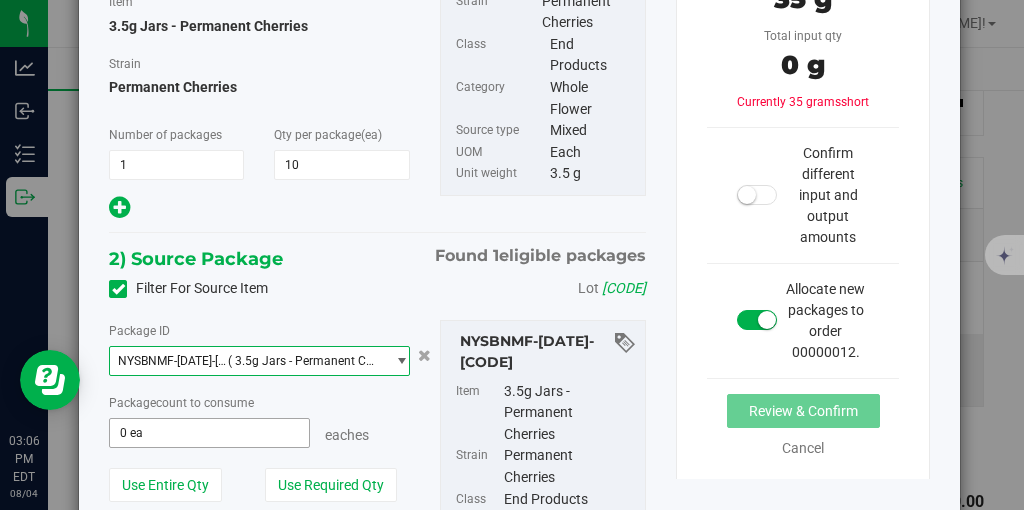 type 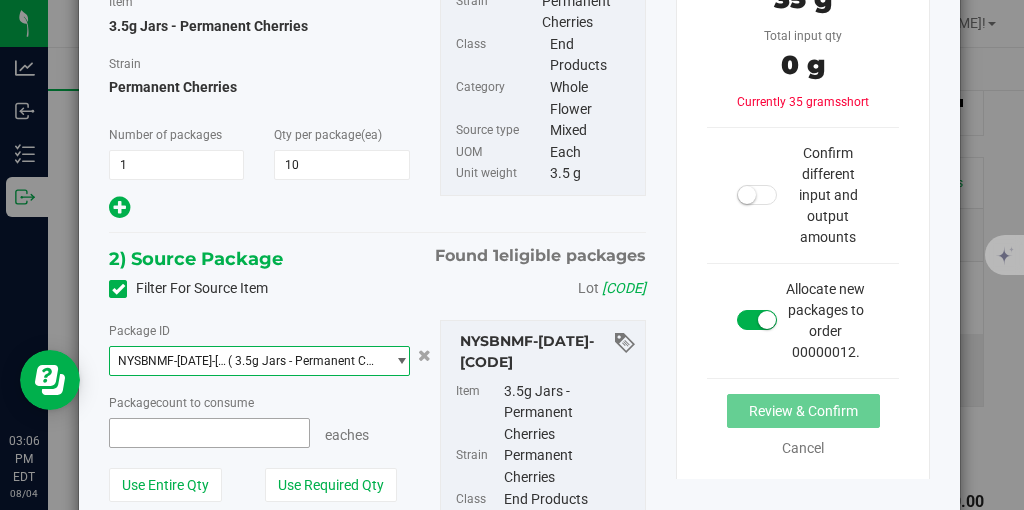 click at bounding box center (209, 433) 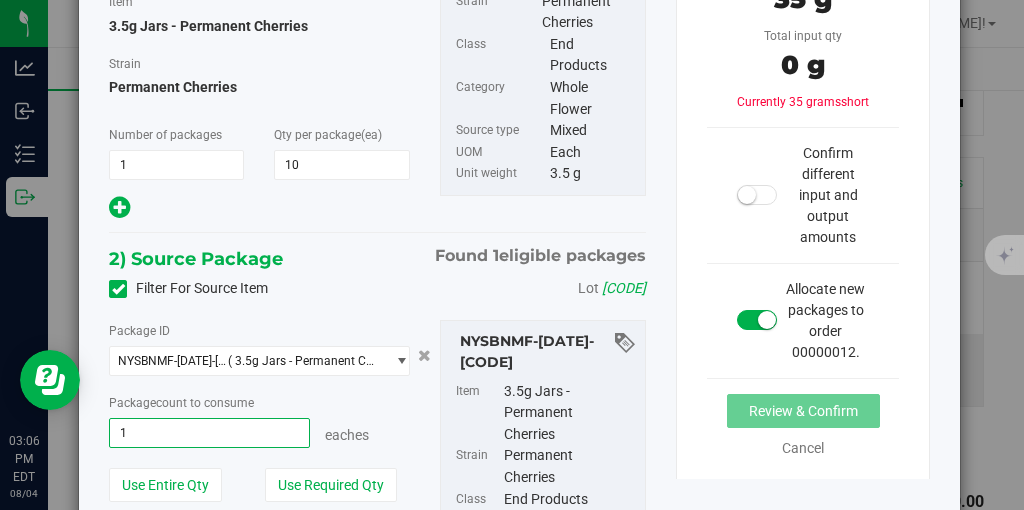 type on "10" 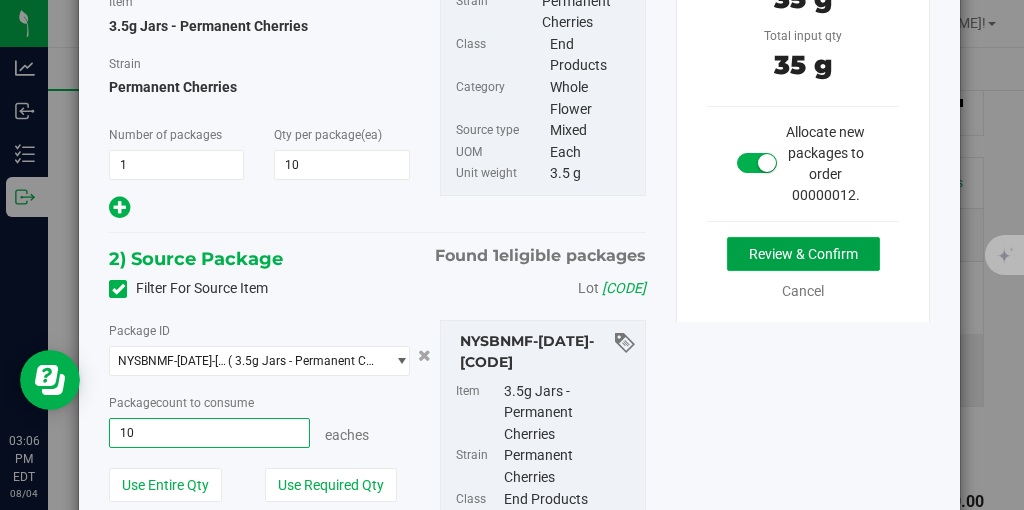 type on "10 ea" 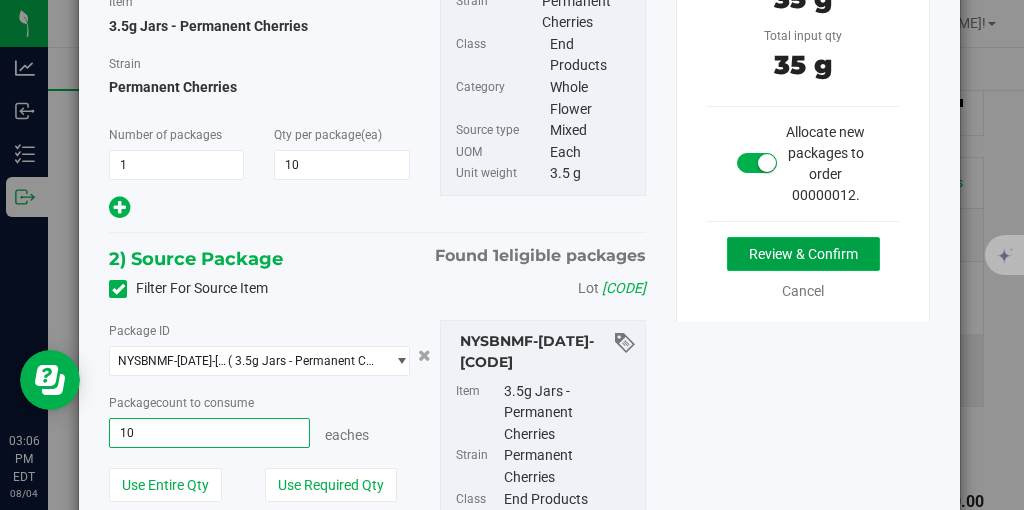 click on "Review & Confirm" at bounding box center (803, 254) 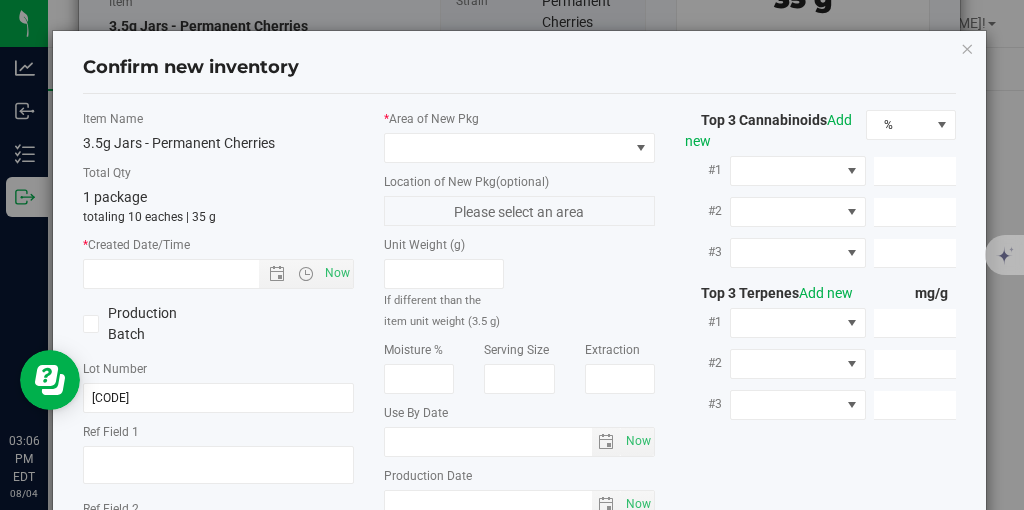 type on "2025-07-03" 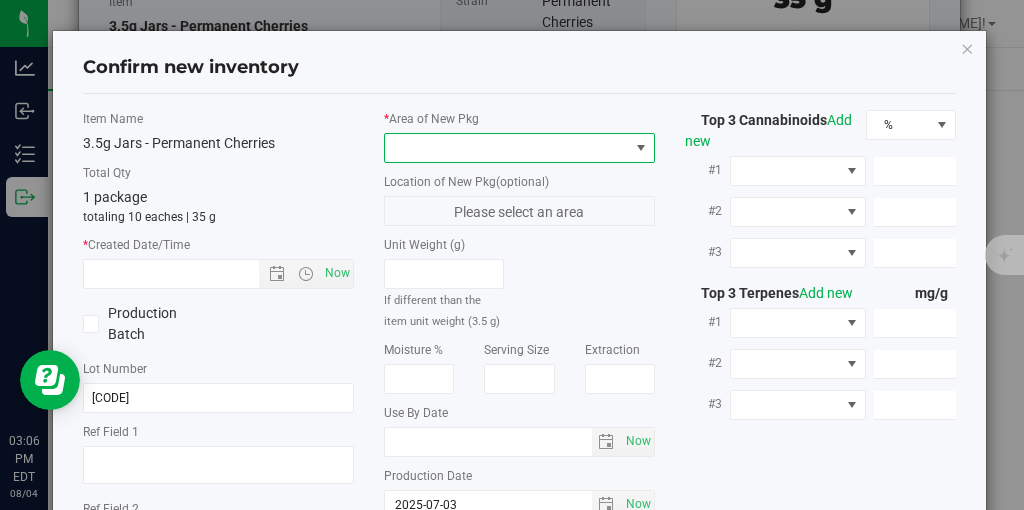 click at bounding box center (519, 148) 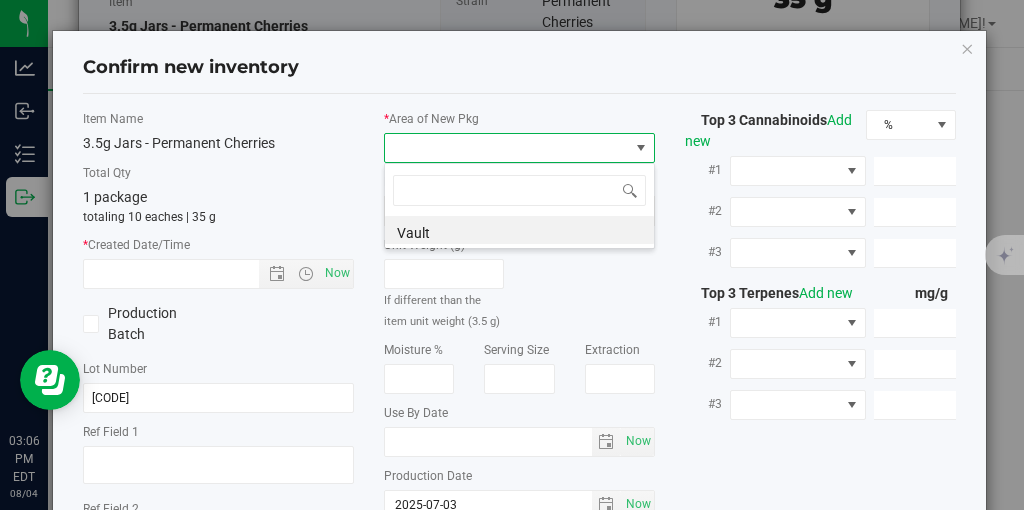 scroll, scrollTop: 99970, scrollLeft: 99729, axis: both 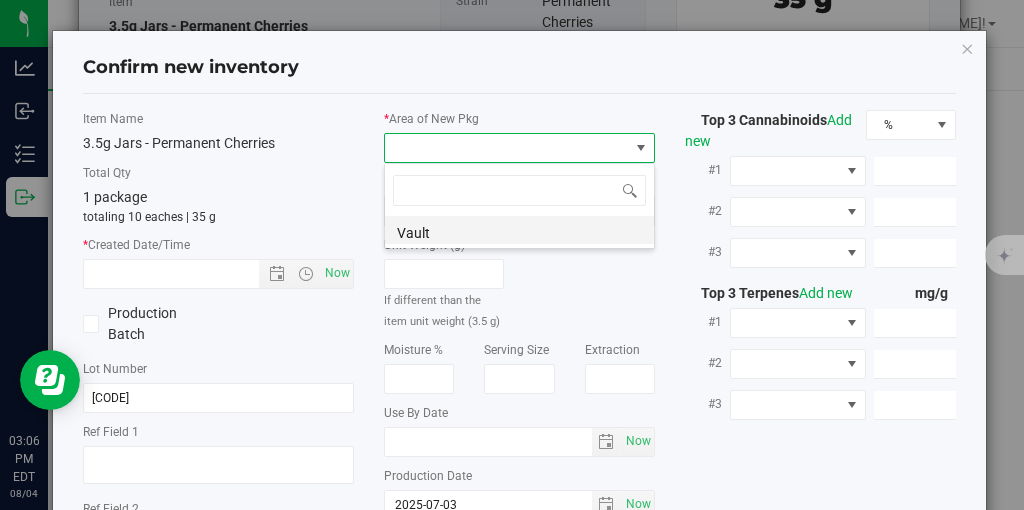 click on "Vault" at bounding box center (519, 230) 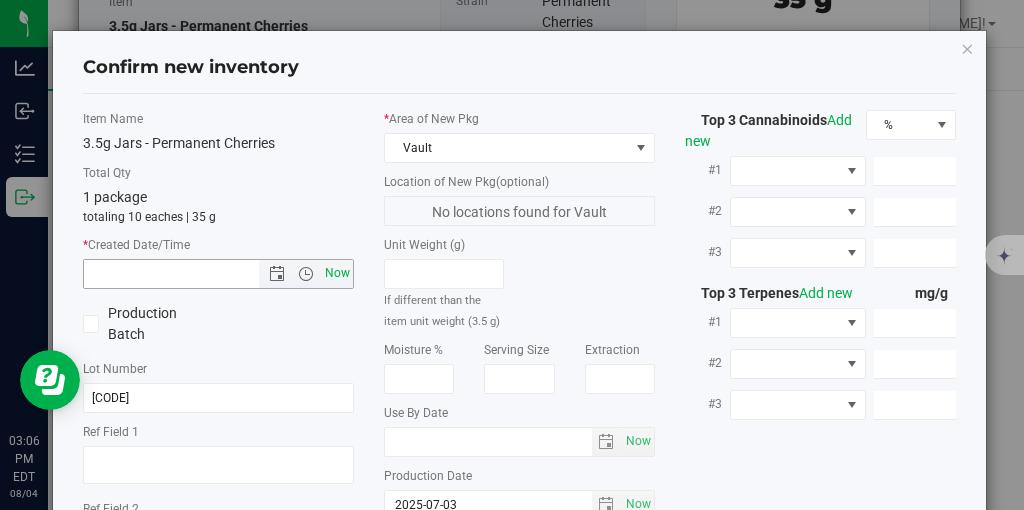 click on "Now" at bounding box center [338, 273] 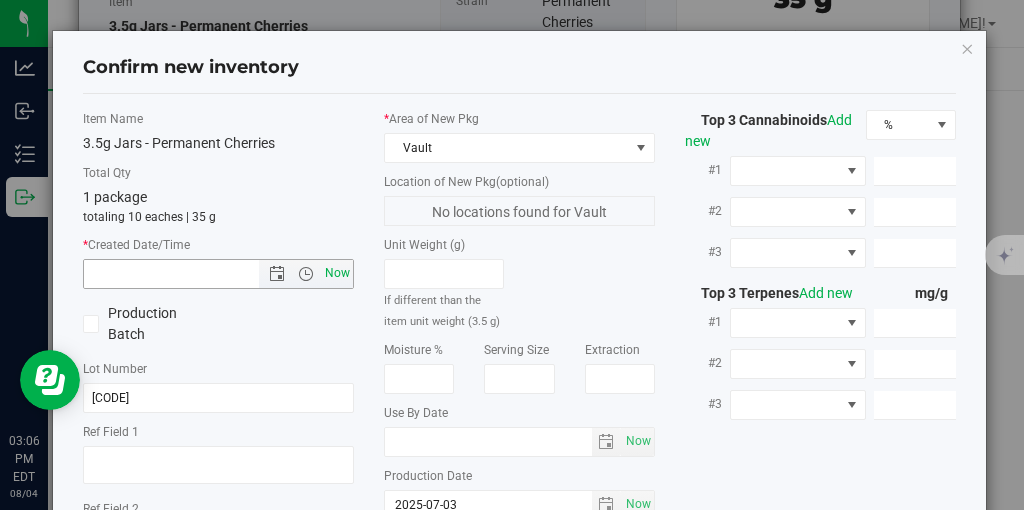 type on "[MM]/[DD]/[YYYY] [HH]:[MM]" 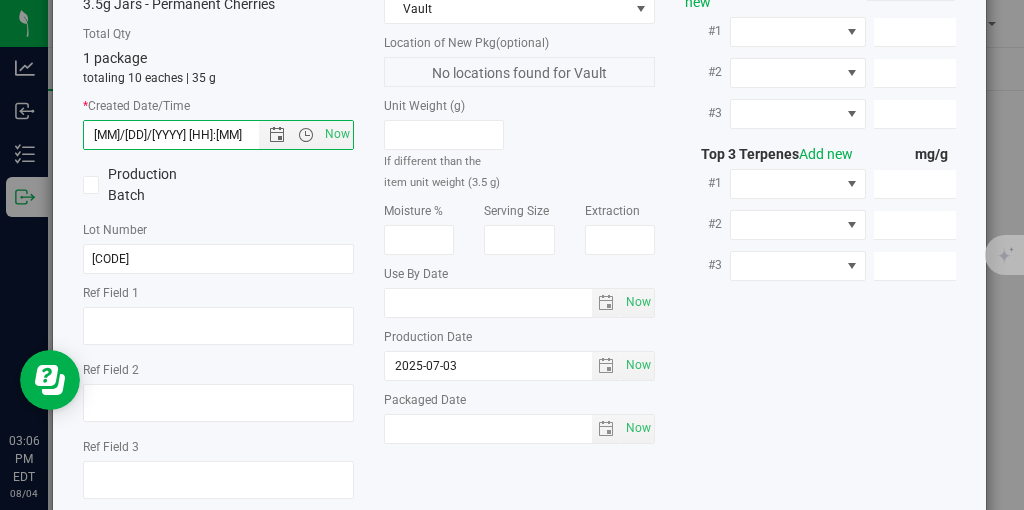 scroll, scrollTop: 244, scrollLeft: 0, axis: vertical 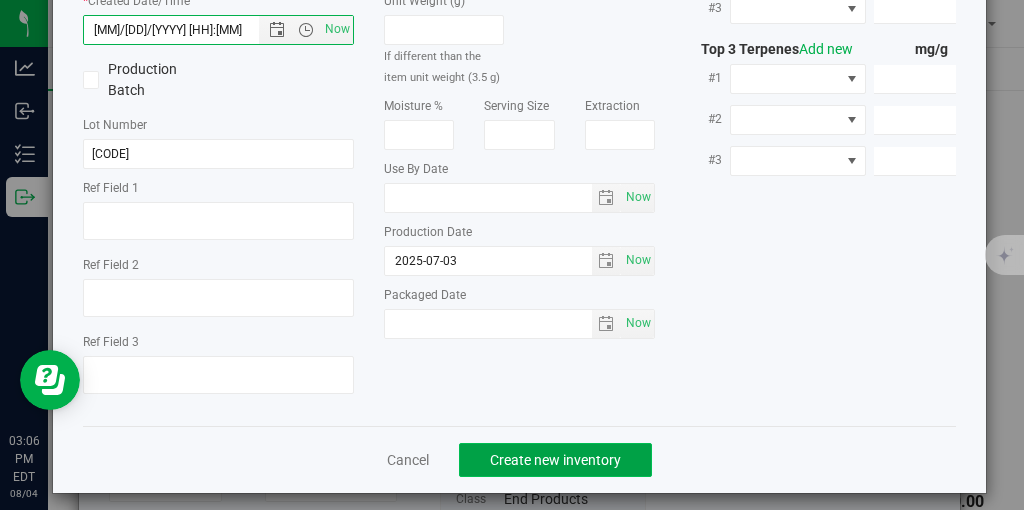 click on "Create new inventory" 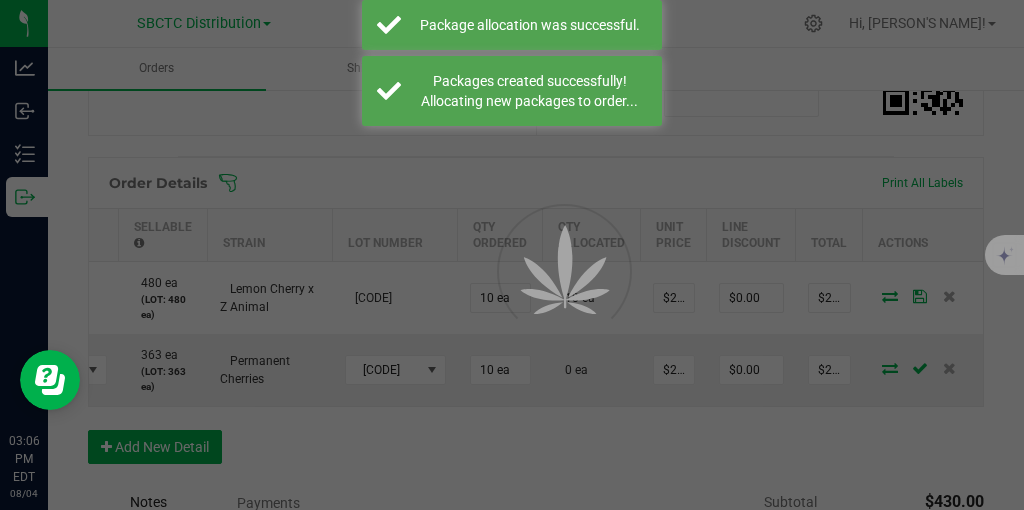 scroll, scrollTop: 0, scrollLeft: 248, axis: horizontal 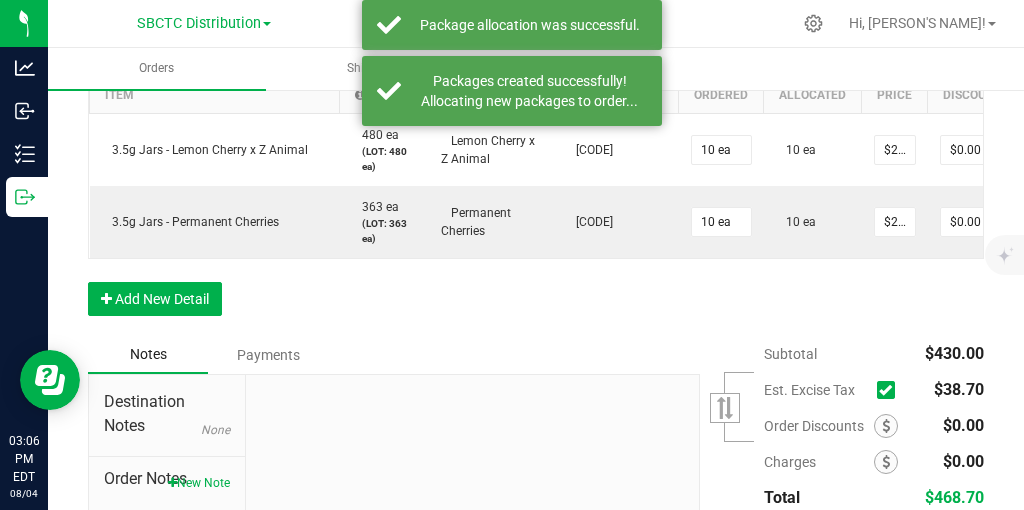 click at bounding box center [890, 390] 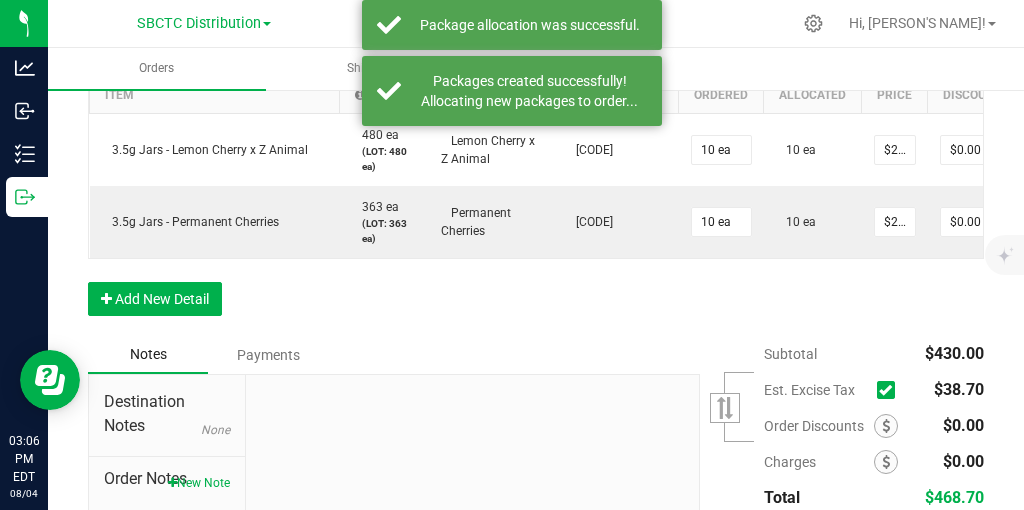 click at bounding box center (0, 0) 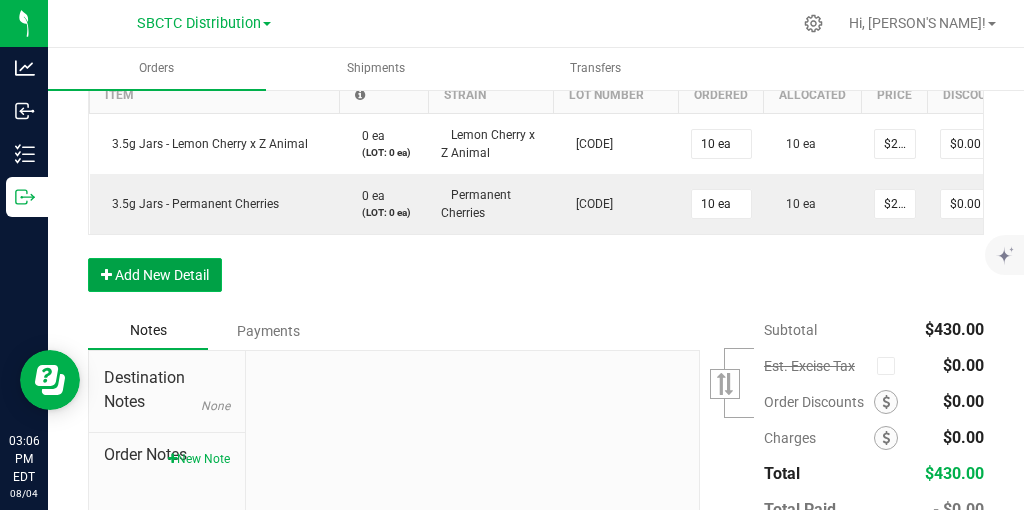 click on "Add New Detail" at bounding box center (155, 275) 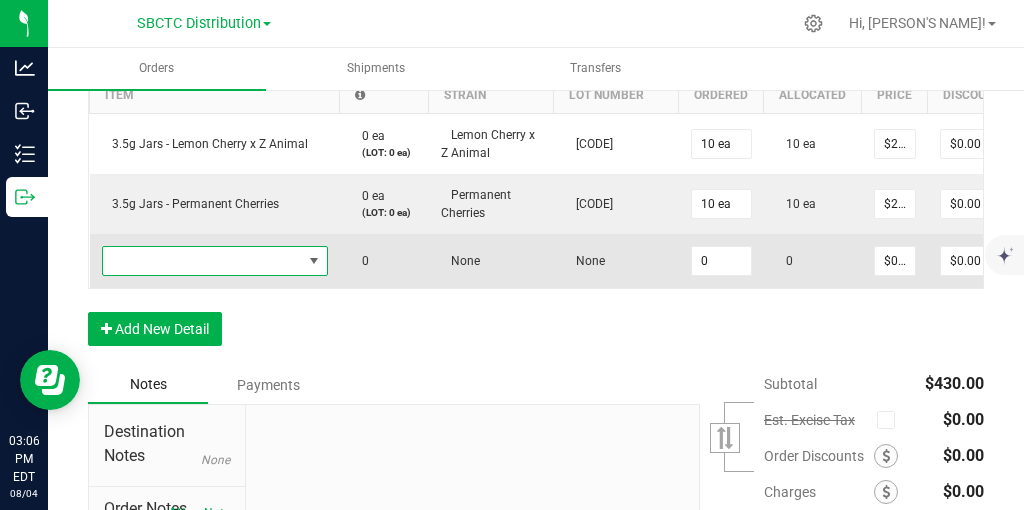 click at bounding box center (314, 261) 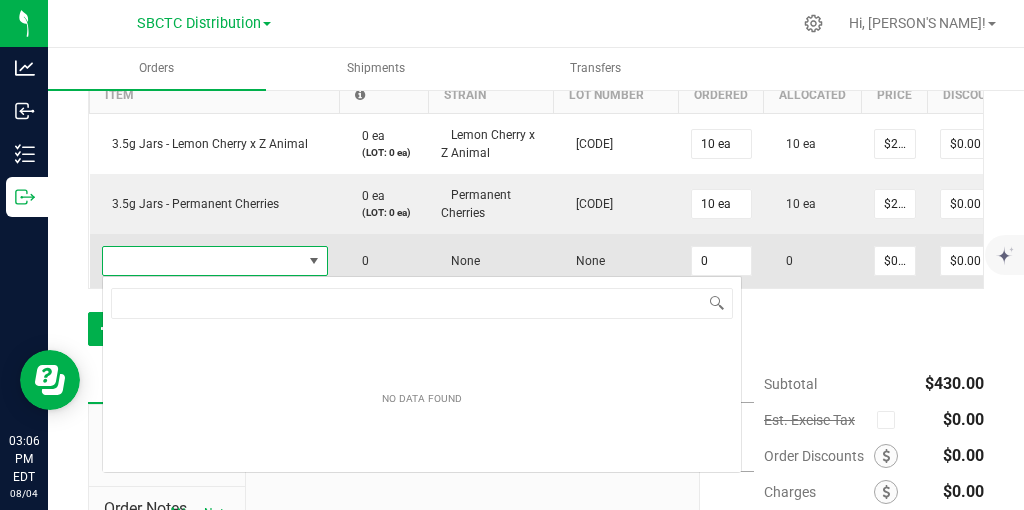 scroll, scrollTop: 99970, scrollLeft: 99774, axis: both 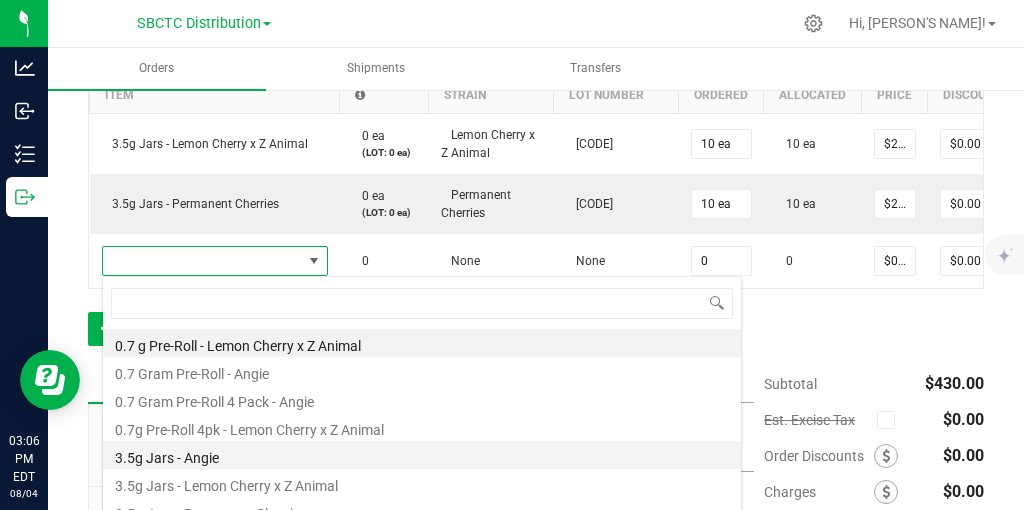click on "3.5g Jars - Angie" at bounding box center (422, 455) 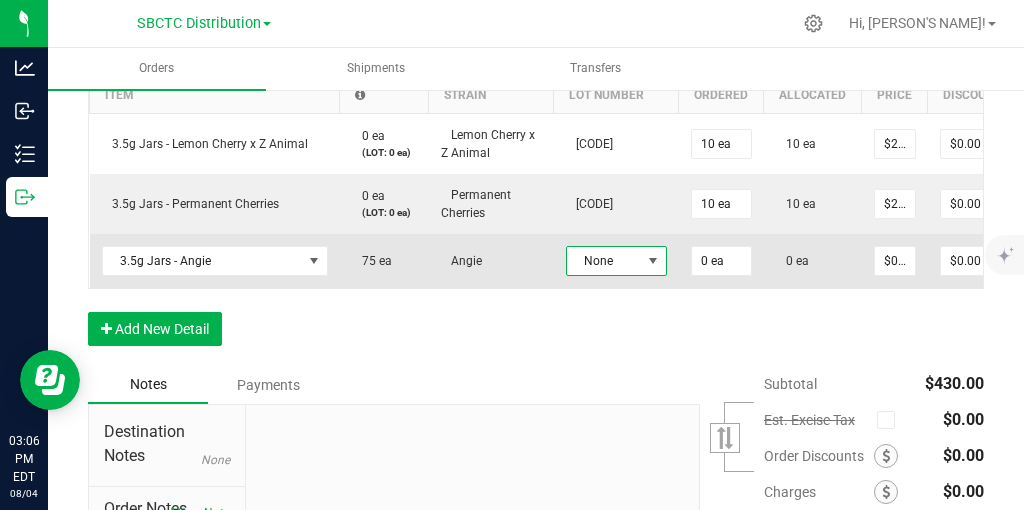 click at bounding box center (653, 261) 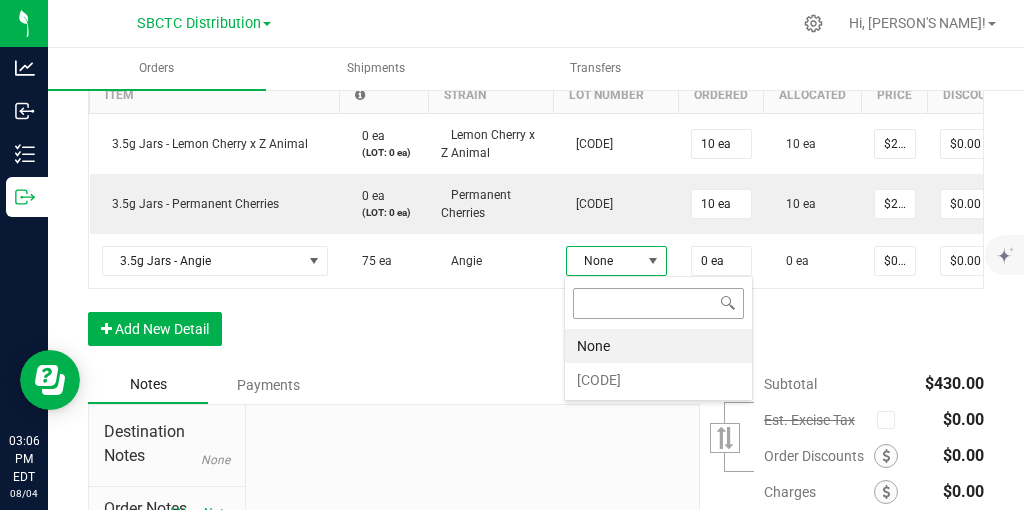 scroll, scrollTop: 99970, scrollLeft: 99899, axis: both 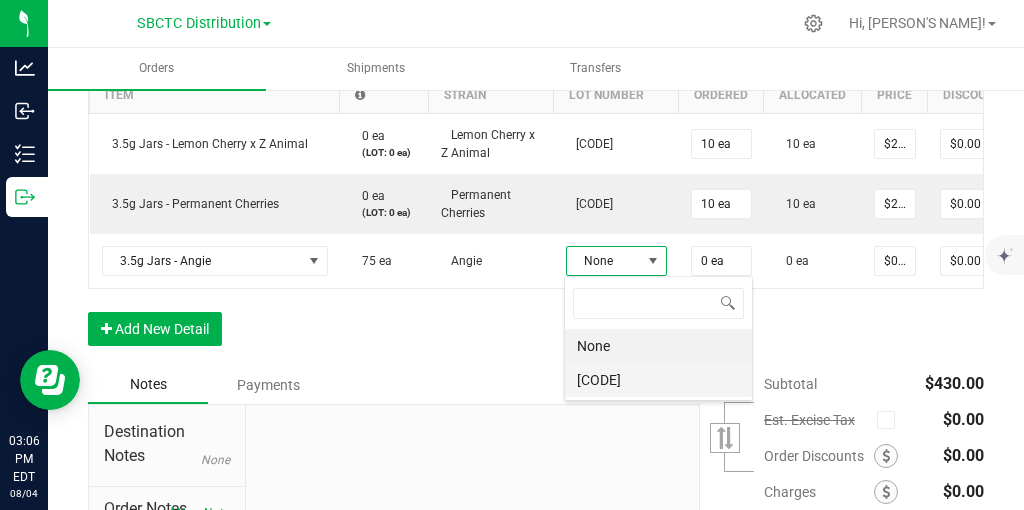 click on "[CODE]" at bounding box center (658, 380) 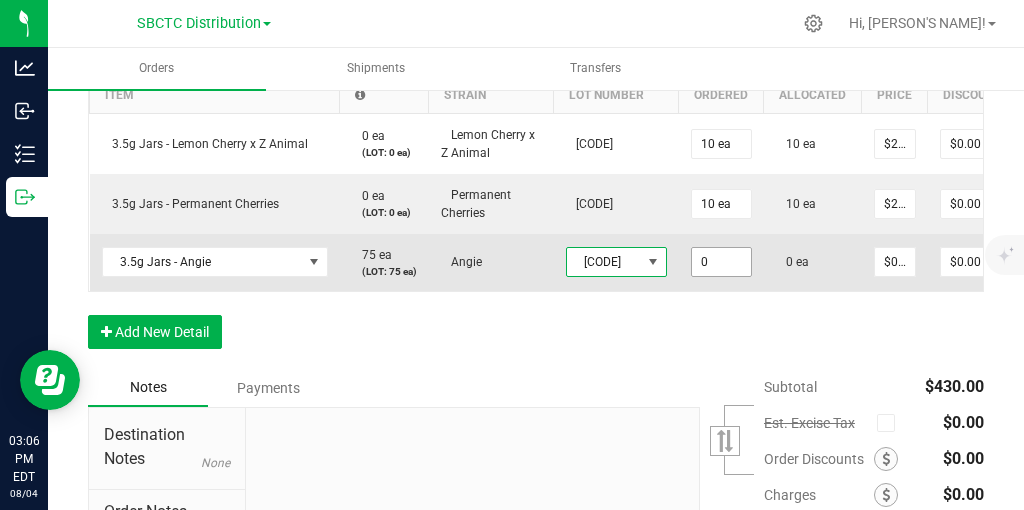 click on "0" at bounding box center (721, 262) 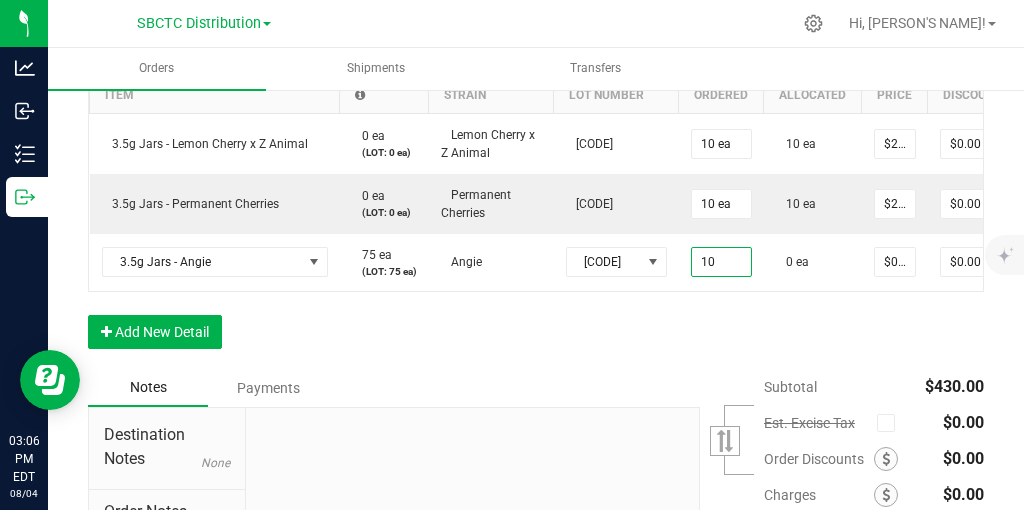 type on "10 ea" 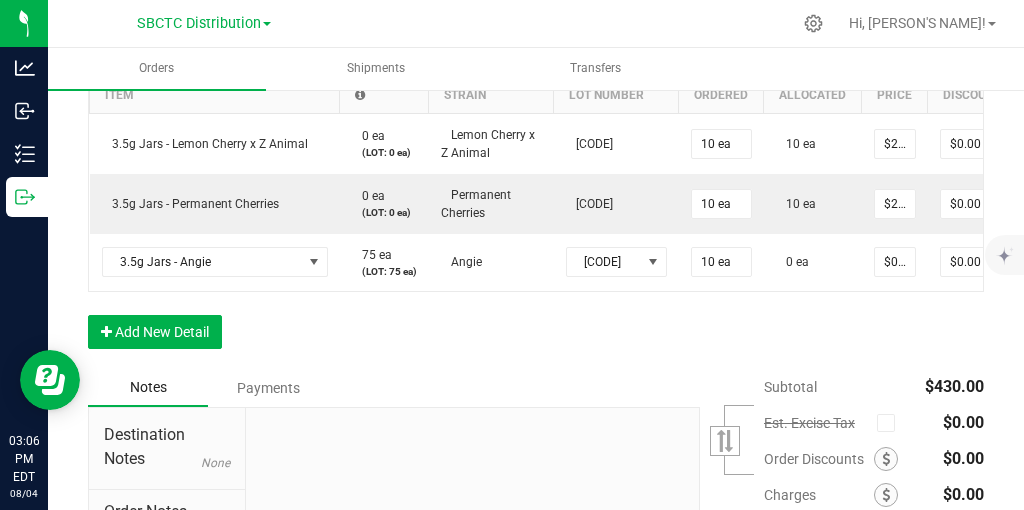 click on "Order Details Print All Labels Item  Sellable  Strain  Lot Number  Qty Ordered Qty Allocated Unit Price Line Discount Total Actions  3.5g Jars - Lemon Cherry x Z Animal   0 ea   (LOT: 0 ea)   Lemon Cherry x Z Animal   BCDF25E22/LCA  10 ea  10 ea  $21.50000 $0.00 $215.00  3.5g Jars - Permanent Cherries   0 ea   (LOT: 0 ea)   Permanent Cherries   BCDF25D22/PMC  10 ea  10 ea  $21.50000 $0.00 $215.00 3.5g Jars - [FIRST]  75 ea   (LOT: 75 ea)   [FIRST]  BCDF25B17ANGPRWS 10 ea  0 ea  $0.00000 $0.00 $0.00
Add New Detail" at bounding box center (536, 189) 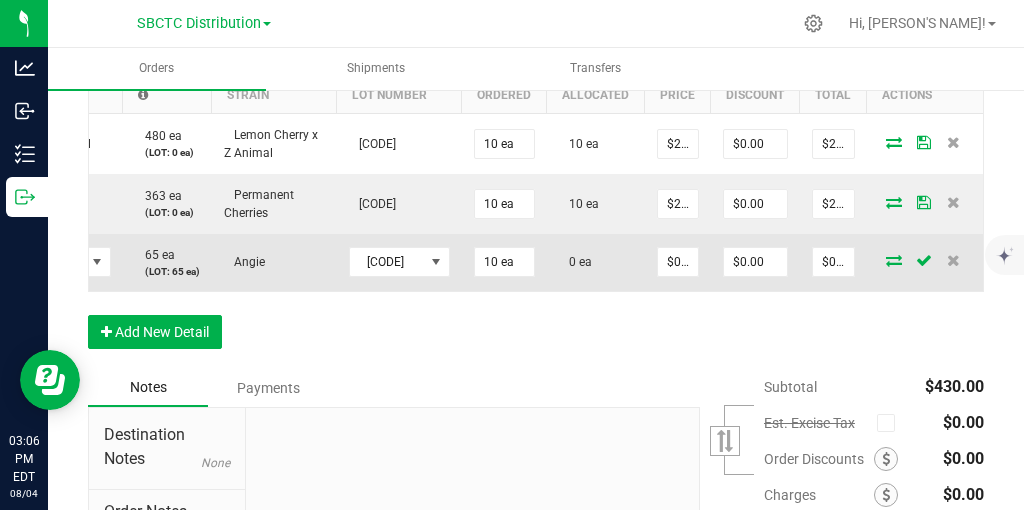 scroll, scrollTop: 0, scrollLeft: 218, axis: horizontal 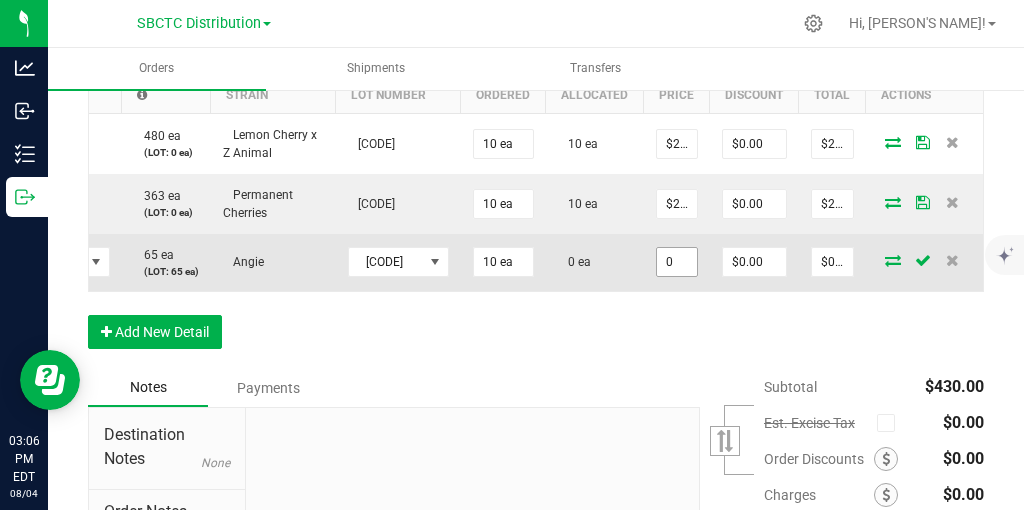 click on "0" at bounding box center (677, 262) 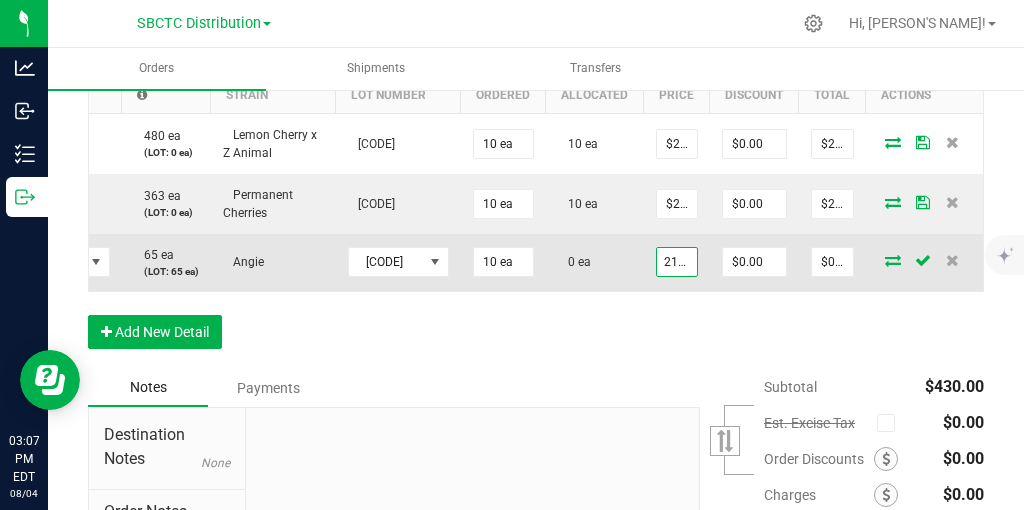 scroll, scrollTop: 0, scrollLeft: 9, axis: horizontal 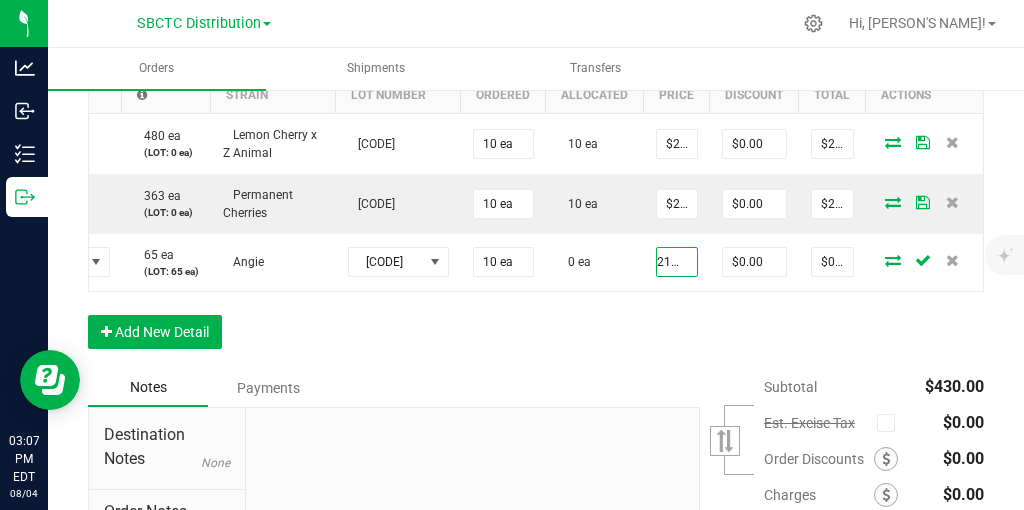 type on "$21.50000" 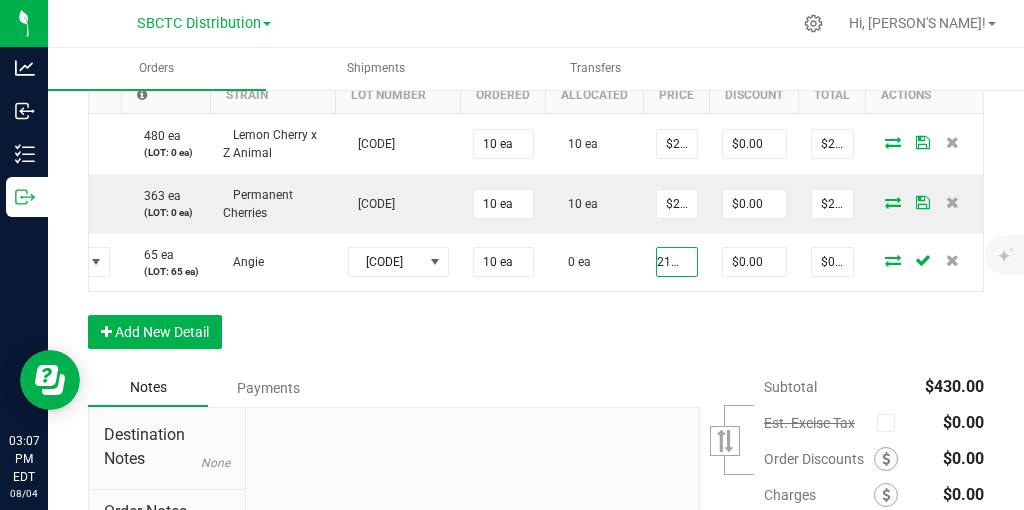 type on "$215.00" 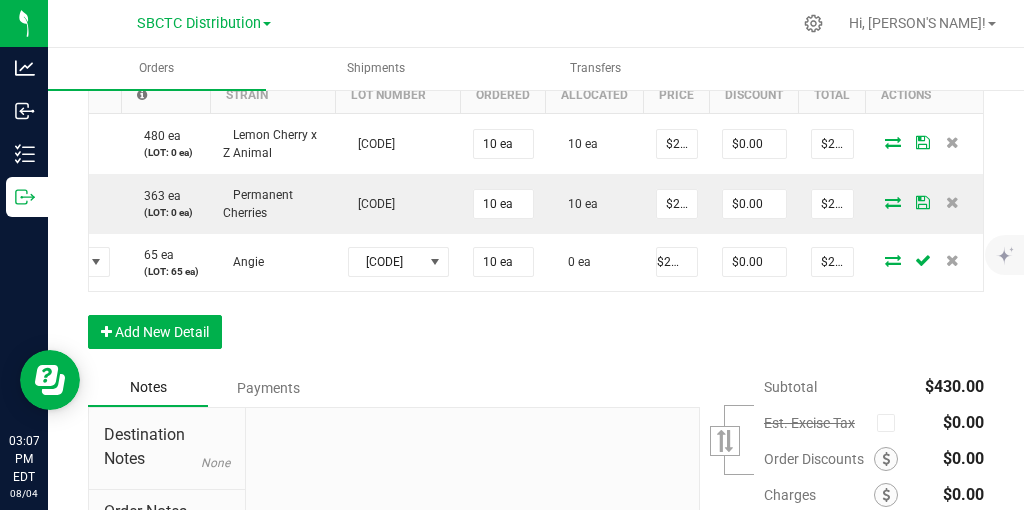 click on "Order Details Print All Labels Item  Sellable  Strain  Lot Number  Qty Ordered Qty Allocated Unit Price Line Discount Total Actions  3.5g Jars - Lemon Cherry x Z Animal   480 ea   (LOT: 0 ea)   Lemon Cherry x Z Animal   BCDF25E22/LCA  10 ea  10 ea  $21.50000 $0.00 $215.00  3.5g Jars - Permanent Cherries   363 ea   (LOT: 0 ea)   Permanent Cherries   BCDF25D22/PMC  10 ea  10 ea  $21.50000 $0.00 $215.00 3.5g Jars - Angie  65 ea   (LOT: 65 ea)   Angie  BCDF25B17ANGPRWS 10 ea  0 ea  $21.50000 $0.00 $215.00
Add New Detail" at bounding box center (536, 189) 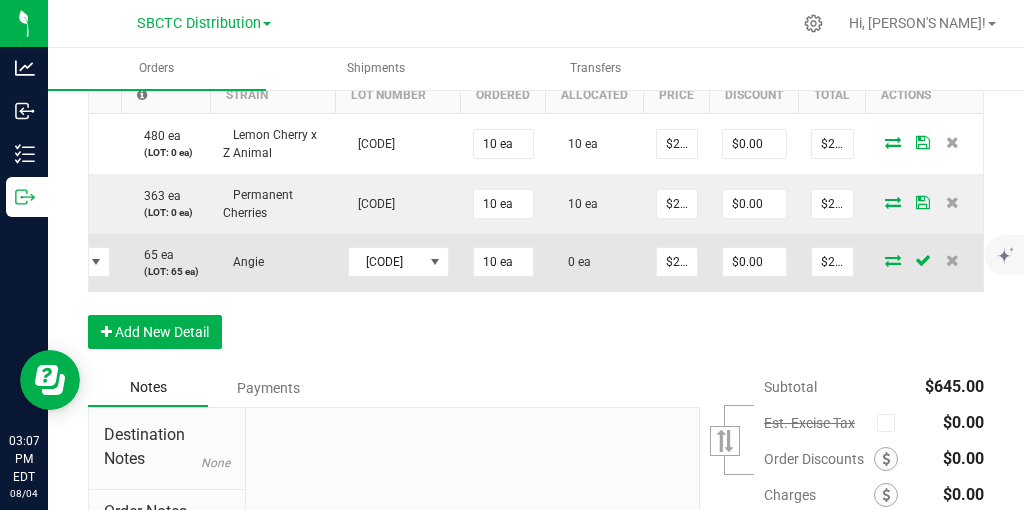 scroll, scrollTop: 0, scrollLeft: 289, axis: horizontal 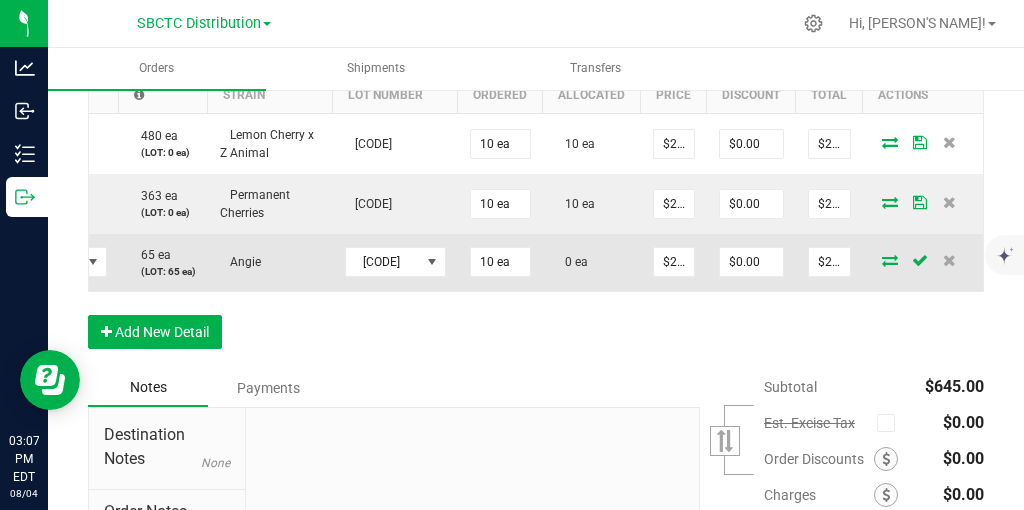 click at bounding box center (890, 260) 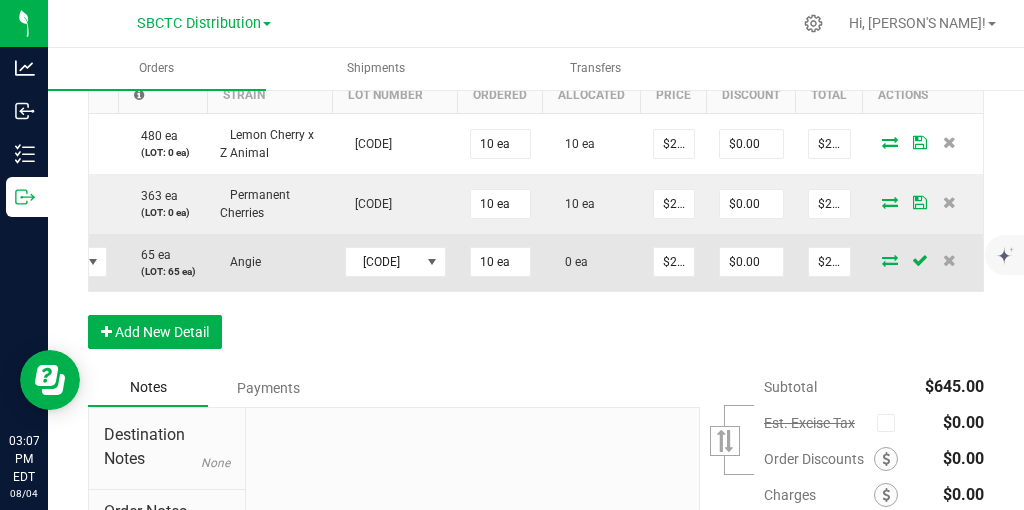 scroll, scrollTop: 0, scrollLeft: 289, axis: horizontal 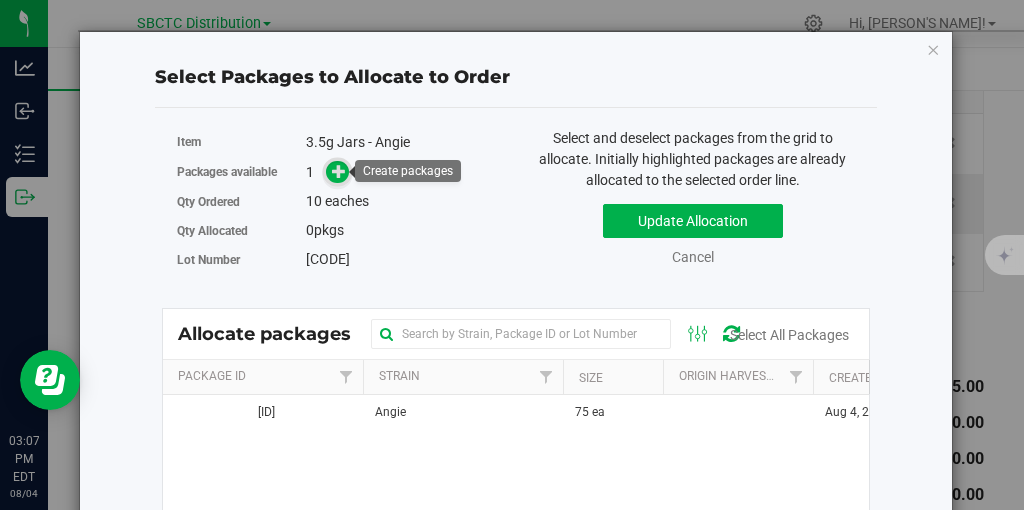 click at bounding box center (339, 171) 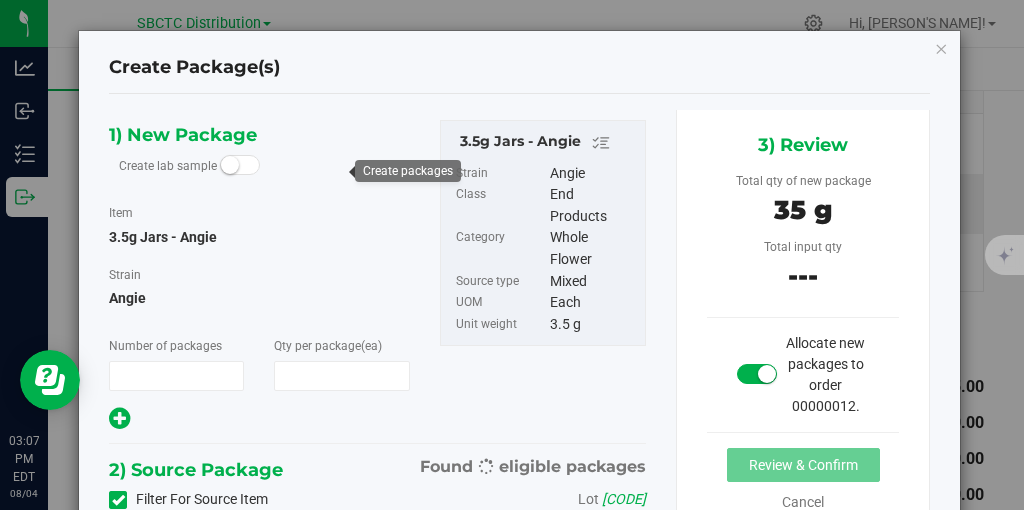scroll, scrollTop: 0, scrollLeft: 289, axis: horizontal 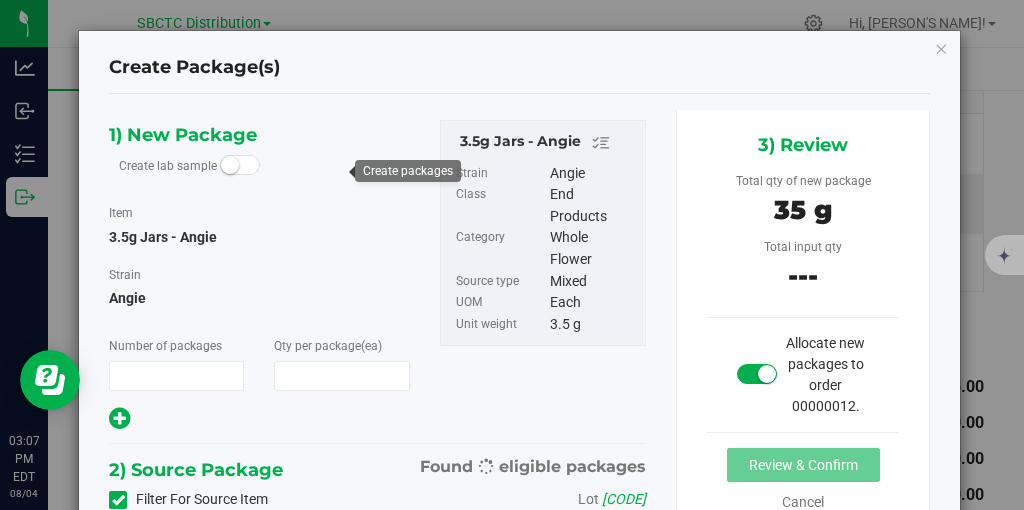 type on "1" 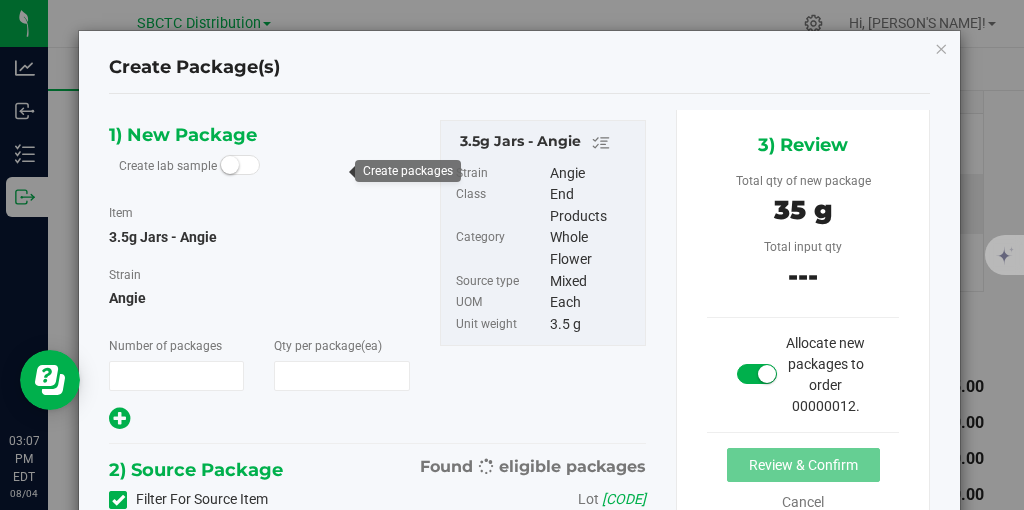 type on "10" 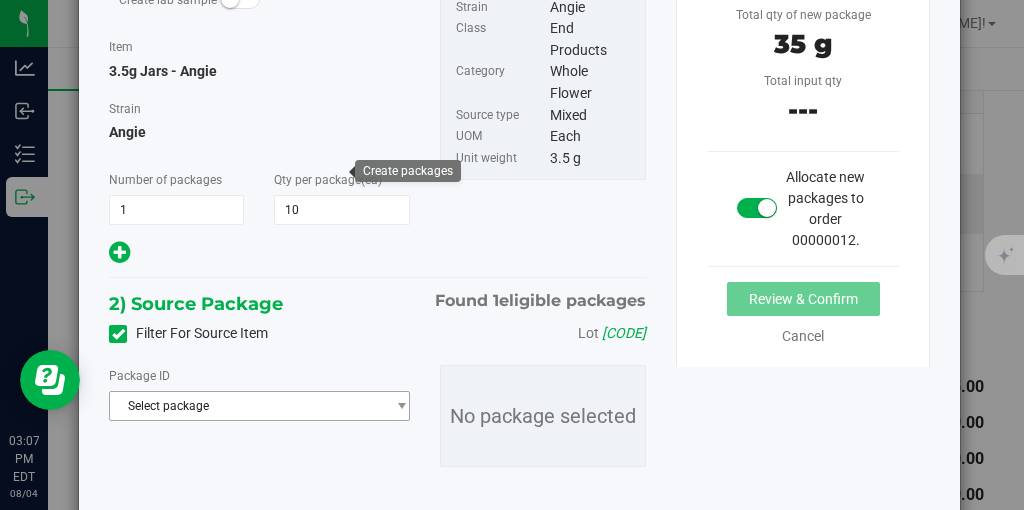 scroll, scrollTop: 194, scrollLeft: 0, axis: vertical 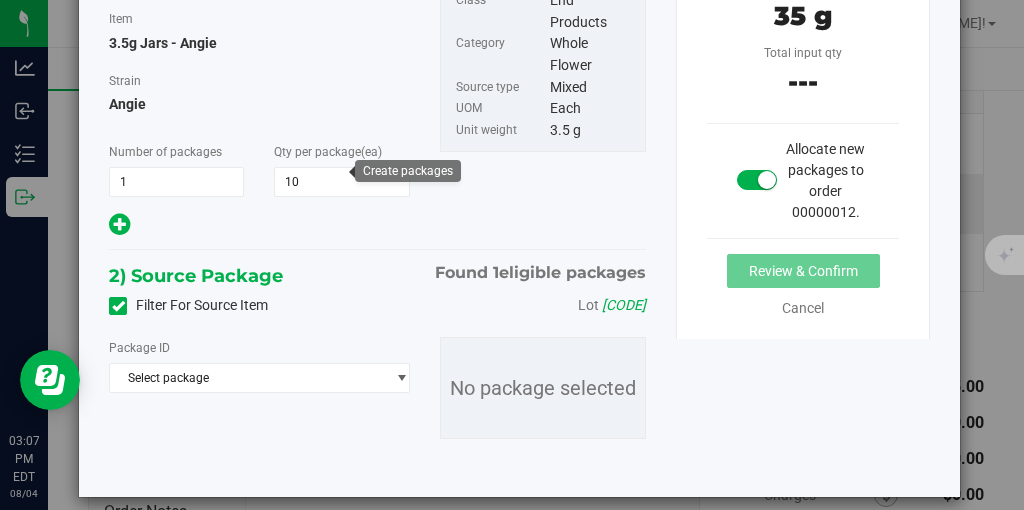 click on "Package ID
Select package NYSBNMF-[DATE]-[CODE]
No package selected" at bounding box center (377, 388) 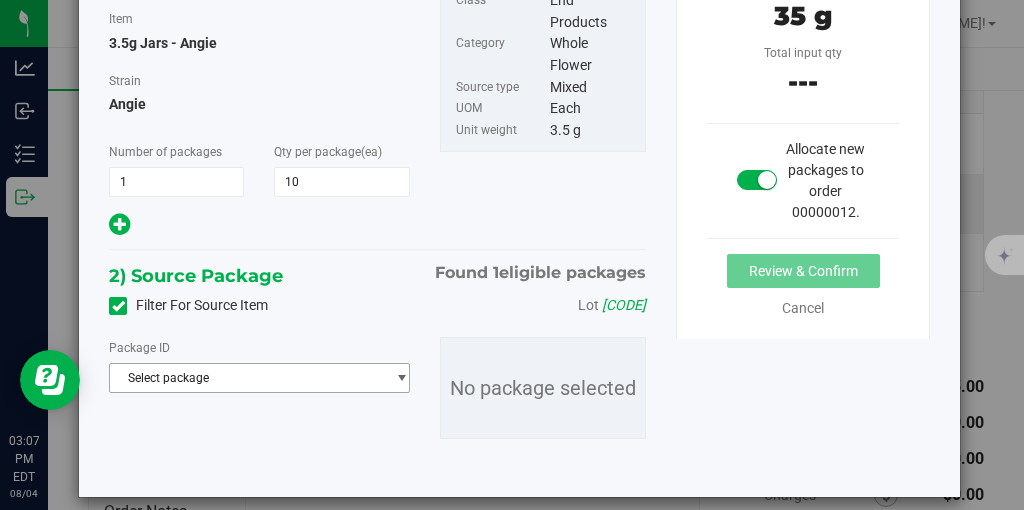 click on "Select package" at bounding box center (247, 378) 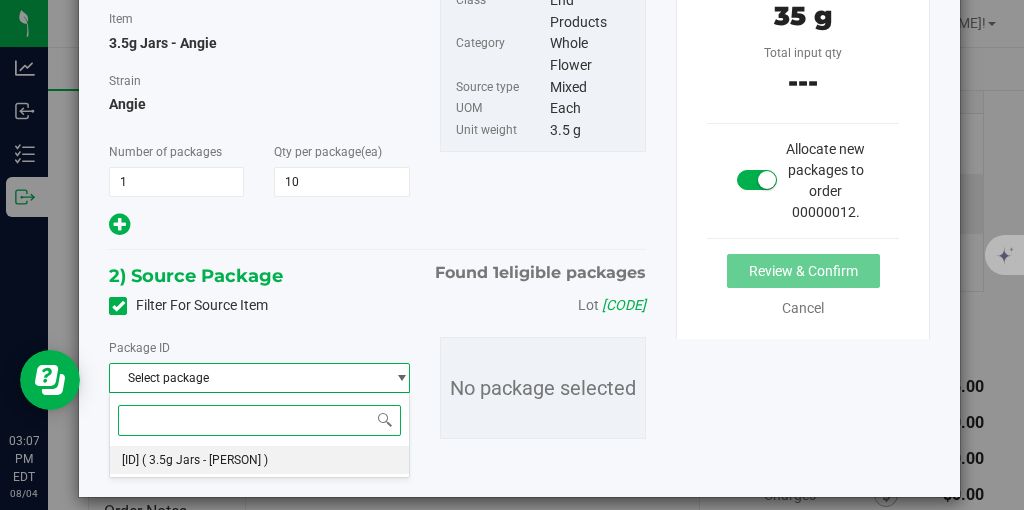 click on "[ID]" at bounding box center (130, 460) 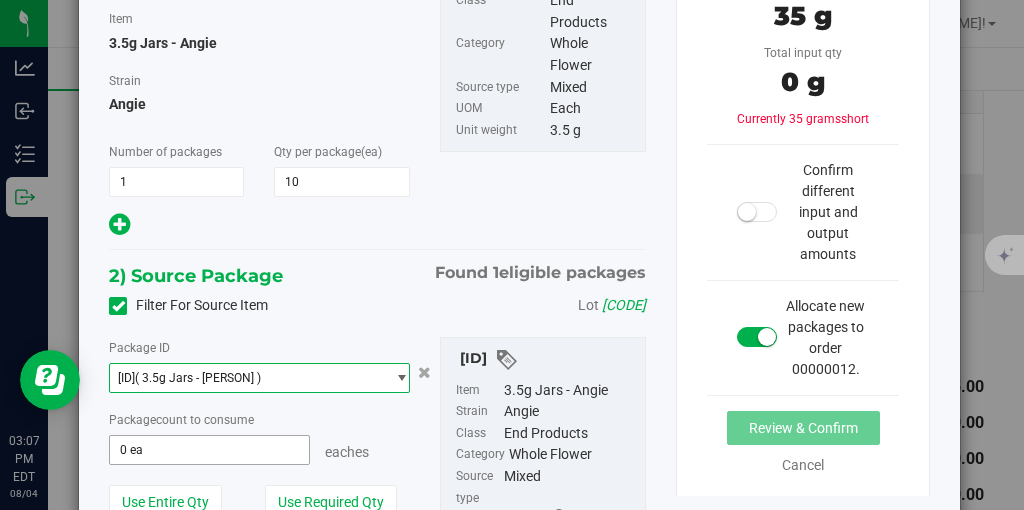 type 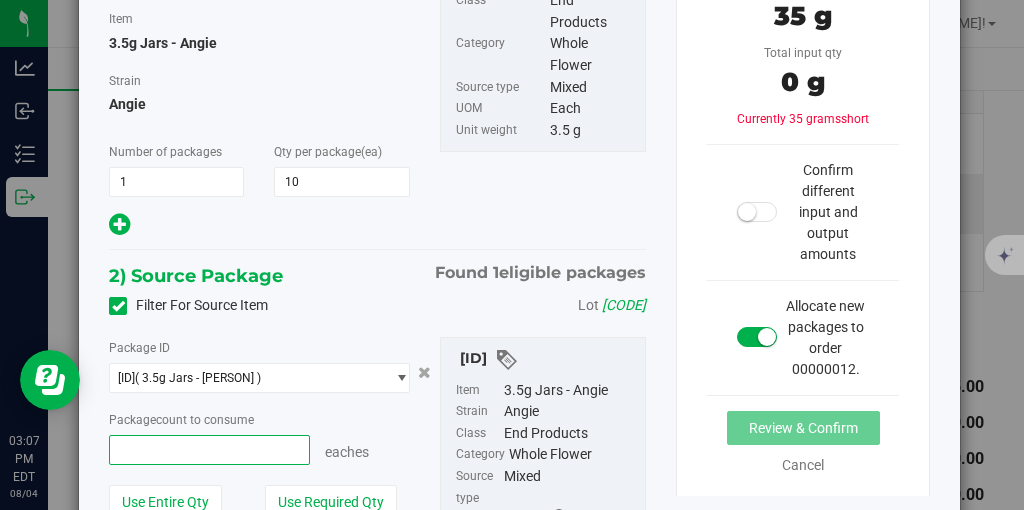 click at bounding box center [209, 450] 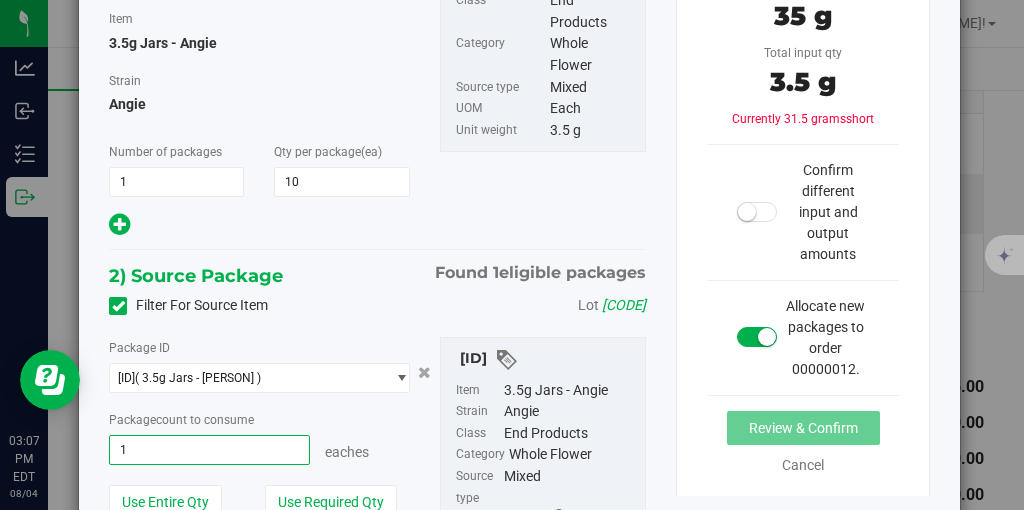 type on "10" 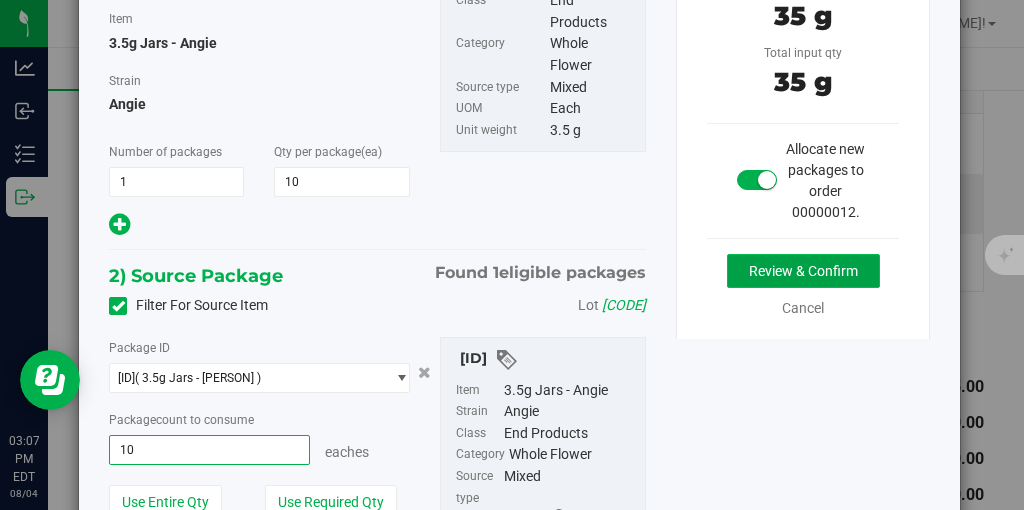 type on "10 ea" 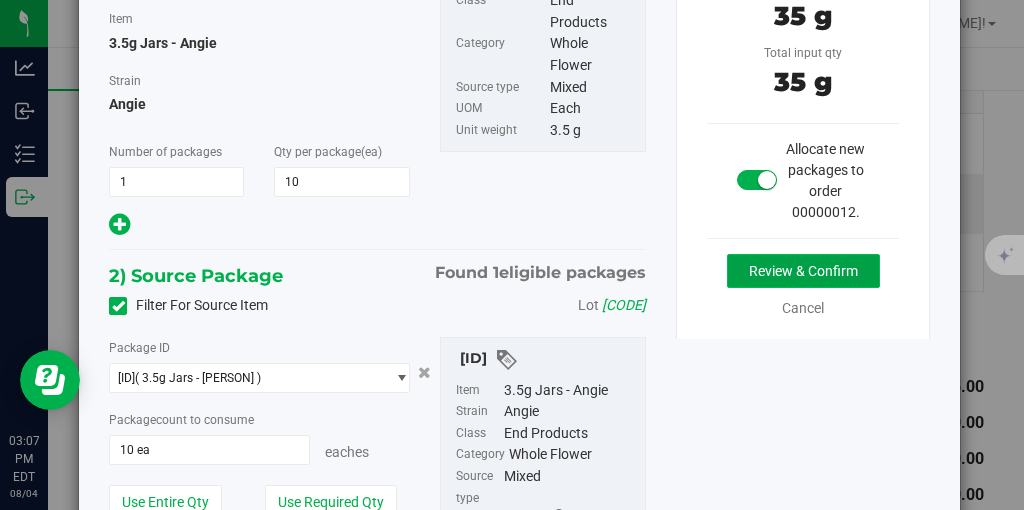 click on "Review & Confirm" at bounding box center (803, 271) 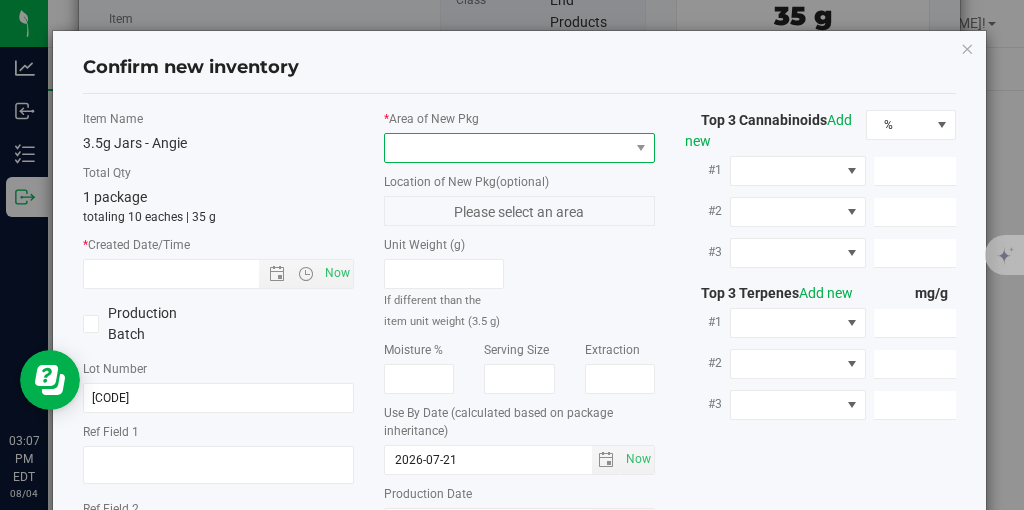 click at bounding box center (507, 148) 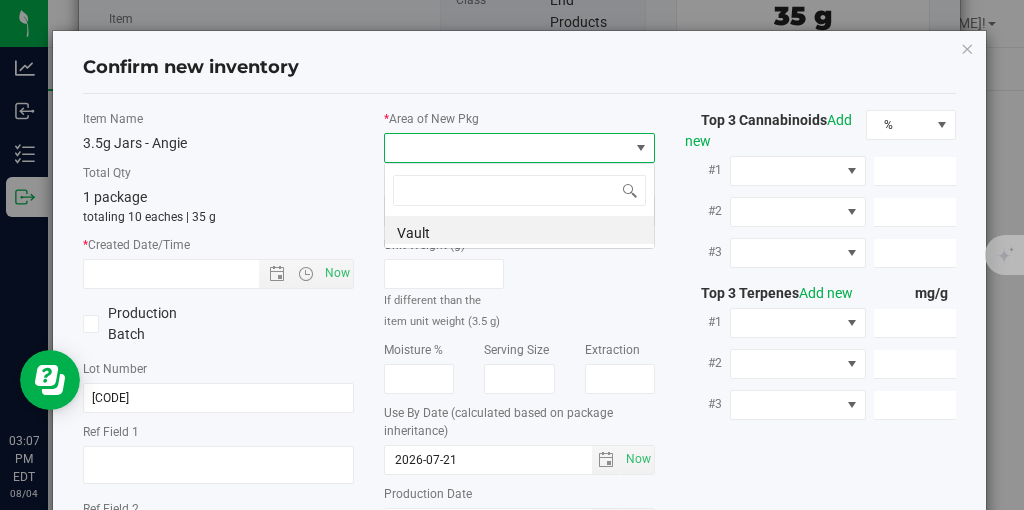 scroll, scrollTop: 99970, scrollLeft: 99729, axis: both 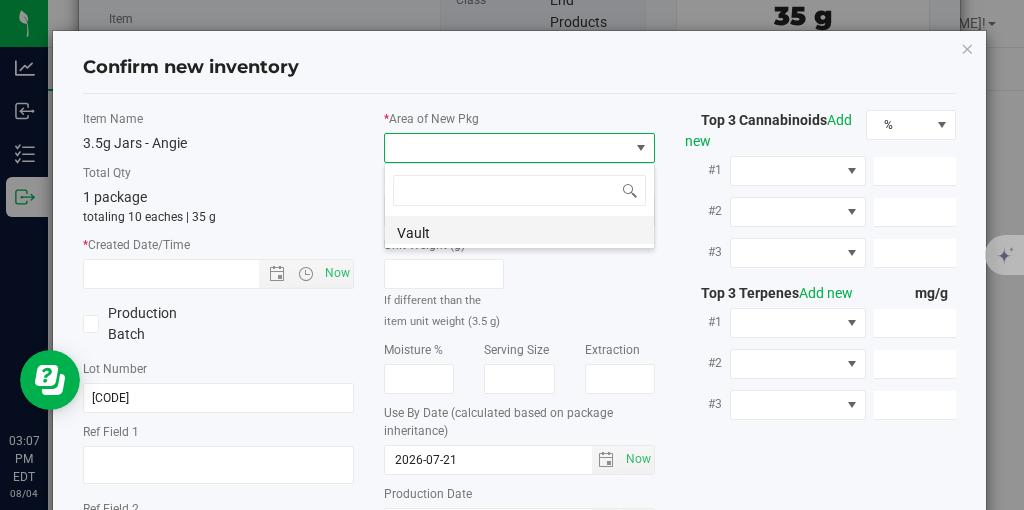 click on "Vault" at bounding box center (519, 230) 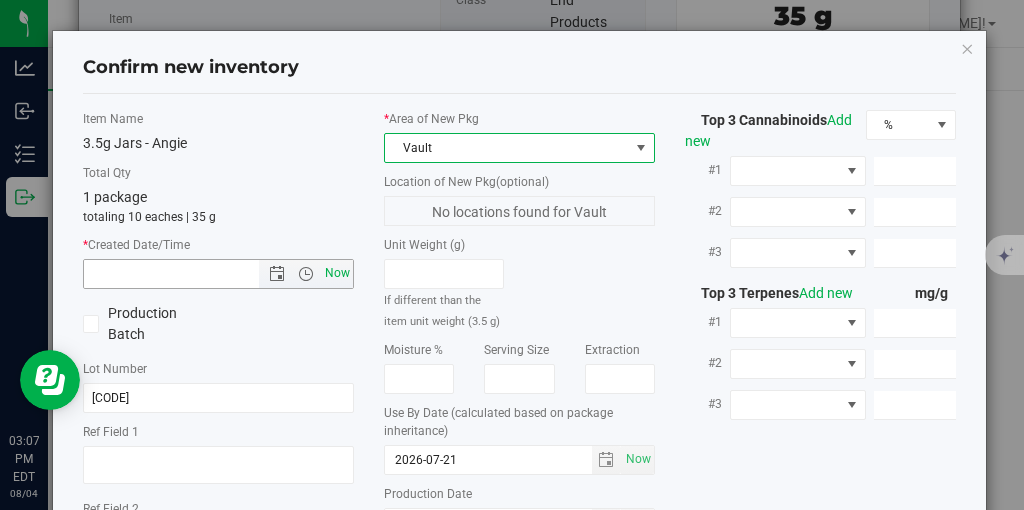 click on "Now" at bounding box center [338, 273] 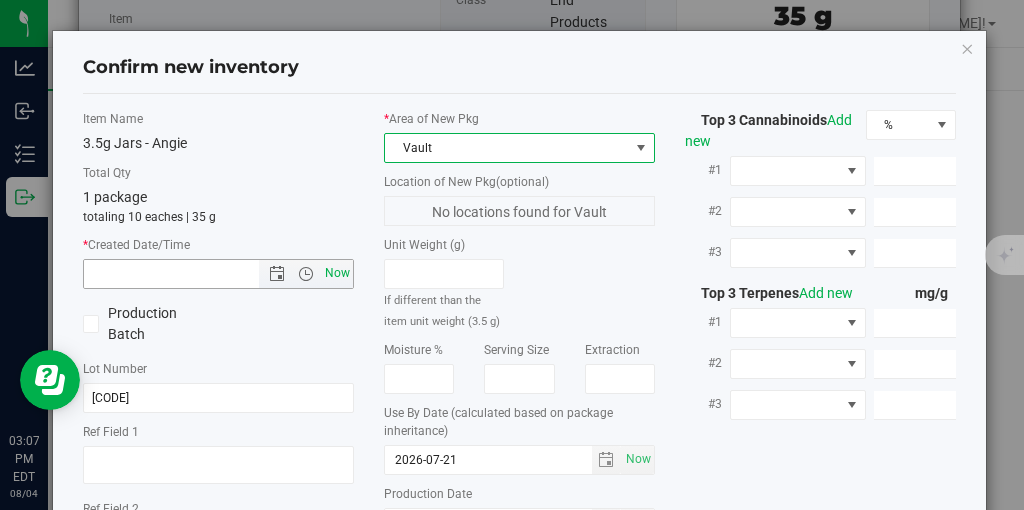 type on "[MONTH]/[DAY]/[YEAR] [HOUR]:[MINUTE] [TIMEZONE]" 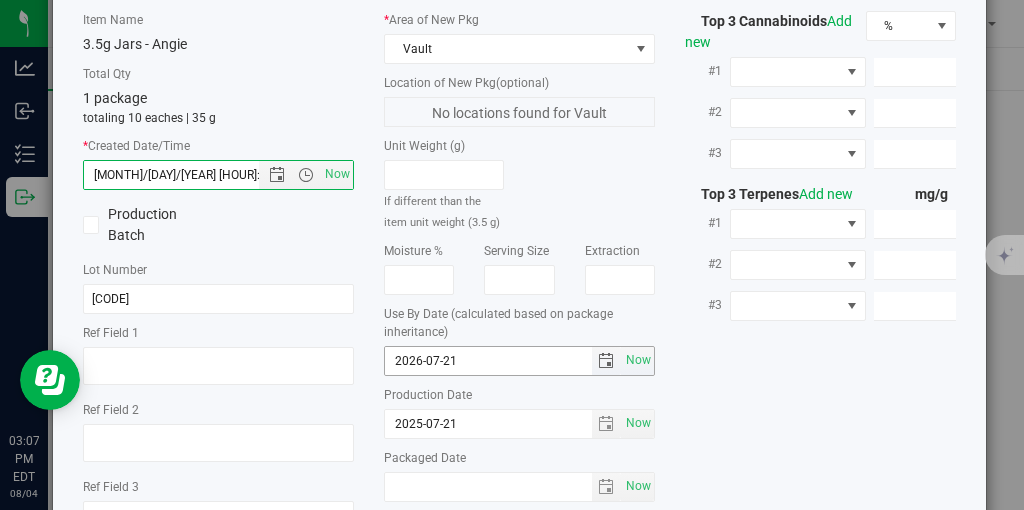 scroll, scrollTop: 250, scrollLeft: 0, axis: vertical 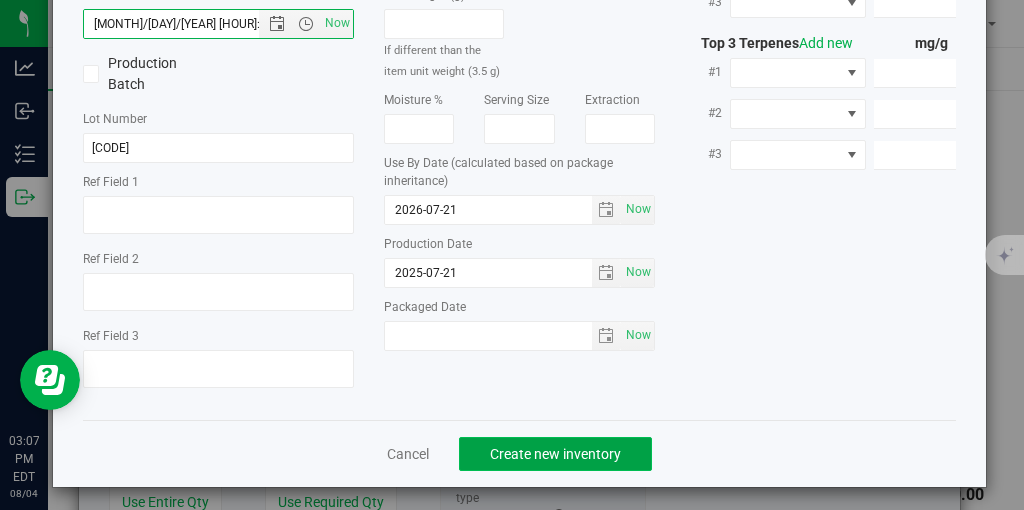 click on "Create new inventory" 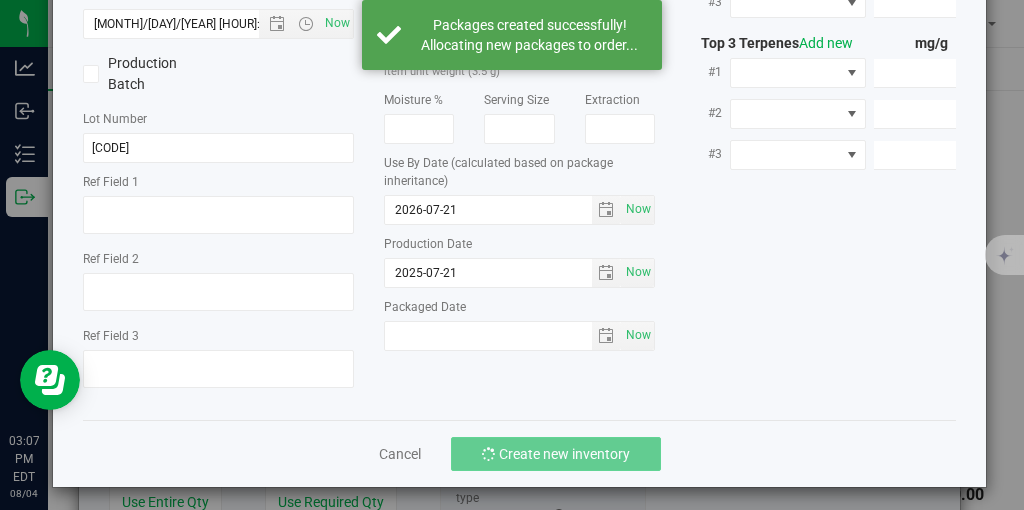 scroll, scrollTop: 0, scrollLeft: 289, axis: horizontal 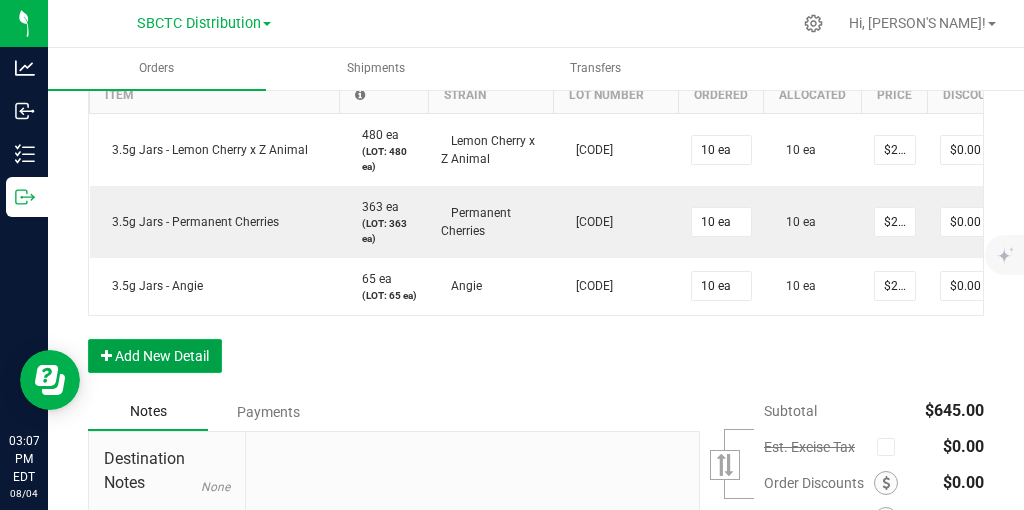 click on "Add New Detail" at bounding box center (155, 356) 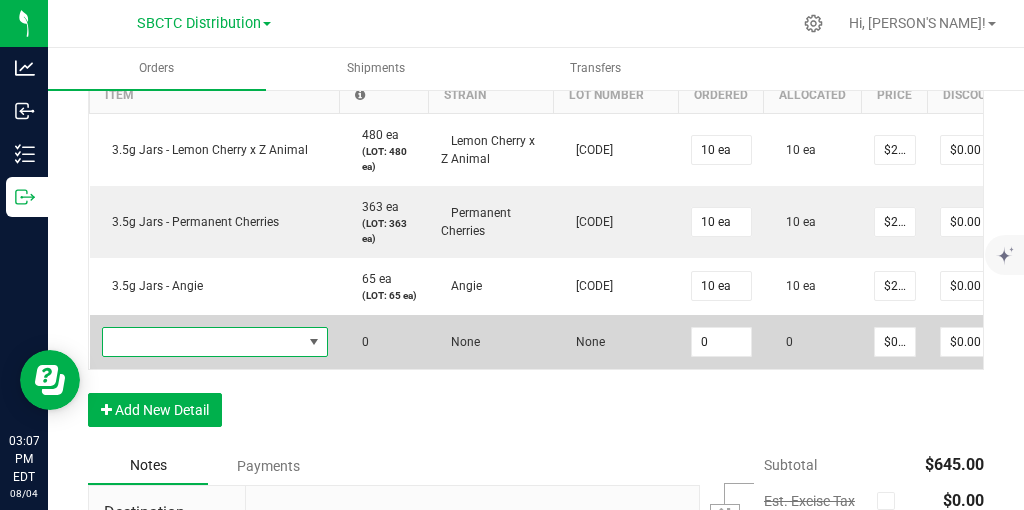 click at bounding box center (314, 342) 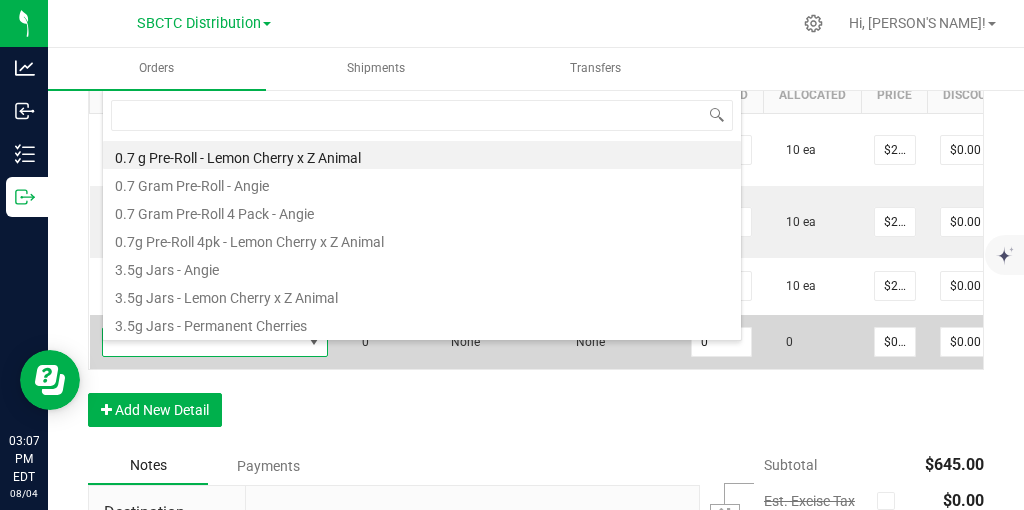 scroll, scrollTop: 99970, scrollLeft: 99774, axis: both 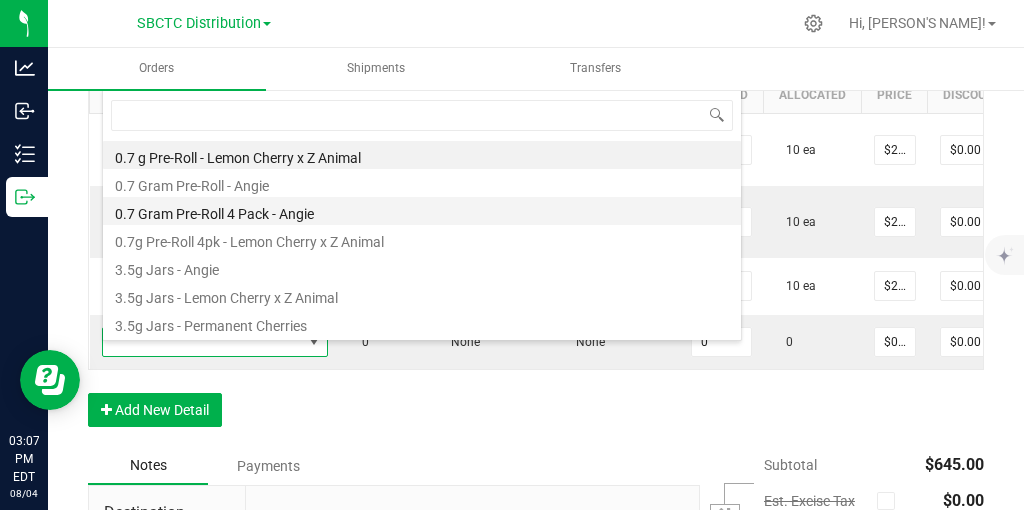 click on "0.7 Gram Pre-Roll 4 Pack - Angie" at bounding box center [422, 211] 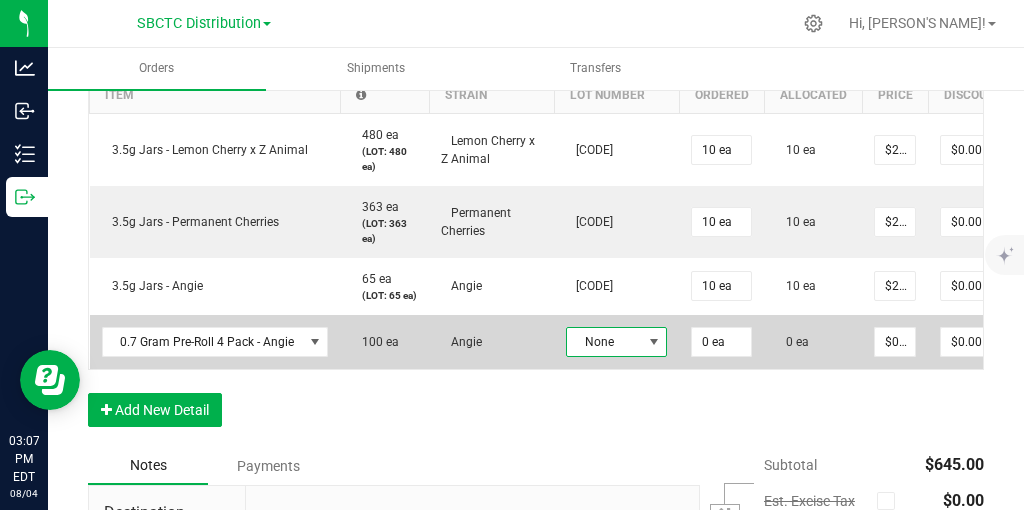 click on "None" at bounding box center (604, 342) 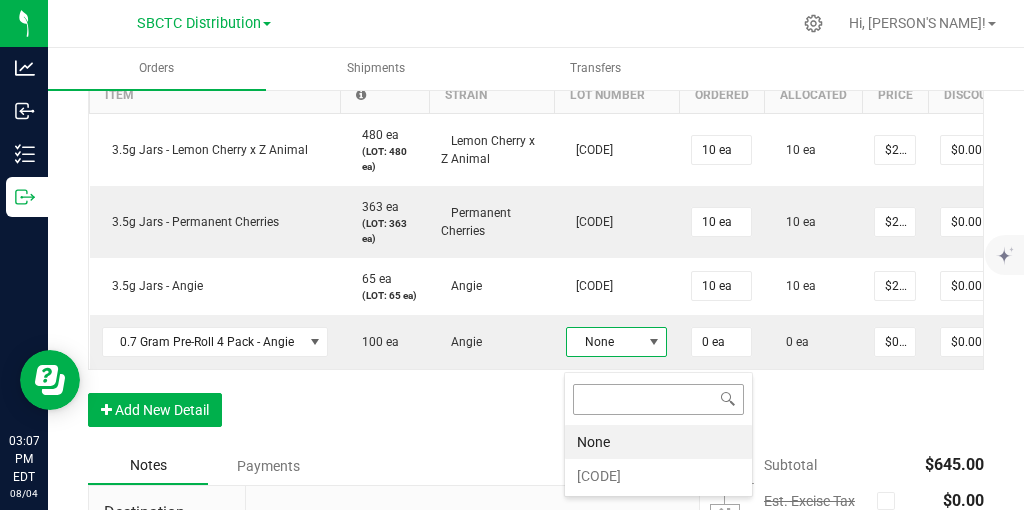 scroll, scrollTop: 99970, scrollLeft: 99868, axis: both 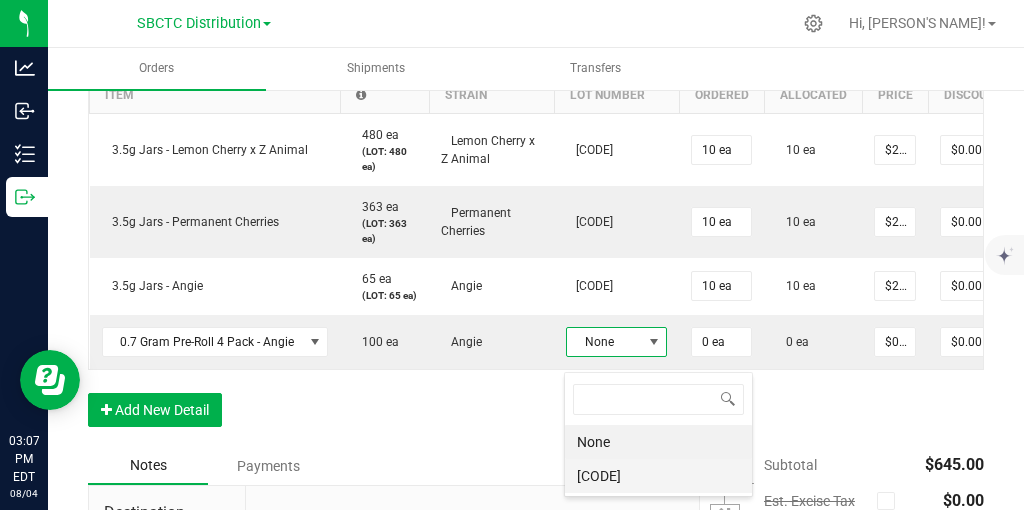 click on "[CODE]" at bounding box center [658, 476] 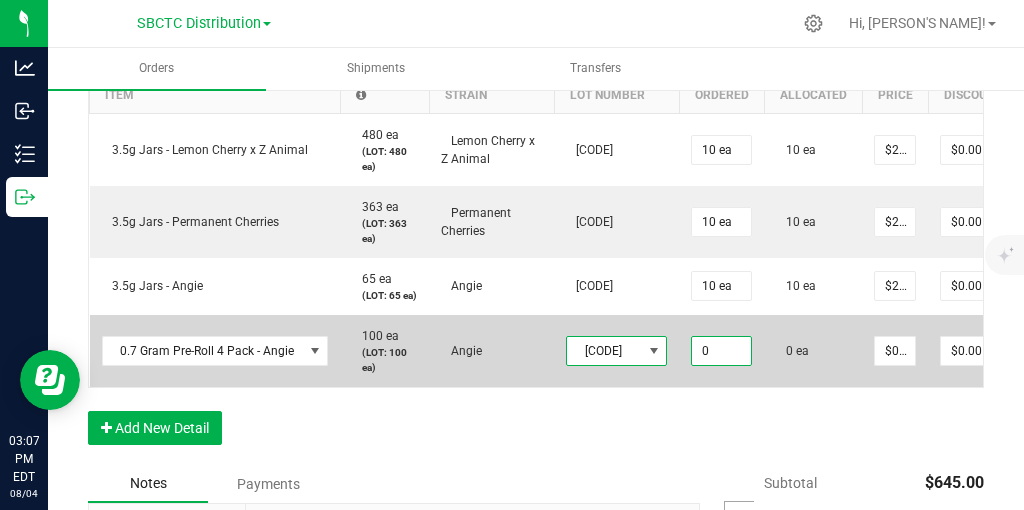 click on "0" at bounding box center (721, 351) 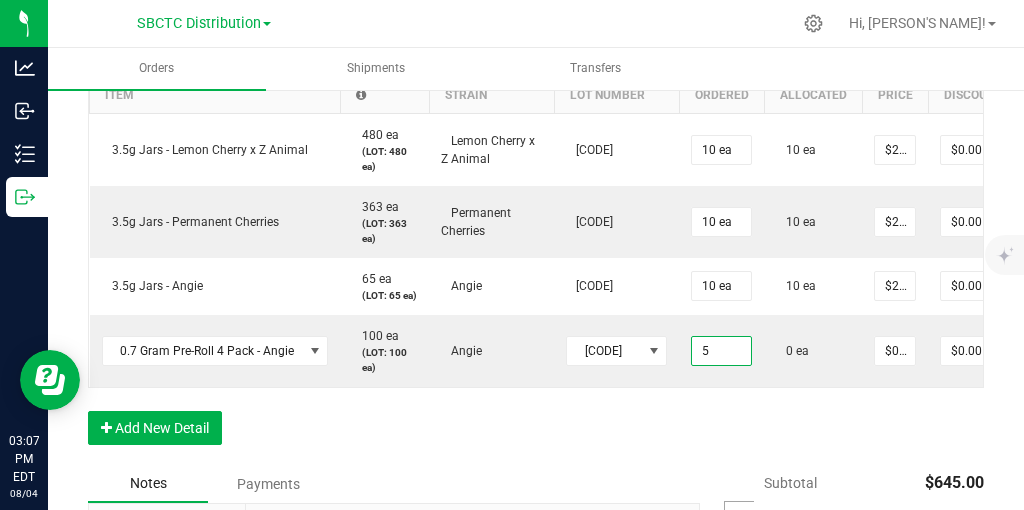 type on "5 ea" 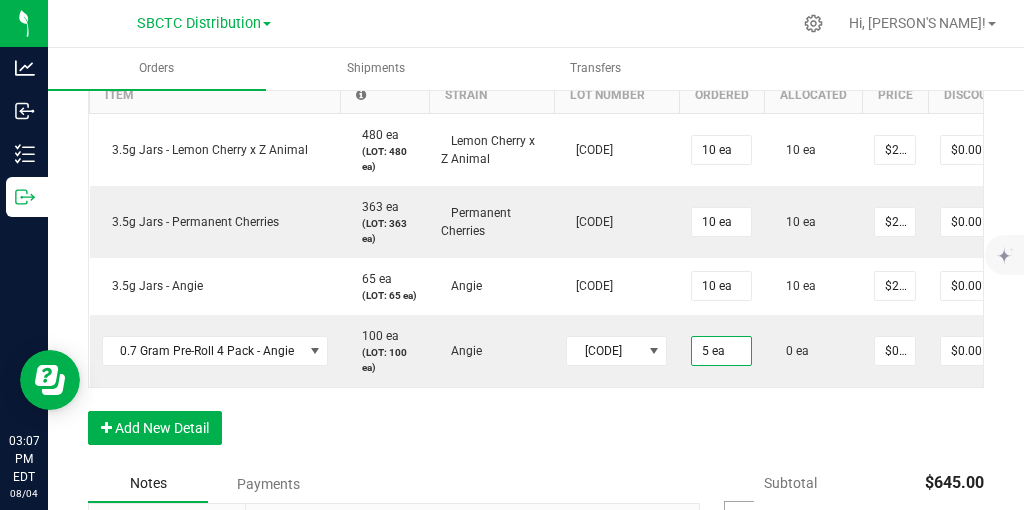 click on "Order Details Print All Labels Item  Sellable  Strain  Lot Number  Qty Ordered Qty Allocated Unit Price Line Discount Total Actions  3.5g Jars - Lemon Cherry x Z Animal   480 ea   (LOT: 480 ea)   Lemon Cherry x Z Animal   [CODE]  10 ea  10 ea  $21.50000 $0.00 $215.00  3.5g Jars - Permanent Cherries   363 ea   (LOT: 363 ea)   Permanent Cherries   [CODE]  10 ea  10 ea  $21.50000 $0.00 $215.00  3.5g Jars - Angie   65 ea   (LOT: 65 ea)   Angie   [CODE]  10 ea  10 ea  $21.50000 $0.00 $215.00 0.7 Gram Pre-Roll 4 Pack - Angie  100 ea   (LOT: 100 ea)   Angie  [CODE] 5 ea  0 ea  $0.00000 $0.00 $0.00
Add New Detail" at bounding box center (536, 237) 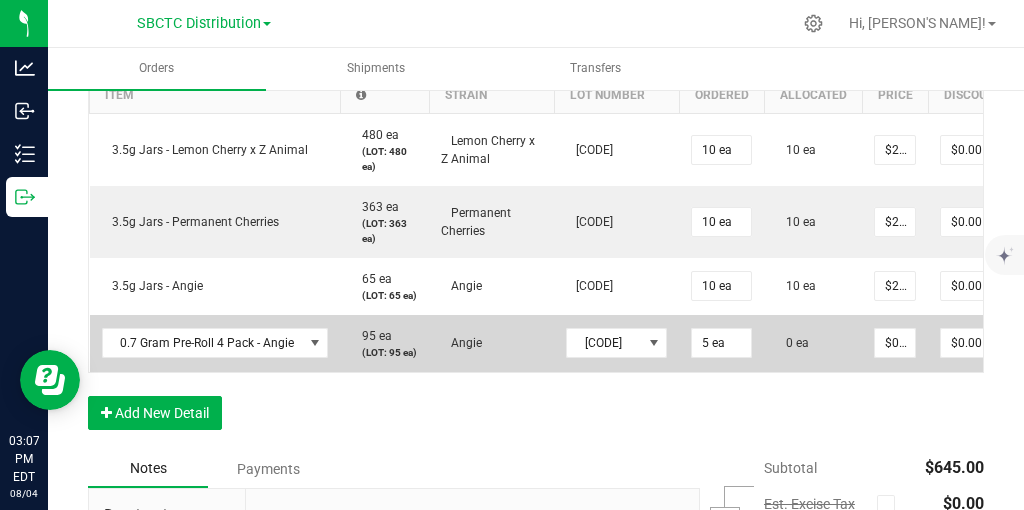 click on "0 ea" at bounding box center (813, 343) 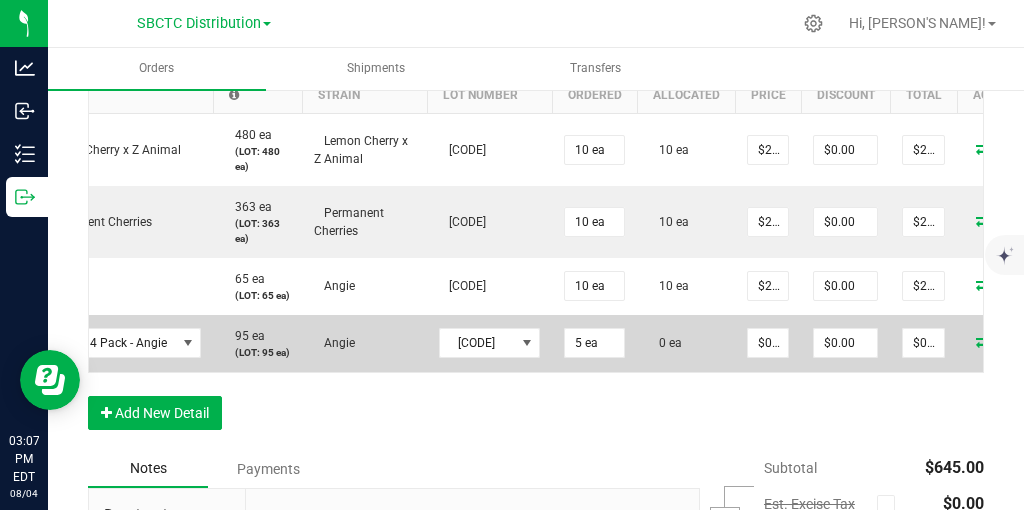scroll, scrollTop: 0, scrollLeft: 128, axis: horizontal 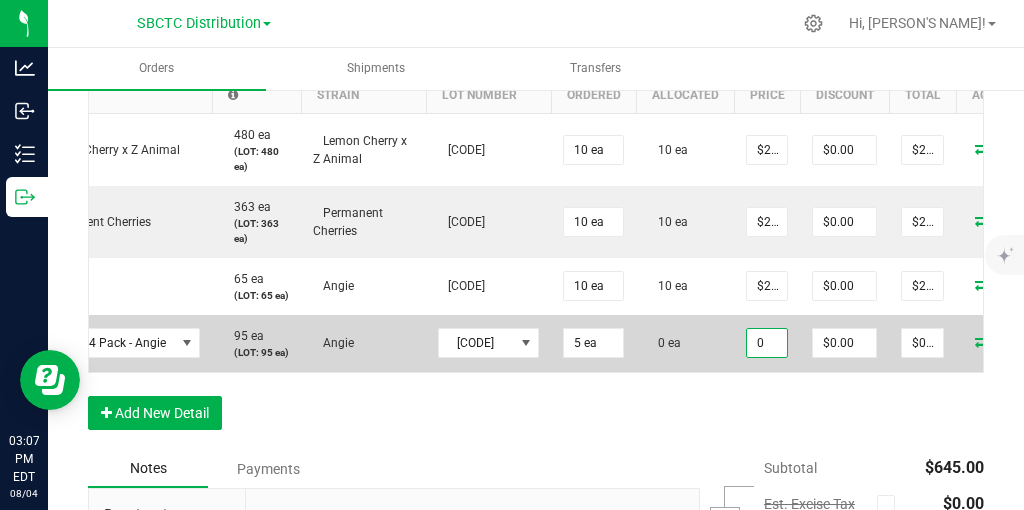 click on "0" at bounding box center [767, 343] 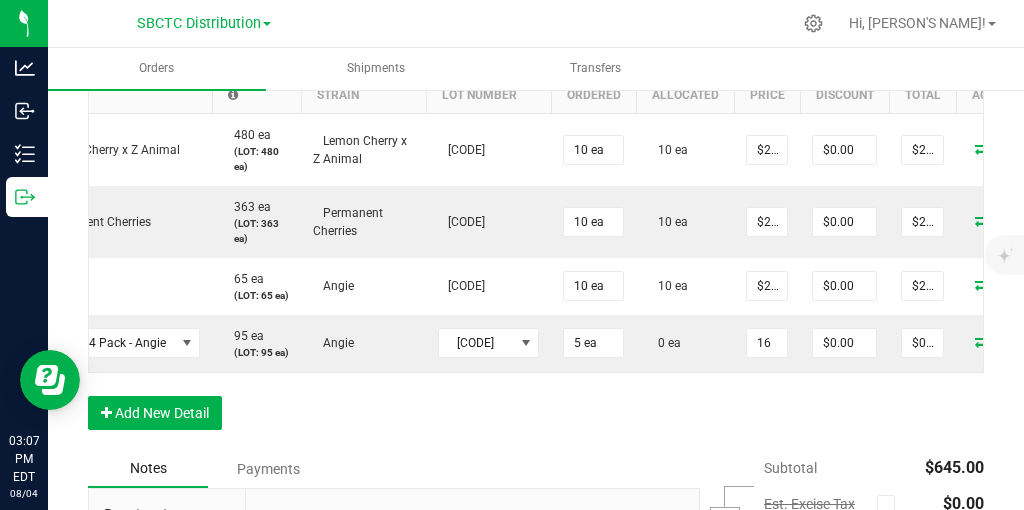 type on "$16.00000" 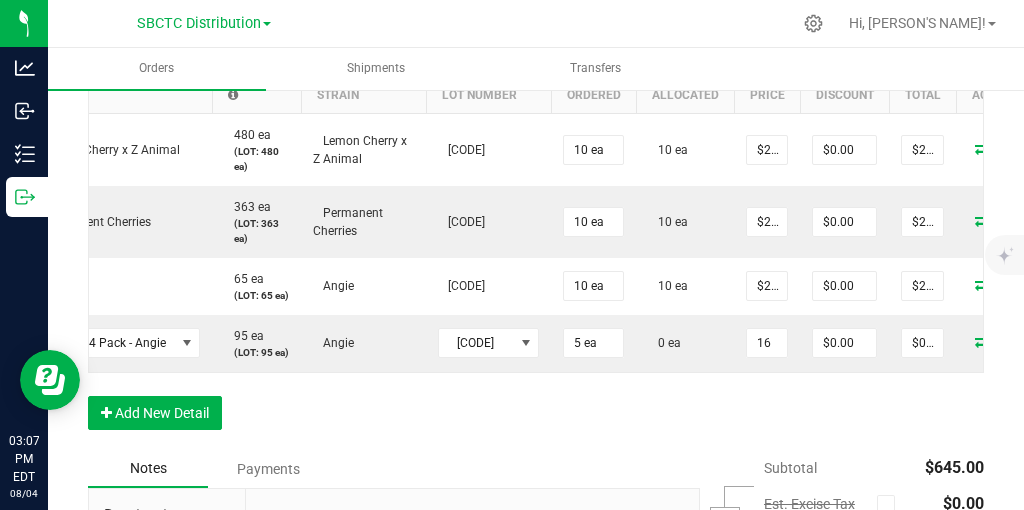 type on "$80.00" 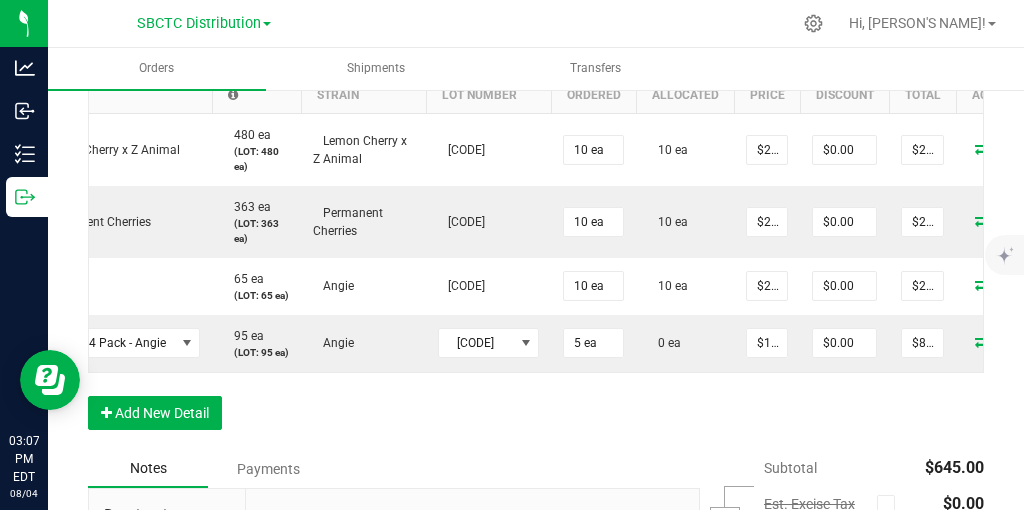 click on "Order Details Print All Labels Item  Sellable  Strain  Lot Number  Qty Ordered Qty Allocated Unit Price Line Discount Total Actions  3.5g Jars - Lemon Cherry x Z Animal   480 ea   (LOT: 480 ea)   Lemon Cherry x Z Animal   BCDF25E22/LCA  10 ea  10 ea  $21.50000 $0.00 $215.00  3.5g Jars - Permanent Cherries   363 ea   (LOT: 363 ea)   Permanent Cherries   BCDF25D22/PMC  10 ea  10 ea  $21.50000 $0.00 $215.00  3.5g Jars - Angie   65 ea   (LOT: 65 ea)   Angie   BCDF25B17ANGPRWS  10 ea  10 ea  $21.50000 $0.00 $215.00 0.7 Gram Pre-Roll 4 Pack - Angie  95 ea   (LOT: 95 ea)   Angie  BCDF25B17ANGPRWS 5 ea  0 ea  $16.00000 $0.00 $80.00
Add New Detail" at bounding box center (536, 229) 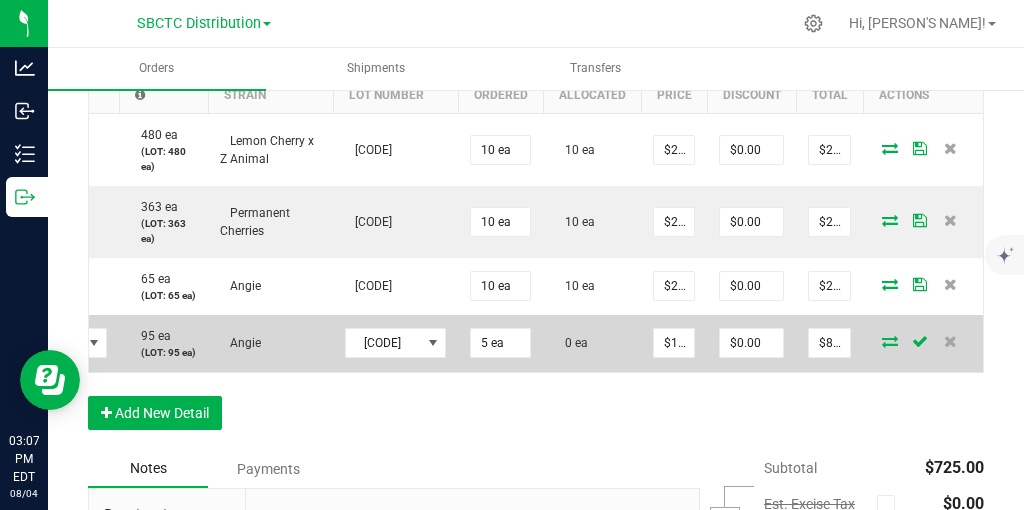 click at bounding box center [890, 341] 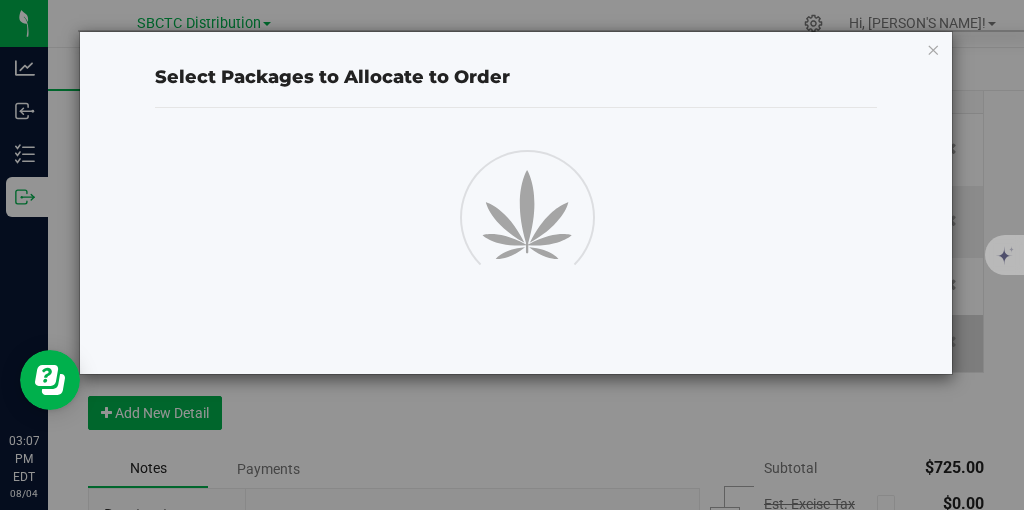 scroll, scrollTop: 0, scrollLeft: 289, axis: horizontal 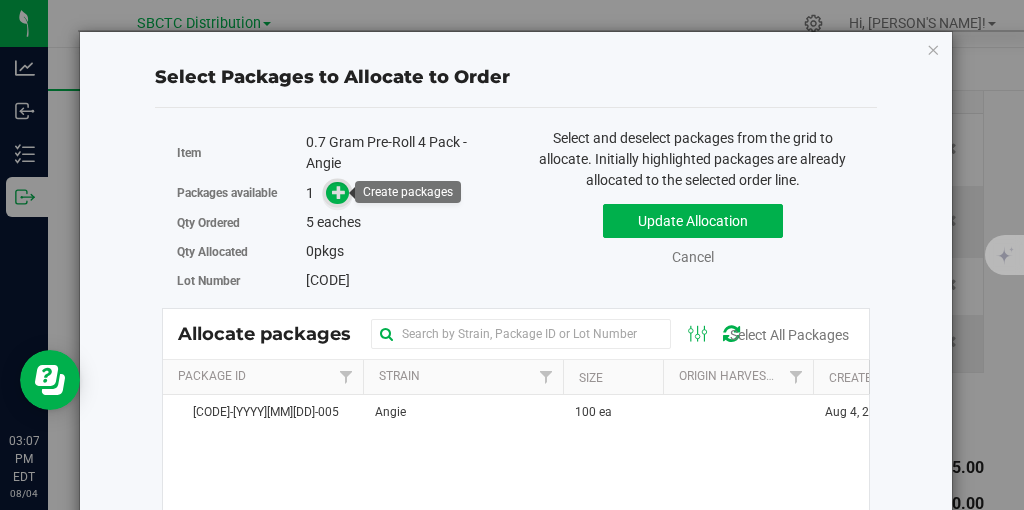 click at bounding box center [339, 192] 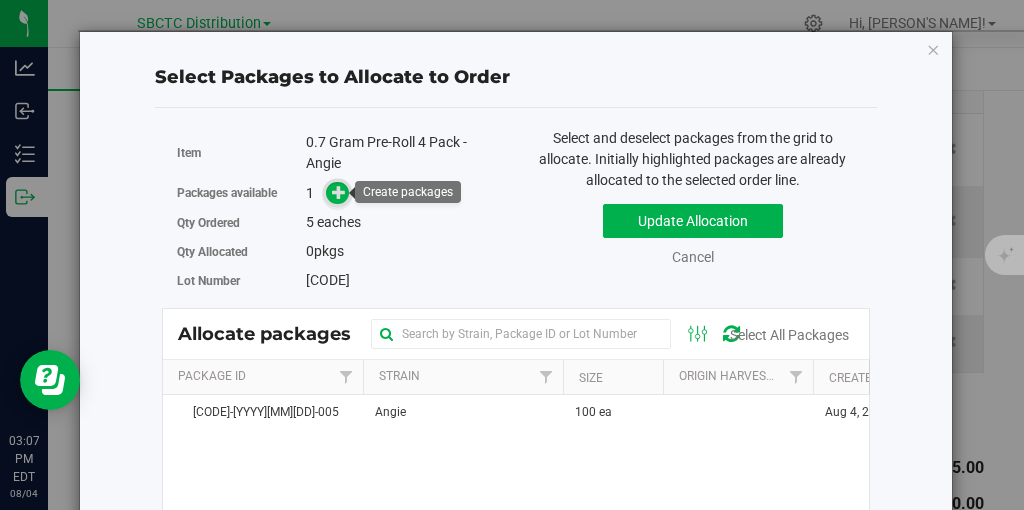 scroll, scrollTop: 0, scrollLeft: 289, axis: horizontal 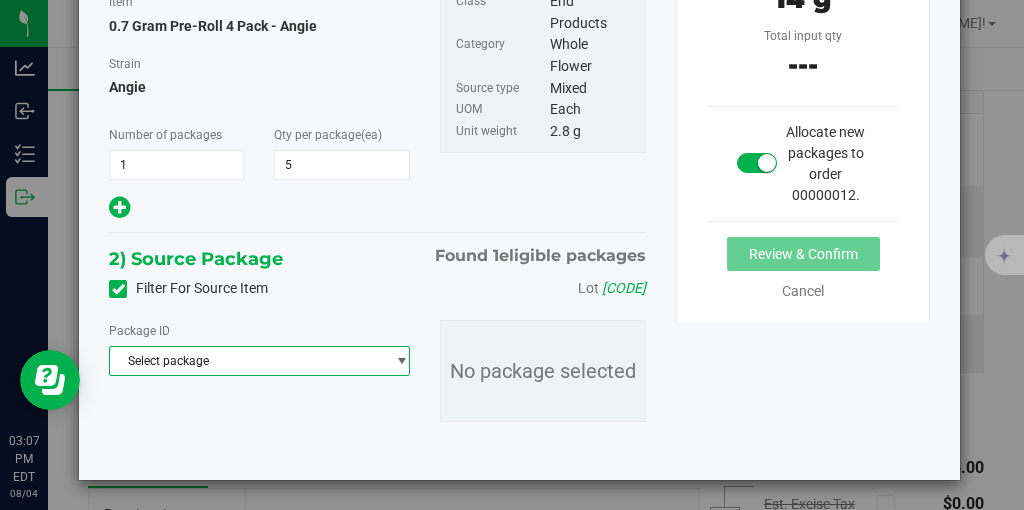 click on "Select package" at bounding box center [247, 361] 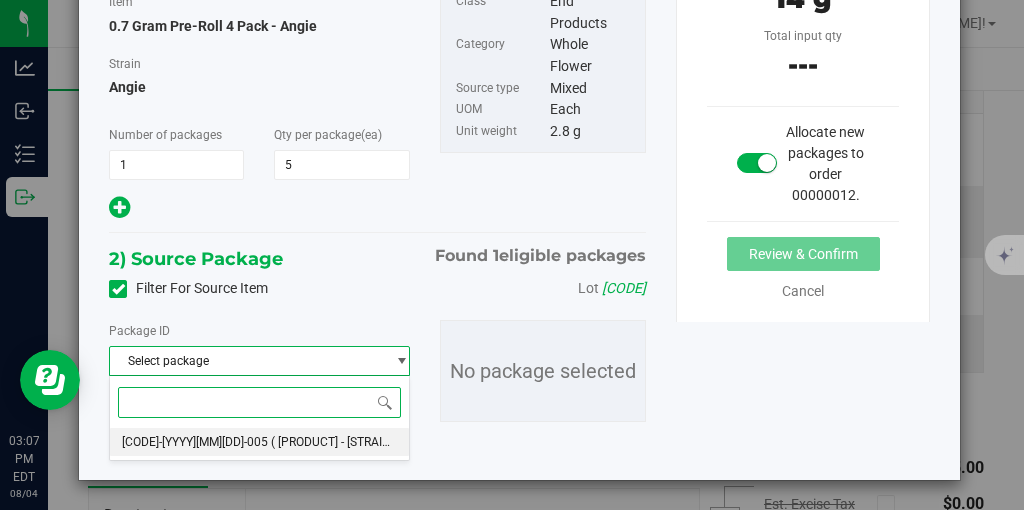 click on "(
[PRODUCT] - [STRAIN]
)" at bounding box center (336, 442) 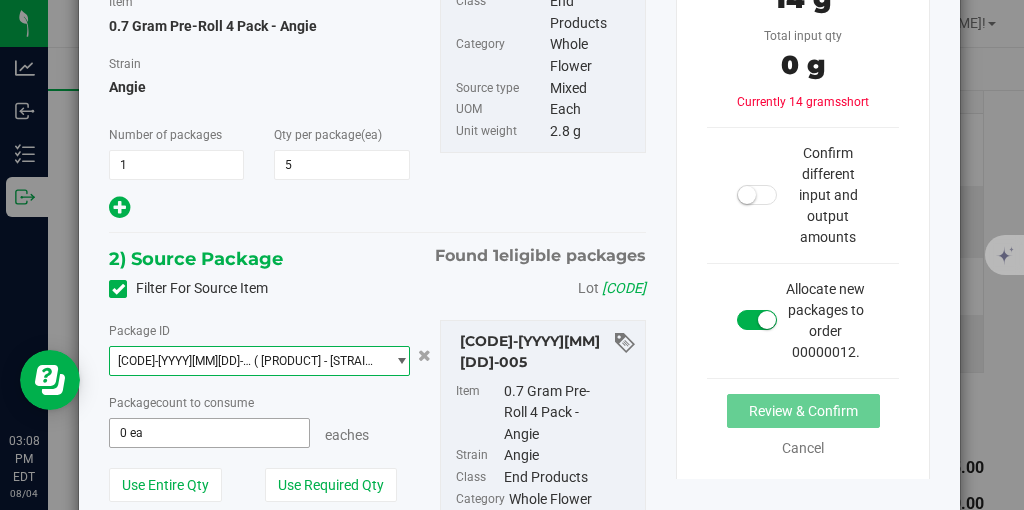 type 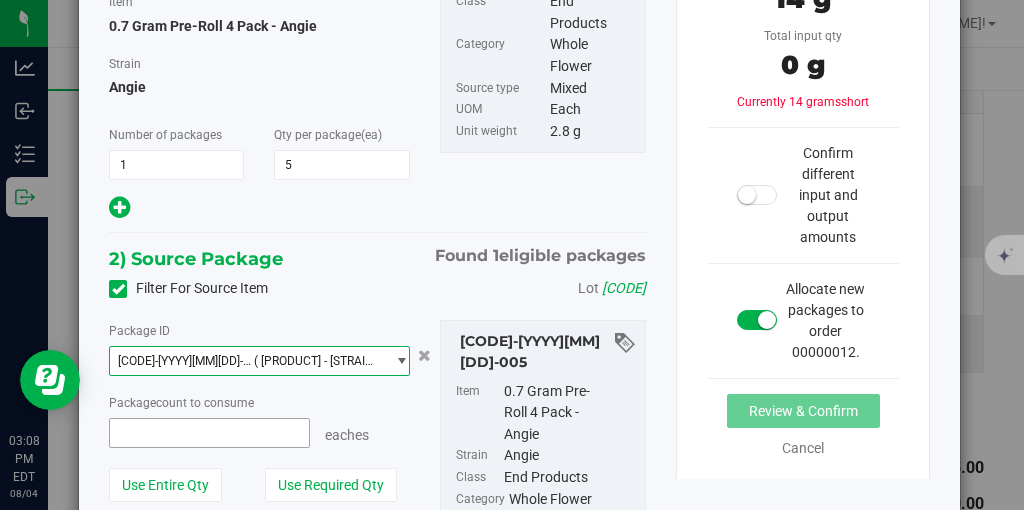 click at bounding box center (209, 433) 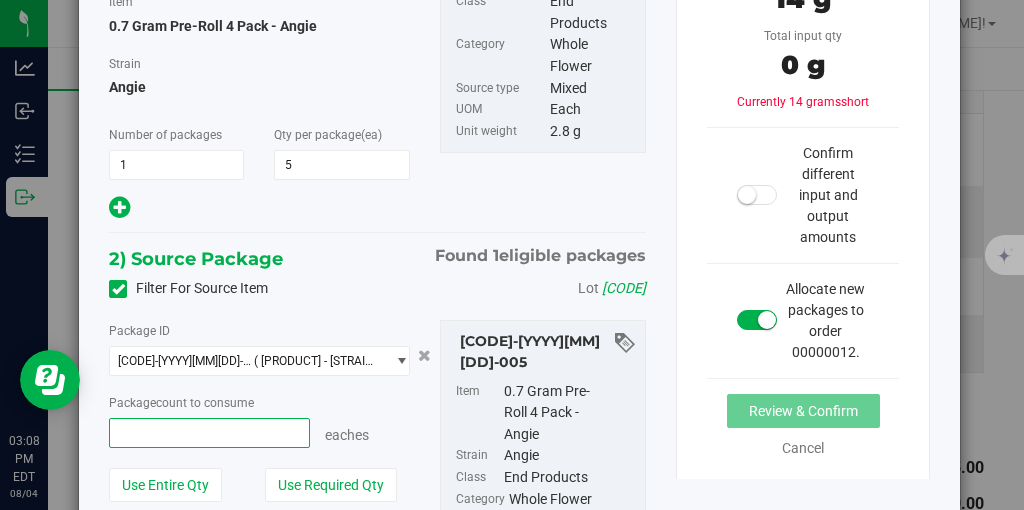type on "5" 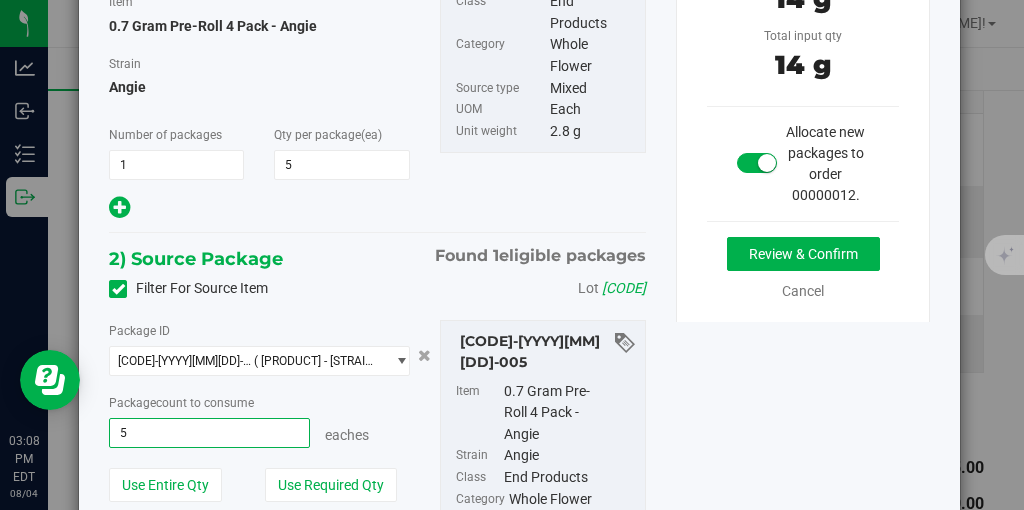 type on "5 ea" 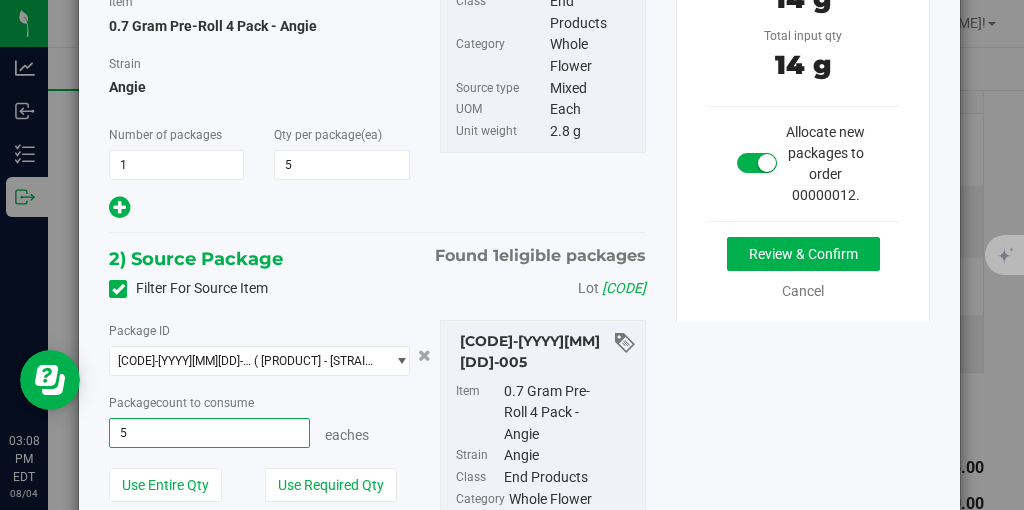 click on "1) New Package
Create lab sample
Item
[PRODUCT] - [STRAIN]
Strain
[STRAIN]
Number of packages
1 1" at bounding box center [519, 328] 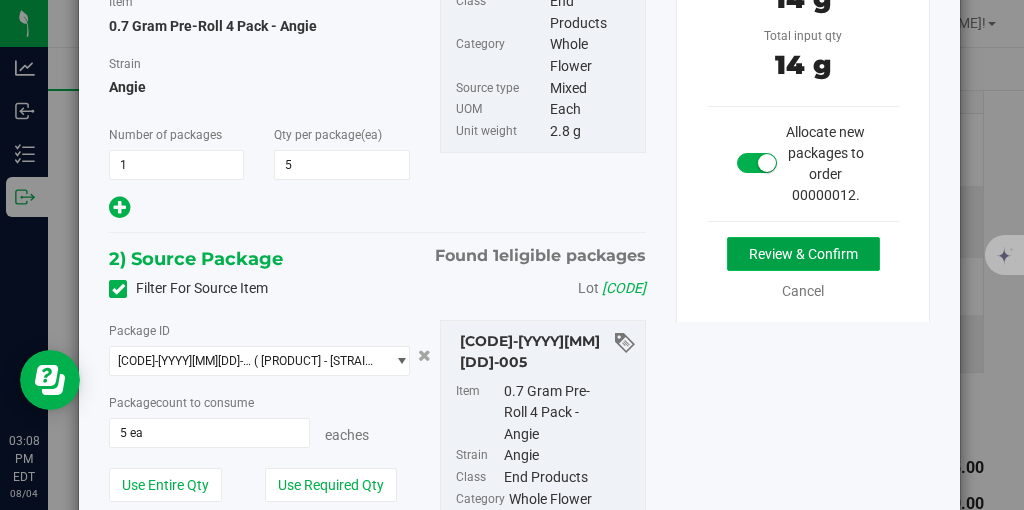 click on "Review & Confirm" at bounding box center (803, 254) 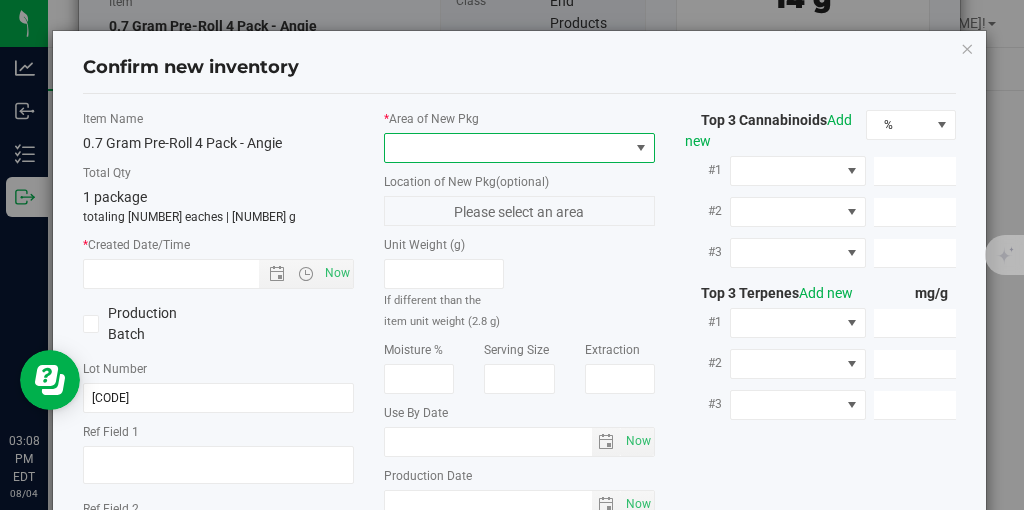 click at bounding box center (507, 148) 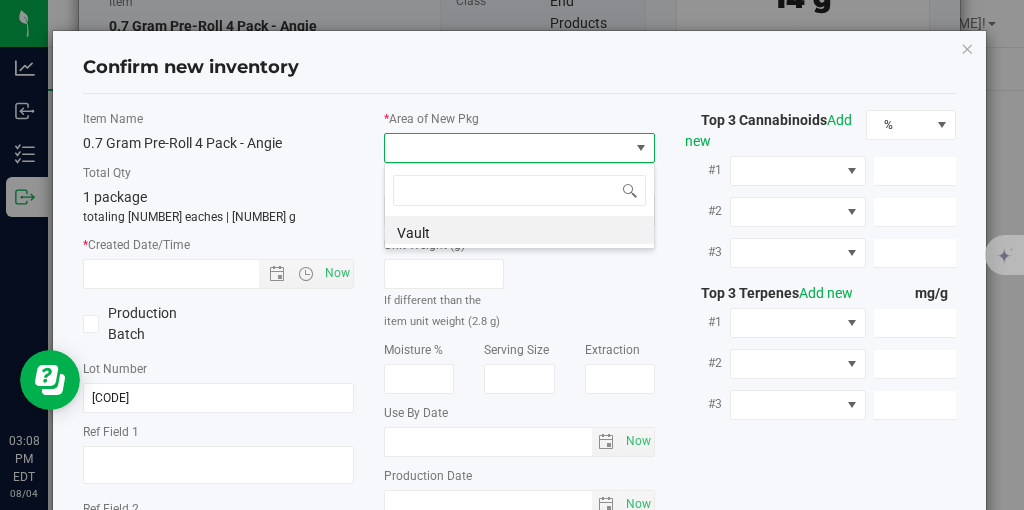 scroll, scrollTop: 99970, scrollLeft: 99729, axis: both 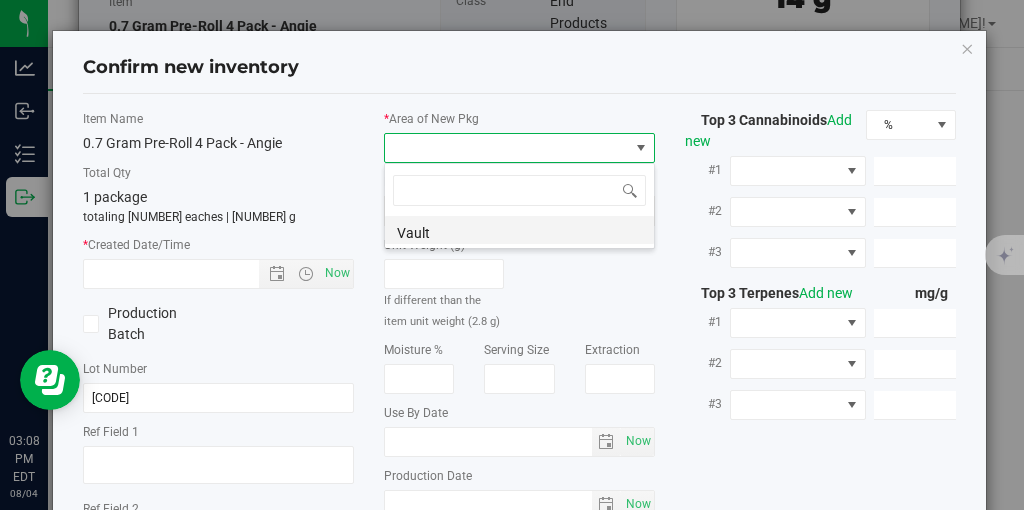 click on "Vault" at bounding box center (519, 230) 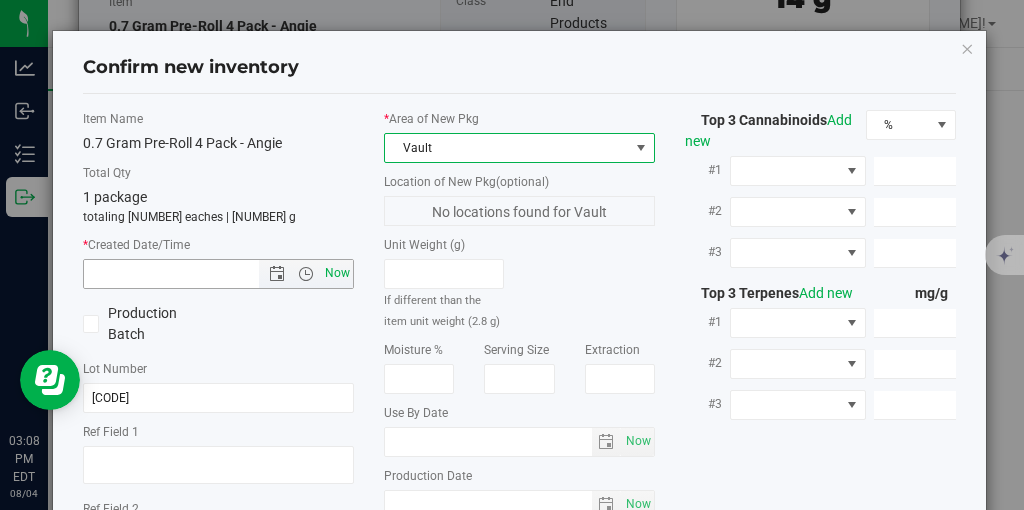 click on "Now" at bounding box center (338, 273) 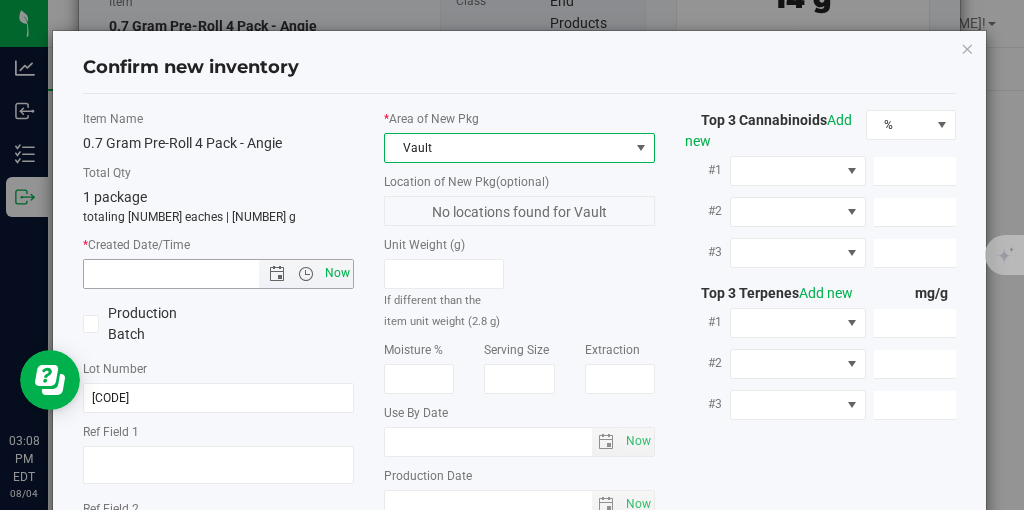type on "[MONTH]/[DATE]/[YEAR] [TIME]" 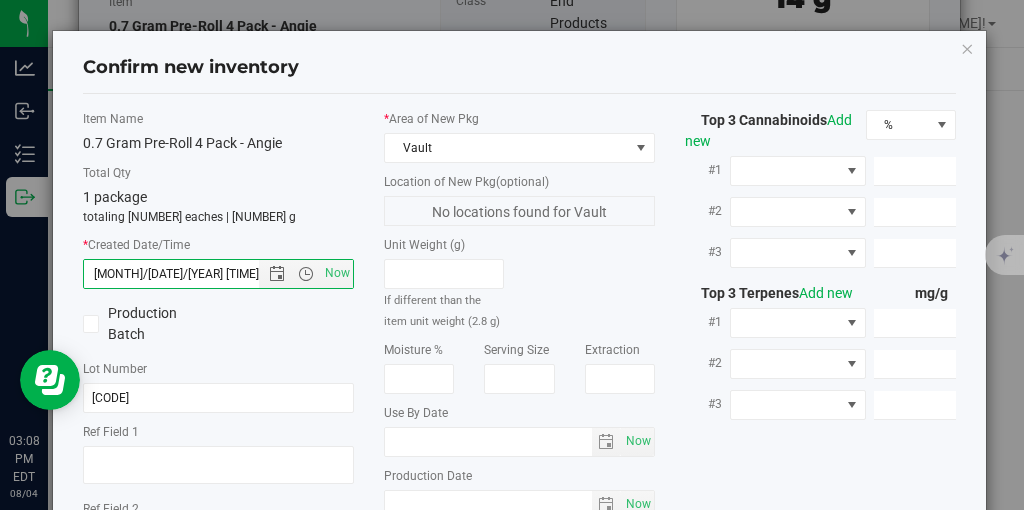 scroll, scrollTop: 250, scrollLeft: 0, axis: vertical 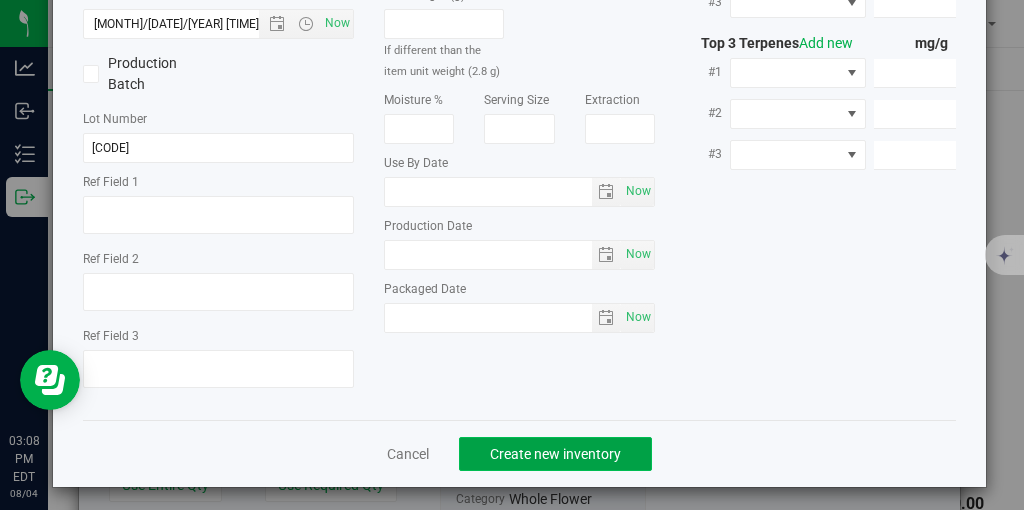 click on "Create new inventory" 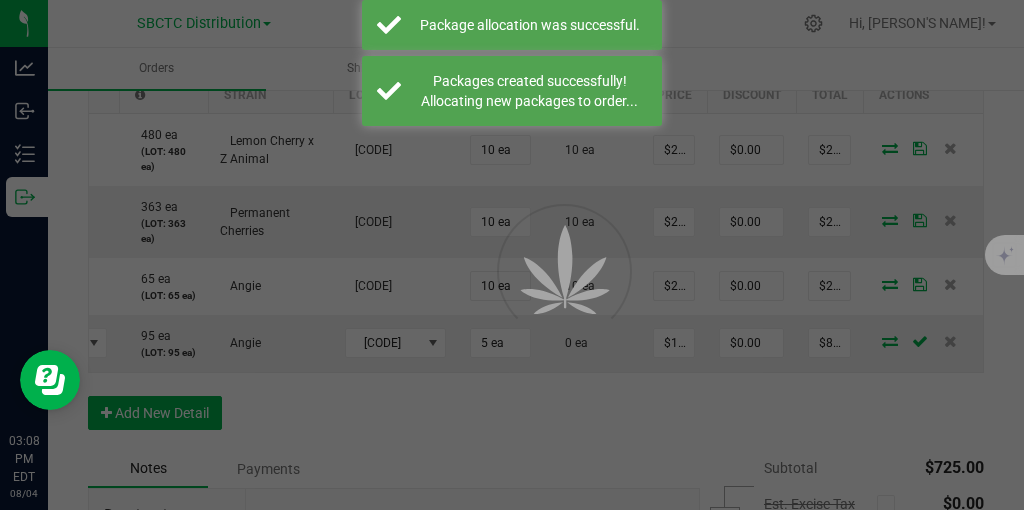 scroll, scrollTop: 0, scrollLeft: 289, axis: horizontal 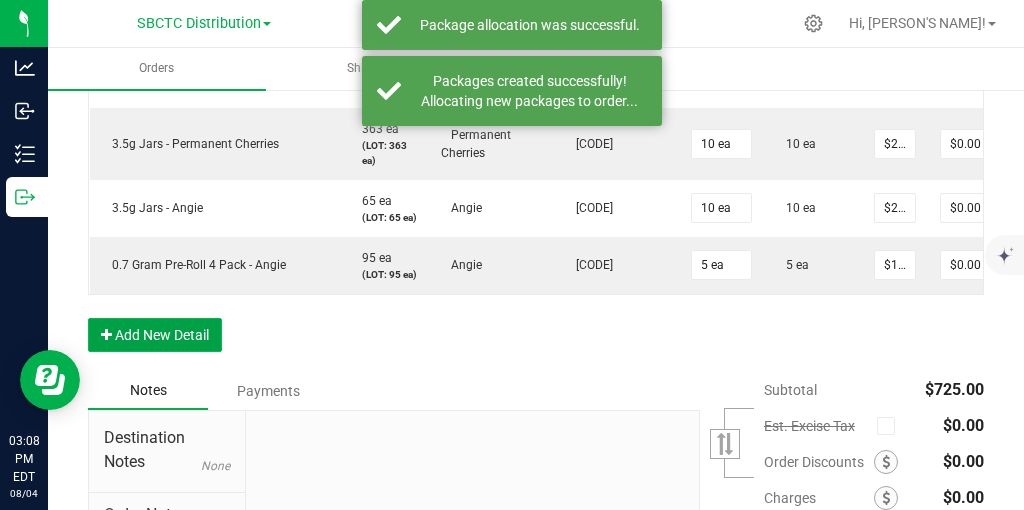 click on "Add New Detail" at bounding box center [155, 335] 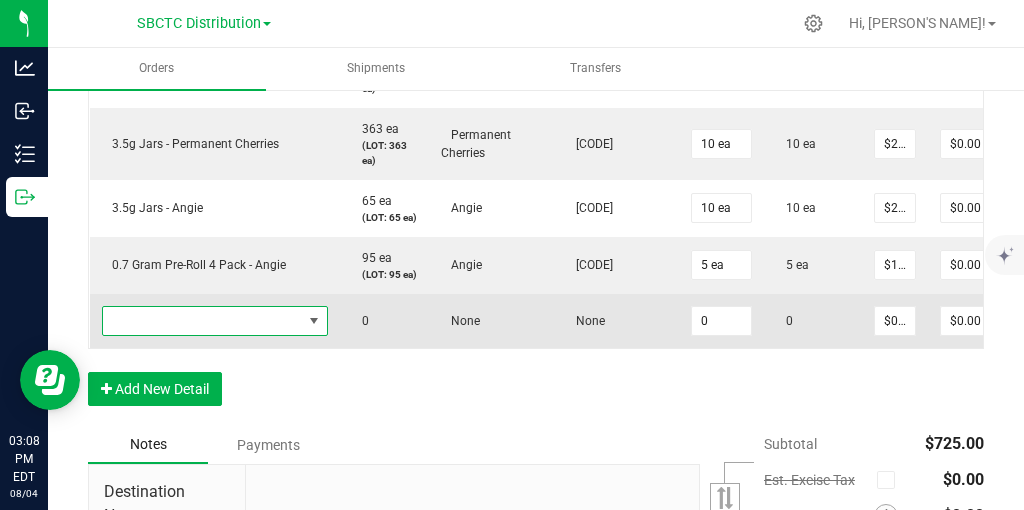 click at bounding box center [314, 321] 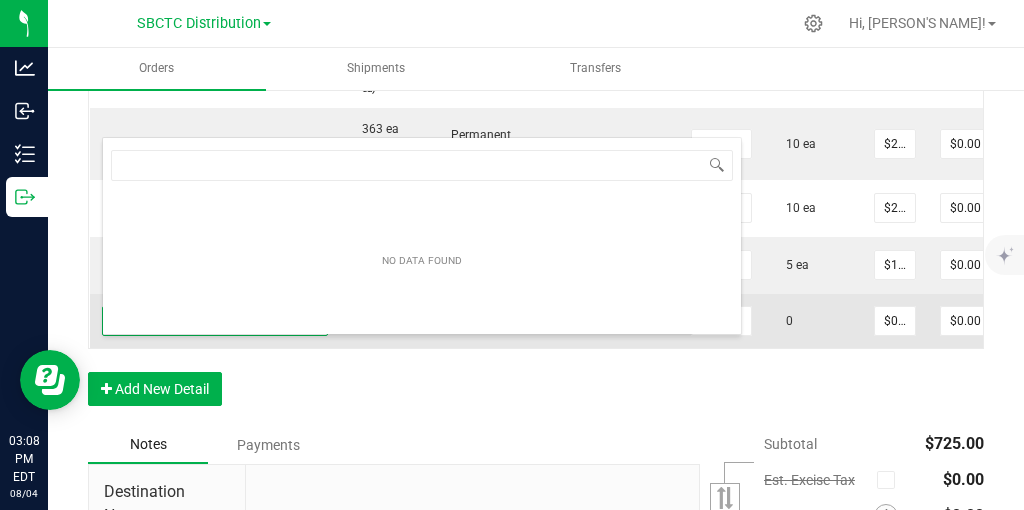 scroll, scrollTop: 99970, scrollLeft: 99774, axis: both 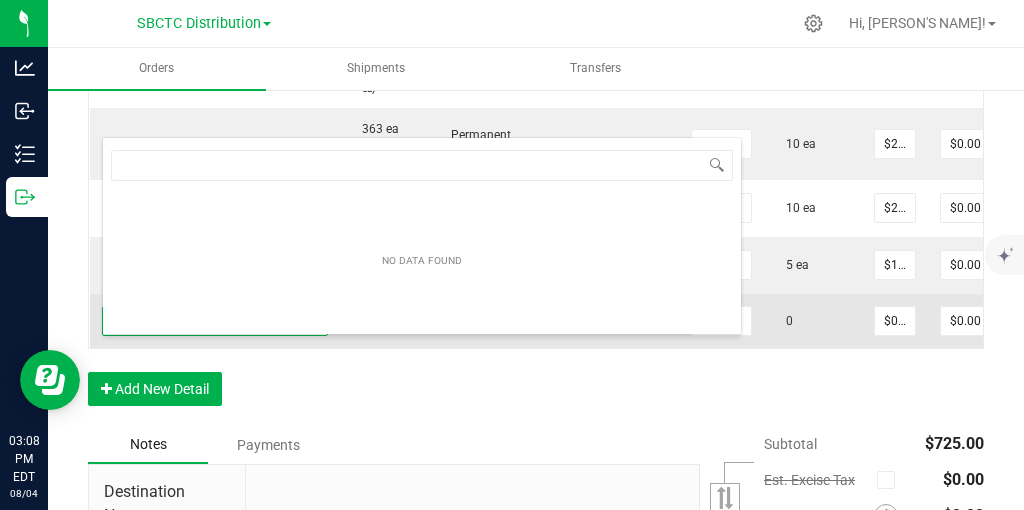 click at bounding box center [314, 321] 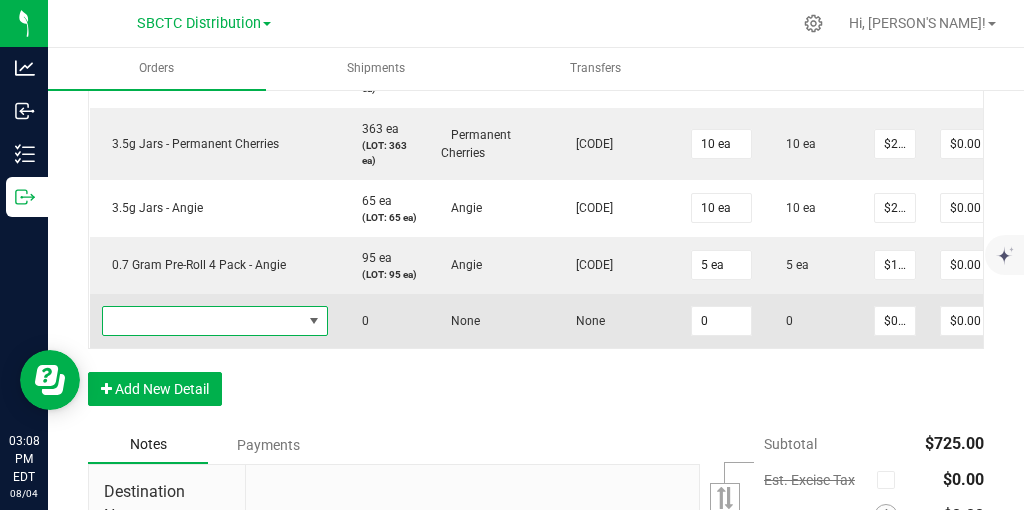 click at bounding box center (314, 321) 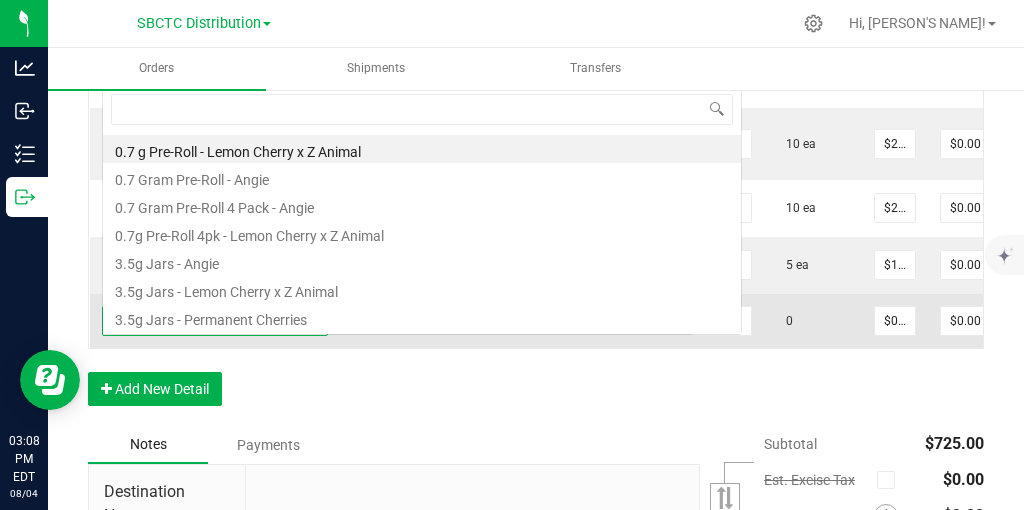 scroll, scrollTop: 0, scrollLeft: 0, axis: both 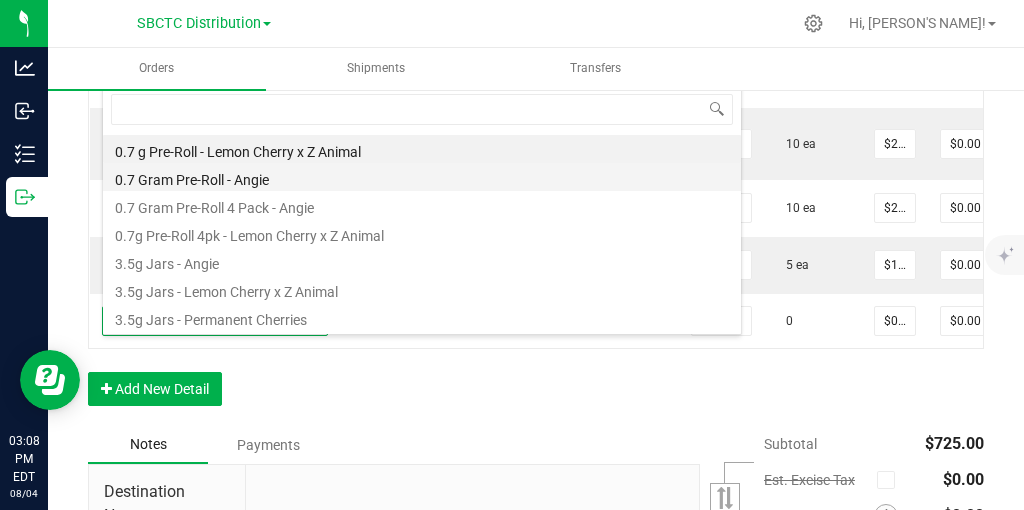 click on "0.7 Gram Pre-Roll - Angie" at bounding box center (422, 177) 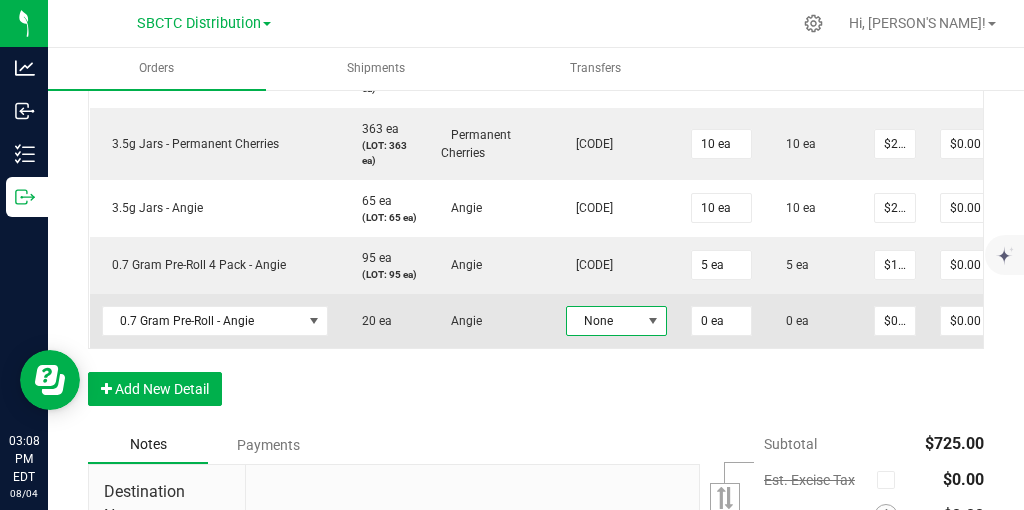 click at bounding box center [652, 321] 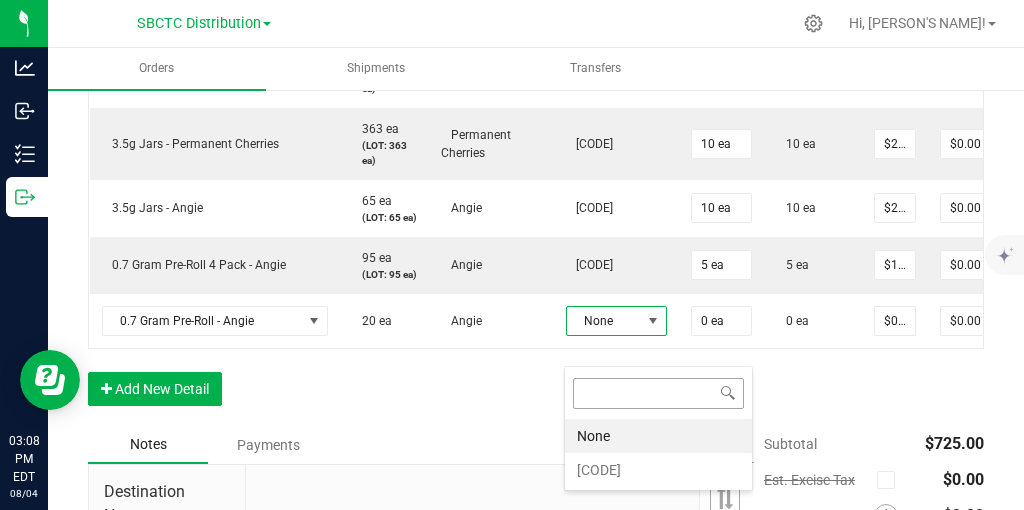 scroll, scrollTop: 99970, scrollLeft: 99868, axis: both 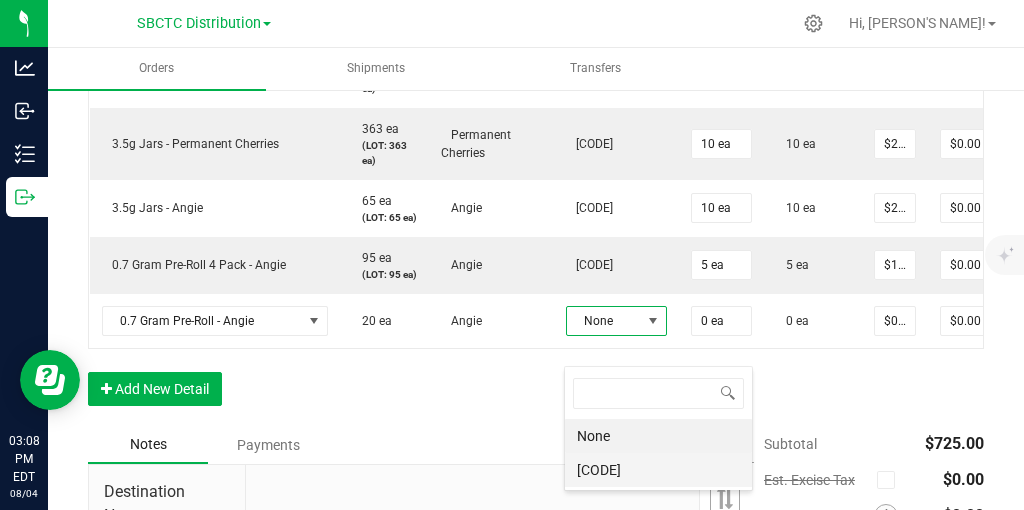 click on "[CODE]" at bounding box center (658, 470) 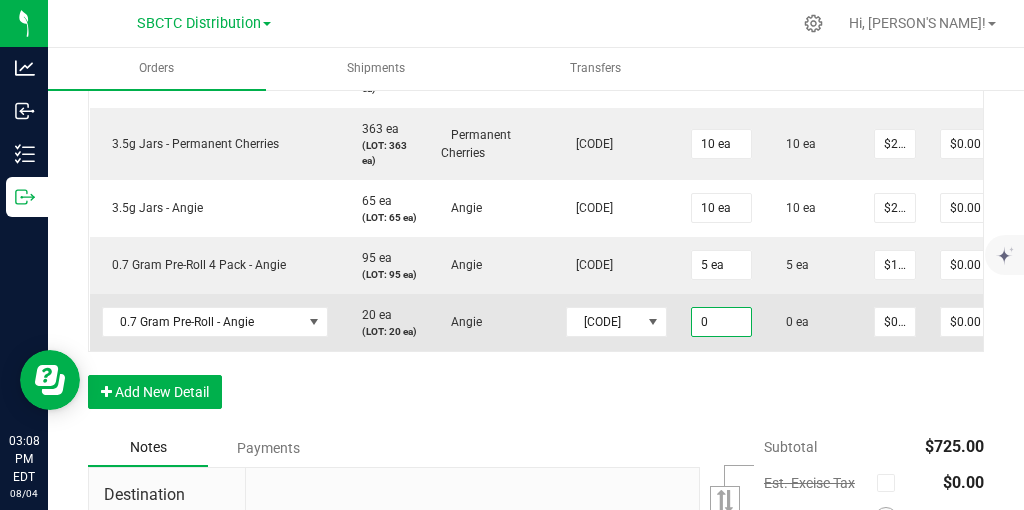 click on "0" at bounding box center (721, 322) 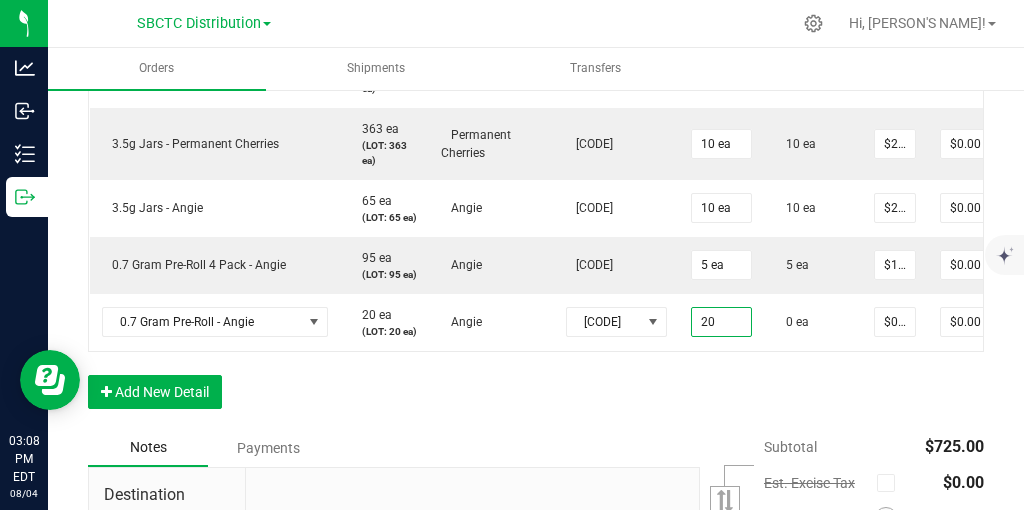 type on "20 ea" 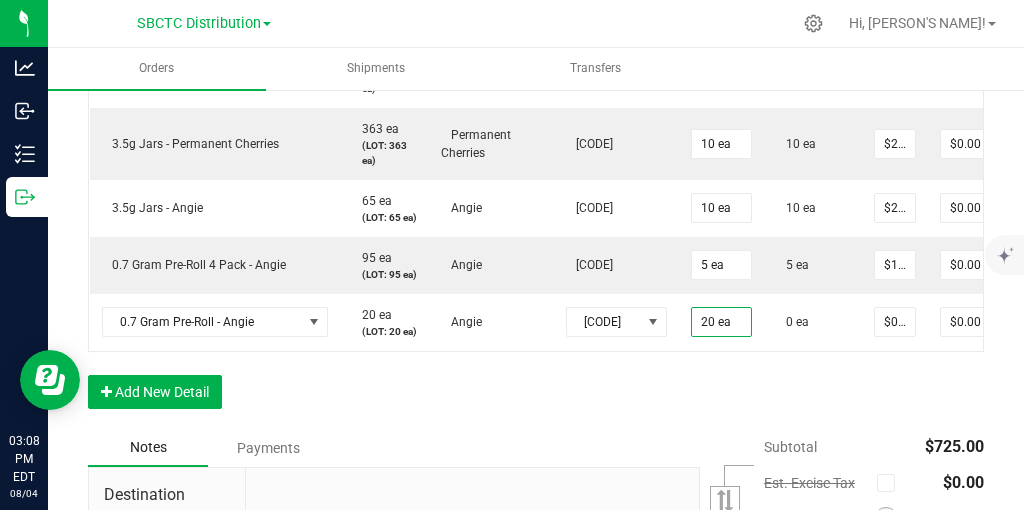 click on "Order Details Print All Labels Item  Sellable  Strain  Lot Number  Qty Ordered Qty Allocated Unit Price Line Discount Total Actions  3.5g Jars - Lemon Cherry x Z Animal   480 ea   (LOT: 480 ea)   Lemon Cherry x Z Animal   [CODE]  10 ea  10 ea  $21.50000 $0.00 $215.00  3.5g Jars - Permanent Cherries   363 ea   (LOT: 363 ea)   Permanent Cherries   [CODE]  10 ea  10 ea  $21.50000 $0.00 $215.00  3.5g Jars - Angie   65 ea   (LOT: 65 ea)   Angie   [CODE]  10 ea  10 ea  $21.50000 $0.00 $215.00  0.7 Gram Pre-Roll 4 Pack - Angie   95 ea   (LOT: 95 ea)   Angie   [CODE]  5 ea  5 ea  $16.00000 $0.00 $80.00 0.7 Gram Pre-Roll - Angie  20 ea   (LOT: 20 ea)   Angie  [CODE] 20 ea  0 ea  $0.00000 $0.00 $0.00
Add New Detail" at bounding box center (536, 180) 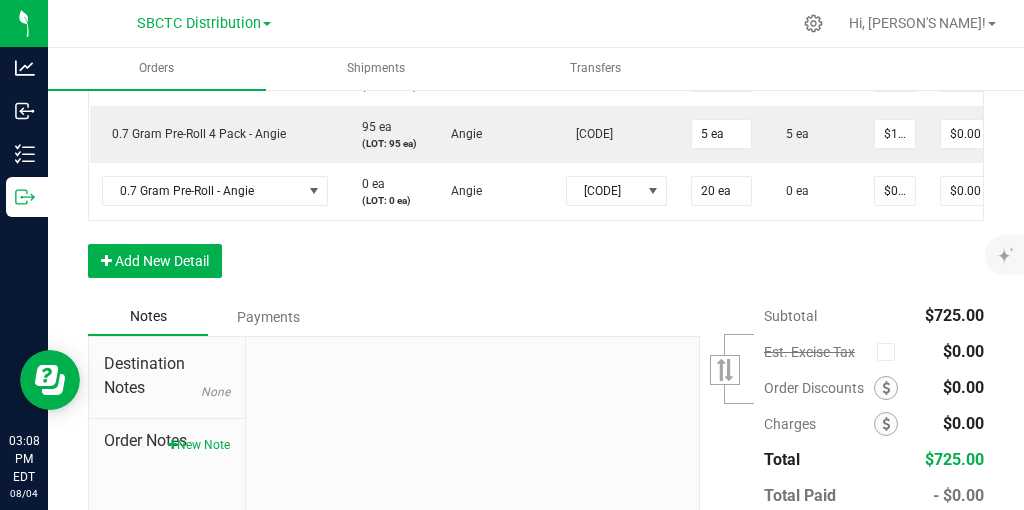 scroll, scrollTop: 812, scrollLeft: 0, axis: vertical 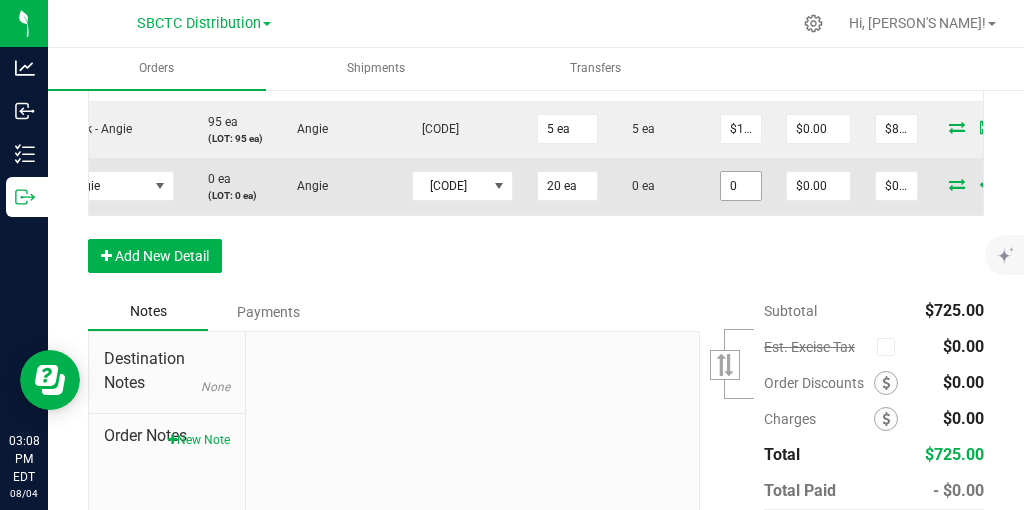 click on "0" at bounding box center (741, 186) 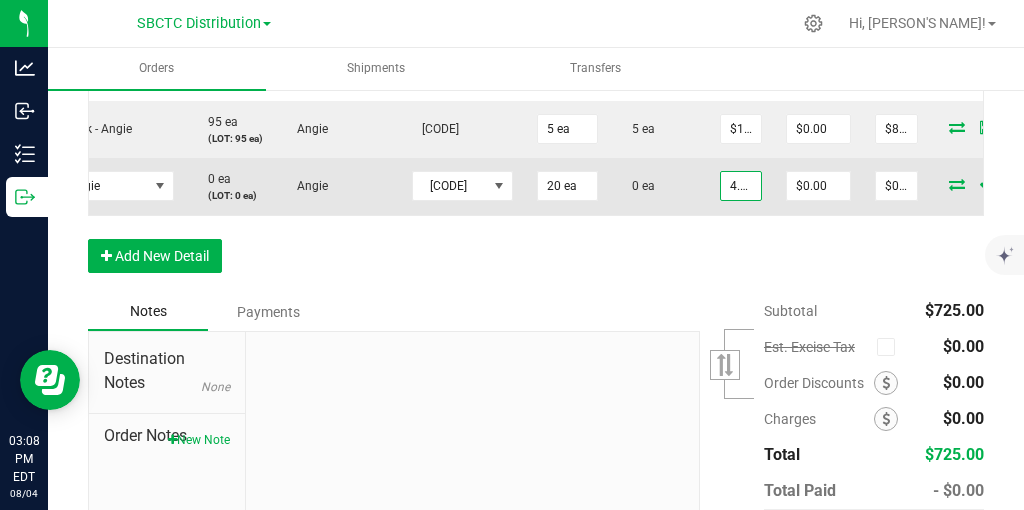 scroll, scrollTop: 0, scrollLeft: 2, axis: horizontal 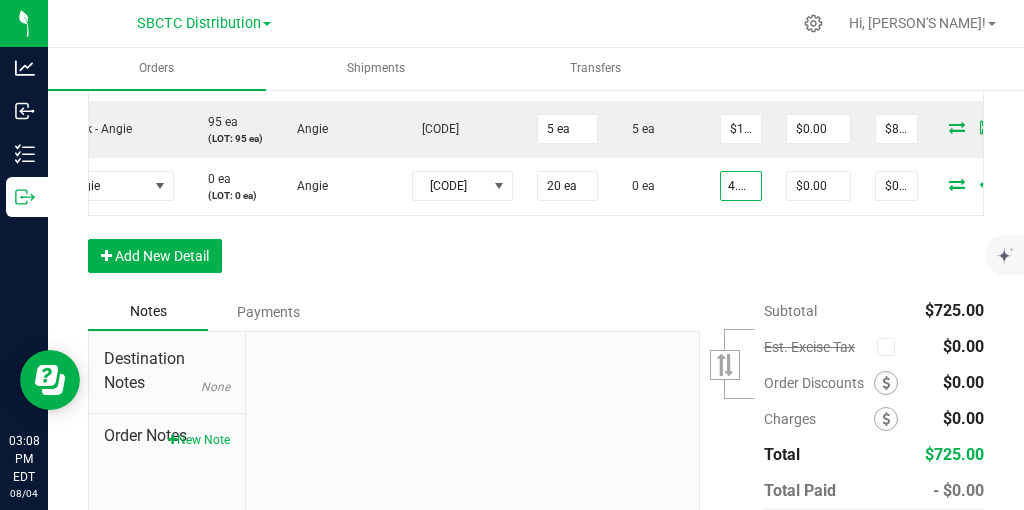 type on "$4.20000" 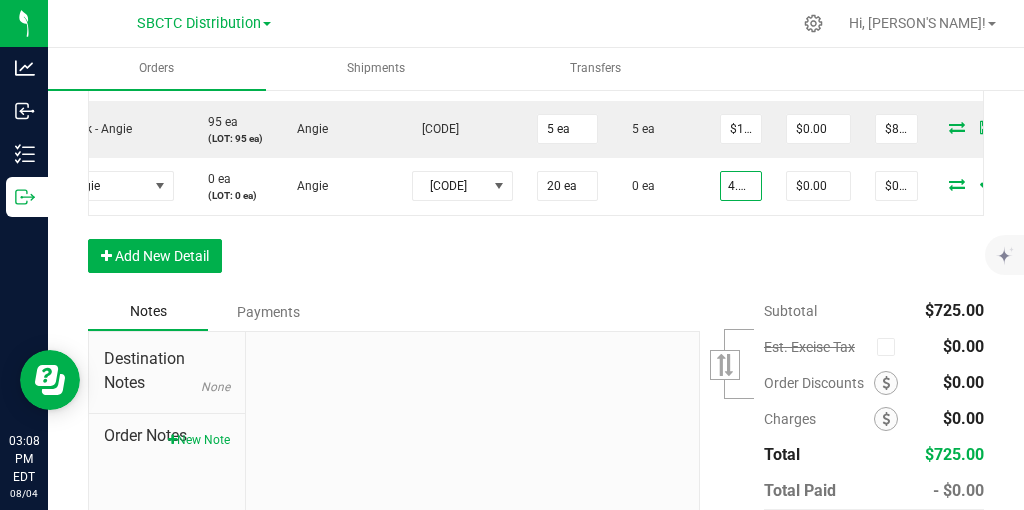 type on "$84.00" 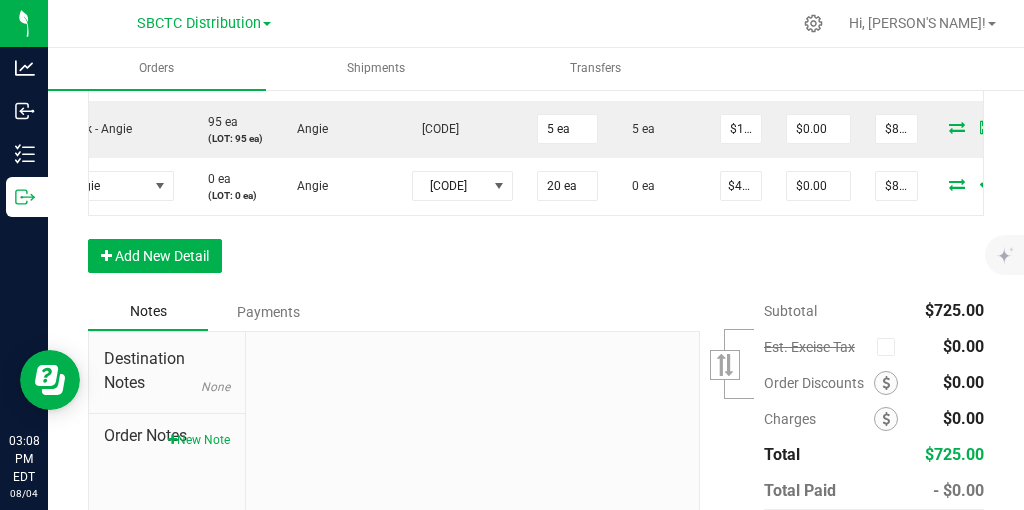 click on "Order Details Print All Labels Item  Sellable  Strain  Lot Number  Qty Ordered Qty Allocated Unit Price Line Discount Total Actions  3.5g Jars - Lemon Cherry x Z Animal   480 ea   (LOT: 480 ea)   Lemon Cherry x Z Animal   BCDF25E22/LCA  10 ea  10 ea  $21.50000 $0.00 $215.00  3.5g Jars - Permanent Cherries   363 ea   (LOT: 363 ea)   Permanent Cherries   BCDF25D22/PMC  10 ea  10 ea  $21.50000 $0.00 $215.00  3.5g Jars - [PERSON]   65 ea   (LOT: 65 ea)   [PERSON]   BCDF25B17ANGPRWS  10 ea  10 ea  $21.50000 $0.00 $215.00  0.7 Gram Pre-Roll 4 Pack - [PERSON]   95 ea   (LOT: 95 ea)   [PERSON]   BCDF25B17ANGPRWS  5 ea  5 ea  $16.00000 $0.00 $80.00 0.7 Gram Pre-Roll - [PERSON]  0 ea   (LOT: 0 ea)   [PERSON]  BCDF25B17ANGPRWS 20 ea  0 ea  $4.20000 $0.00 $84.00
Add New Detail" at bounding box center (536, 44) 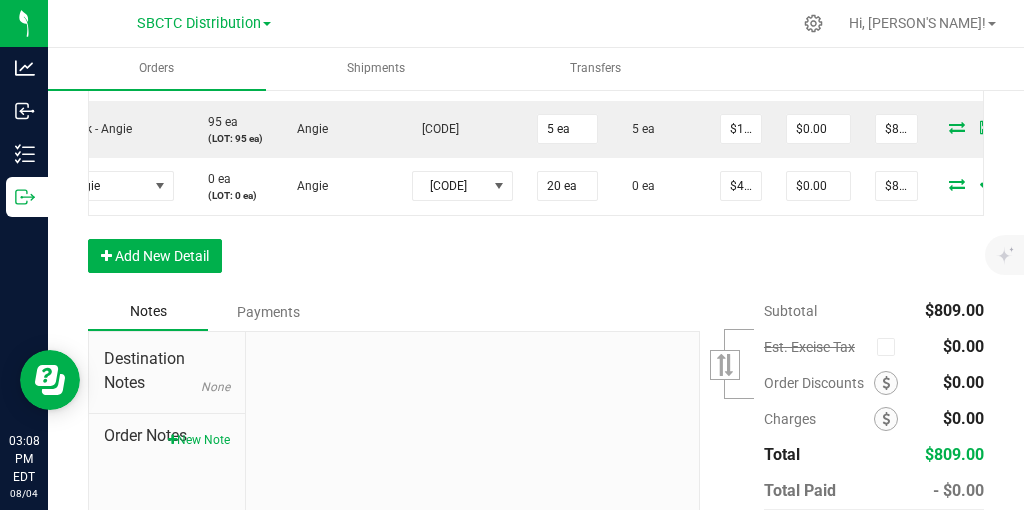 click on "Order Details Print All Labels Item  Sellable  Strain  Lot Number  Qty Ordered Qty Allocated Unit Price Line Discount Total Actions  3.5g Jars - Lemon Cherry x Z Animal   480 ea   (LOT: 480 ea)   Lemon Cherry x Z Animal   BCDF25E22/LCA  10 ea  10 ea  $21.50000 $0.00 $215.00  3.5g Jars - Permanent Cherries   363 ea   (LOT: 363 ea)   Permanent Cherries   BCDF25D22/PMC  10 ea  10 ea  $21.50000 $0.00 $215.00  3.5g Jars - [PERSON]   65 ea   (LOT: 65 ea)   [PERSON]   BCDF25B17ANGPRWS  10 ea  10 ea  $21.50000 $0.00 $215.00  0.7 Gram Pre-Roll 4 Pack - [PERSON]   95 ea   (LOT: 95 ea)   [PERSON]   BCDF25B17ANGPRWS  5 ea  5 ea  $16.00000 $0.00 $80.00 0.7 Gram Pre-Roll - [PERSON]  0 ea   (LOT: 0 ea)   [PERSON]  BCDF25B17ANGPRWS 20 ea  0 ea  $4.20000 $0.00 $84.00
Add New Detail" at bounding box center (536, 44) 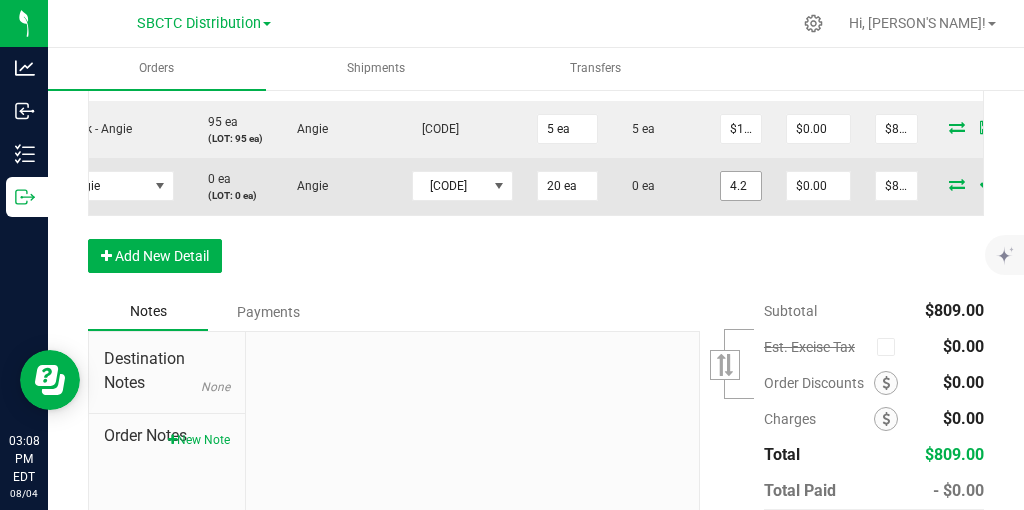 click on "4.2" at bounding box center (741, 186) 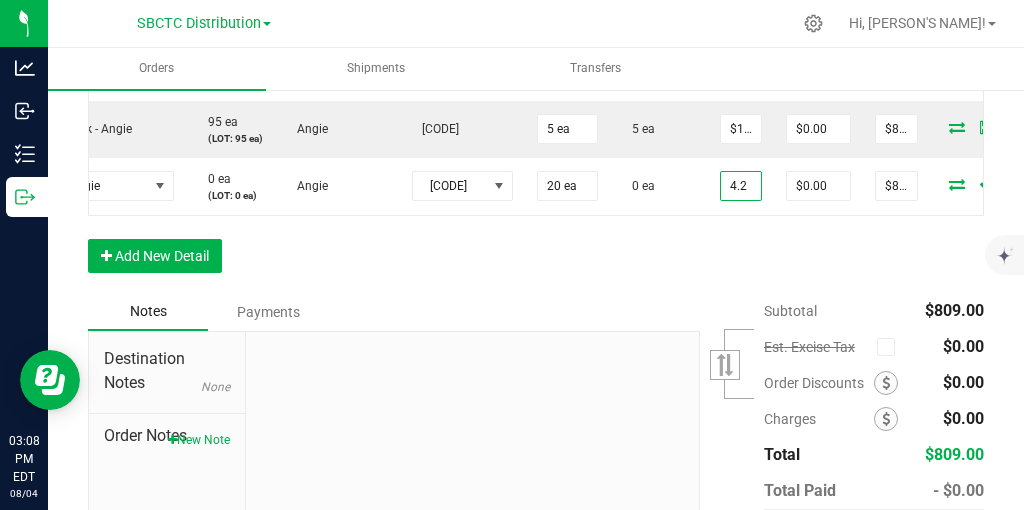 type on "$4.20000" 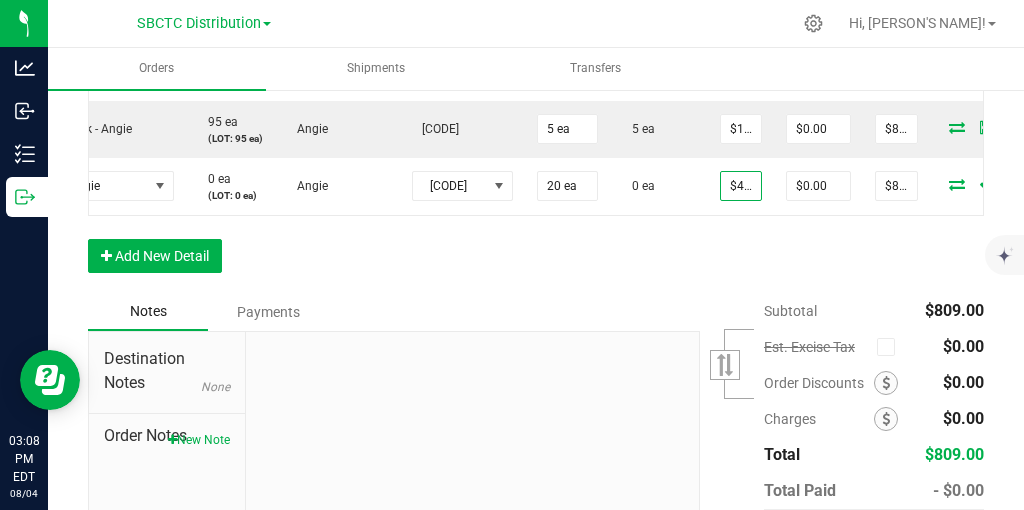 click on "Order Details Print All Labels Item  Sellable  Strain  Lot Number  Qty Ordered Qty Allocated Unit Price Line Discount Total Actions  3.5g Jars - Lemon Cherry x Z Animal   480 ea   (LOT: 480 ea)   Lemon Cherry x Z Animal   BCDF25E22/LCA  10 ea  10 ea  $21.50000 $0.00 $215.00  3.5g Jars - Permanent Cherries   363 ea   (LOT: 363 ea)   Permanent Cherries   BCDF25D22/PMC  10 ea  10 ea  $21.50000 $0.00 $215.00  3.5g Jars - [PERSON]   65 ea   (LOT: 65 ea)   [PERSON]   BCDF25B17ANGPRWS  10 ea  10 ea  $21.50000 $0.00 $215.00  0.7 Gram Pre-Roll 4 Pack - [PERSON]   95 ea   (LOT: 95 ea)   [PERSON]   BCDF25B17ANGPRWS  5 ea  5 ea  $16.00000 $0.00 $80.00 0.7 Gram Pre-Roll - [PERSON]  0 ea   (LOT: 0 ea)   [PERSON]  BCDF25B17ANGPRWS 20 ea  0 ea  $4.20000 $0.00 $84.00
Add New Detail" at bounding box center (536, 44) 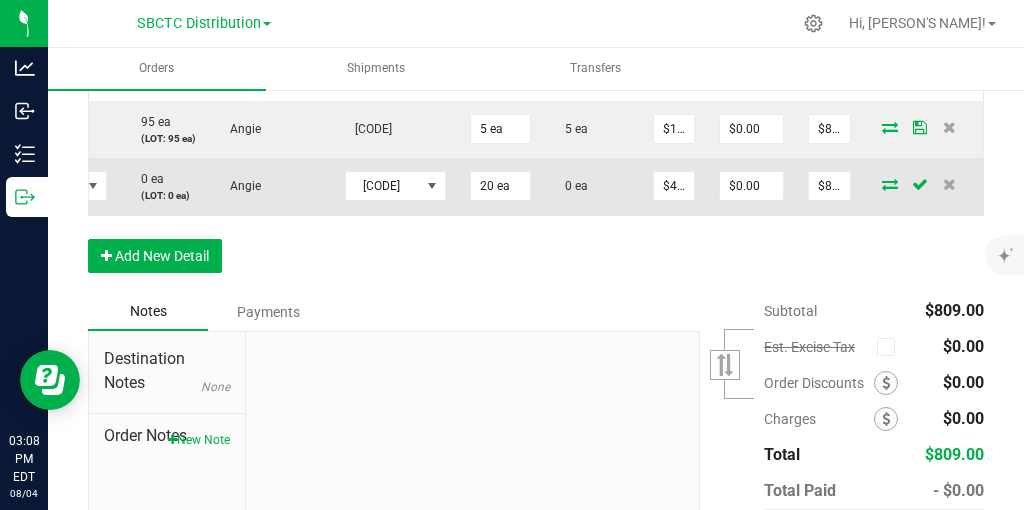 click at bounding box center [890, 184] 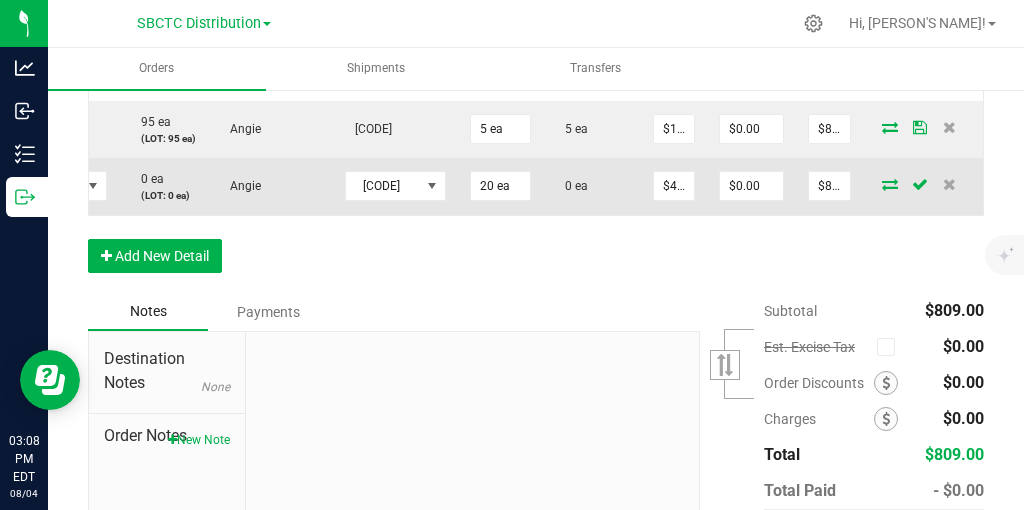 scroll, scrollTop: 0, scrollLeft: 289, axis: horizontal 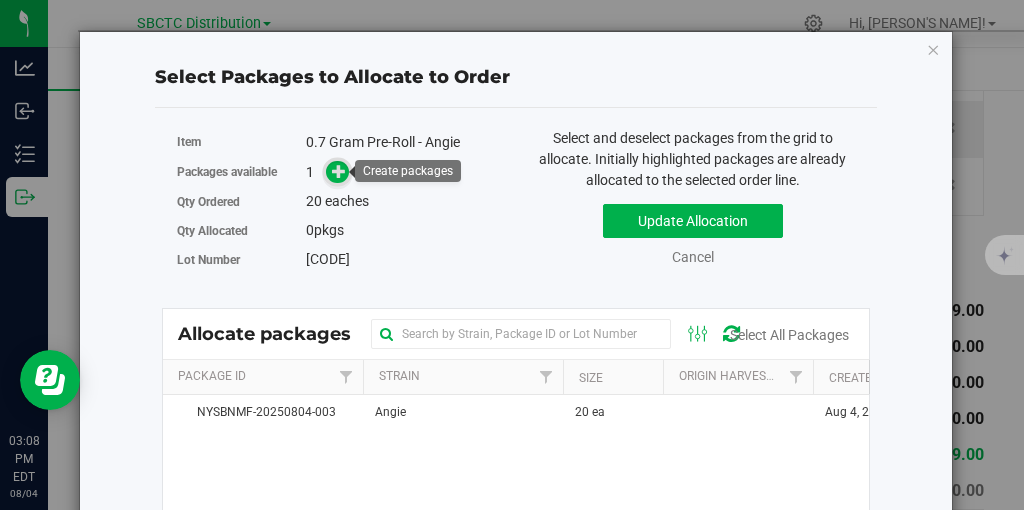 click at bounding box center (337, 172) 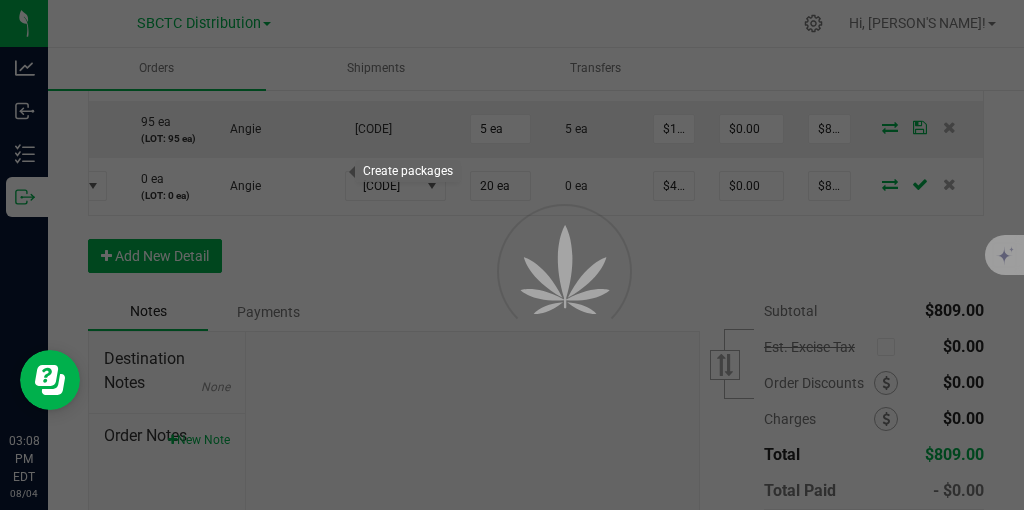 scroll, scrollTop: 0, scrollLeft: 289, axis: horizontal 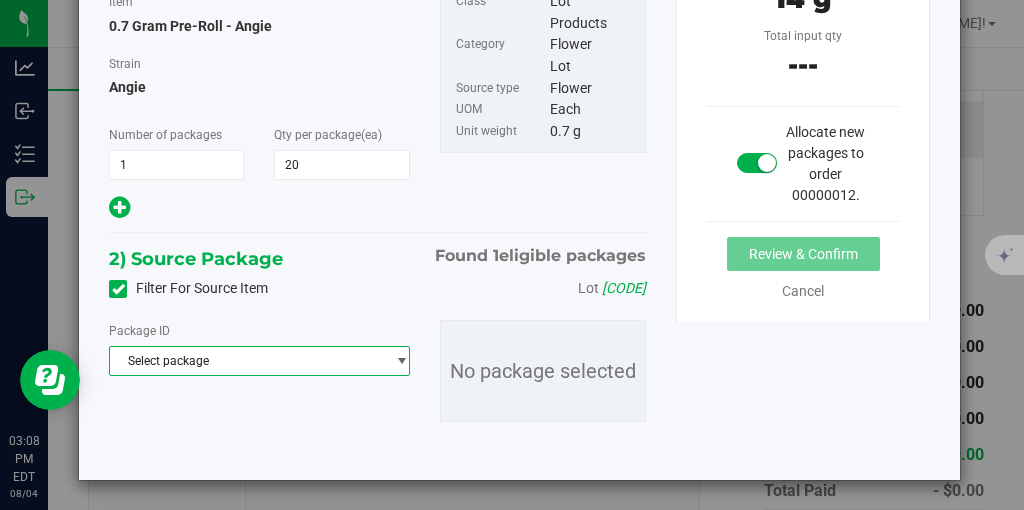 click on "Select package" at bounding box center (247, 361) 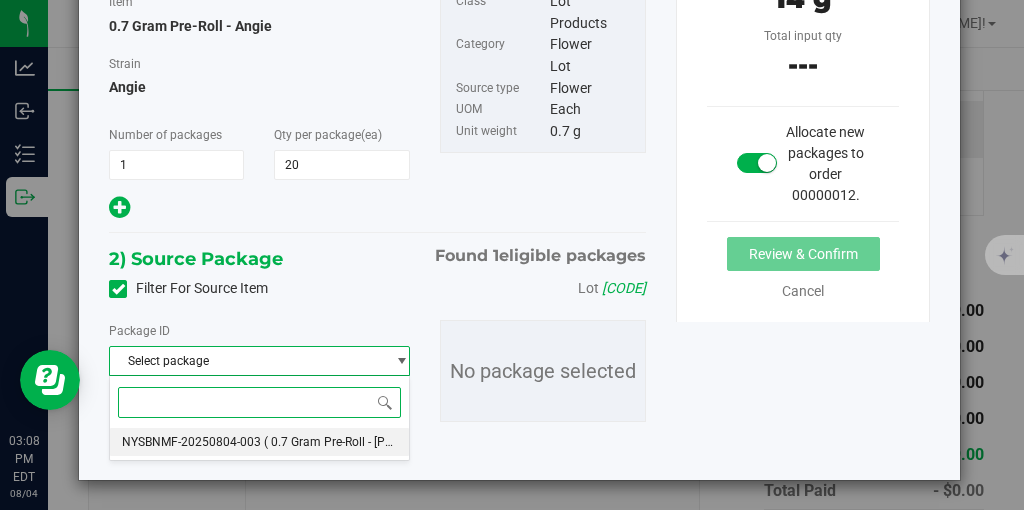 click on "NYSBNMF-20250804-003" at bounding box center [191, 442] 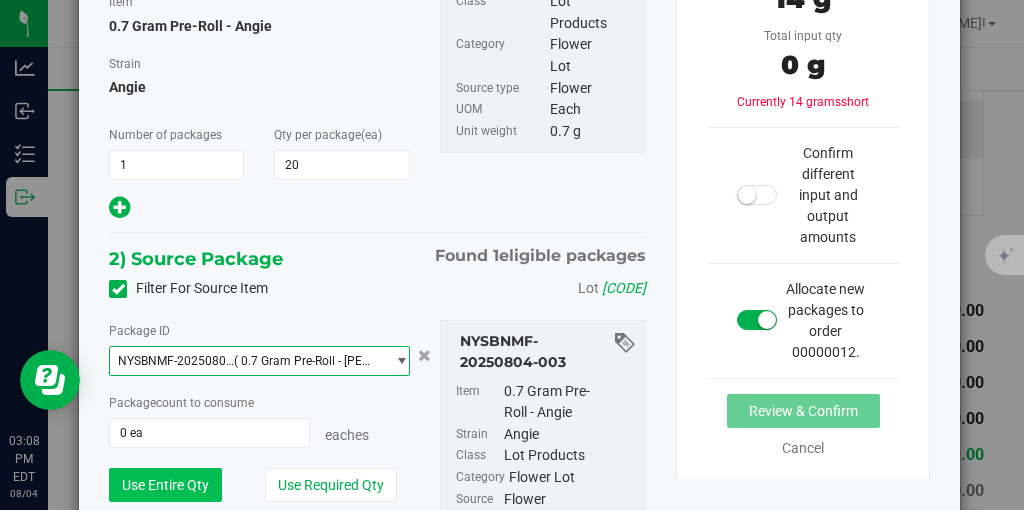 click on "Use Entire Qty" at bounding box center [165, 485] 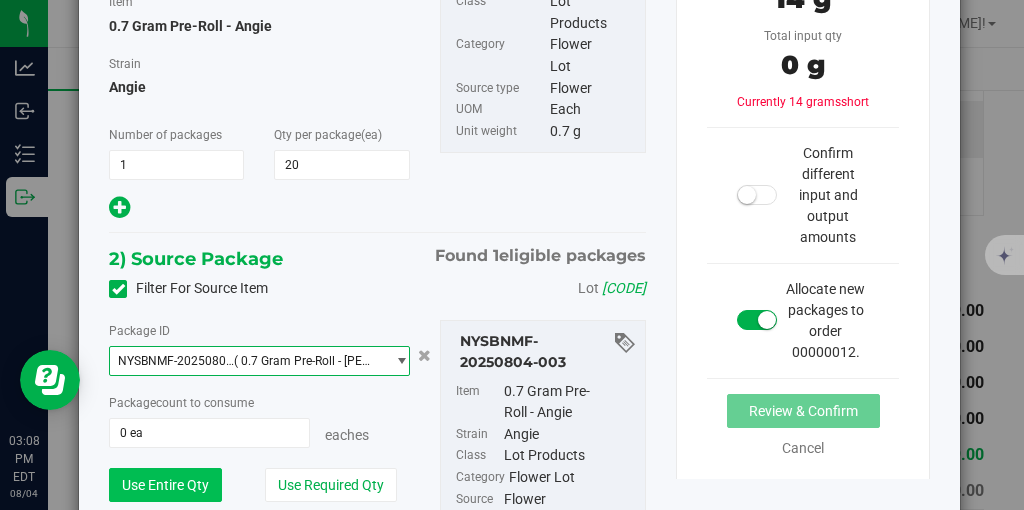 type on "20 ea" 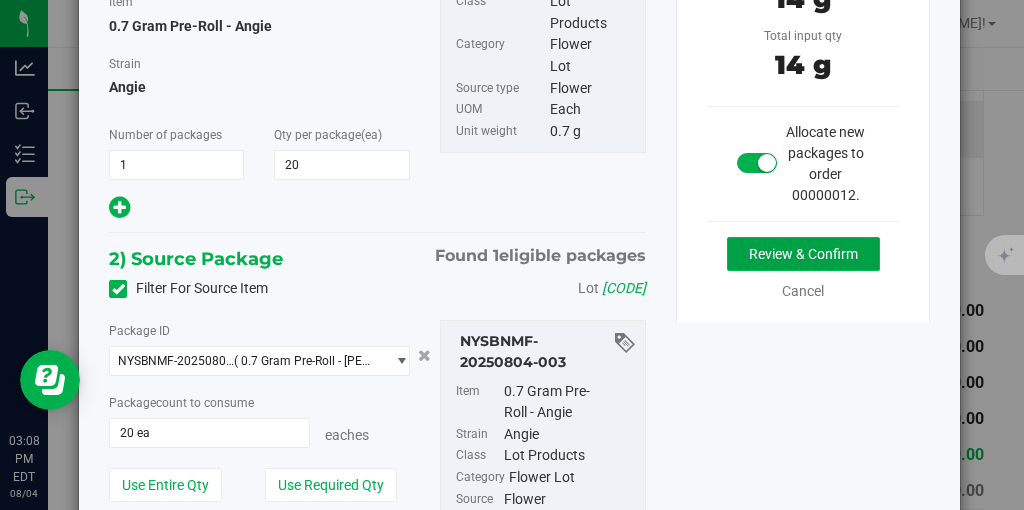 click on "Review & Confirm" at bounding box center (803, 254) 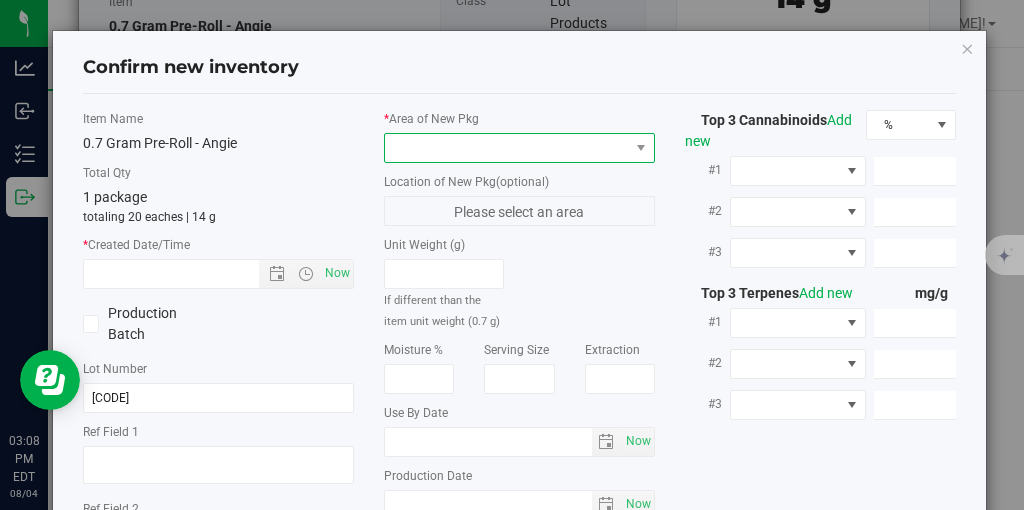 click at bounding box center (507, 148) 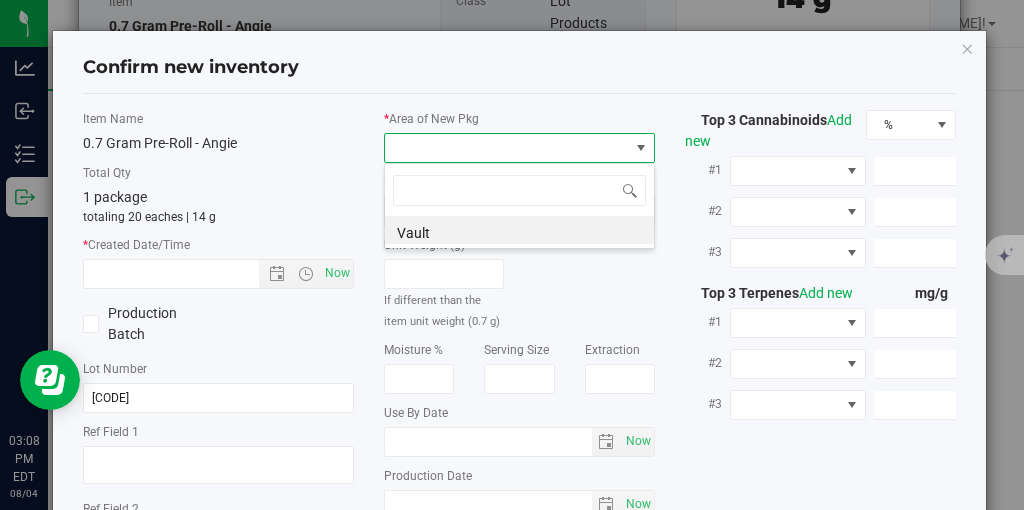 scroll, scrollTop: 99970, scrollLeft: 99729, axis: both 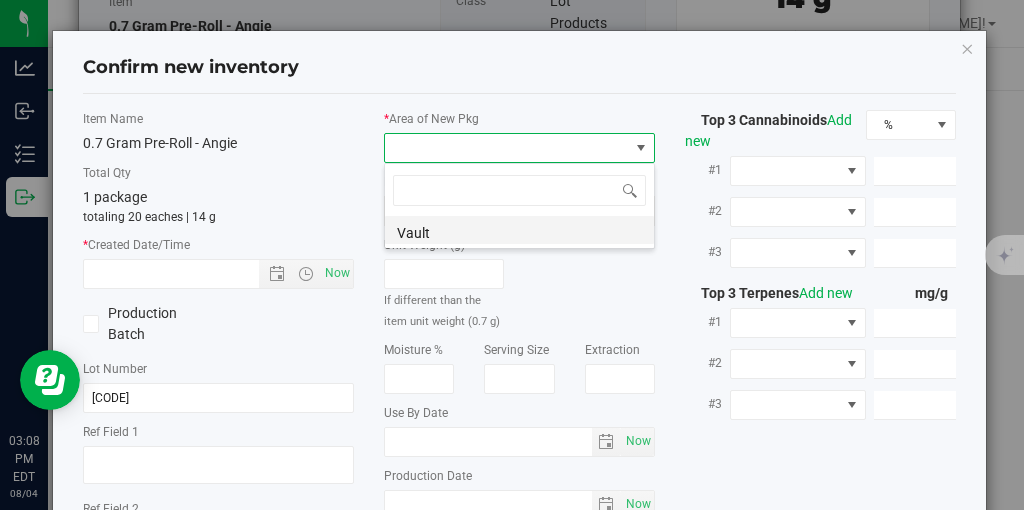 click on "Vault" at bounding box center (519, 230) 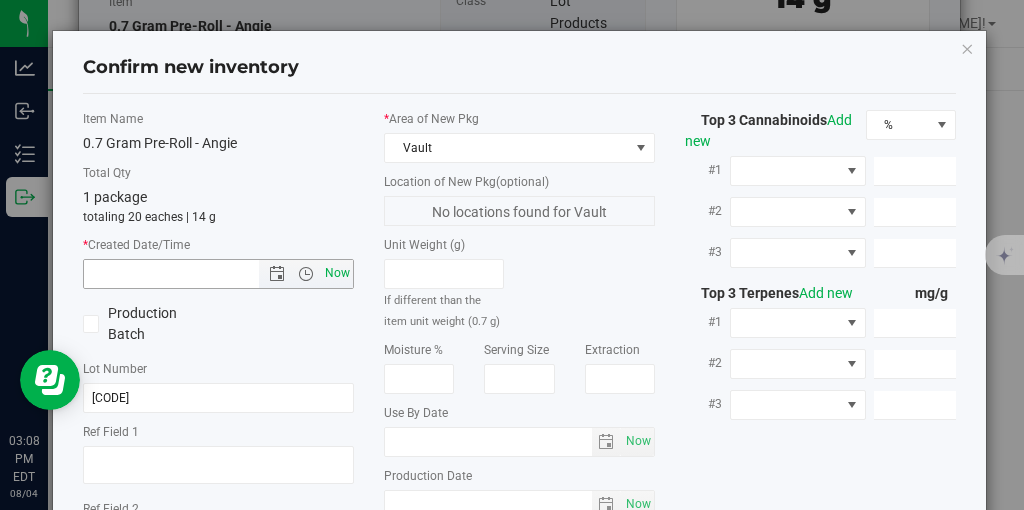 click on "Now" at bounding box center (338, 273) 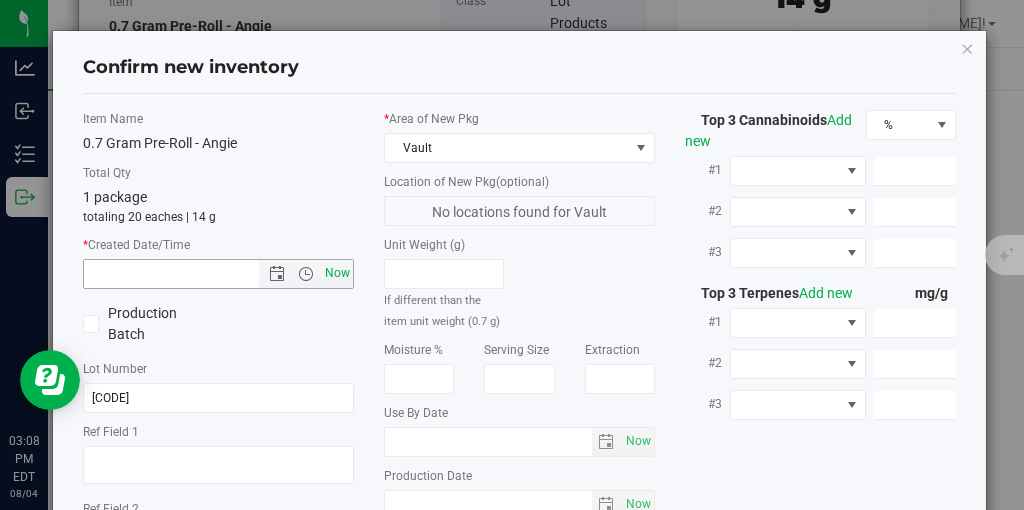 type on "[MONTH]/[DATE]/[YEAR] [TIME]" 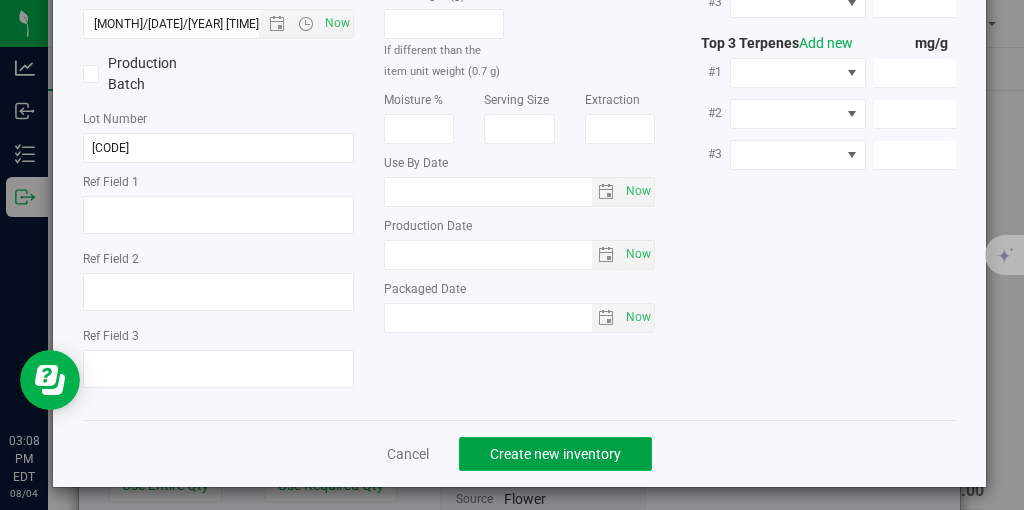 click on "Create new inventory" 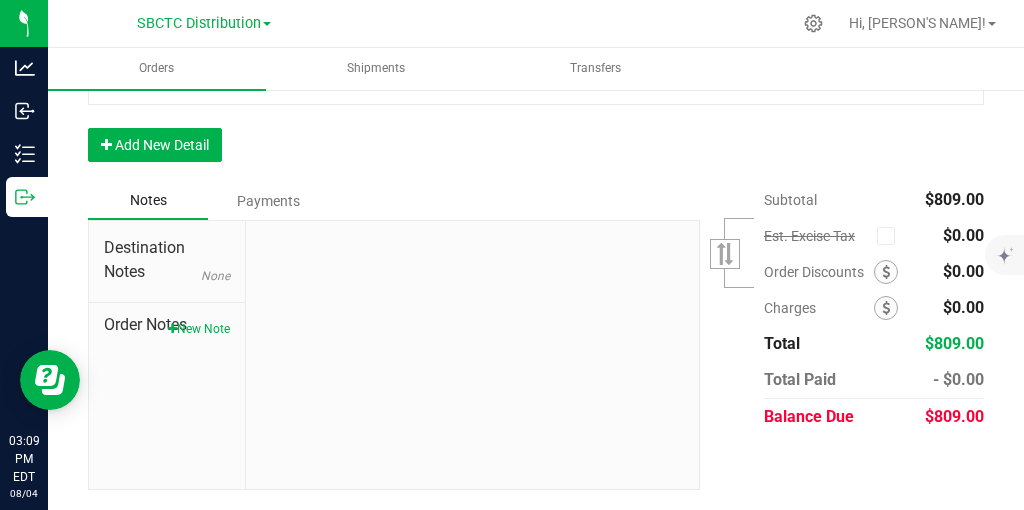 scroll, scrollTop: 901, scrollLeft: 0, axis: vertical 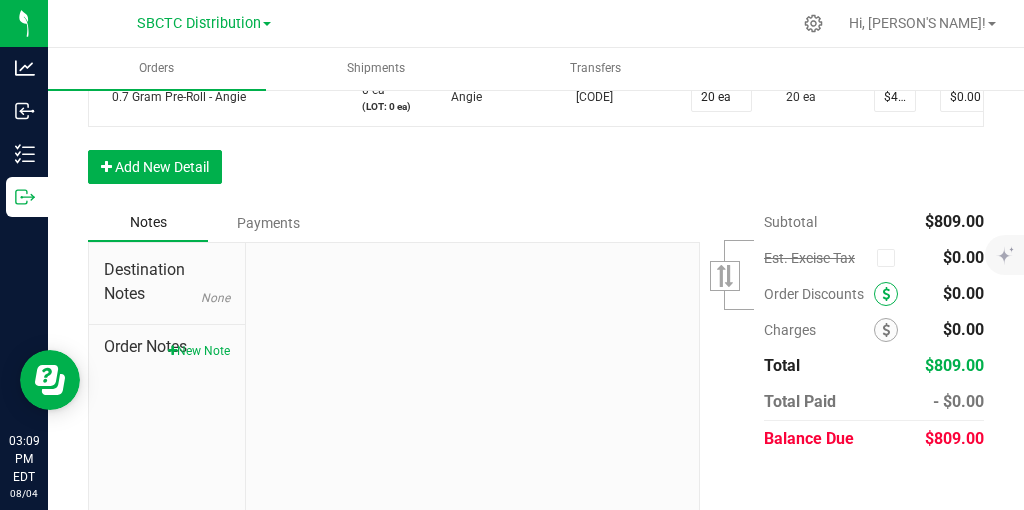 click at bounding box center (886, 294) 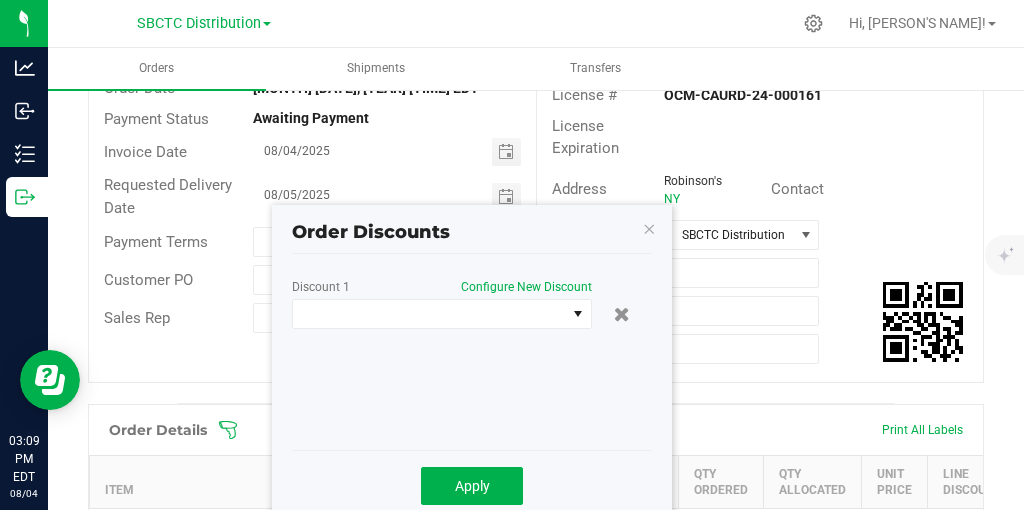 scroll, scrollTop: 344, scrollLeft: 0, axis: vertical 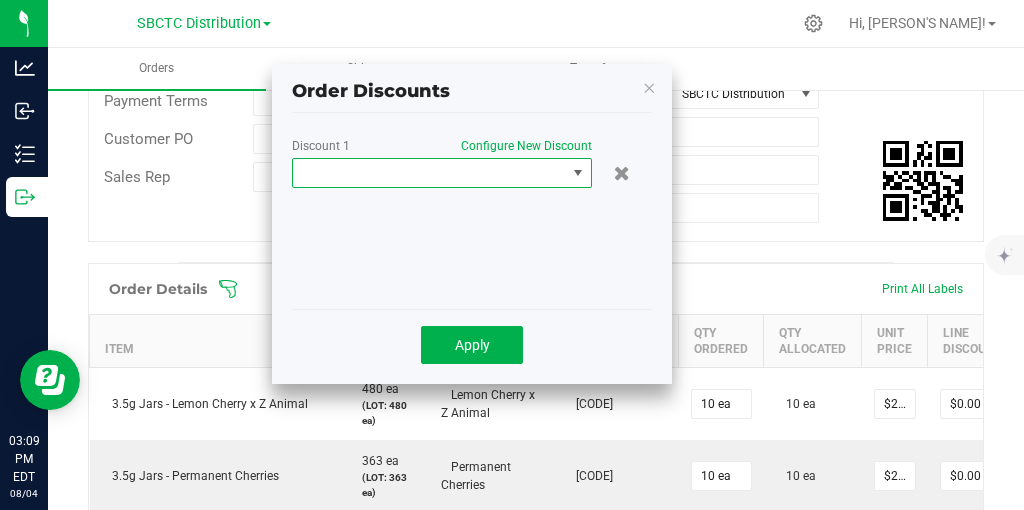 click at bounding box center [429, 173] 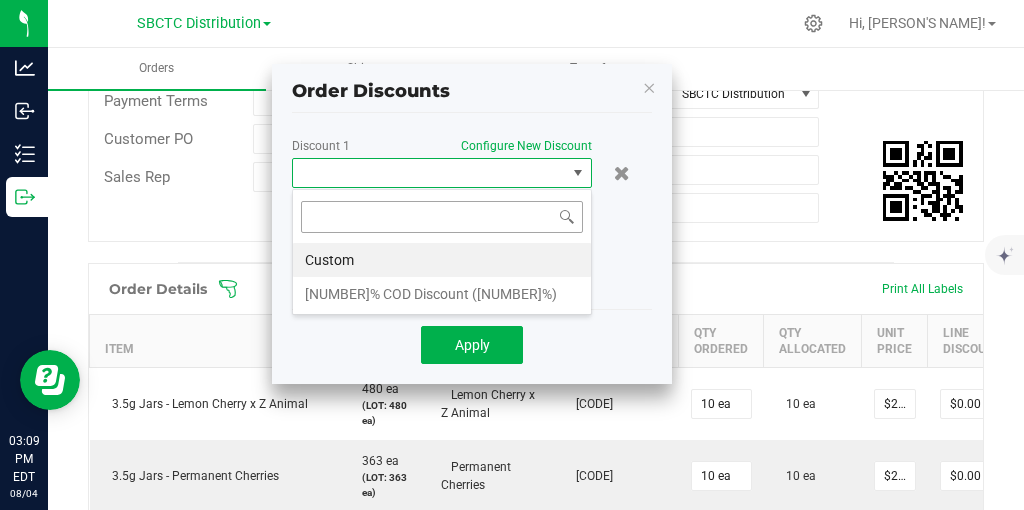 scroll, scrollTop: 99970, scrollLeft: 99700, axis: both 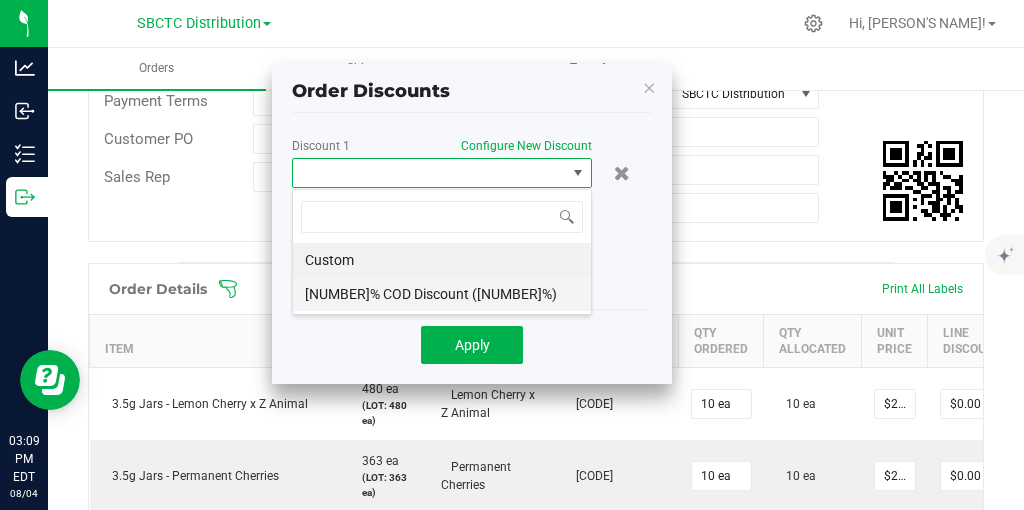 click on "[NUMBER]% COD Discount ([NUMBER]%)" at bounding box center [442, 294] 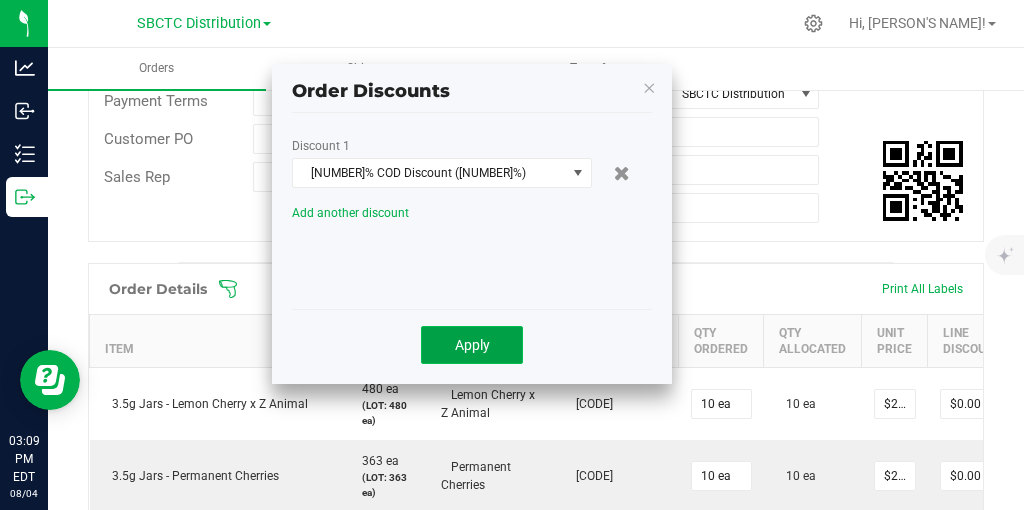 click on "Apply" at bounding box center (472, 345) 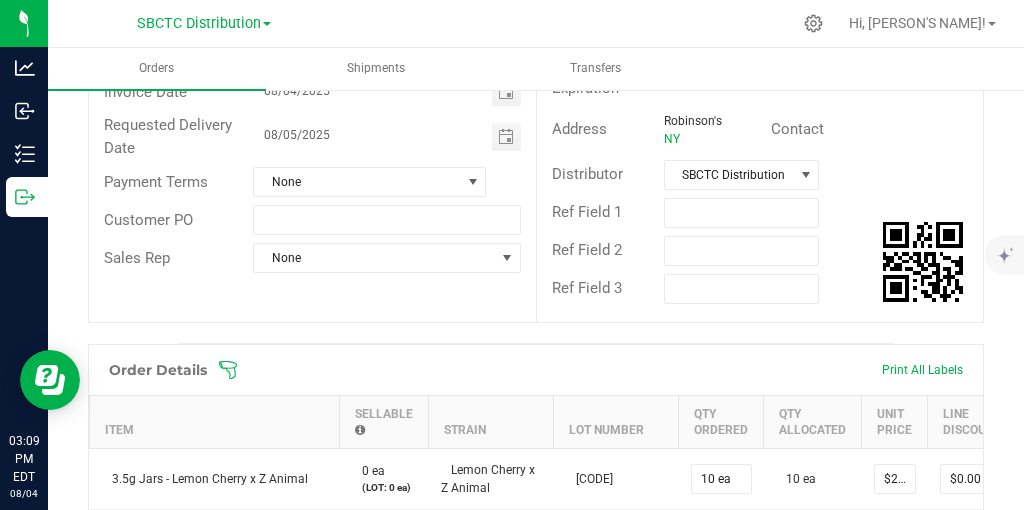 scroll, scrollTop: 0, scrollLeft: 0, axis: both 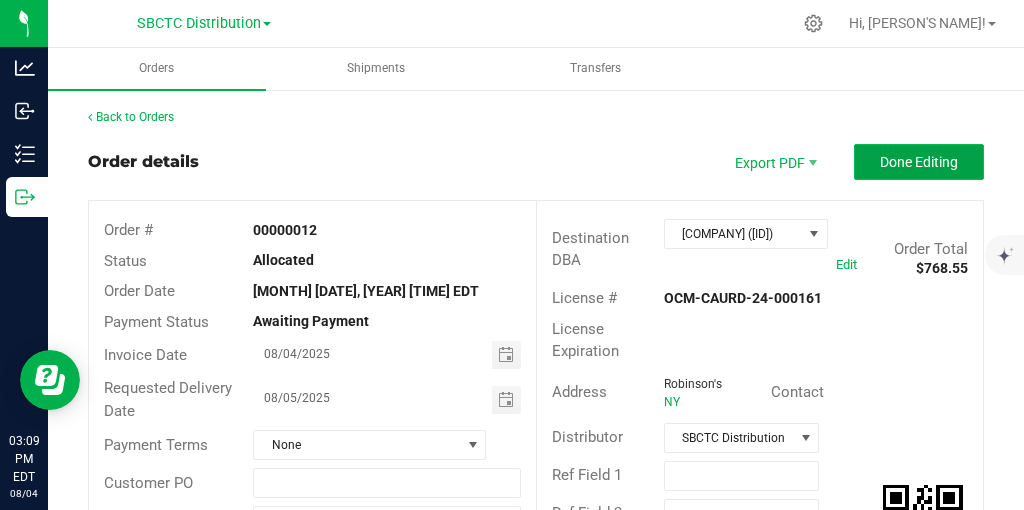 click on "Done Editing" at bounding box center [919, 162] 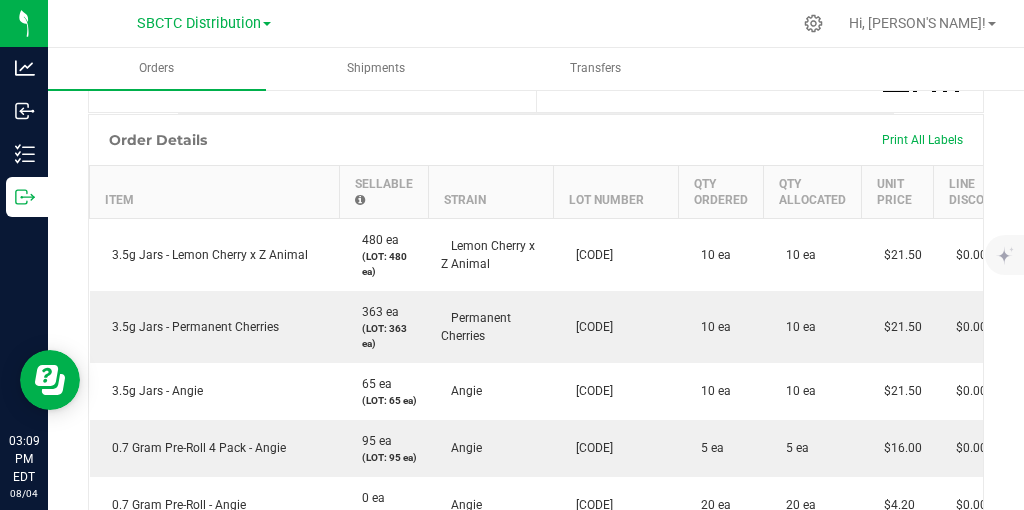 scroll, scrollTop: 0, scrollLeft: 0, axis: both 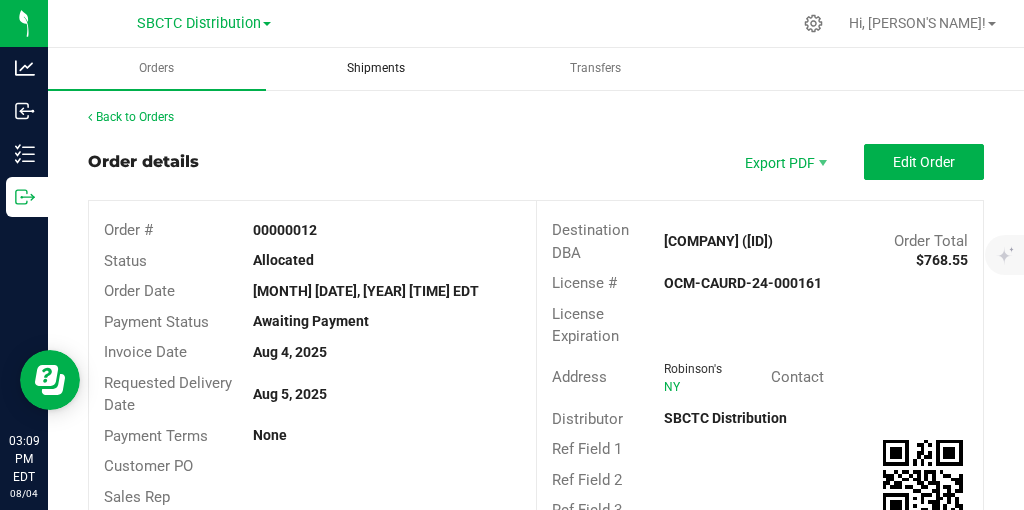 click on "Shipments" at bounding box center (377, 69) 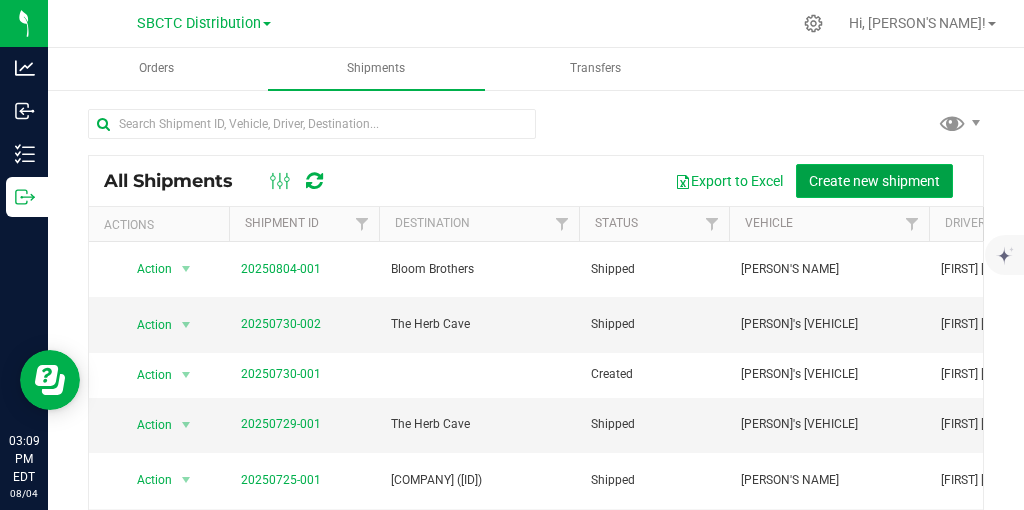 click on "Create new shipment" at bounding box center (874, 181) 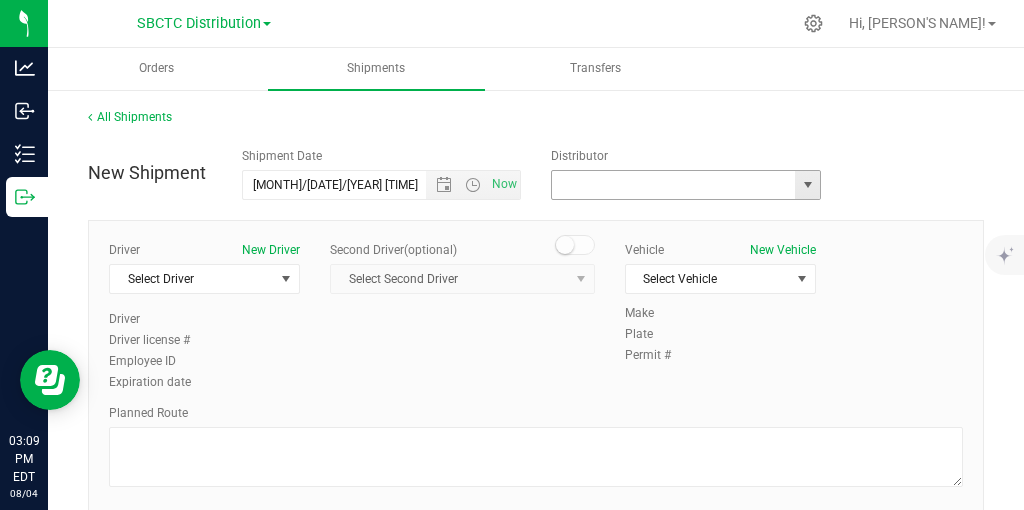 click at bounding box center [670, 185] 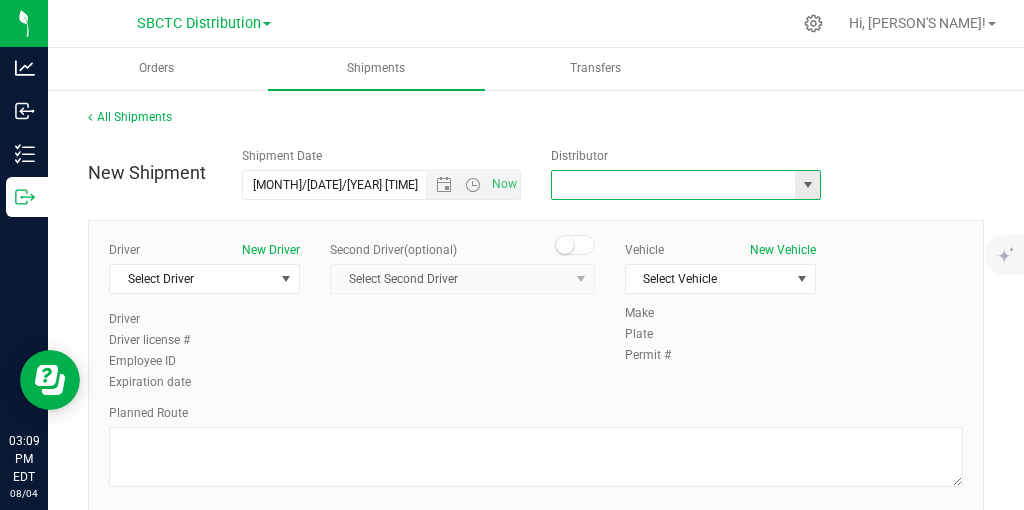 click at bounding box center (808, 185) 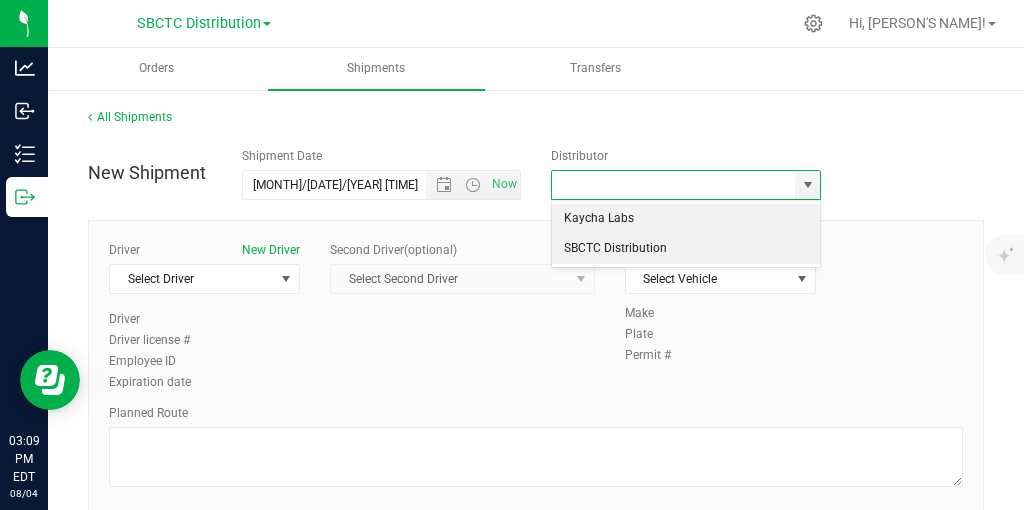 click on "SBCTC Distribution" at bounding box center (686, 249) 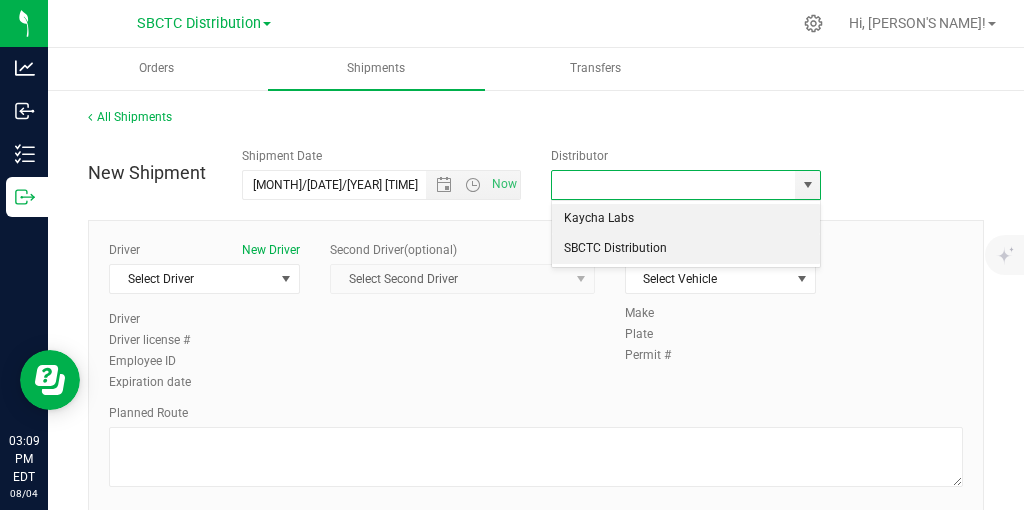 type on "SBCTC Distribution" 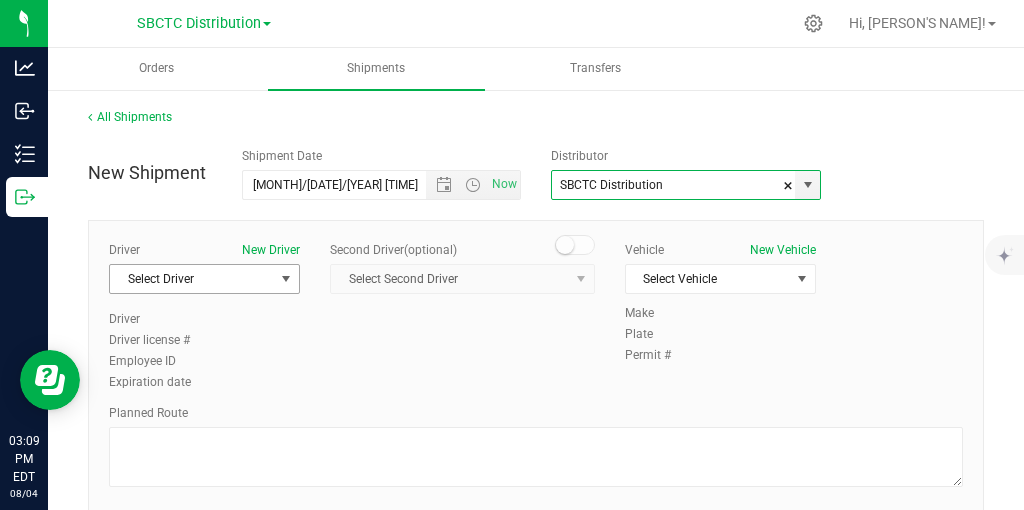 click at bounding box center [286, 279] 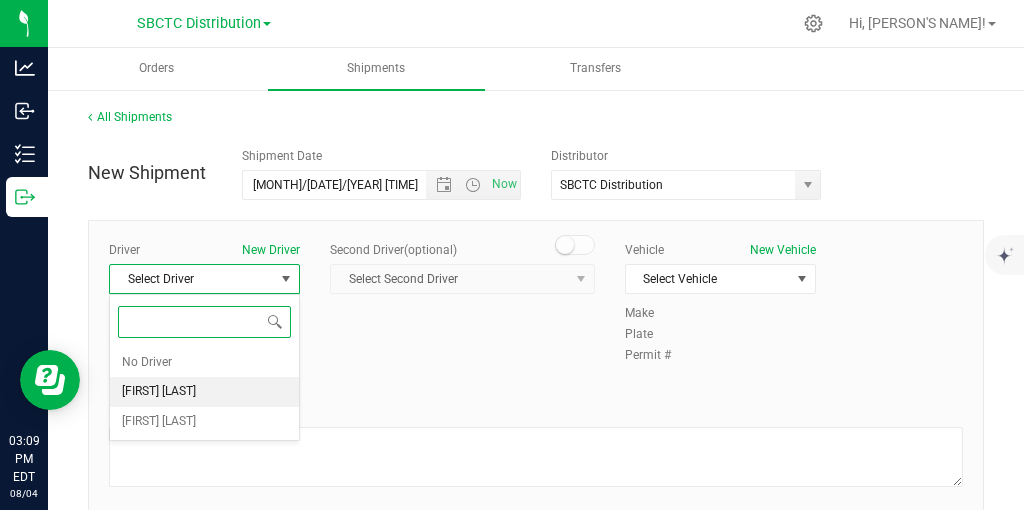 click on "[FIRST] [LAST]" at bounding box center [204, 392] 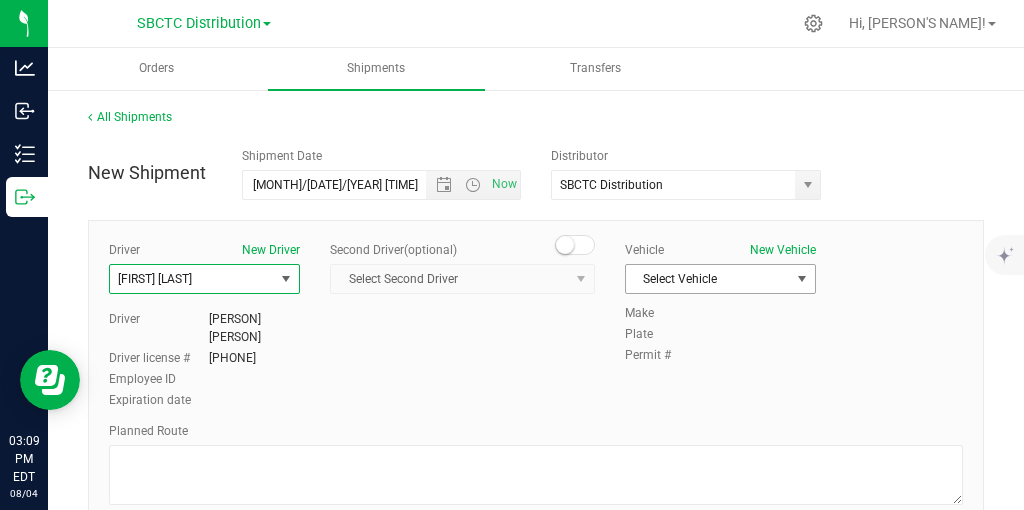 click at bounding box center (802, 279) 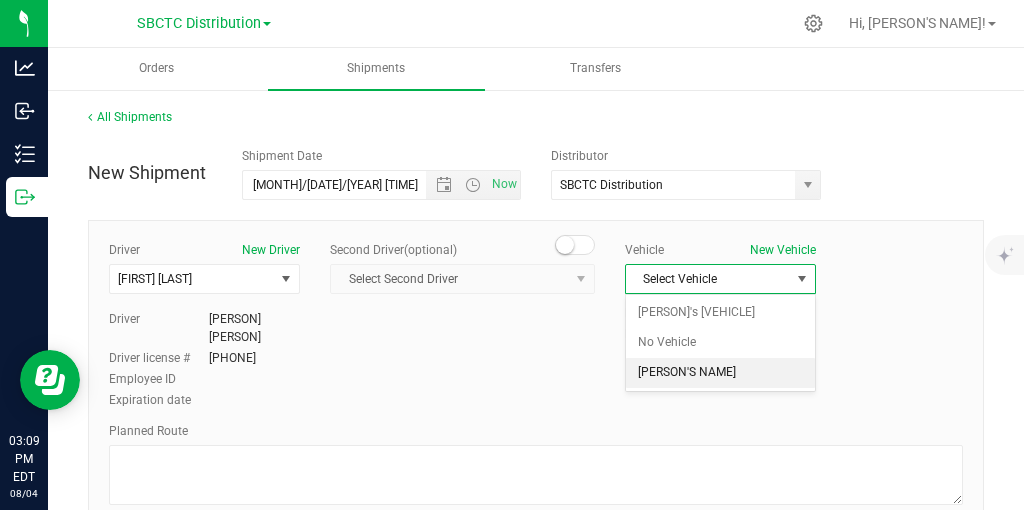 click on "[PERSON'S NAME]" at bounding box center (720, 373) 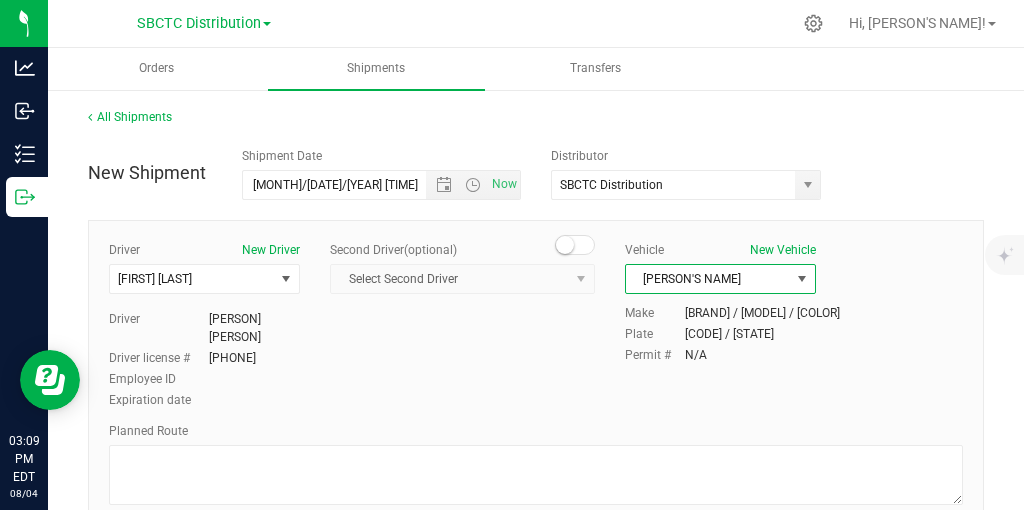 scroll, scrollTop: 76, scrollLeft: 0, axis: vertical 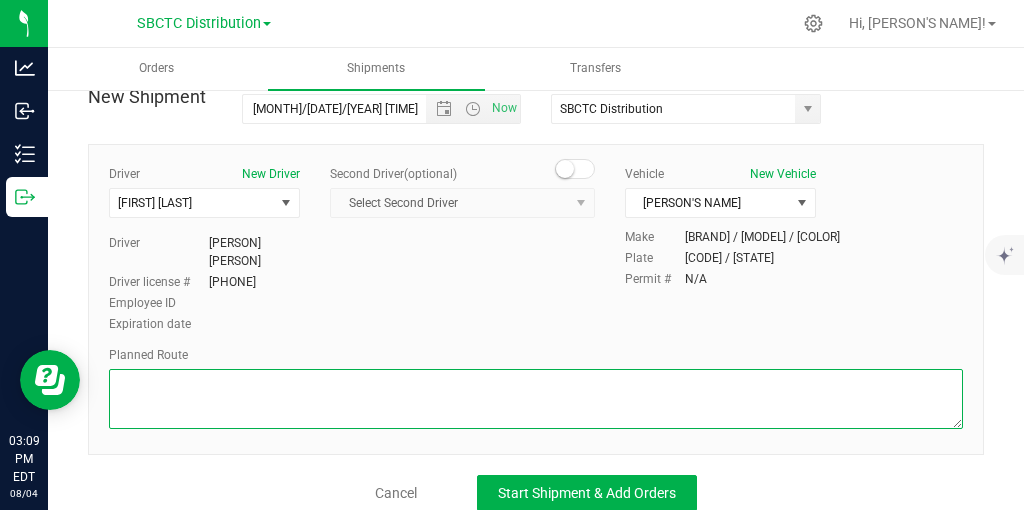 click at bounding box center (536, 399) 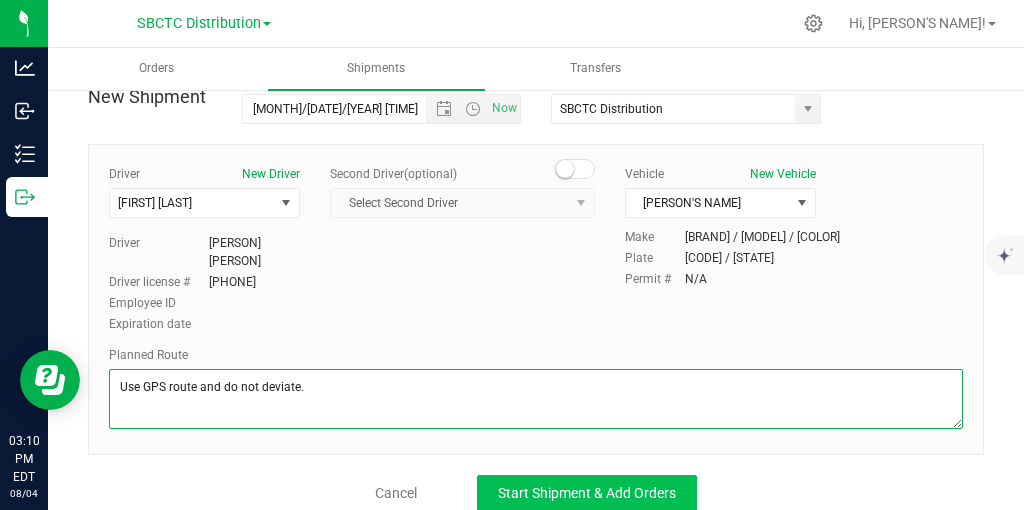 type on "Use GPS route and do not deviate." 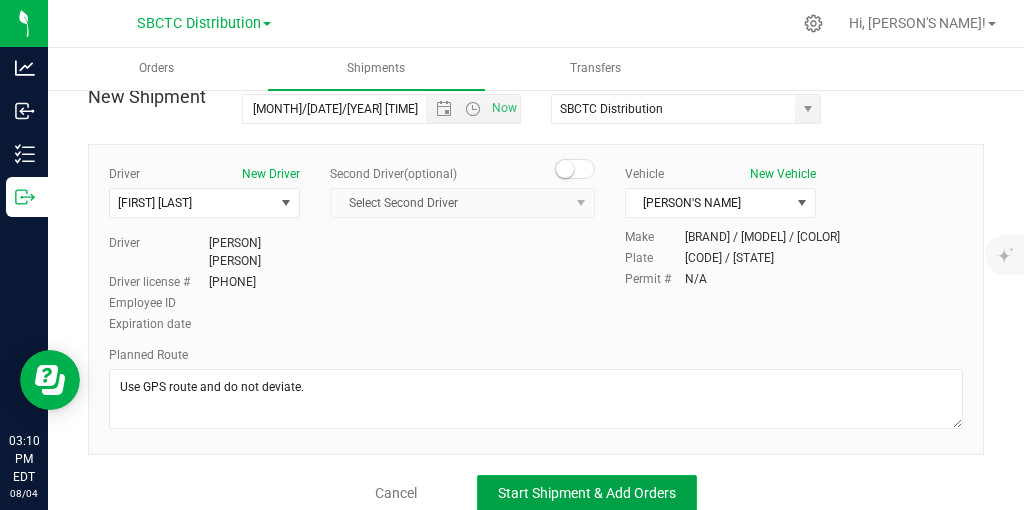 click on "Start Shipment & Add Orders" 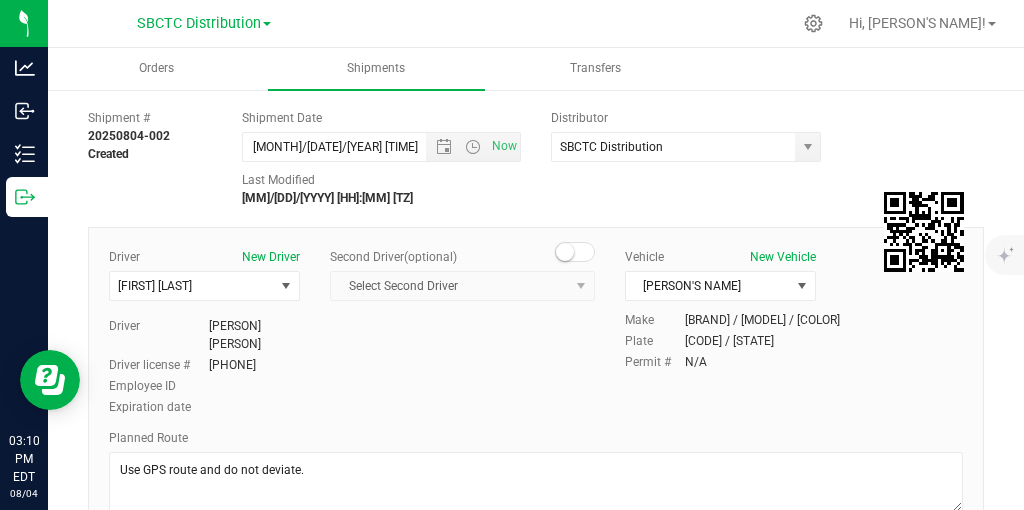 scroll, scrollTop: 316, scrollLeft: 0, axis: vertical 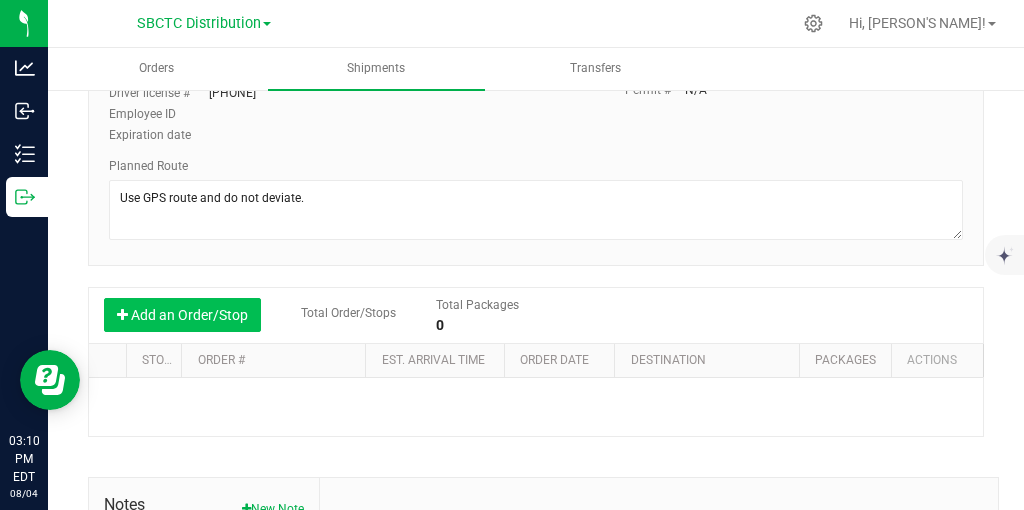 click on "Add an Order/Stop" at bounding box center [182, 315] 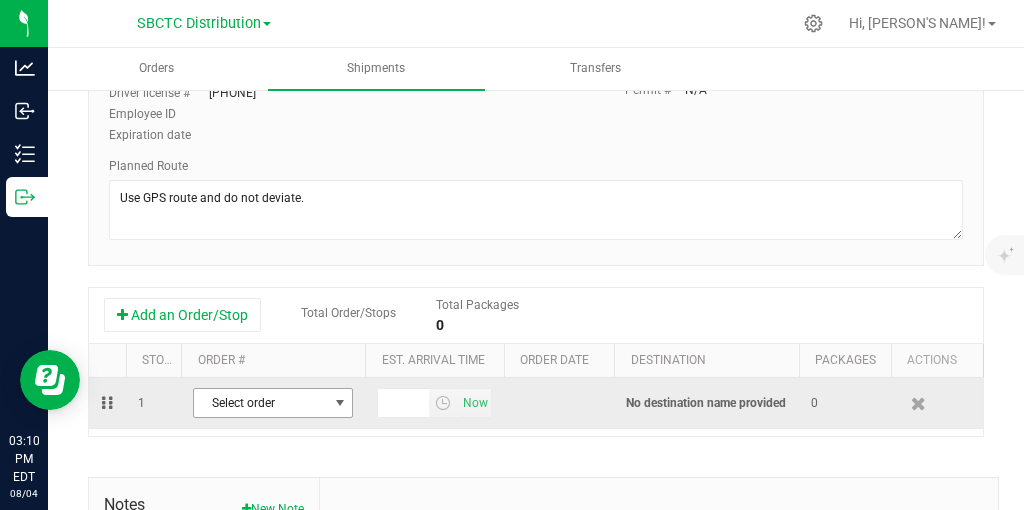 click at bounding box center (340, 403) 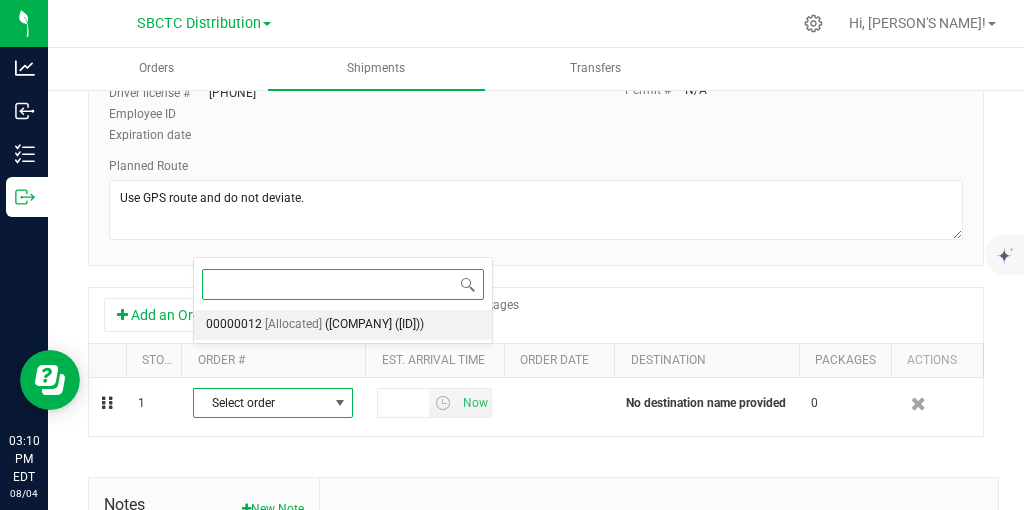 click on "[Allocated]" at bounding box center [293, 325] 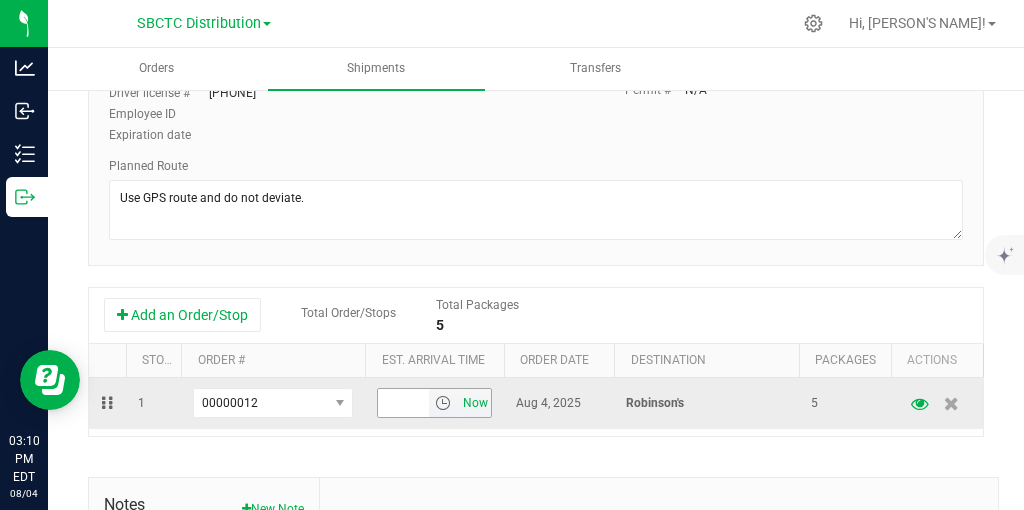 click on "Now" at bounding box center [475, 403] 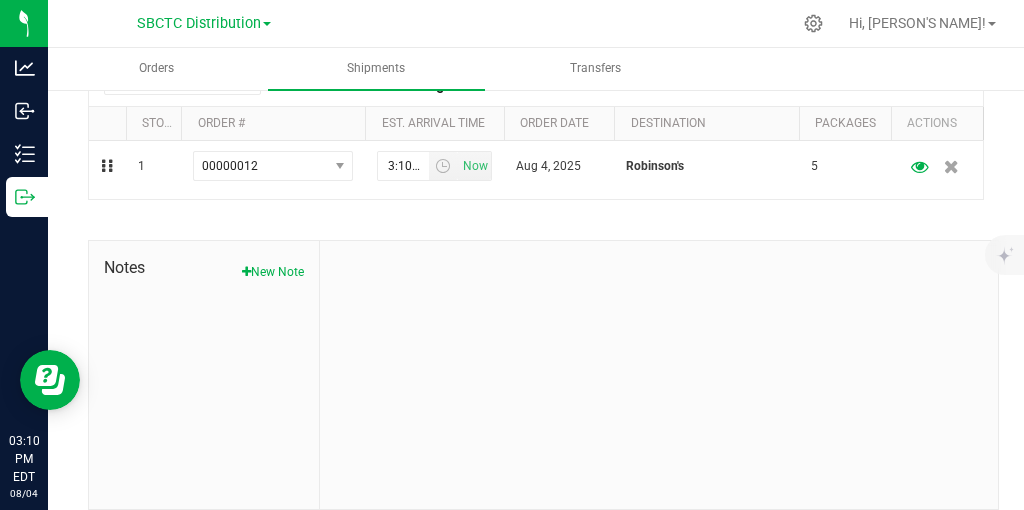 scroll, scrollTop: 0, scrollLeft: 0, axis: both 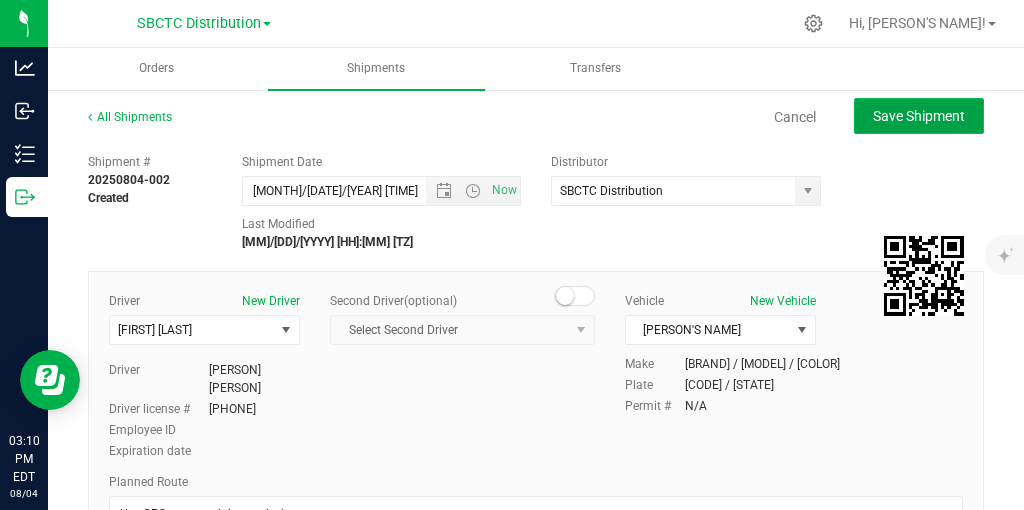 click on "Save Shipment" 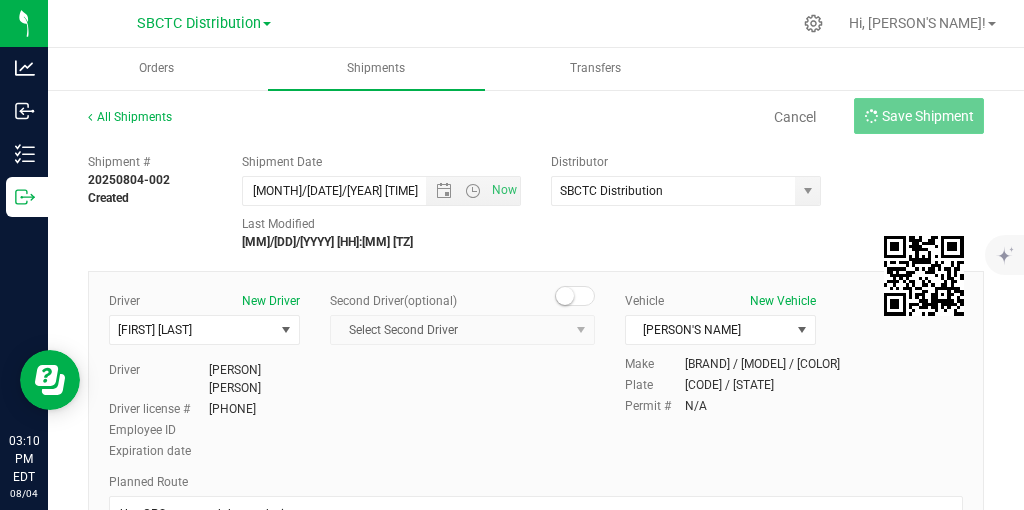 type on "[MONTH]/[DAY]/[YEAR] [HOUR]:[MINUTE] [TIMEZONE]" 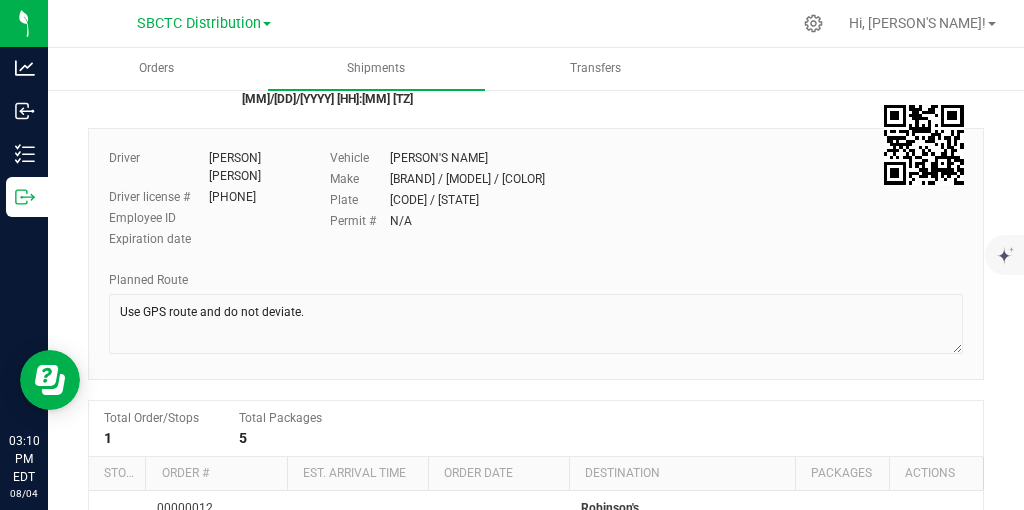 scroll, scrollTop: 0, scrollLeft: 0, axis: both 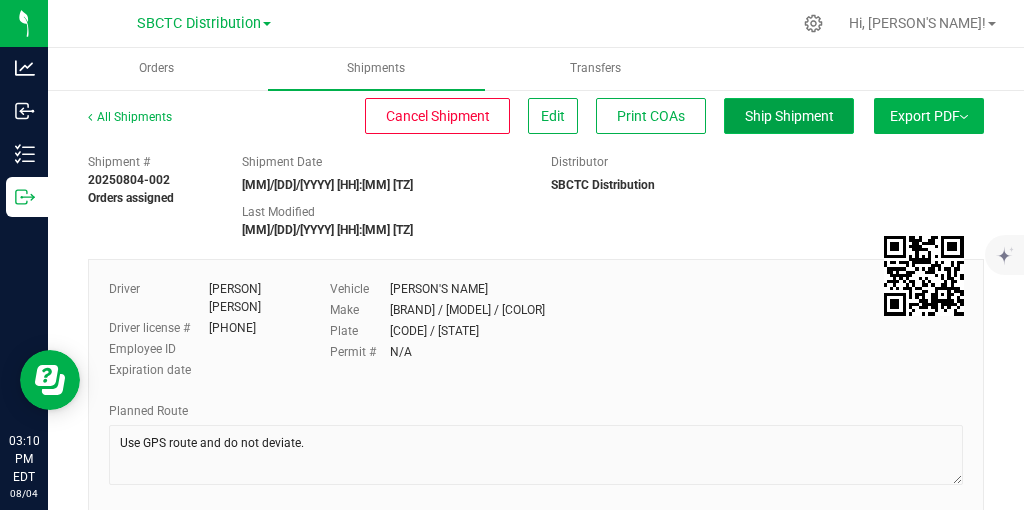 click on "Ship Shipment" at bounding box center (789, 116) 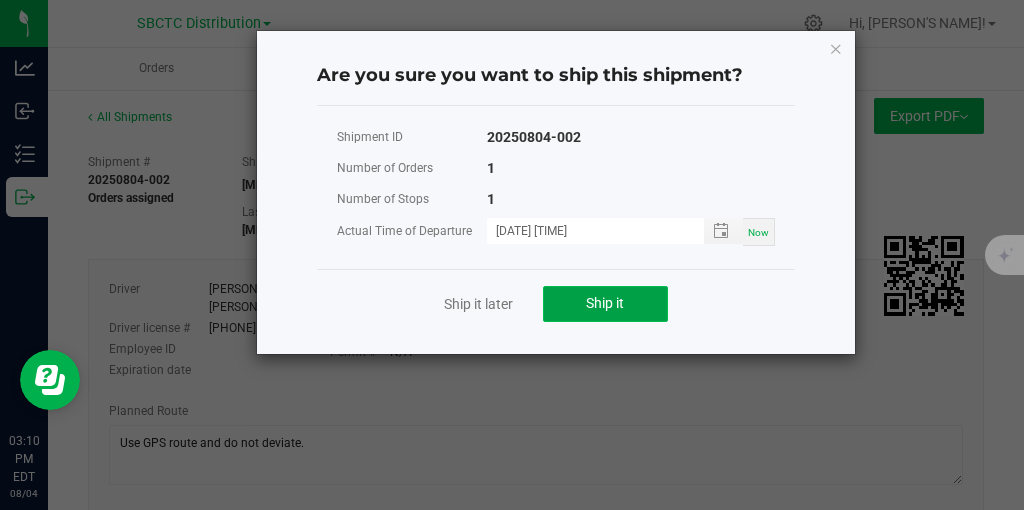click on "Ship it" 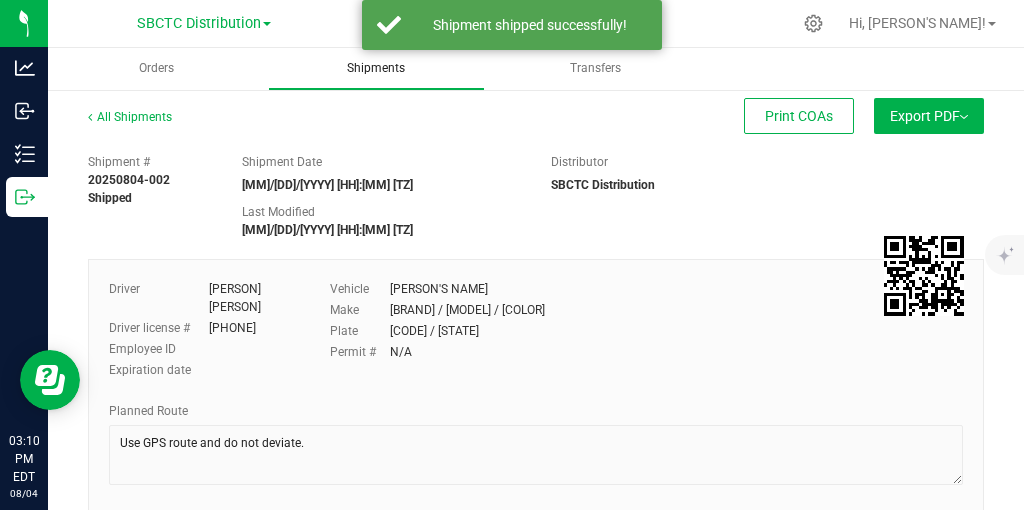 click on "Shipments" at bounding box center [376, 68] 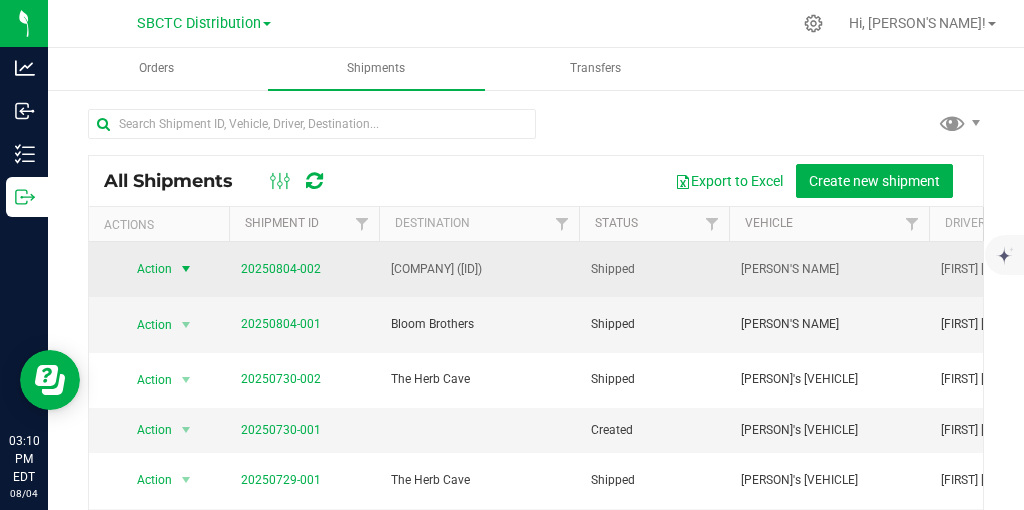click at bounding box center (186, 269) 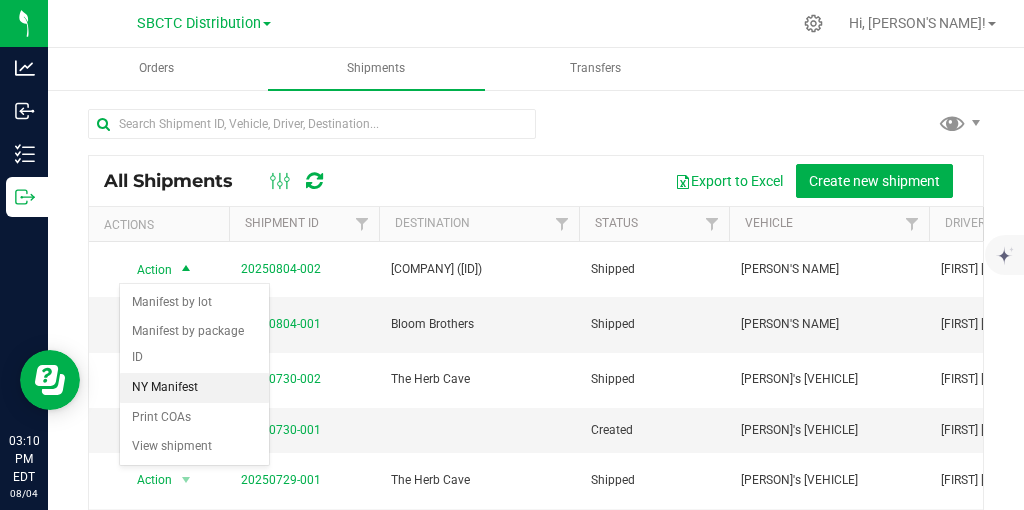 click on "NY Manifest" at bounding box center [194, 388] 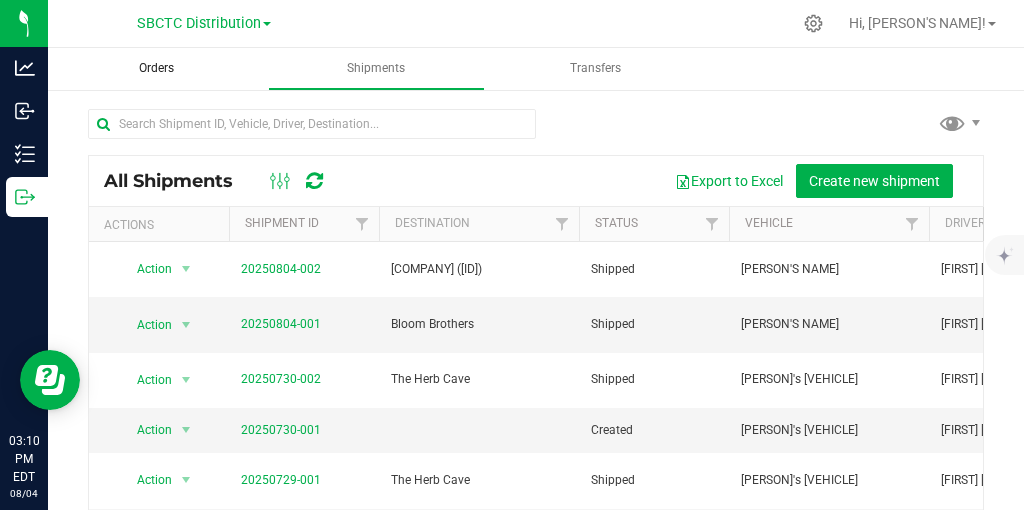 click on "Orders" at bounding box center [157, 69] 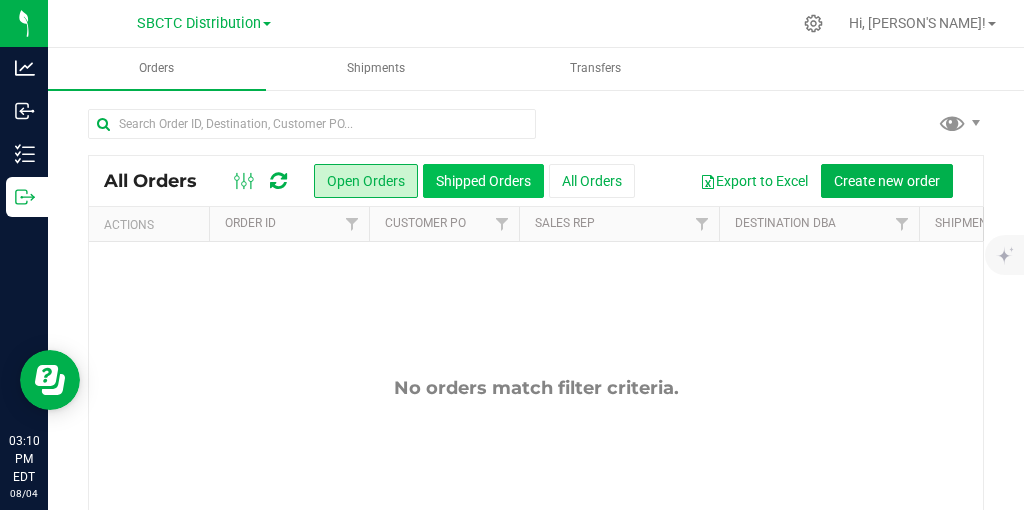 click on "Shipped Orders" at bounding box center [483, 181] 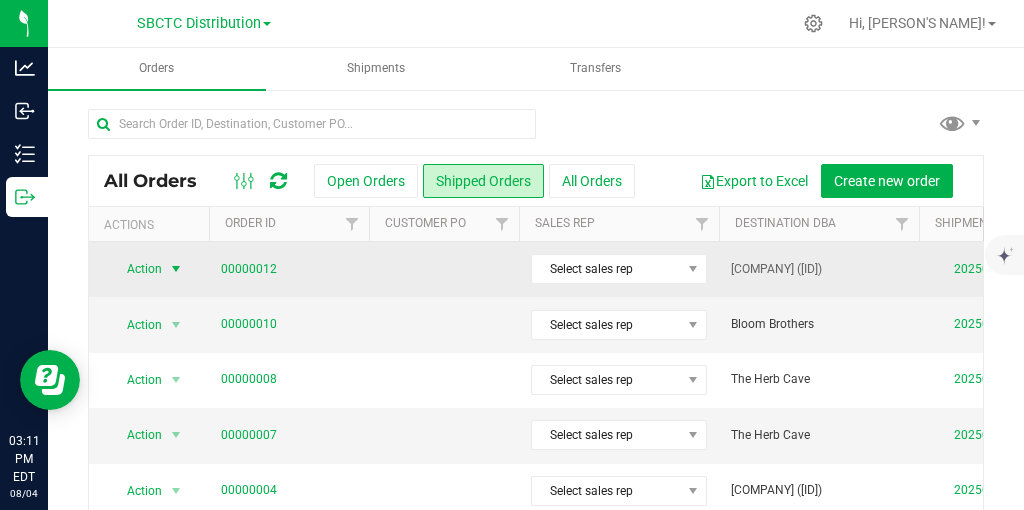 click at bounding box center [176, 269] 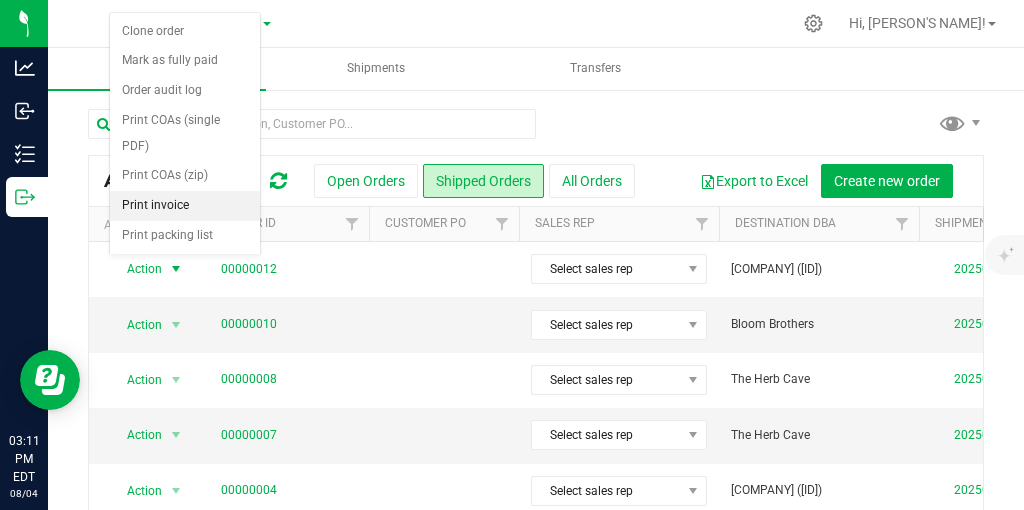 click on "Print invoice" at bounding box center [185, 206] 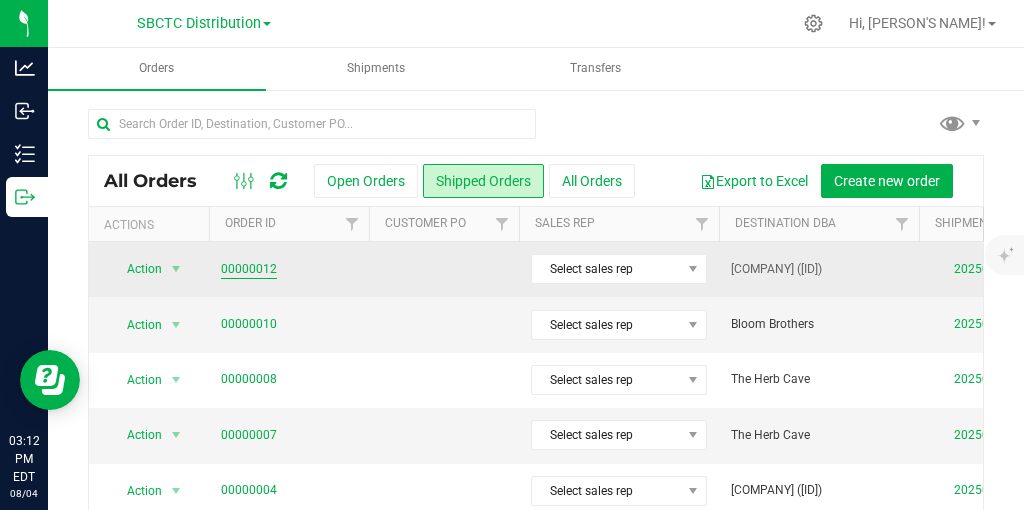 click on "00000012" at bounding box center [249, 269] 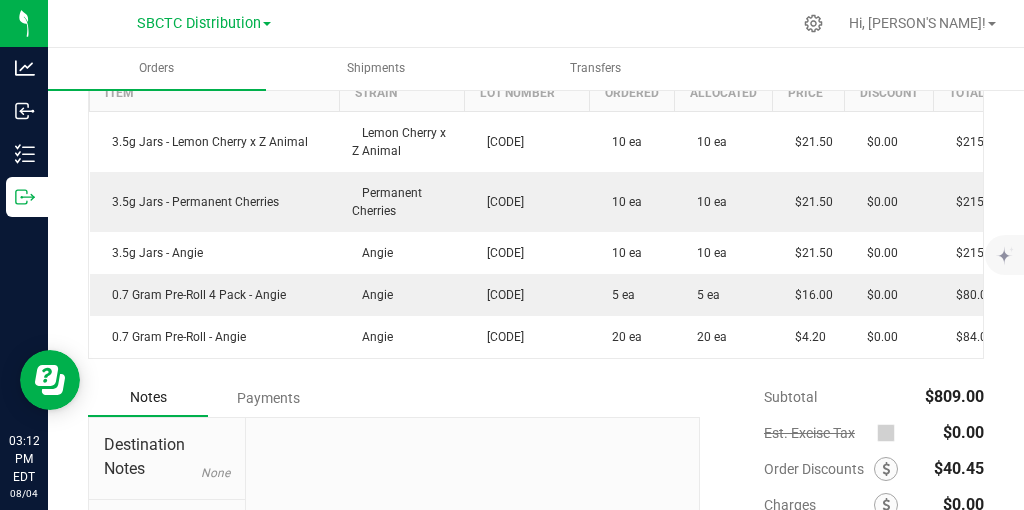 scroll, scrollTop: 568, scrollLeft: 0, axis: vertical 